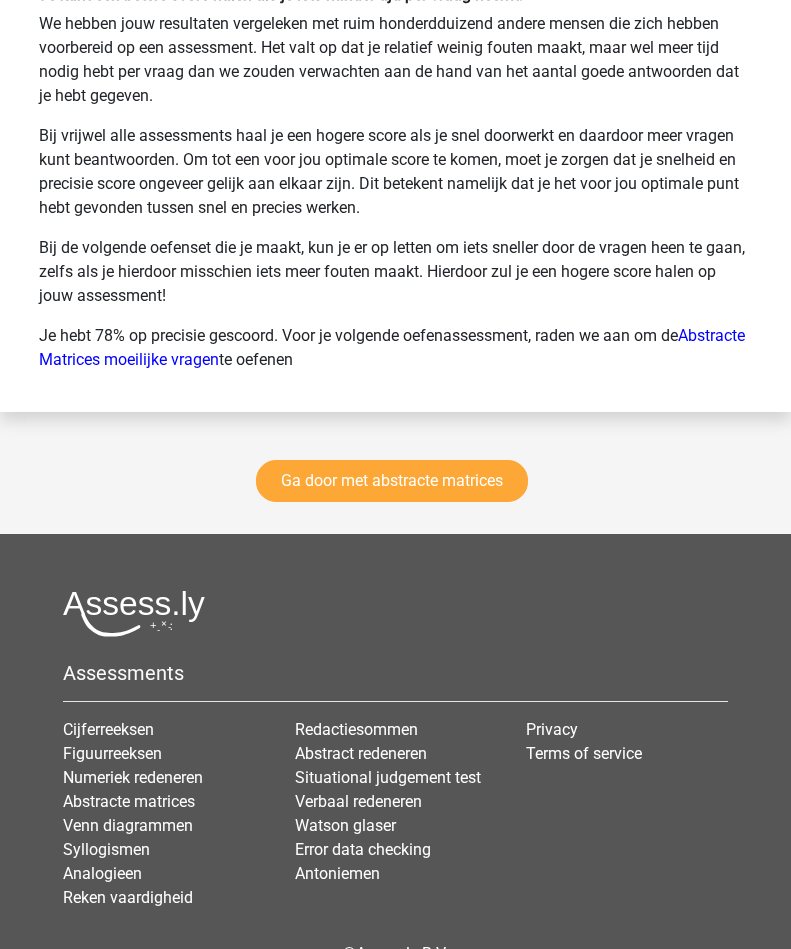 scroll, scrollTop: 3006, scrollLeft: 0, axis: vertical 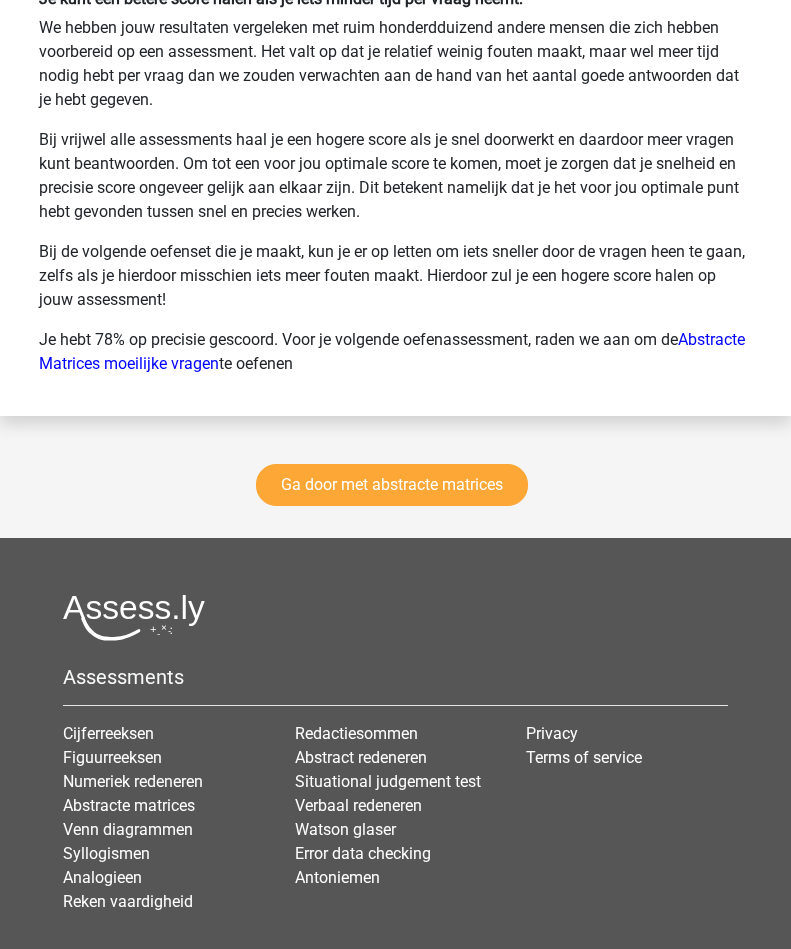 click on "Ga door met abstracte matrices" at bounding box center [392, 485] 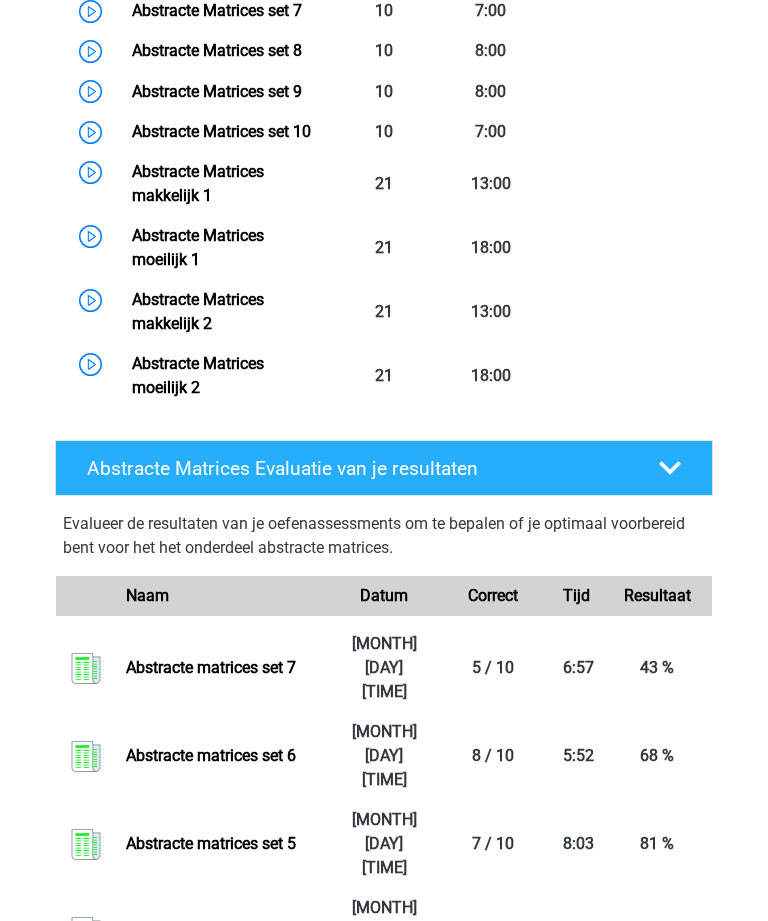 scroll, scrollTop: 1422, scrollLeft: 0, axis: vertical 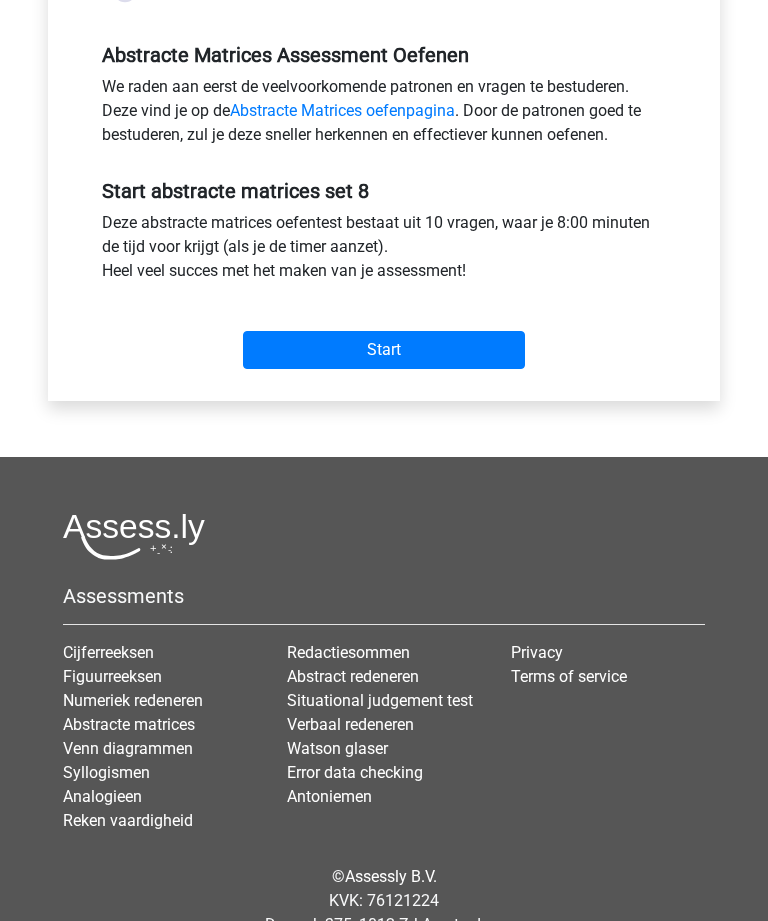 click on "Start" at bounding box center [384, 350] 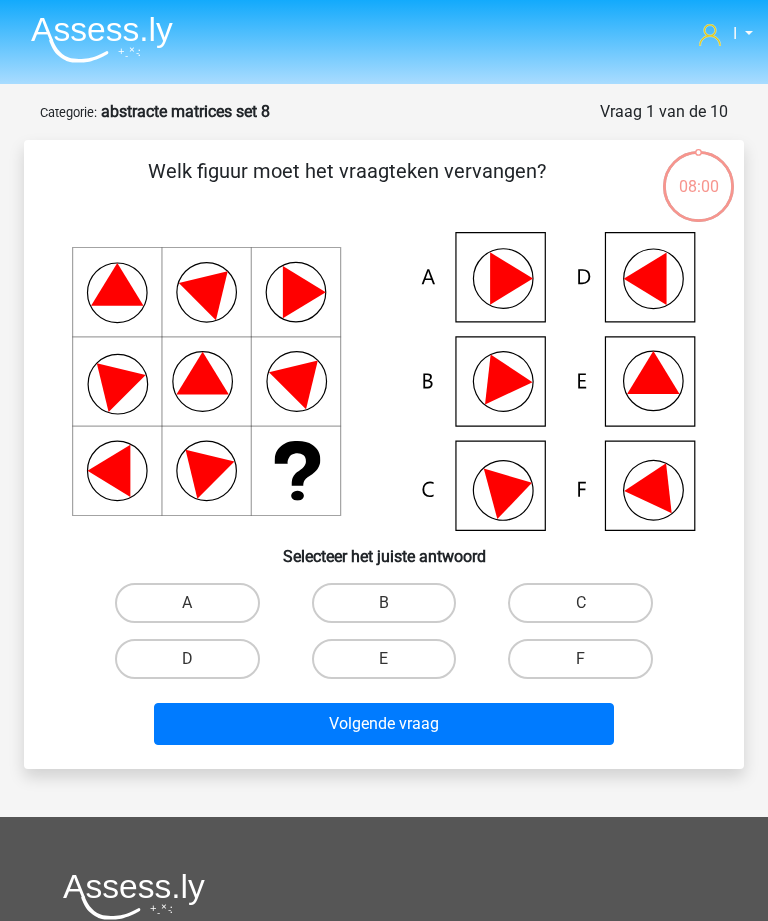 scroll, scrollTop: 0, scrollLeft: 0, axis: both 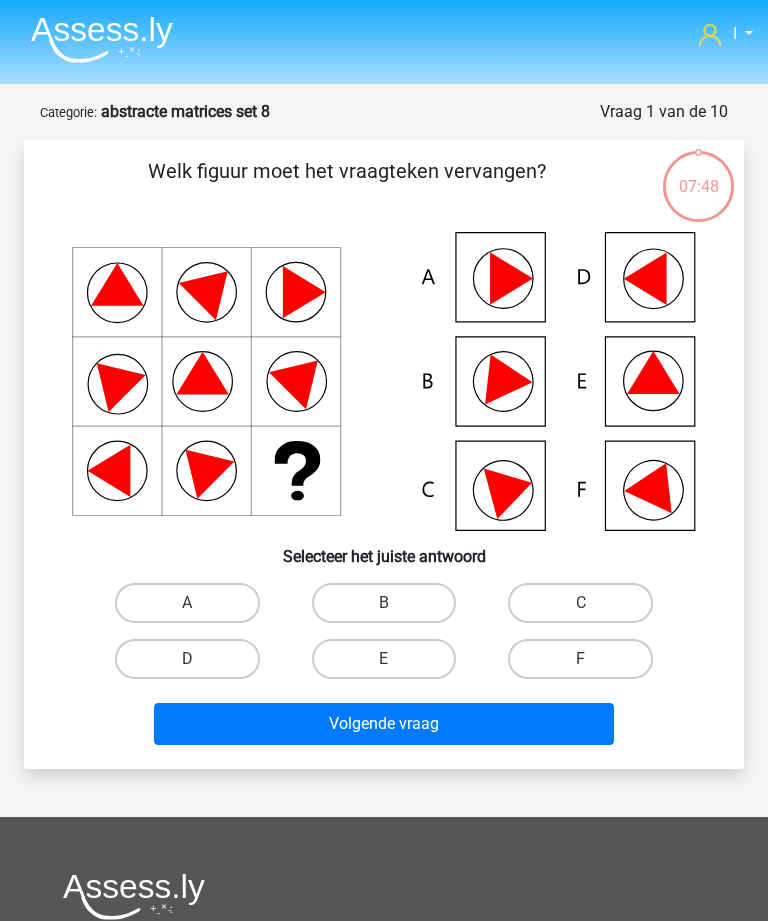 click on "E" at bounding box center (384, 659) 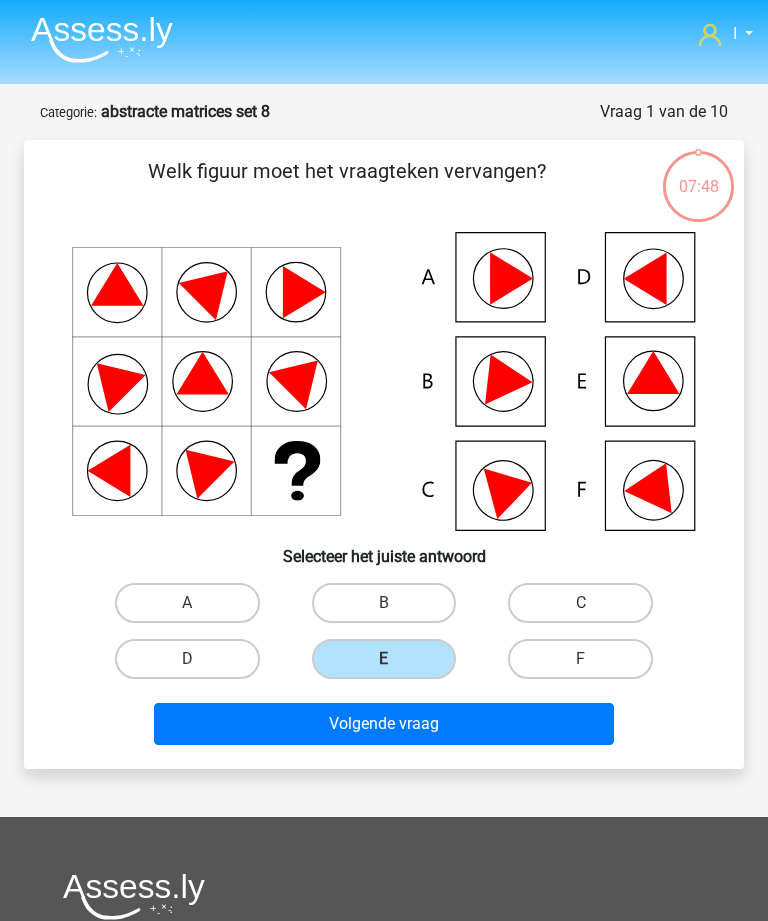click on "Volgende vraag" at bounding box center (383, 724) 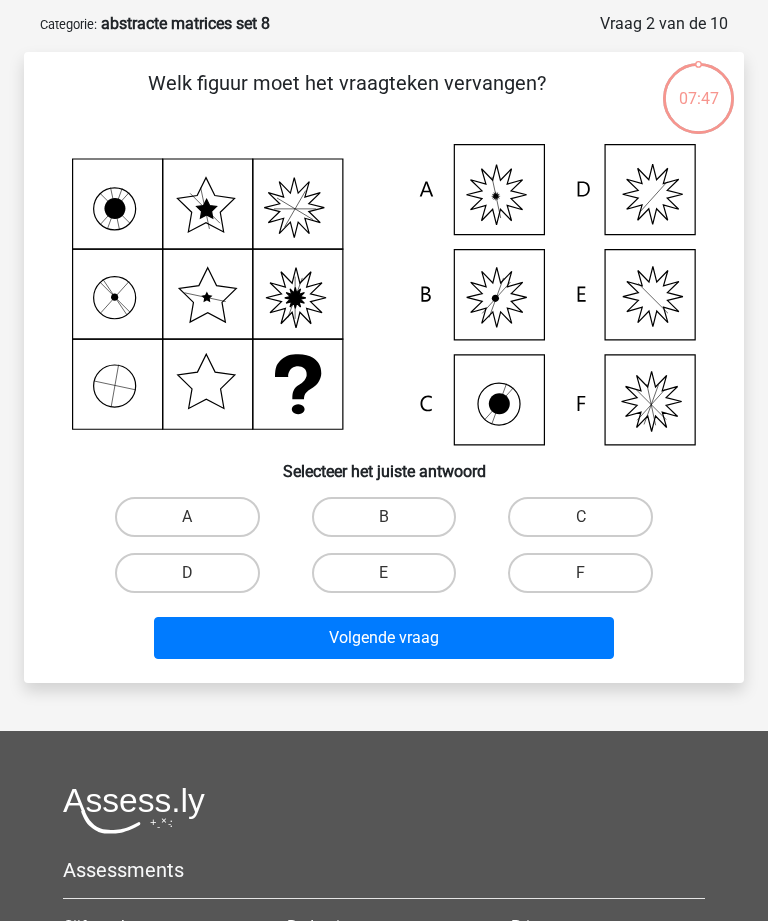 scroll, scrollTop: 100, scrollLeft: 0, axis: vertical 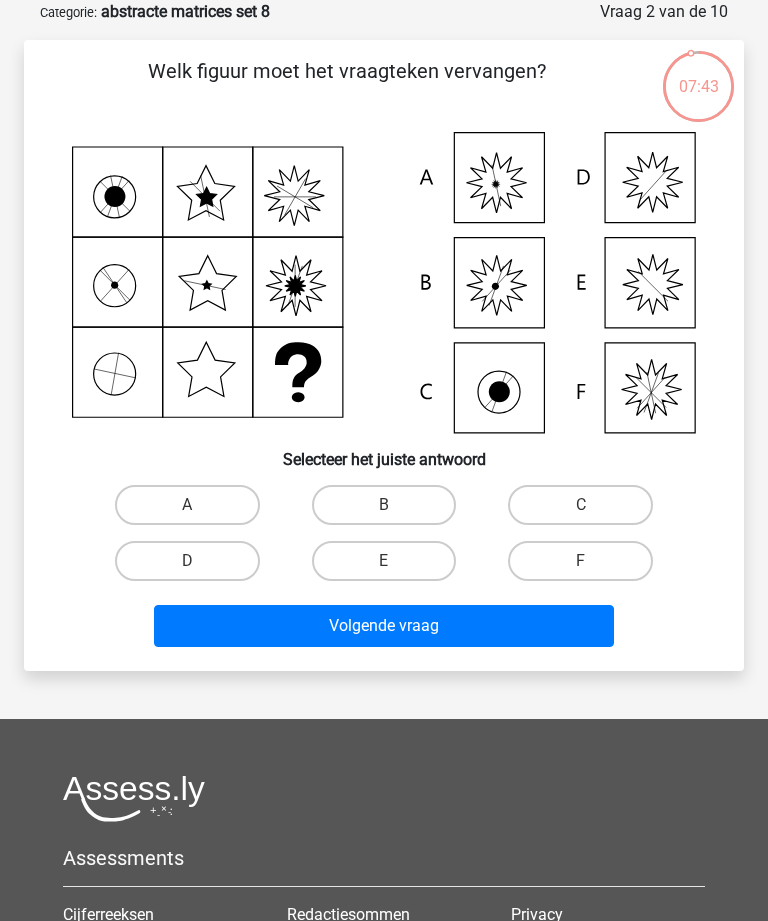 click 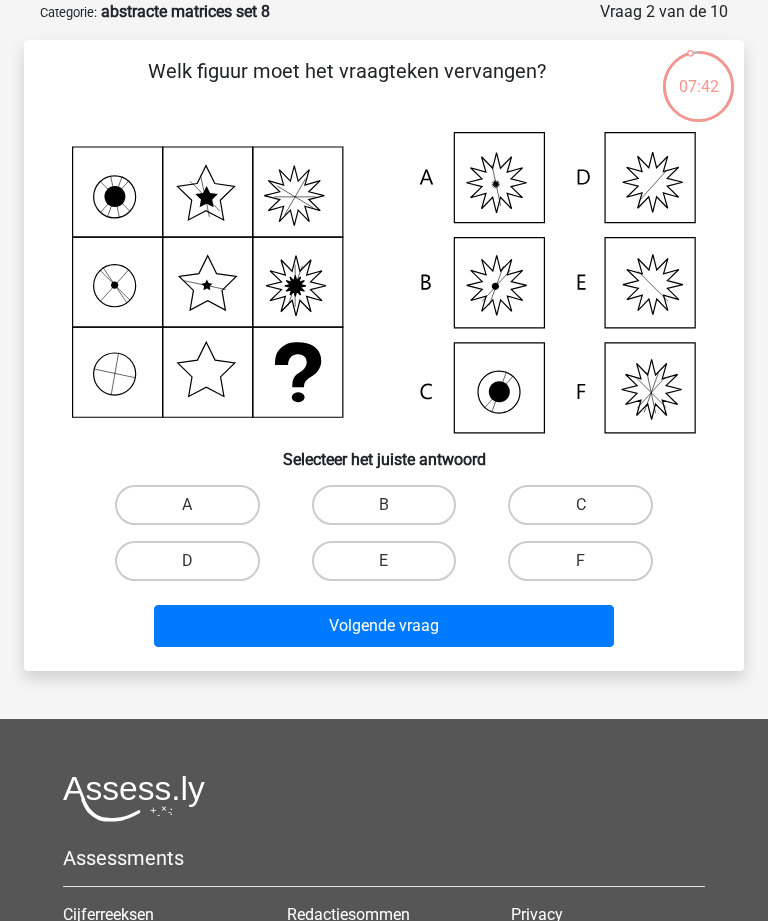 click on "A" at bounding box center [187, 505] 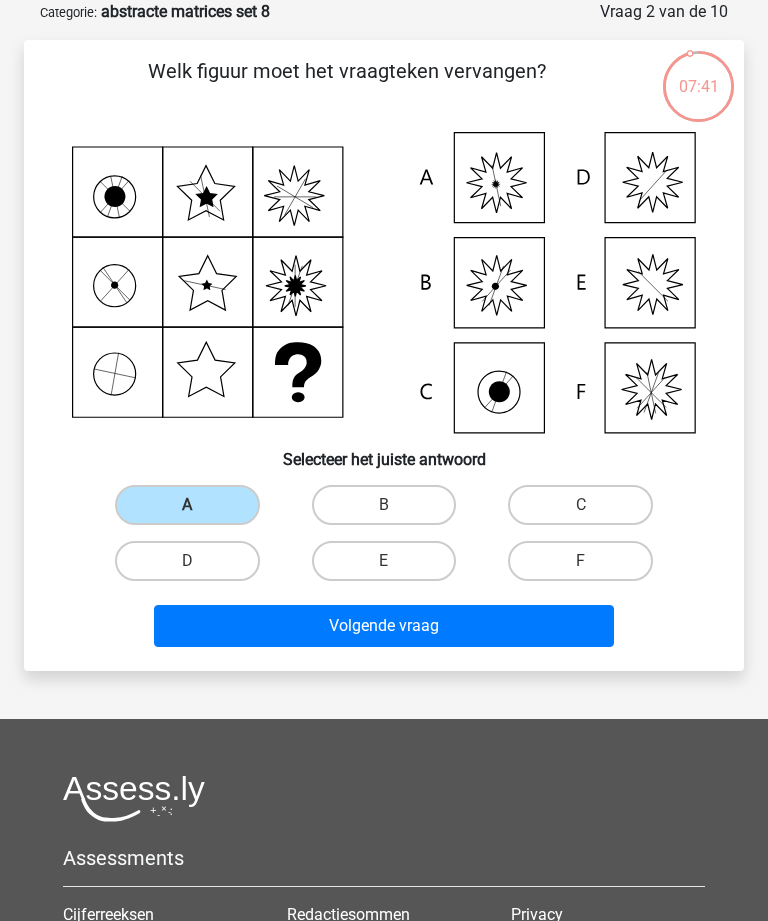 click on "Volgende vraag" at bounding box center [383, 626] 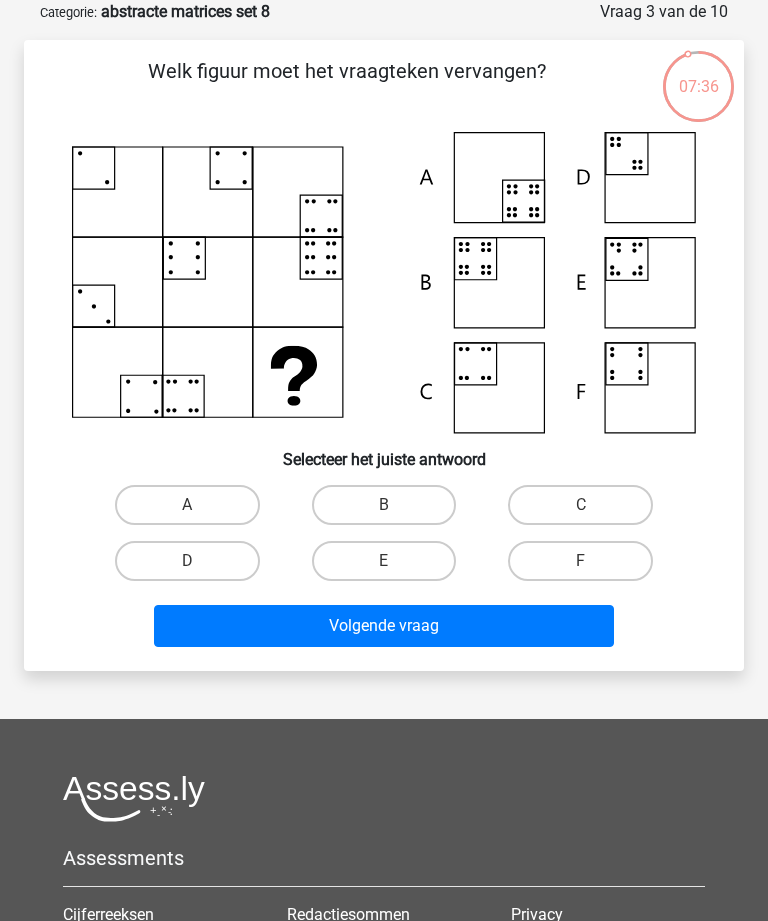 click on "B" at bounding box center [384, 505] 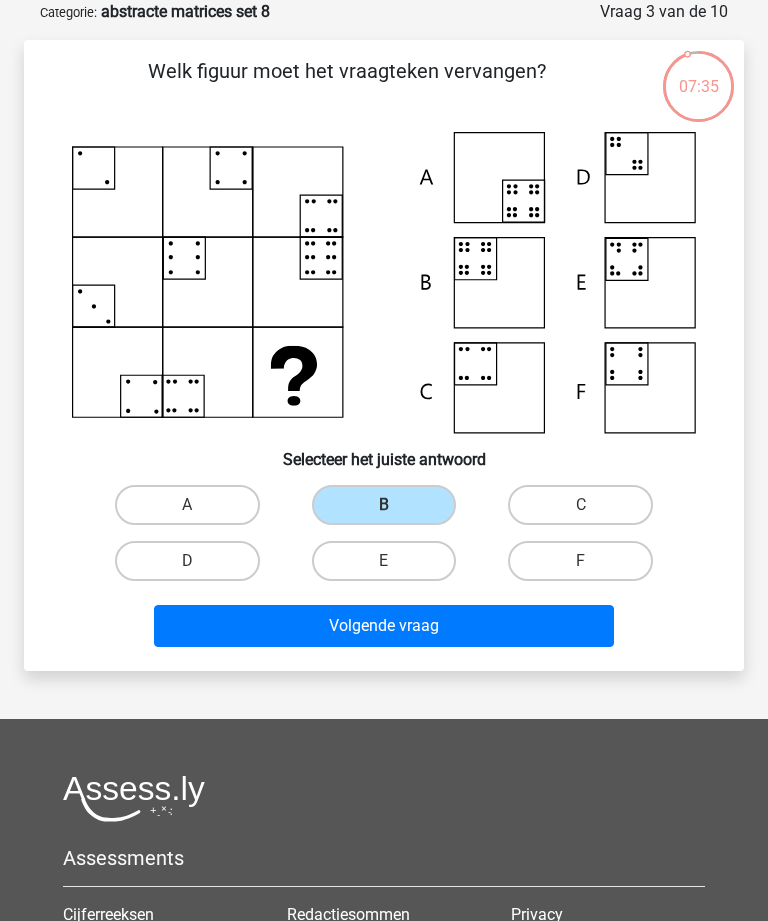 click on "Volgende vraag" at bounding box center [383, 626] 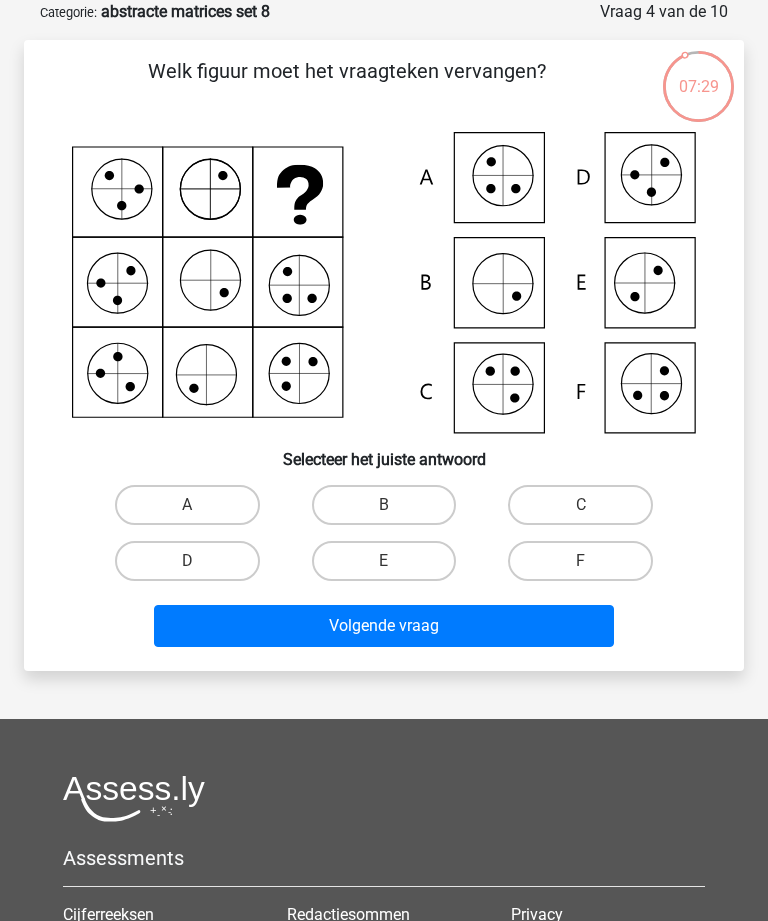 click on "F" at bounding box center [580, 561] 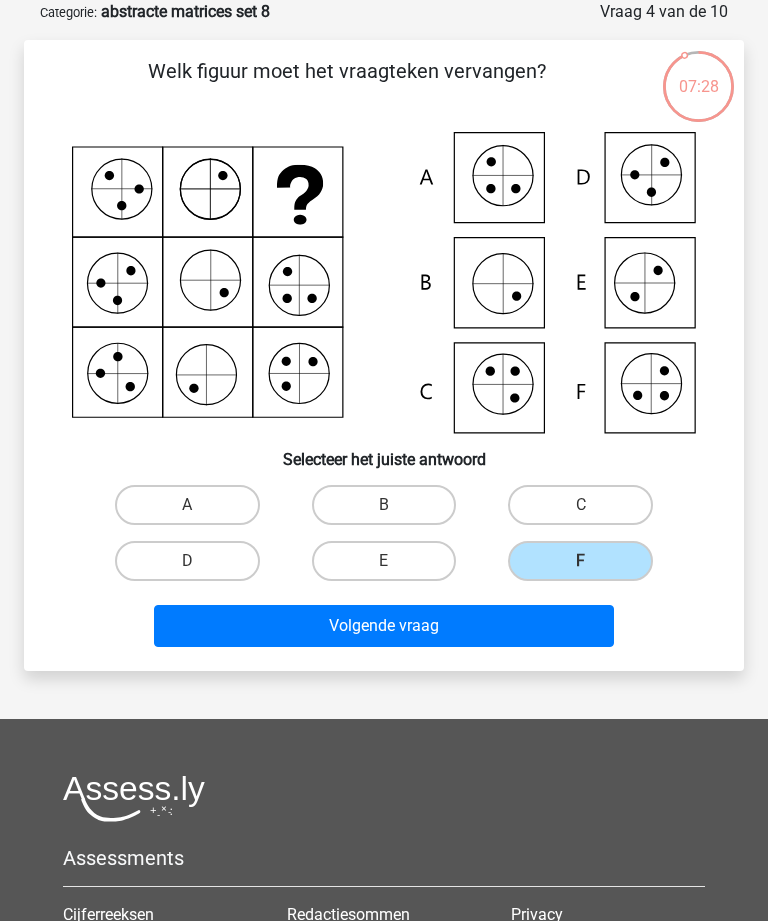 click on "Volgende vraag" at bounding box center [383, 626] 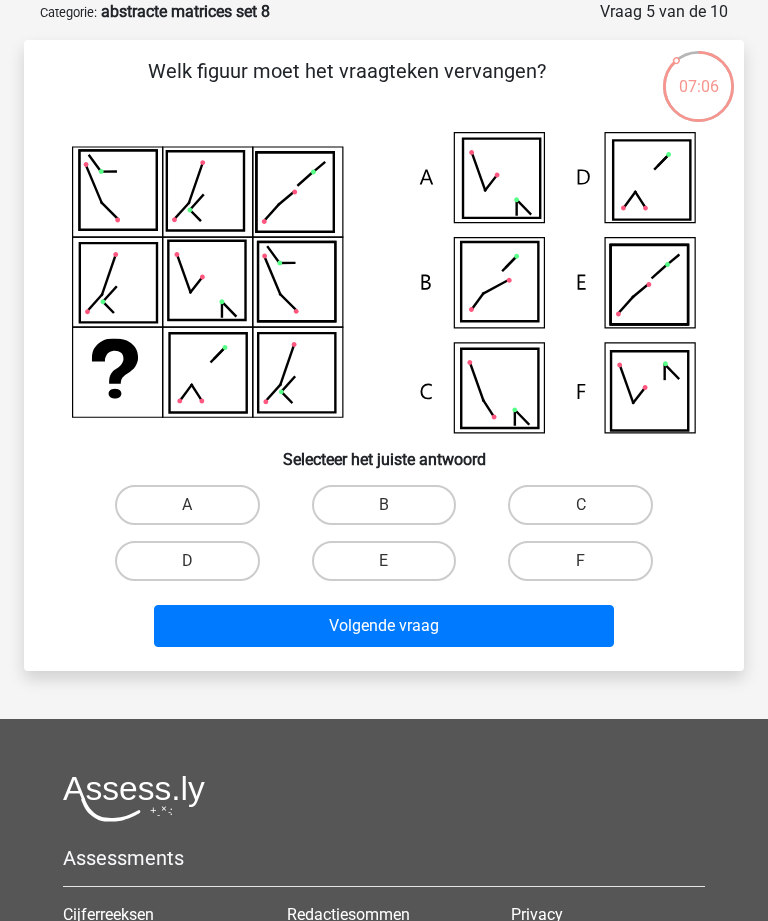 click on "C" at bounding box center [580, 505] 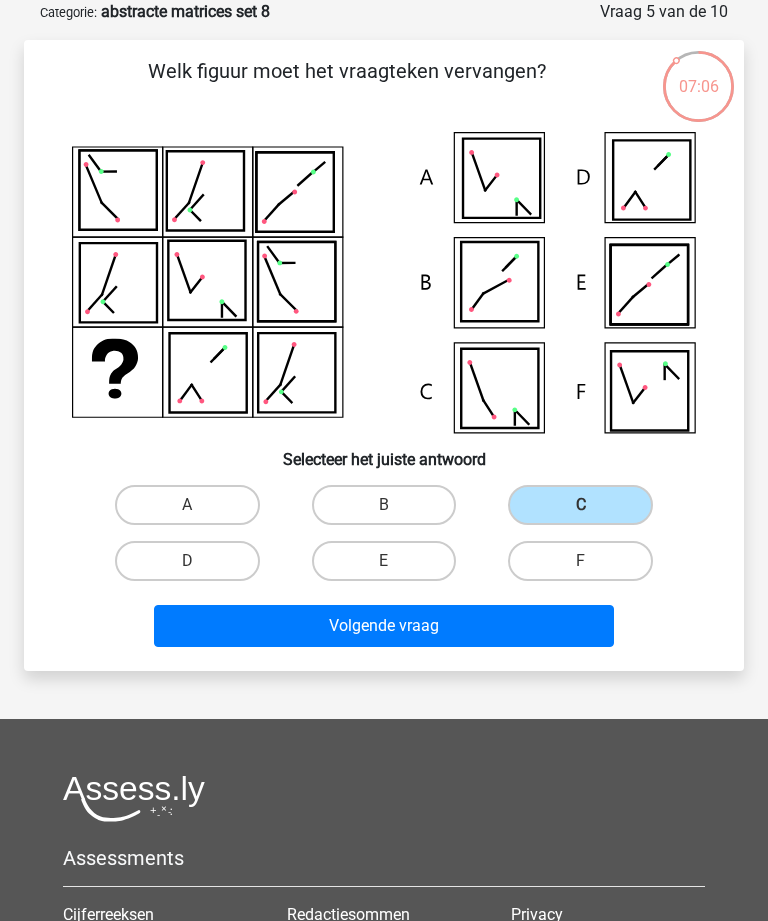 click on "Volgende vraag" at bounding box center [383, 626] 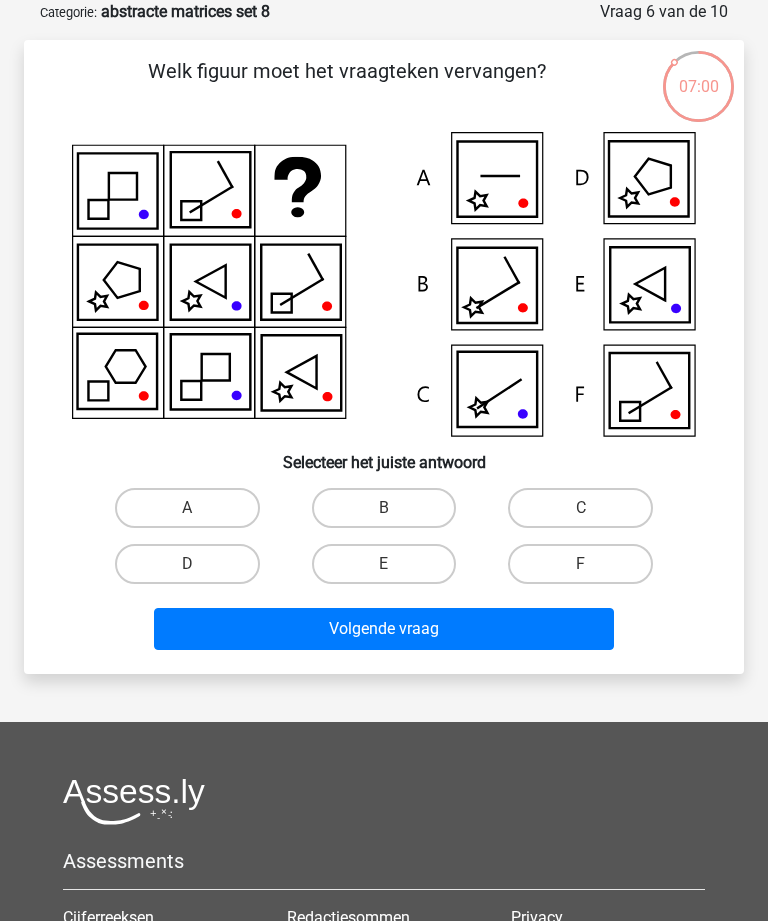 click on "A" at bounding box center [187, 508] 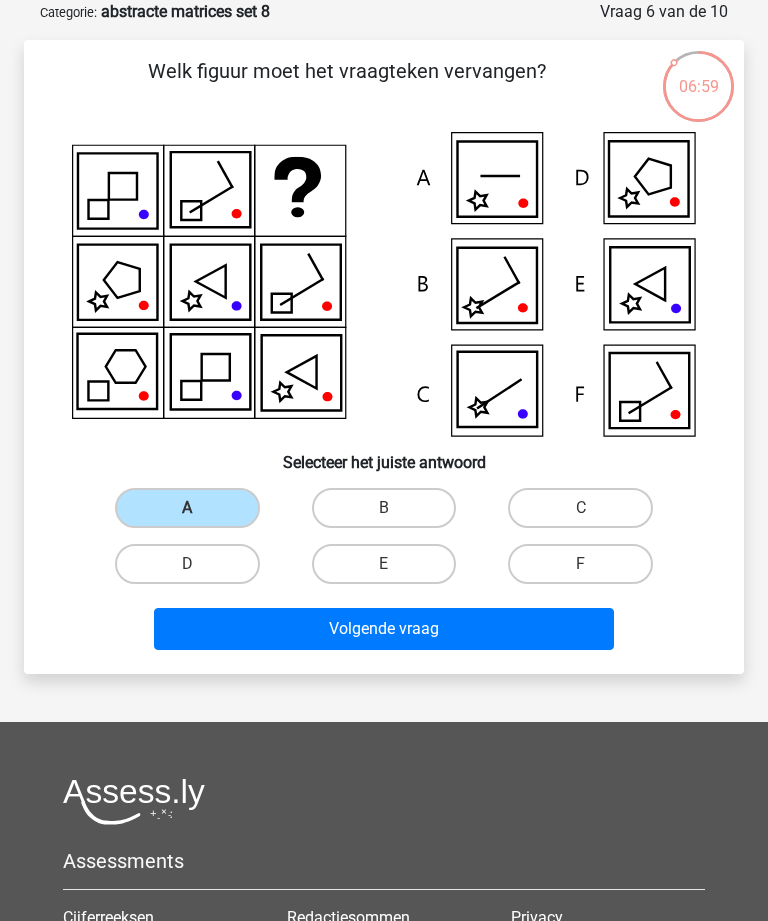 click on "Volgende vraag" at bounding box center [383, 629] 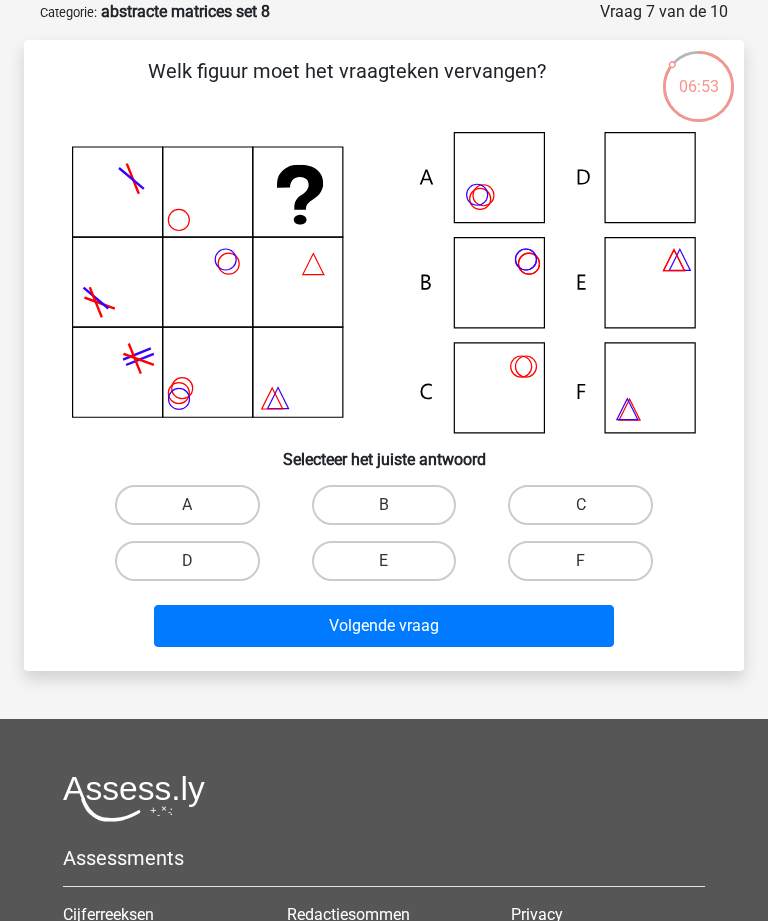 click on "D" at bounding box center [187, 561] 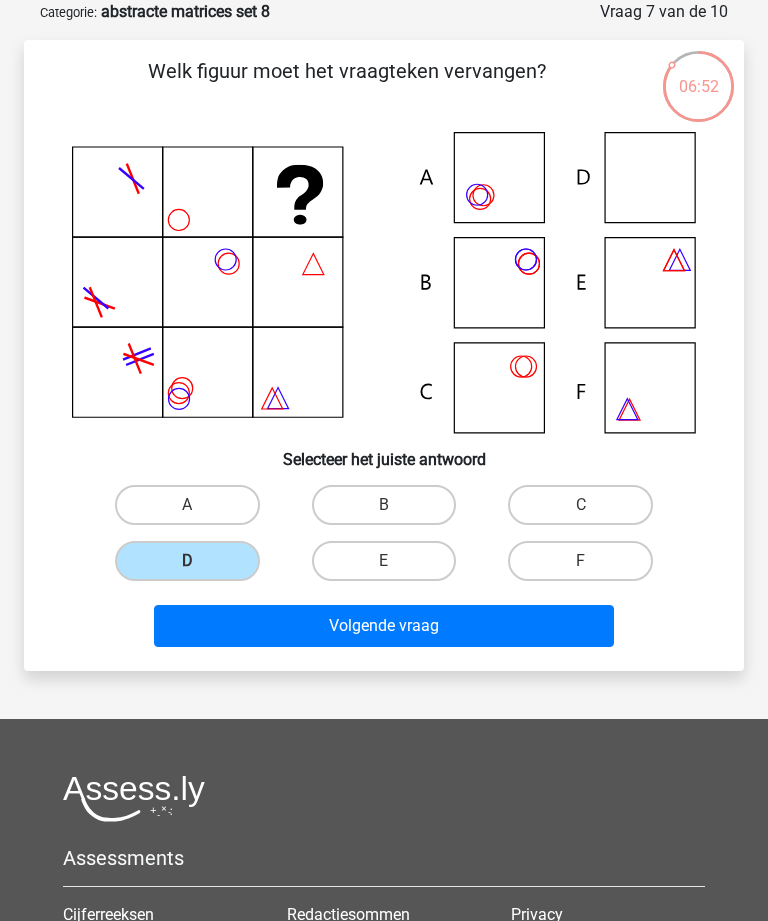 click on "Volgende vraag" at bounding box center (383, 626) 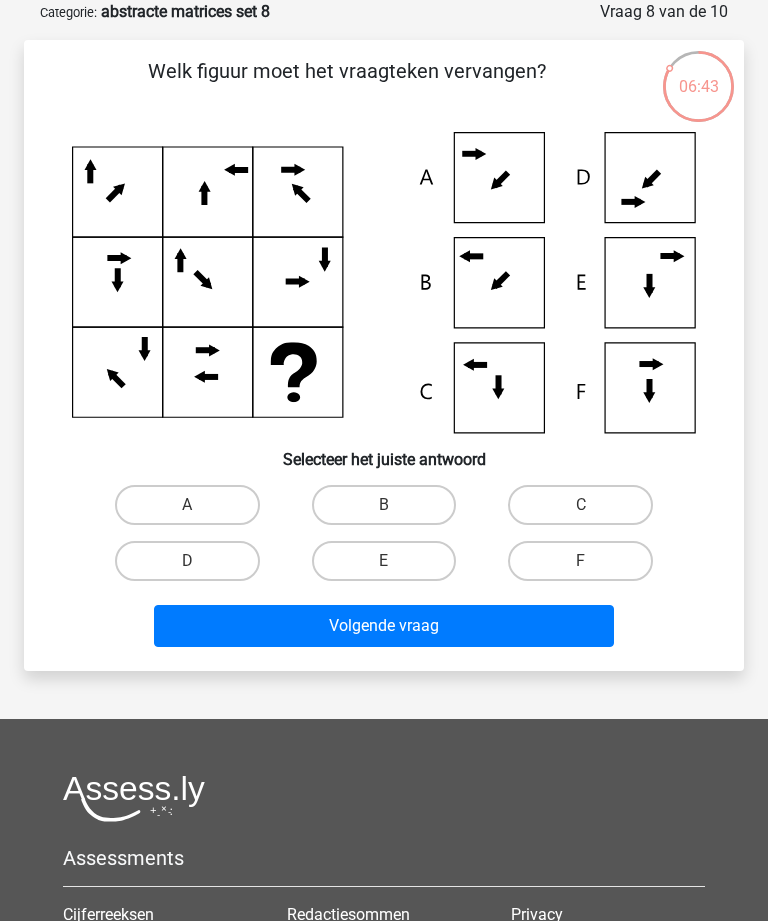 click on "B" at bounding box center [384, 505] 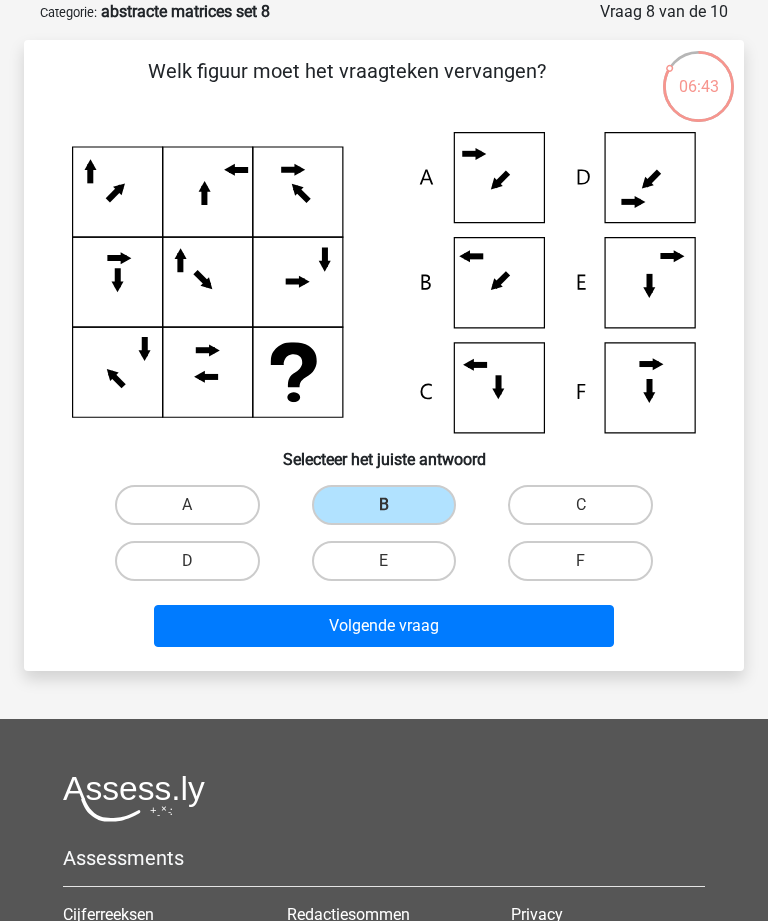 click on "Volgende vraag" at bounding box center [383, 626] 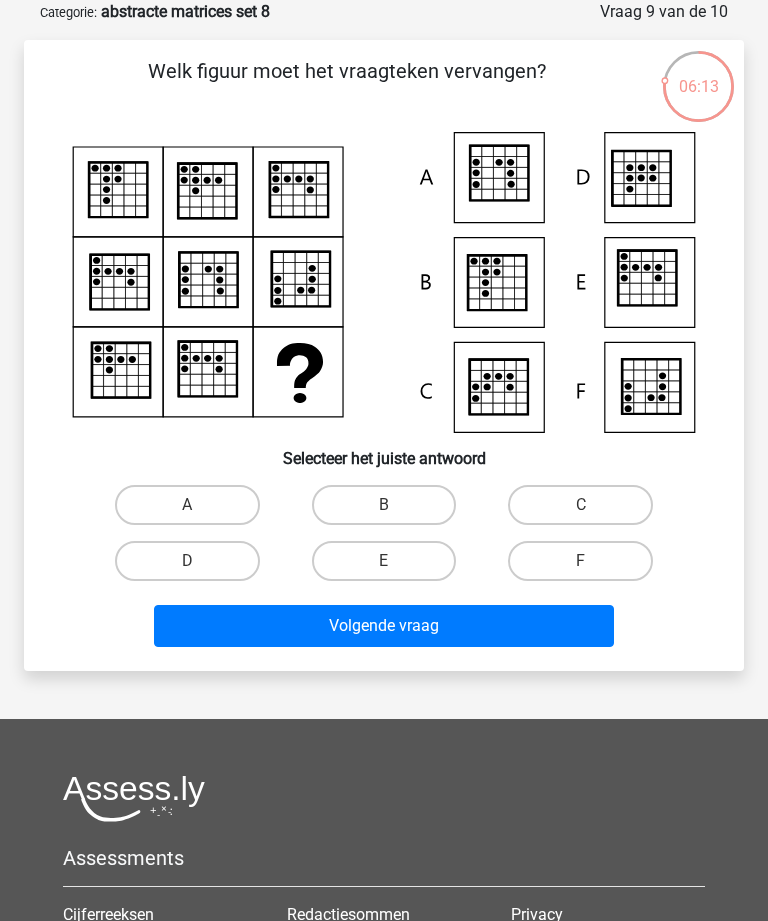click on "A" at bounding box center (187, 505) 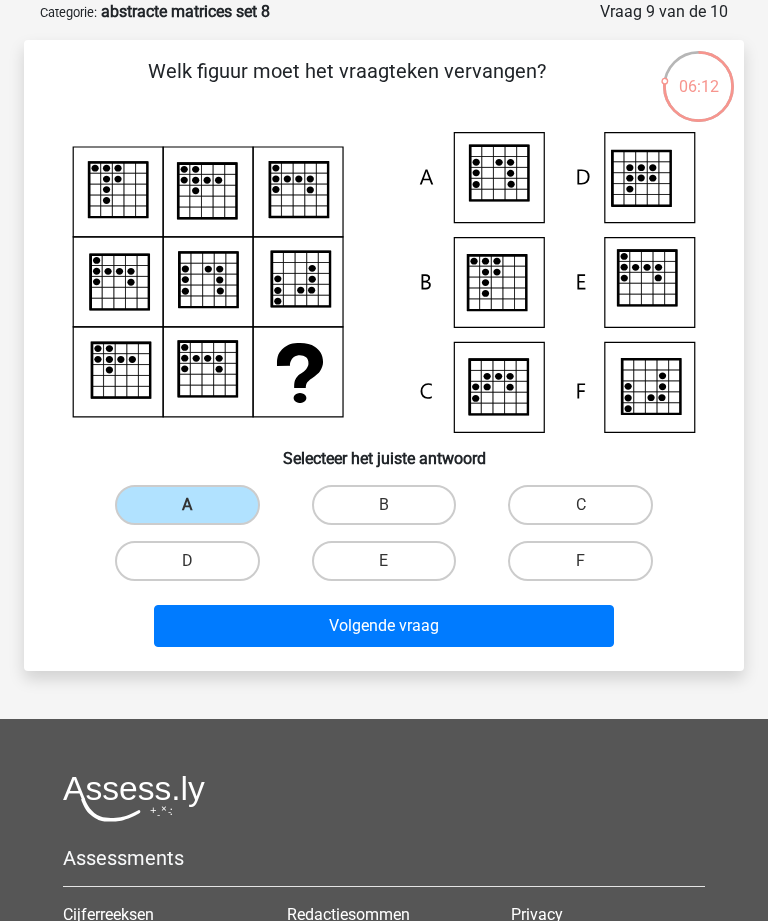 click on "Volgende vraag" at bounding box center [383, 626] 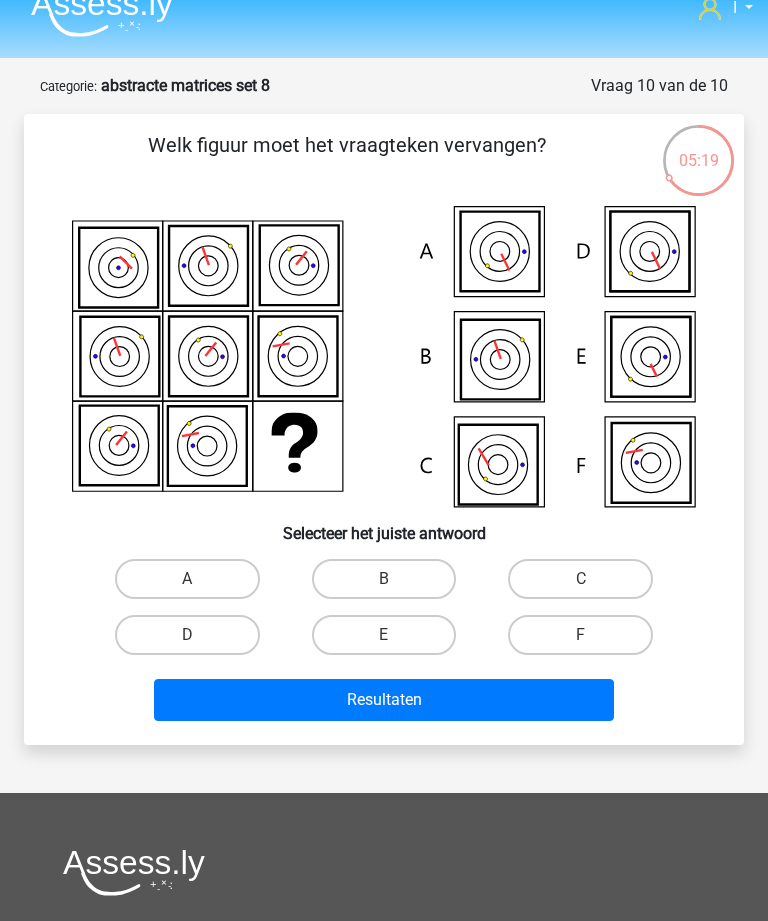 scroll, scrollTop: 0, scrollLeft: 0, axis: both 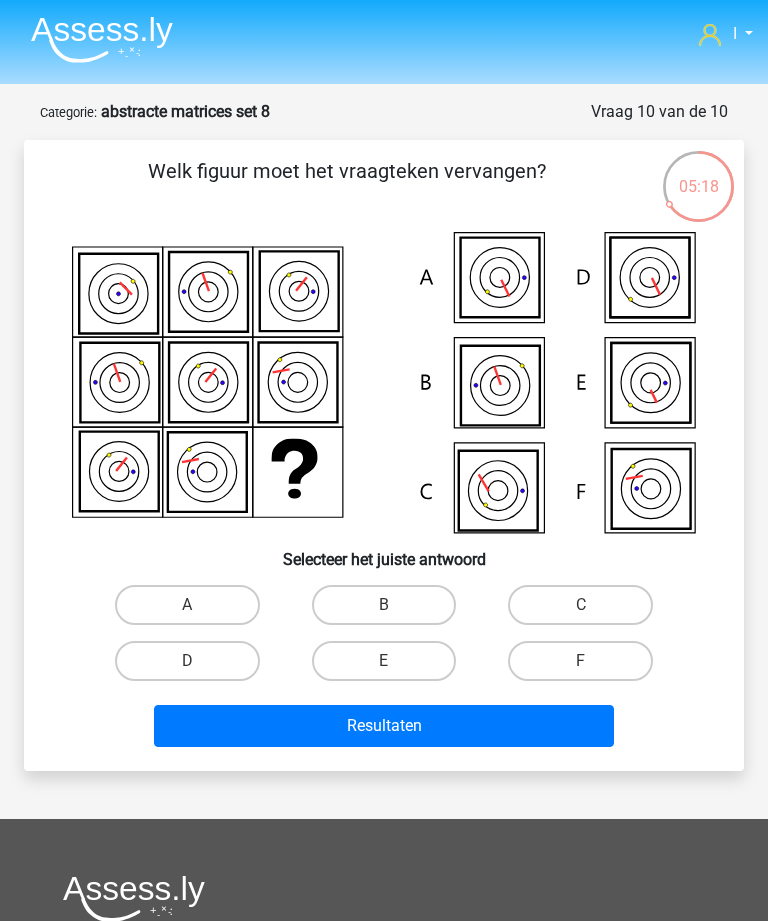 click on "C" at bounding box center [580, 605] 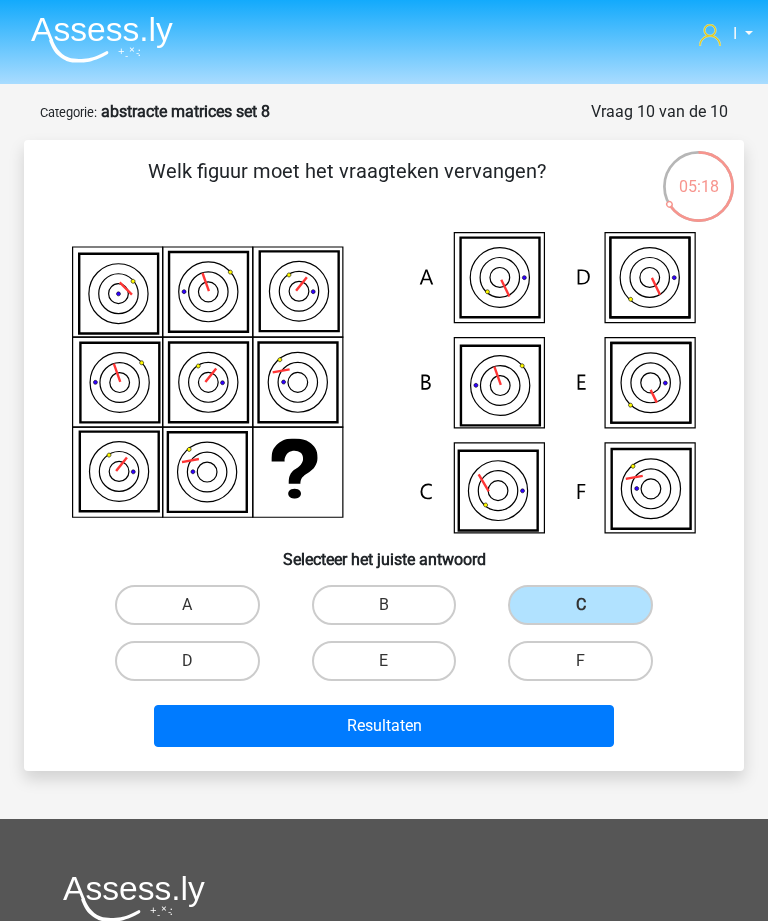 click on "Resultaten" at bounding box center [383, 726] 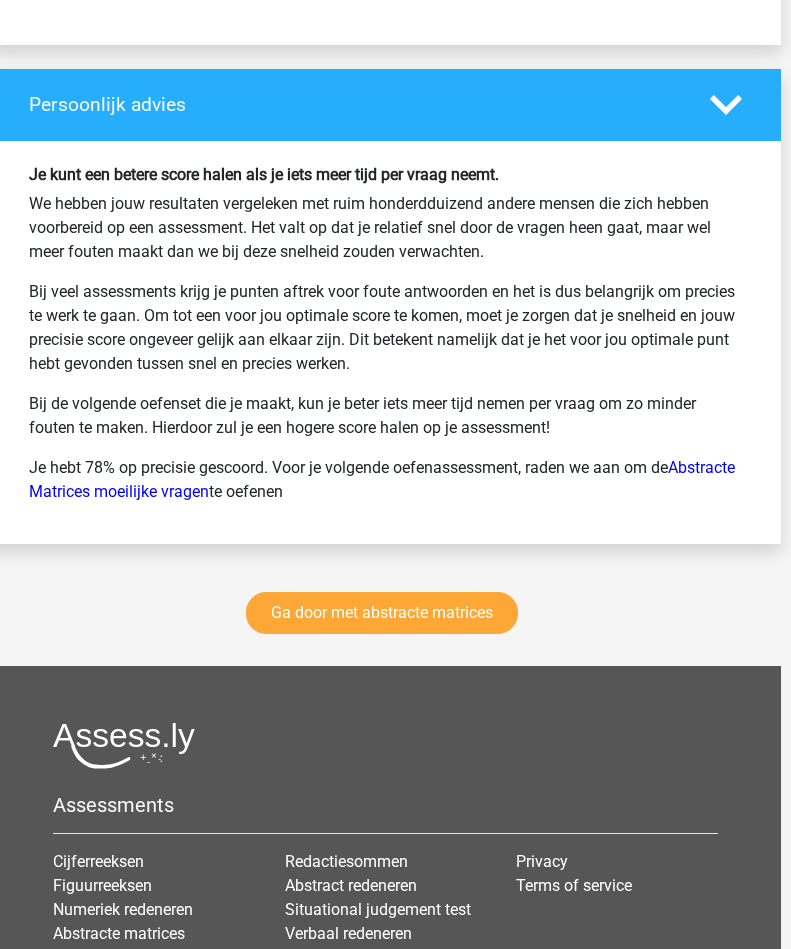 scroll, scrollTop: 2830, scrollLeft: 10, axis: both 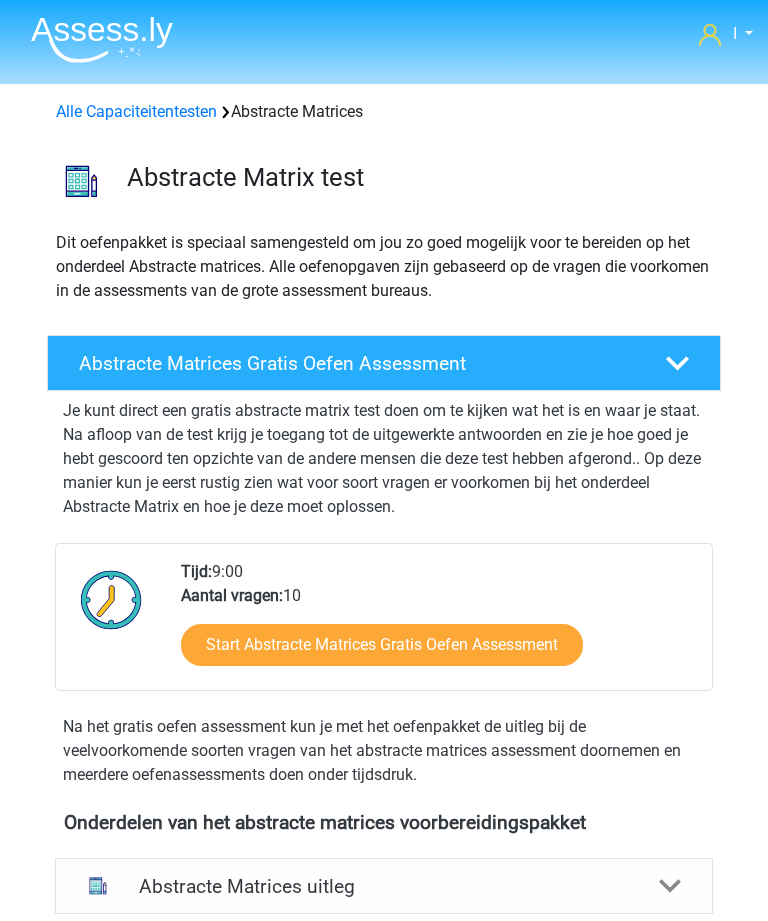 click on "Alle Capaciteitentesten" at bounding box center [136, 111] 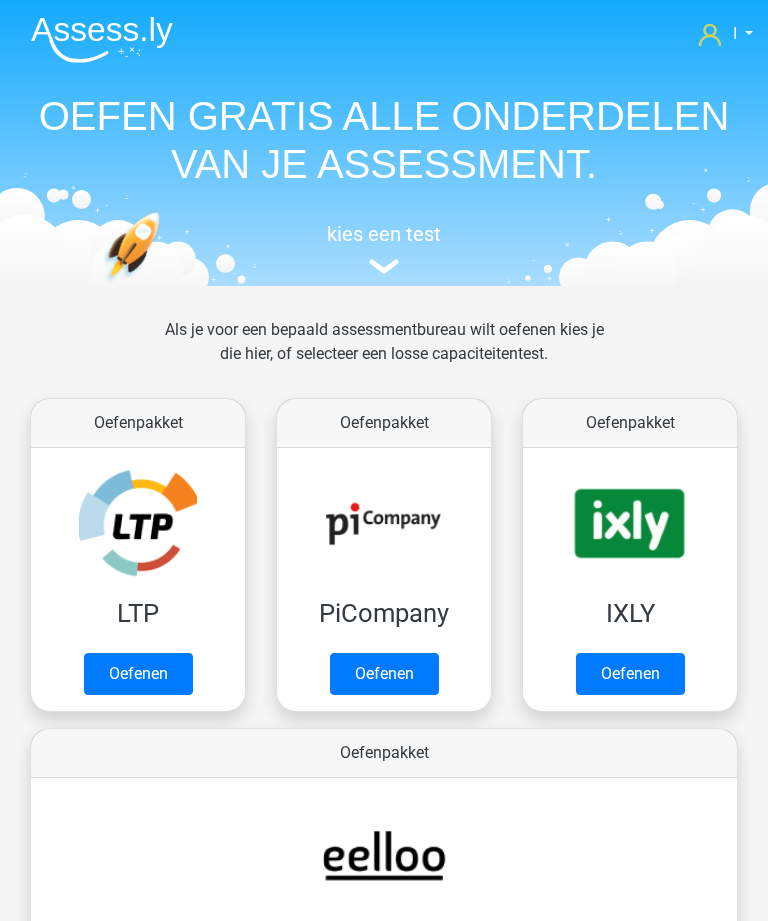 scroll, scrollTop: 1210, scrollLeft: 0, axis: vertical 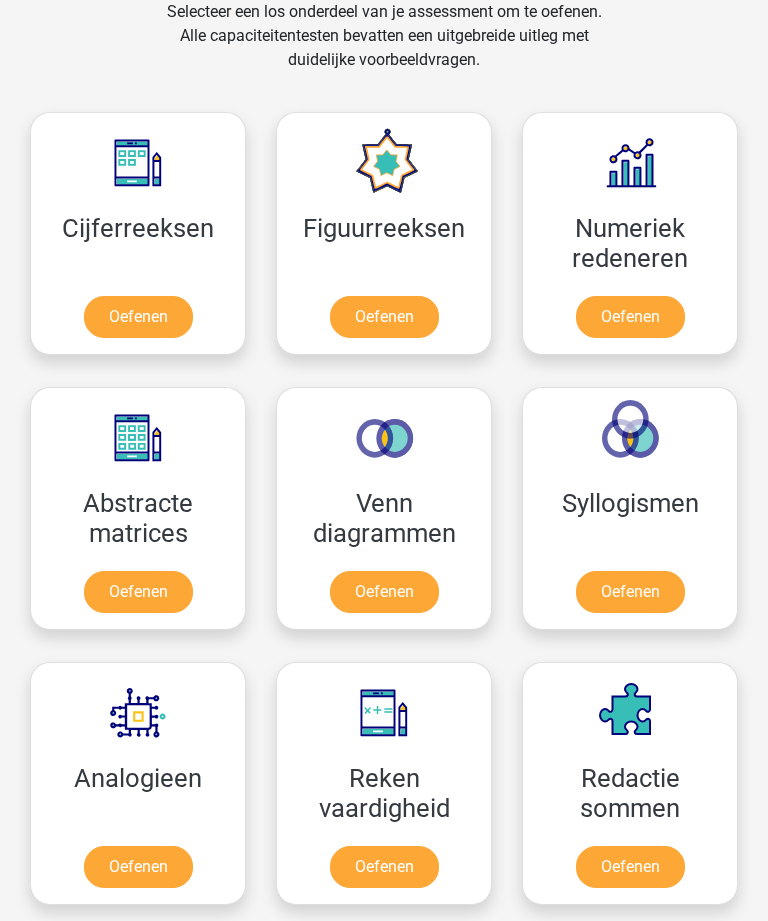 click on "Oefenen" at bounding box center (630, 317) 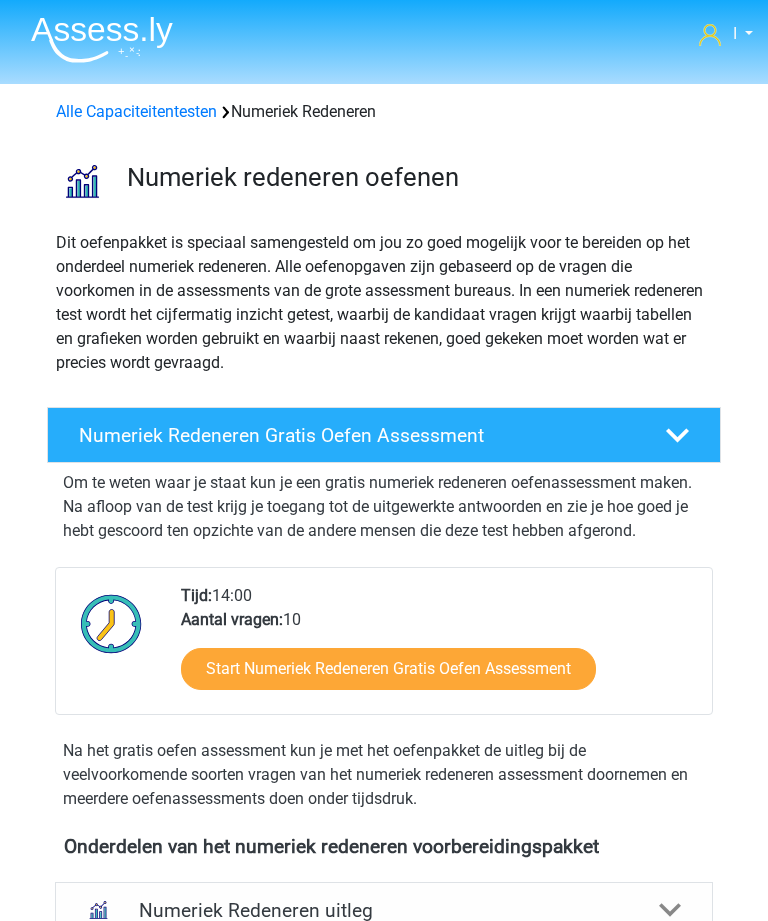 scroll, scrollTop: 0, scrollLeft: 0, axis: both 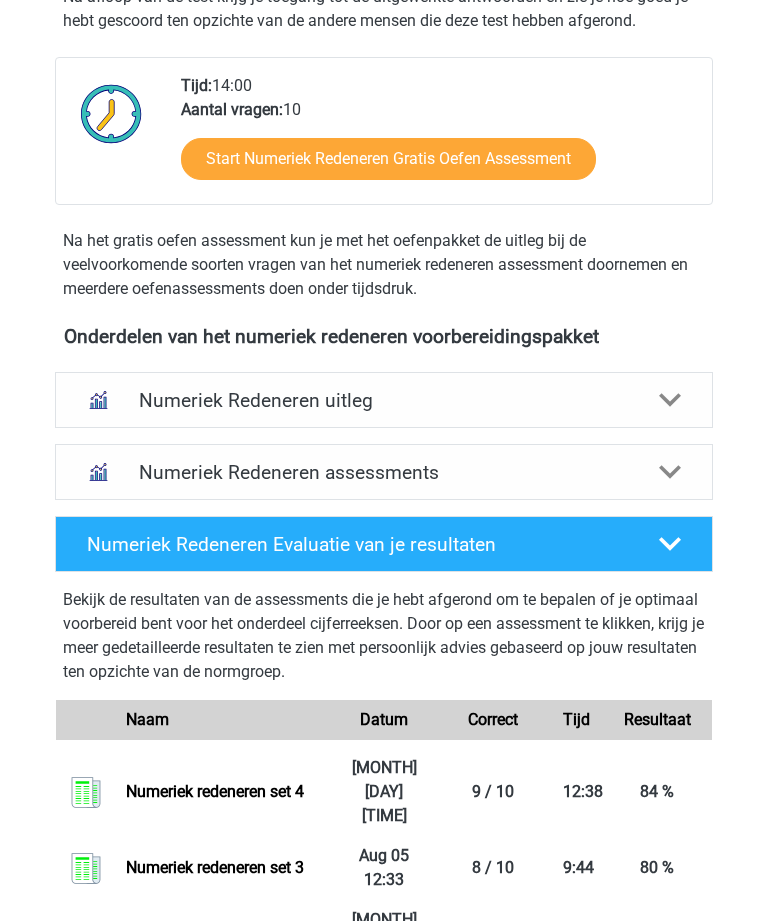 click at bounding box center (670, 473) 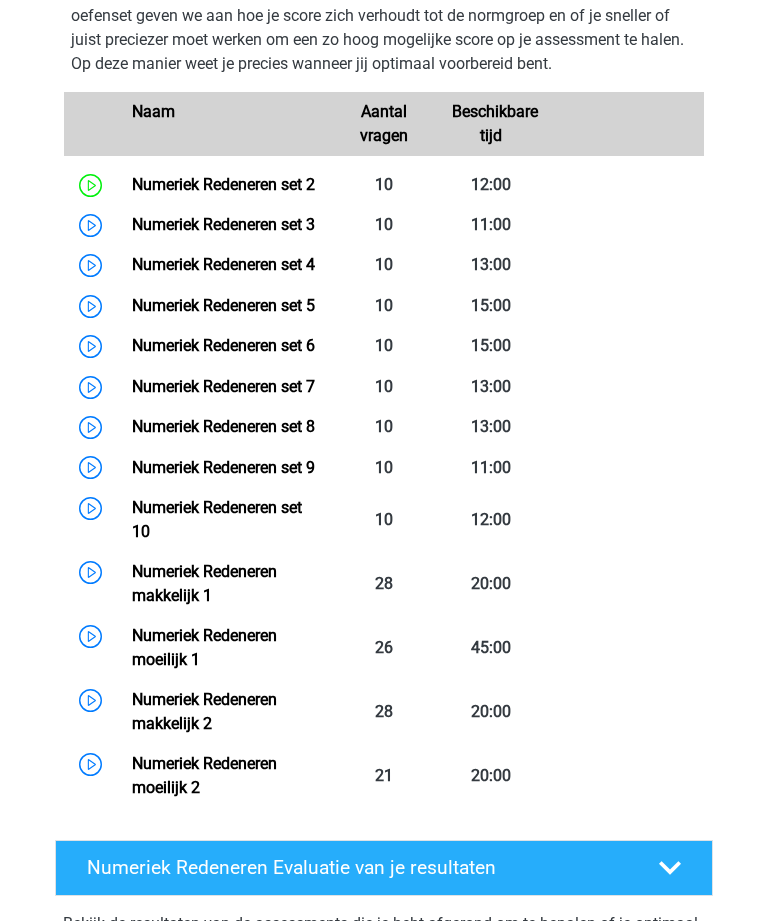 scroll, scrollTop: 1046, scrollLeft: 0, axis: vertical 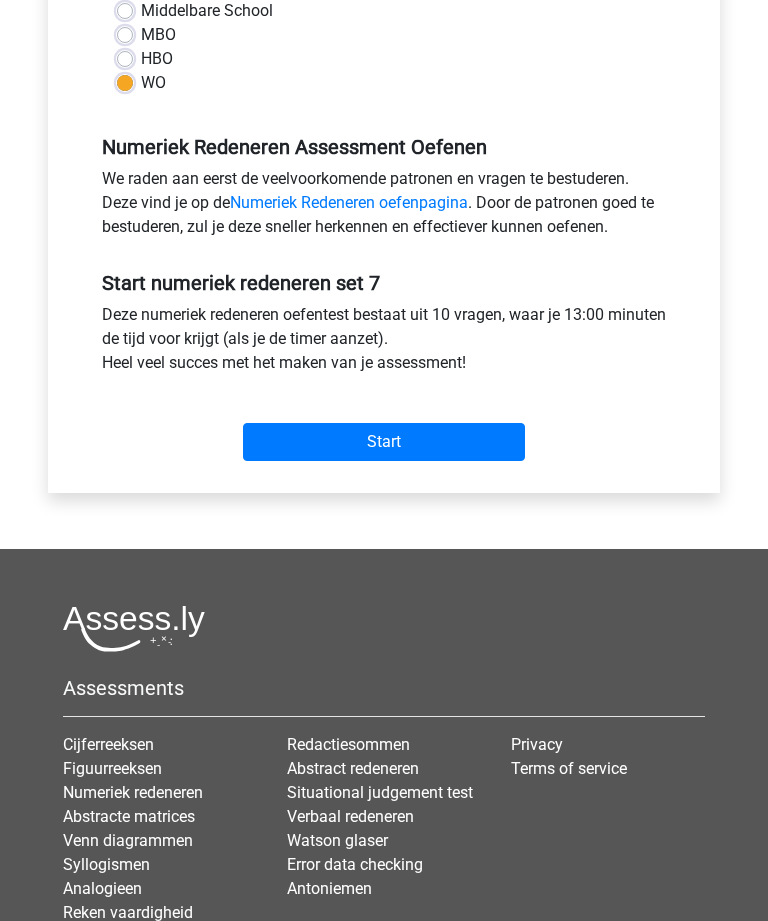 click on "Start" at bounding box center [384, 442] 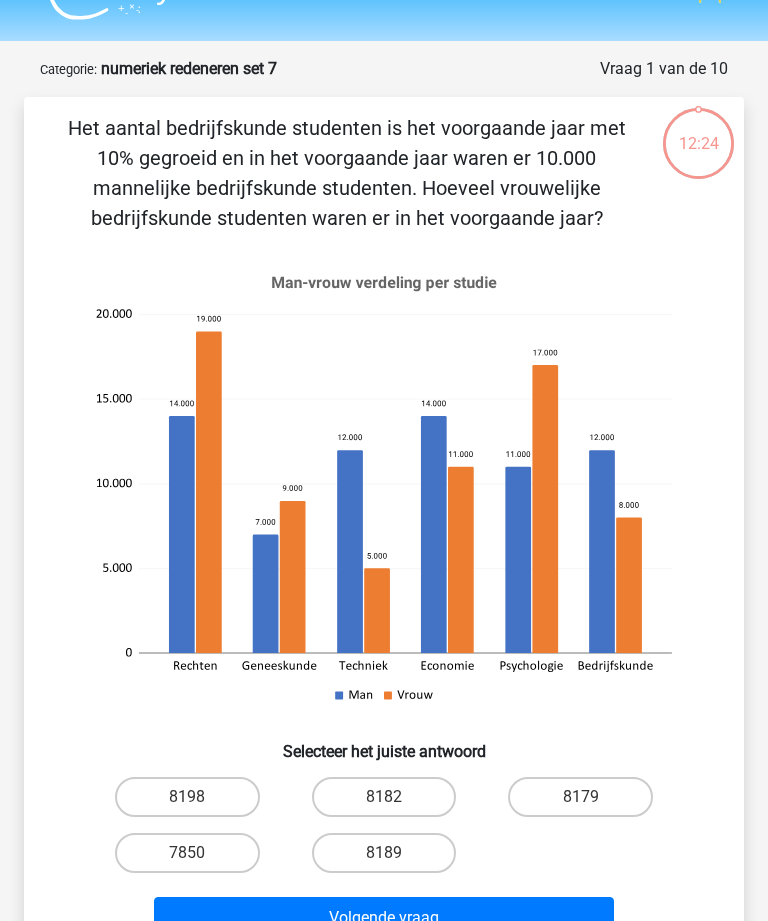 scroll, scrollTop: 43, scrollLeft: 0, axis: vertical 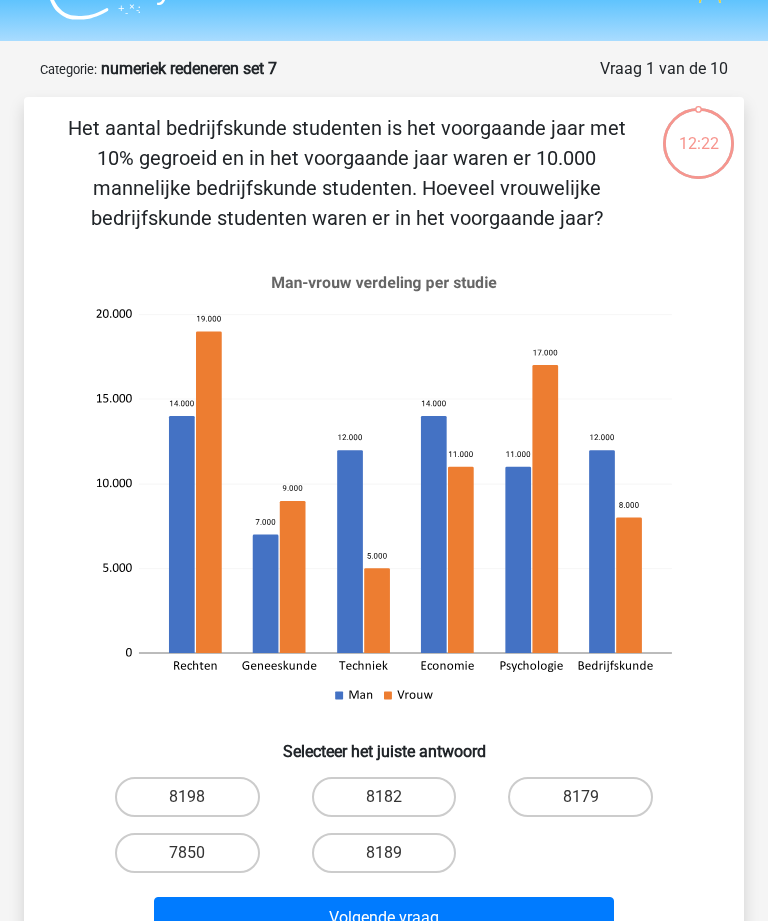 click on "8182" at bounding box center (384, 797) 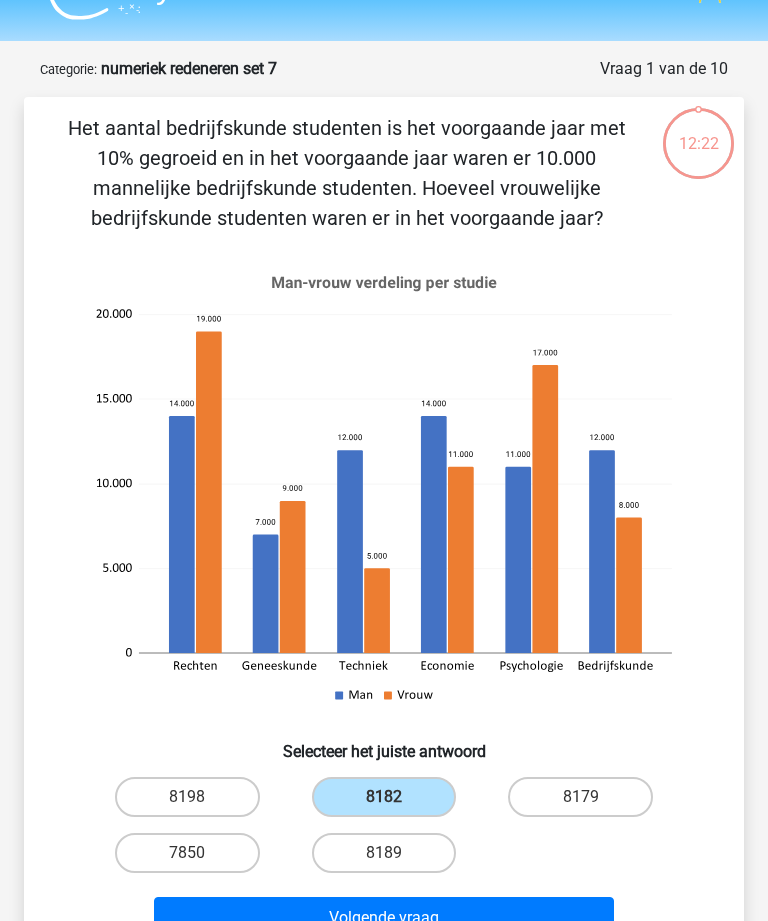 click on "Volgende vraag" at bounding box center [383, 918] 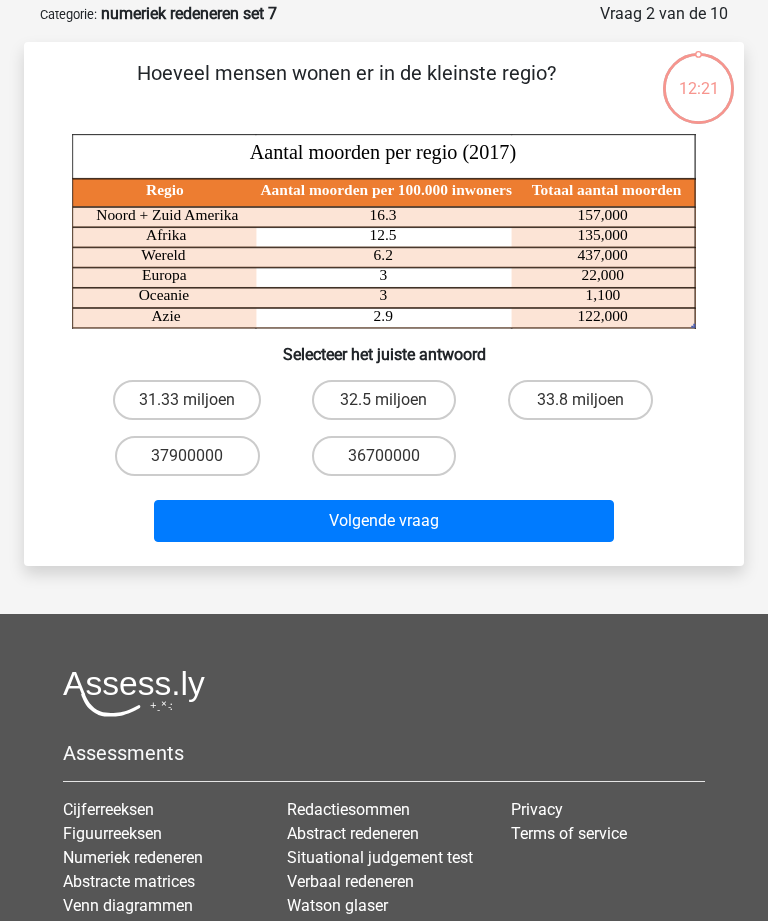 scroll, scrollTop: 100, scrollLeft: 0, axis: vertical 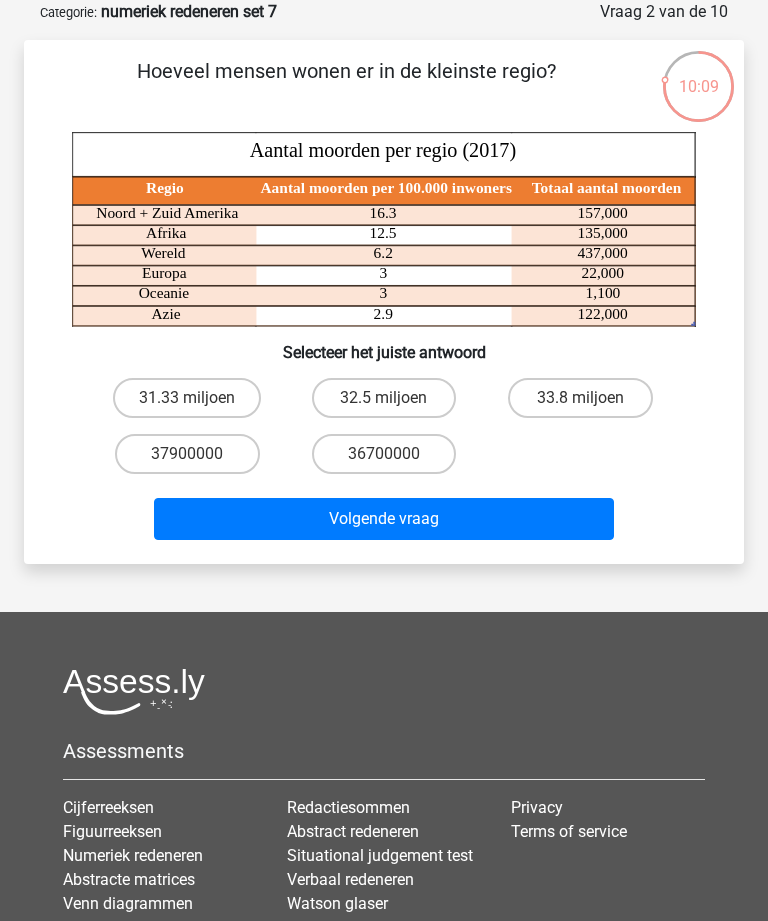 click on "36700000" at bounding box center (384, 454) 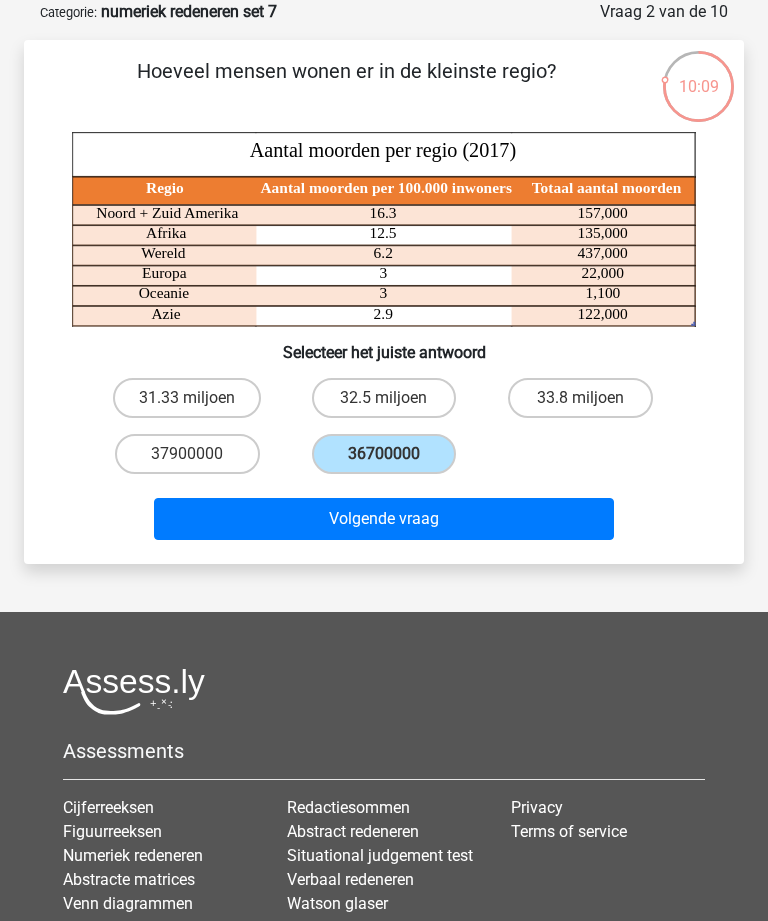 click on "Volgende vraag" at bounding box center [383, 519] 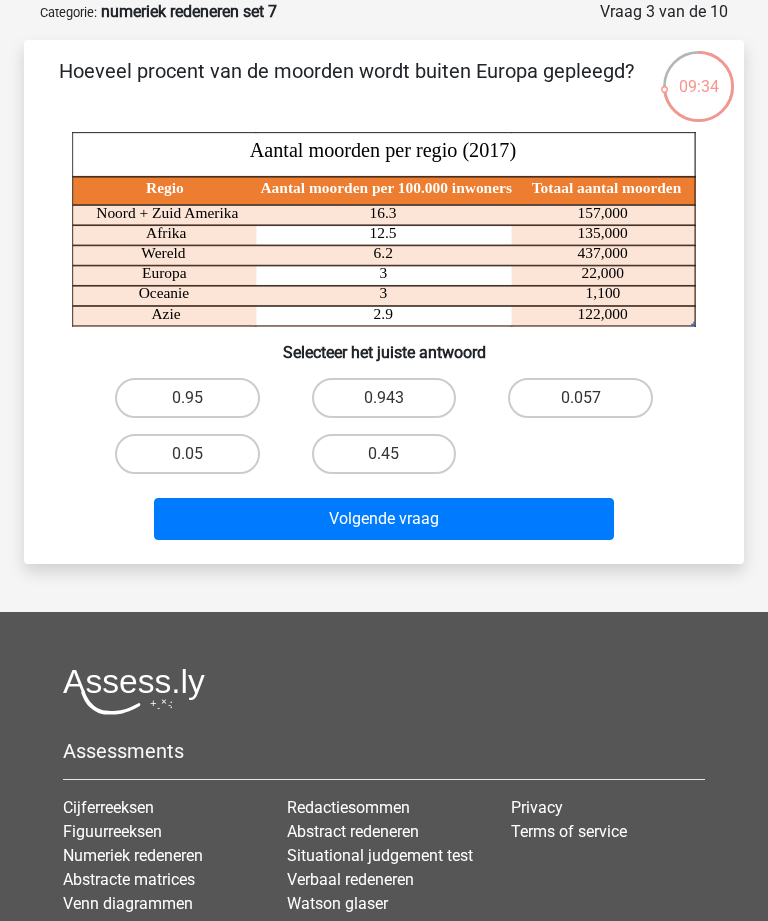 click on "0.95" at bounding box center [187, 398] 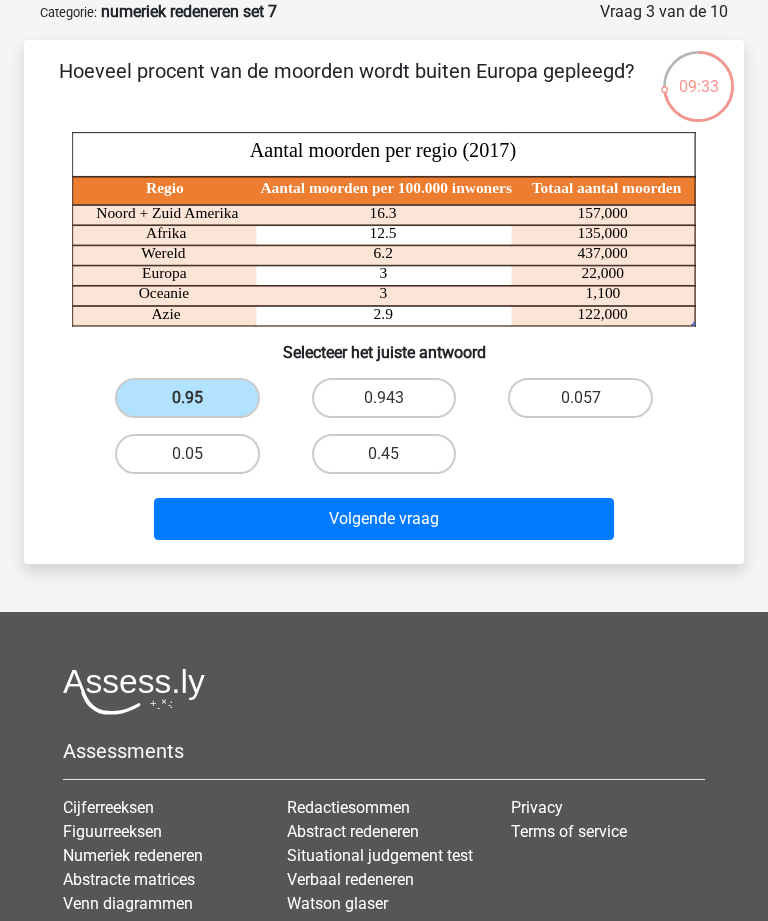 click on "Volgende vraag" at bounding box center [383, 519] 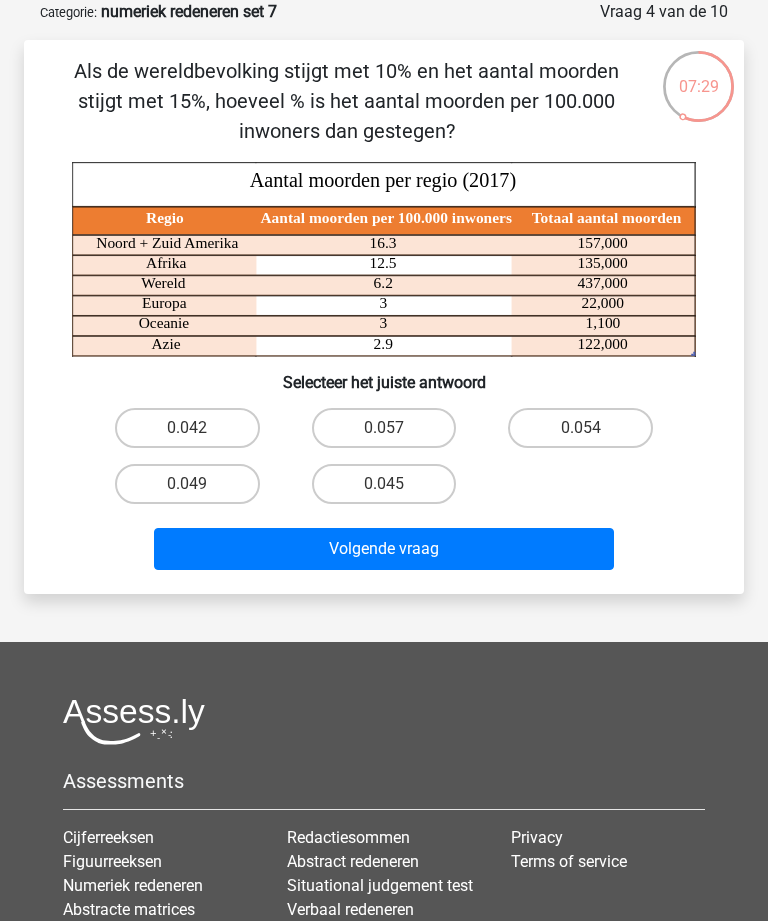 click on "0.054" at bounding box center [580, 428] 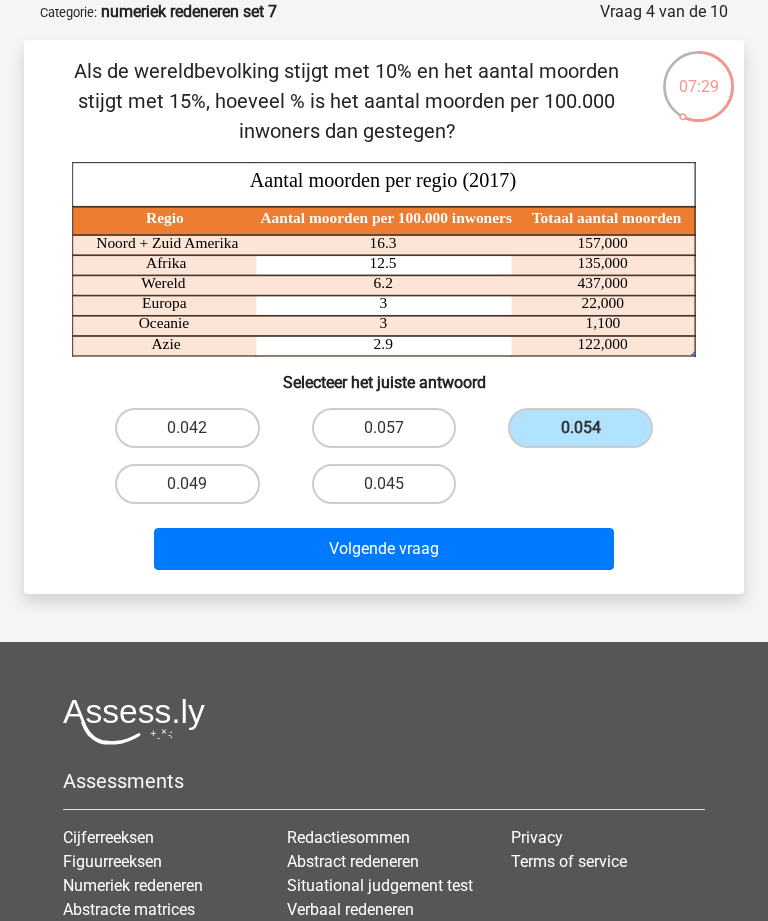 click on "Volgende vraag" at bounding box center [383, 549] 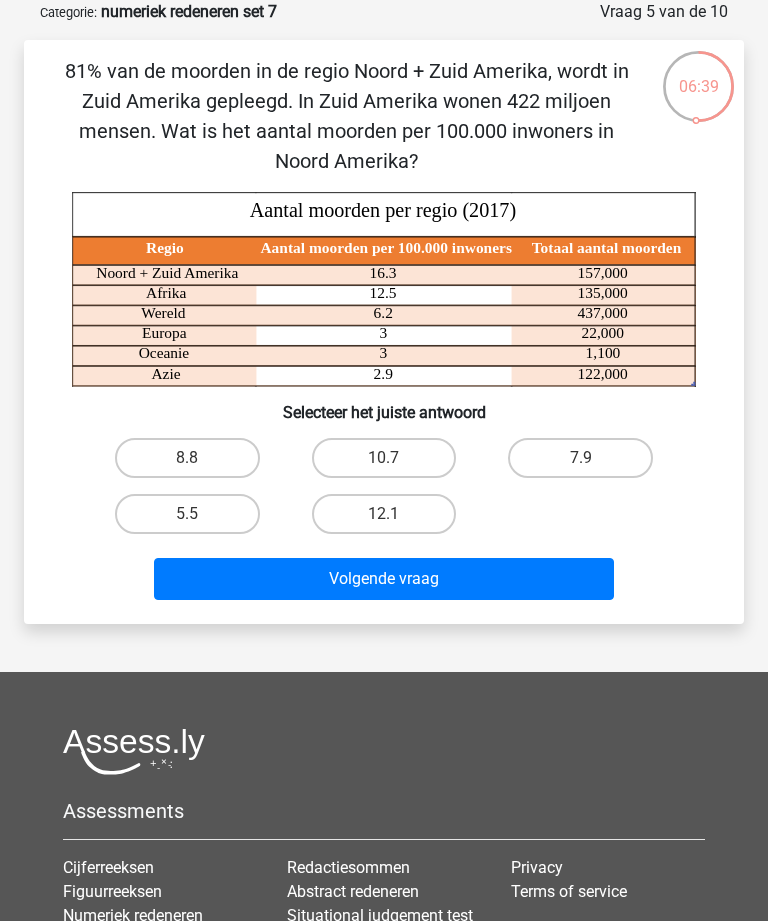 click on "Volgende vraag" at bounding box center (383, 579) 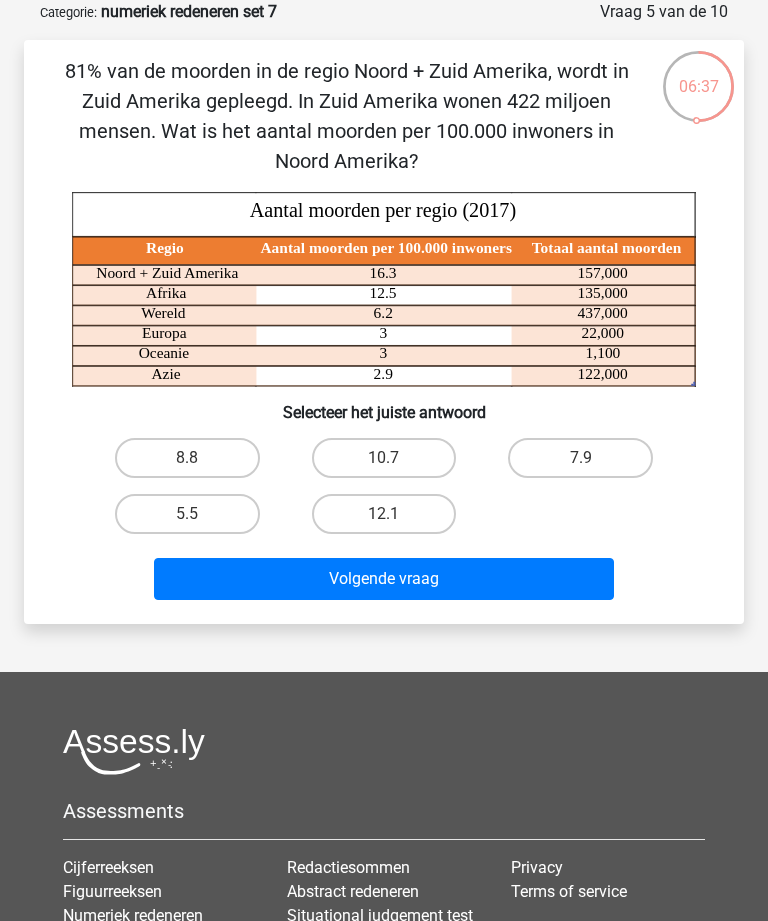 click on "8.8" at bounding box center (187, 458) 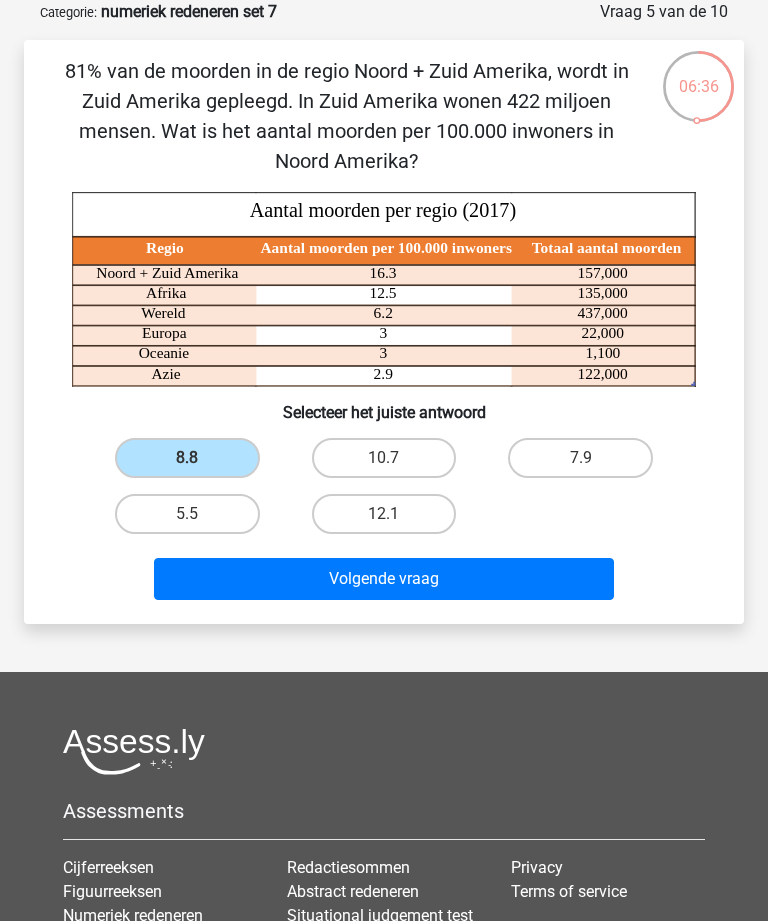 click on "Volgende vraag" at bounding box center [383, 579] 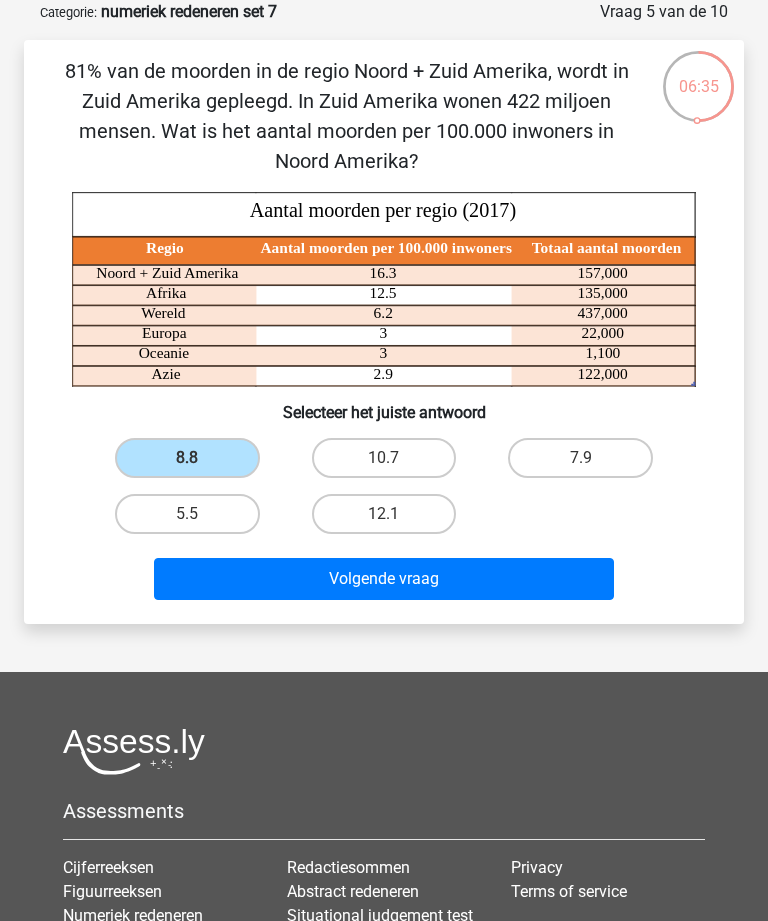 click on "Volgende vraag" at bounding box center (383, 579) 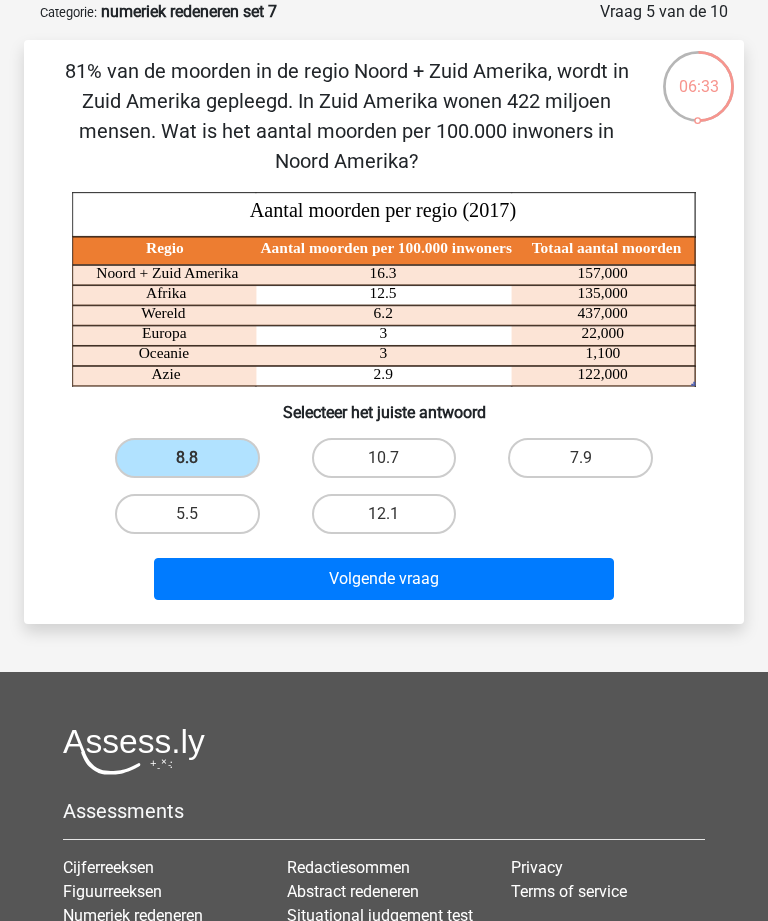 click on "5.5" at bounding box center (187, 514) 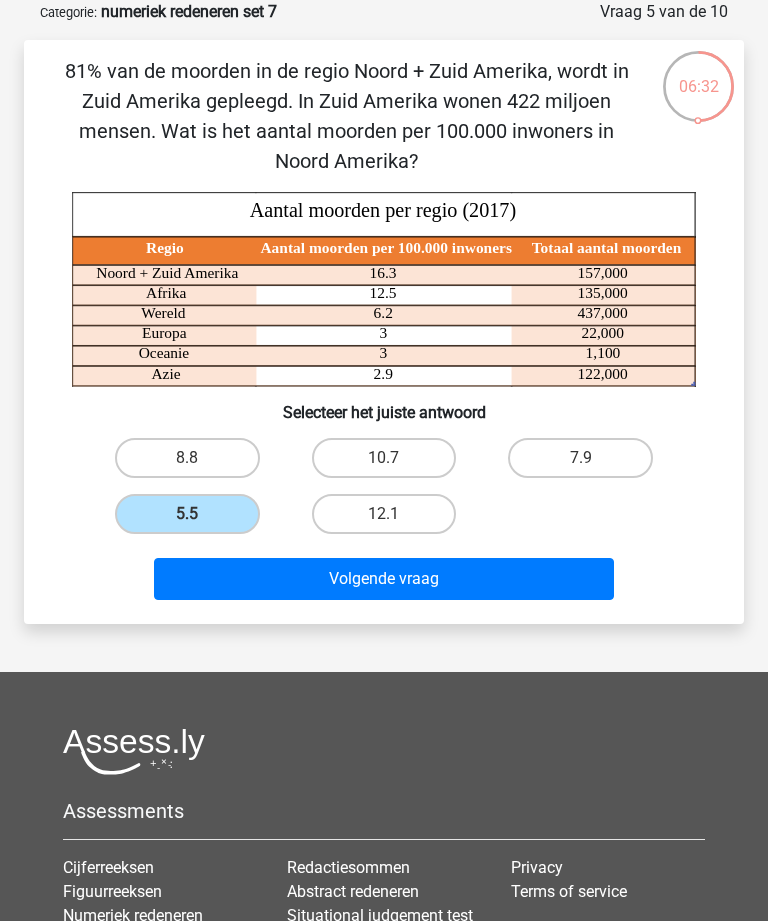click on "Volgende vraag" at bounding box center [383, 579] 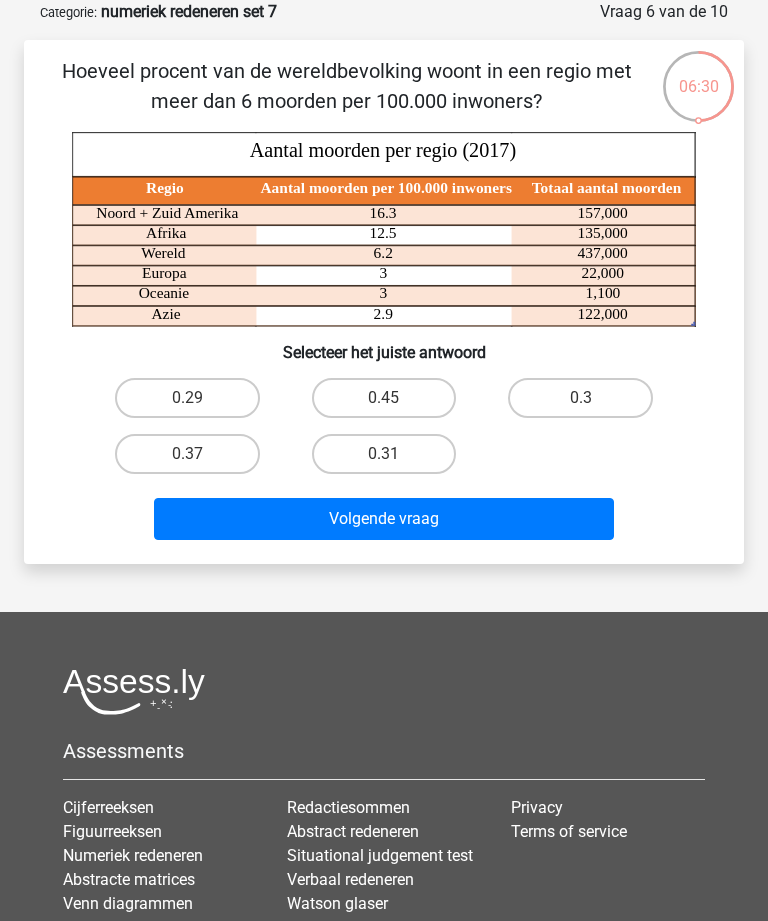 click on "0.29" at bounding box center [187, 398] 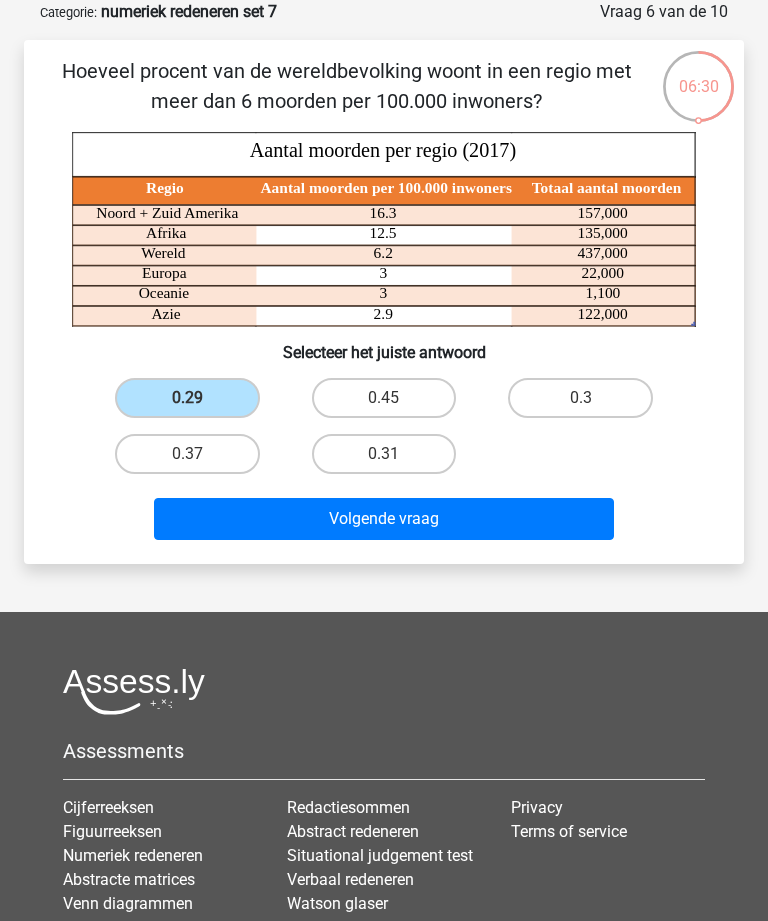 click on "Volgende vraag" at bounding box center [383, 519] 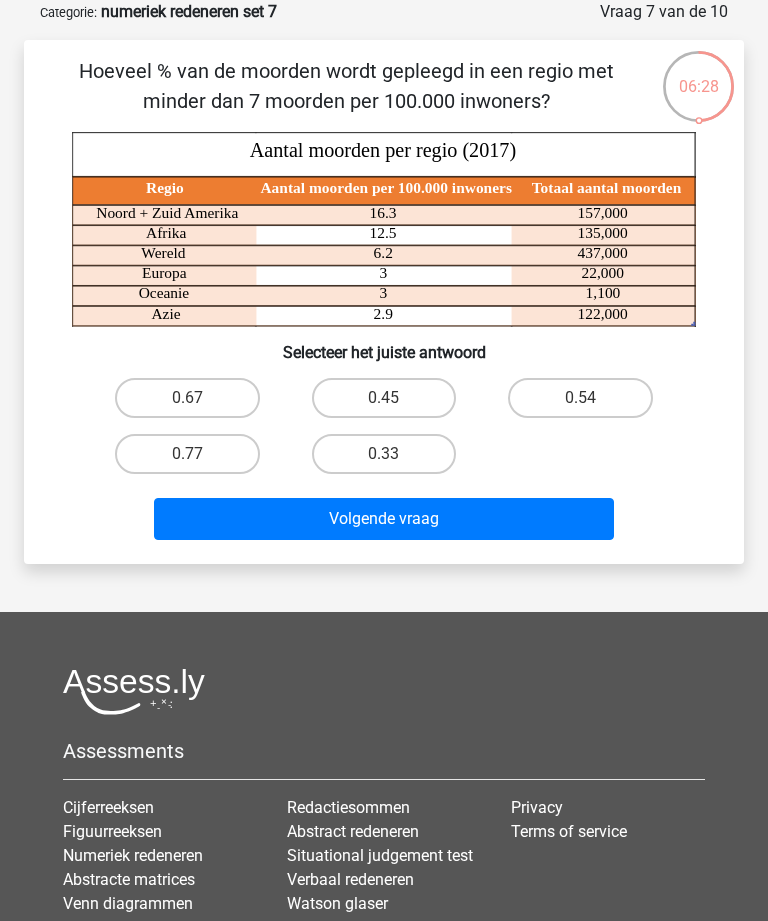 click on "0.67" at bounding box center [187, 398] 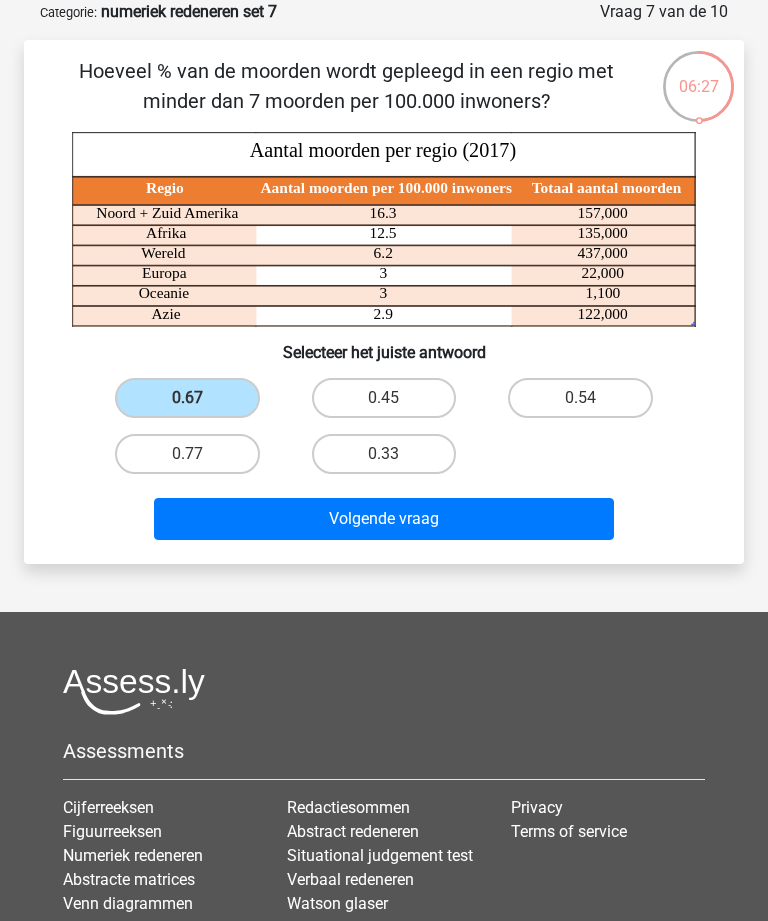 click on "Volgende vraag" at bounding box center [383, 519] 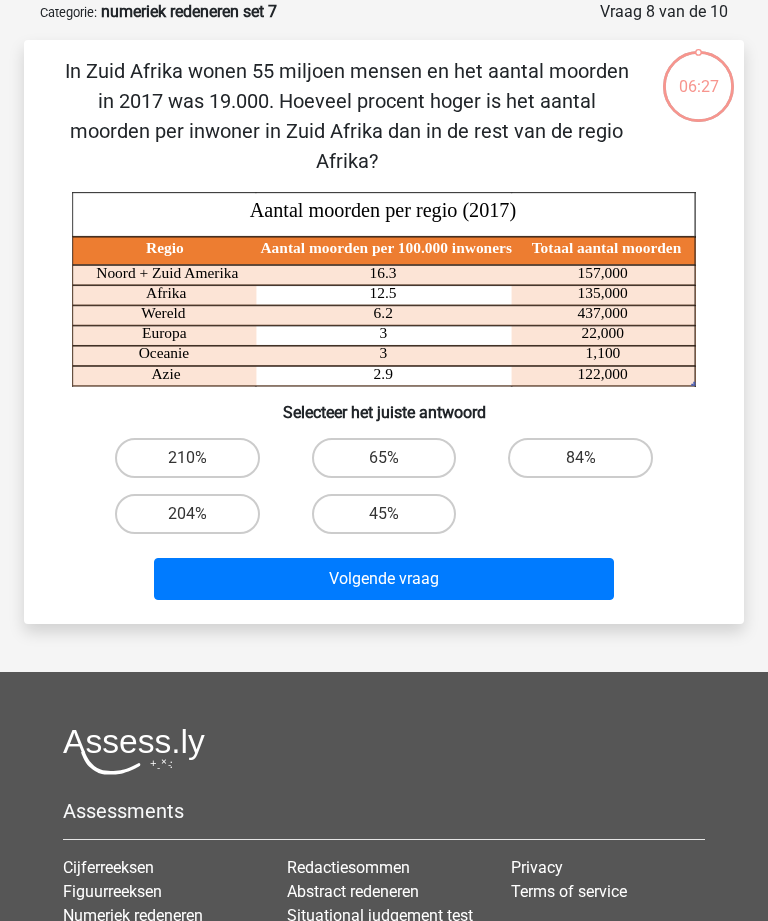 click on "65%" at bounding box center [384, 458] 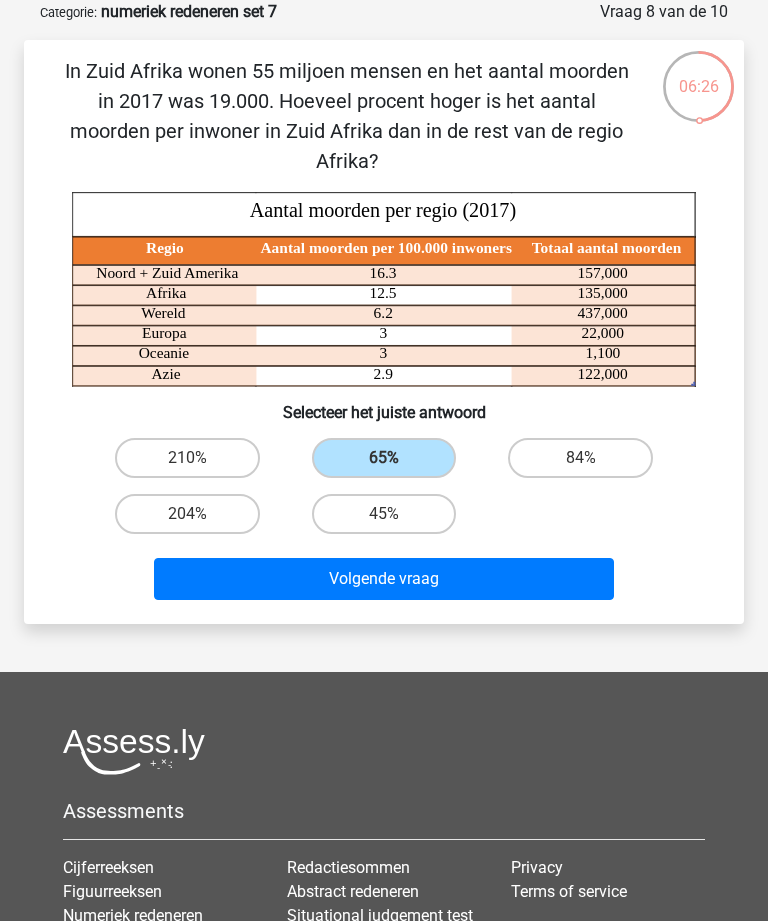click on "Volgende vraag" at bounding box center (383, 579) 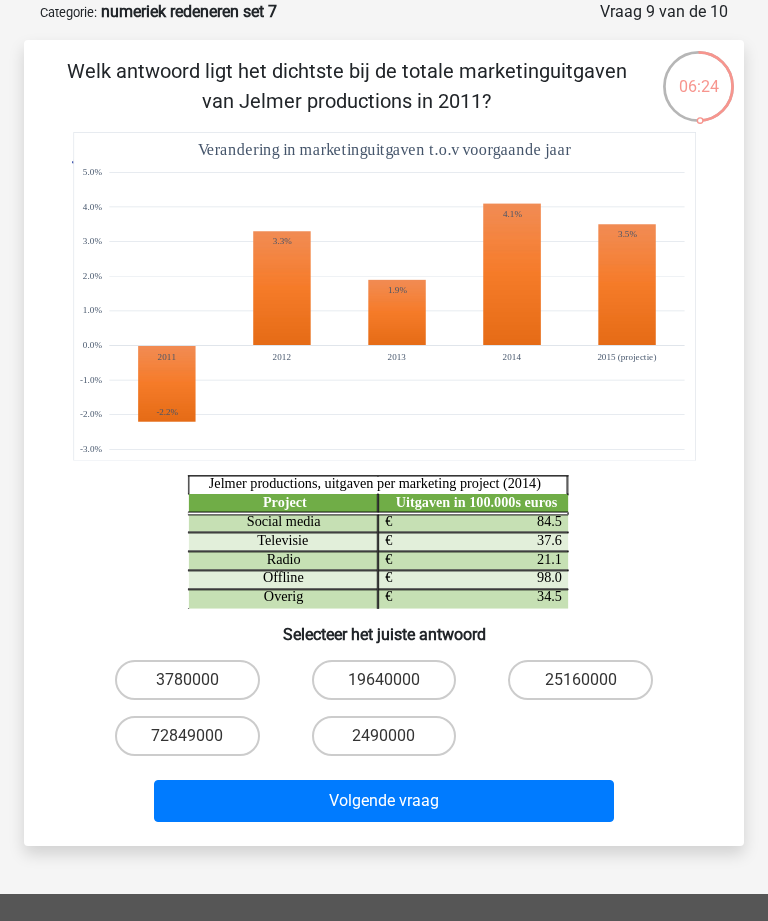 click on "19640000" at bounding box center [384, 680] 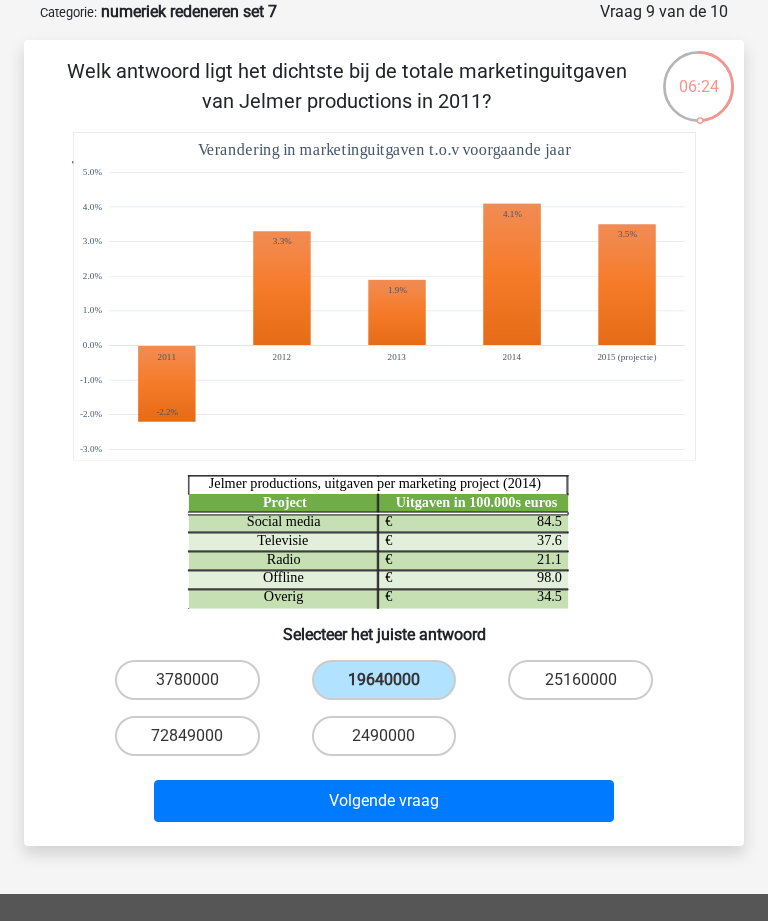 click on "Volgende vraag" at bounding box center (383, 801) 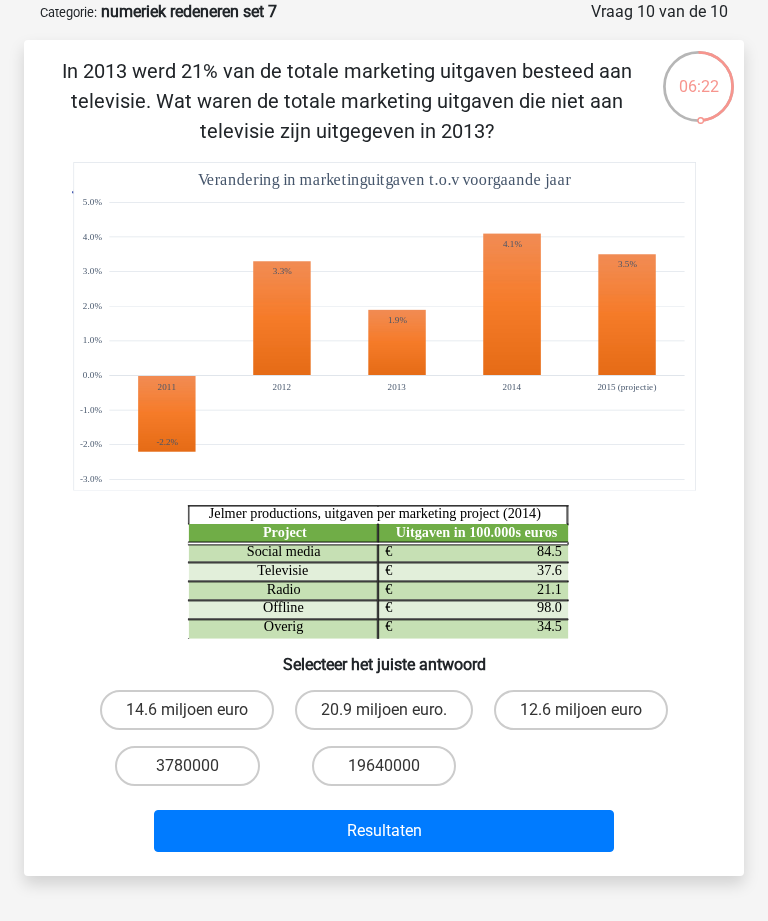 click on "Resultaten" at bounding box center (383, 831) 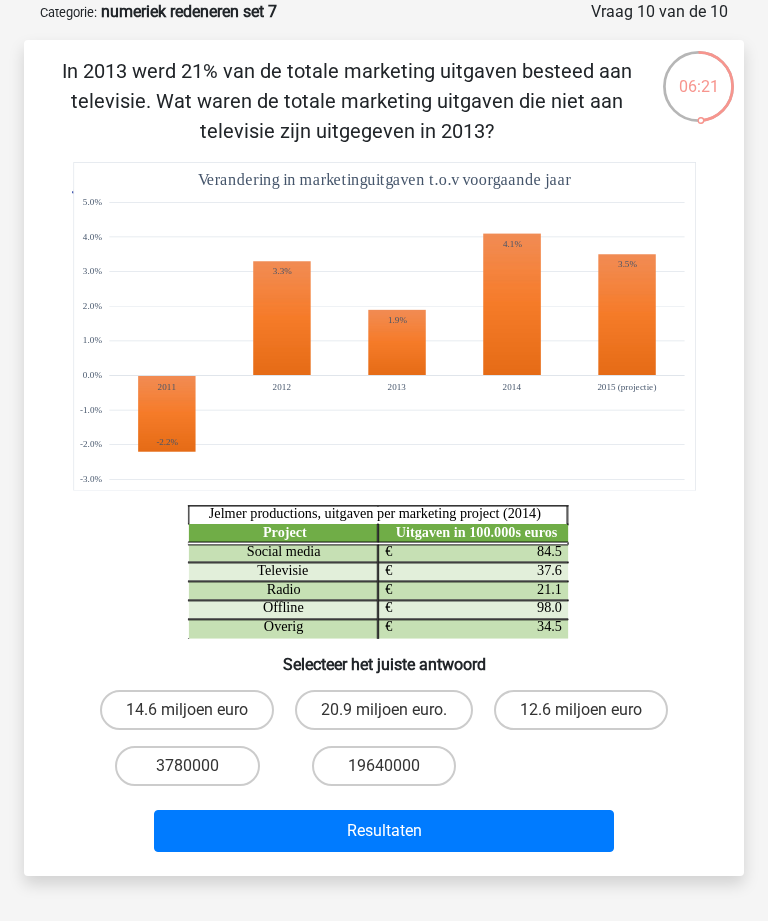 click on "20.9 miljoen euro." at bounding box center [384, 710] 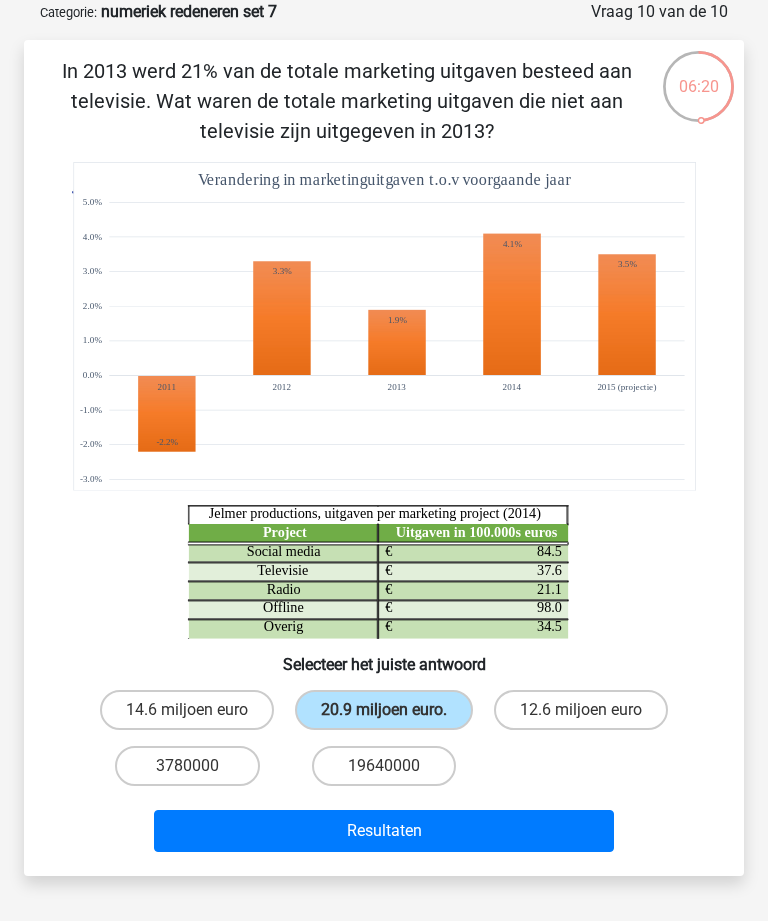 click on "Resultaten" at bounding box center (383, 831) 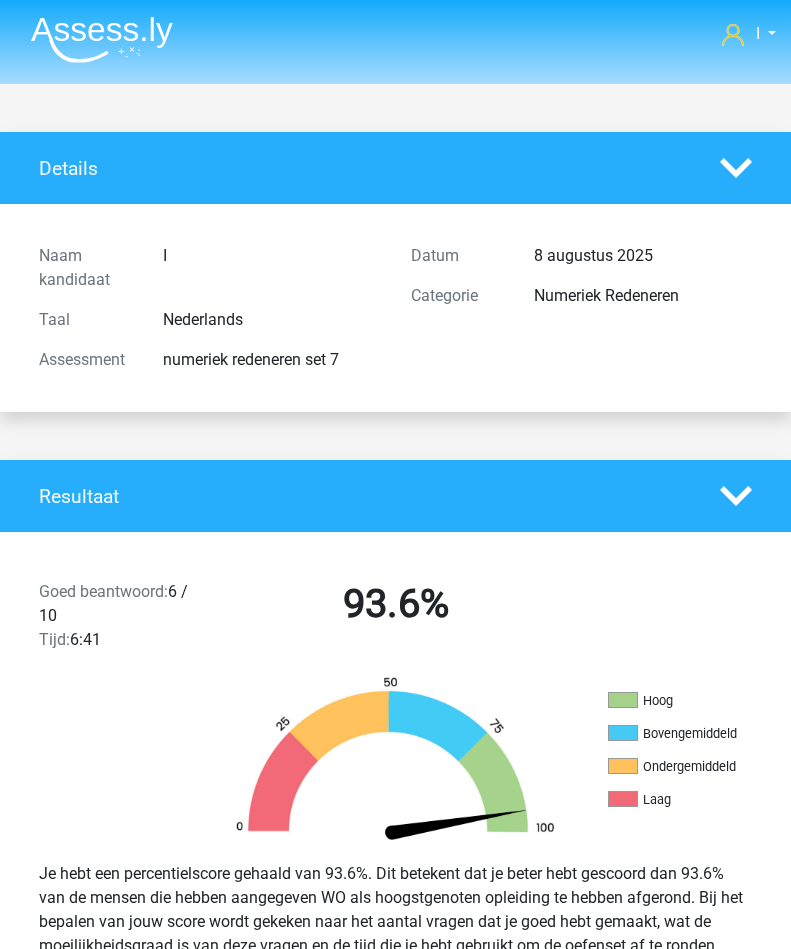 scroll, scrollTop: 0, scrollLeft: 0, axis: both 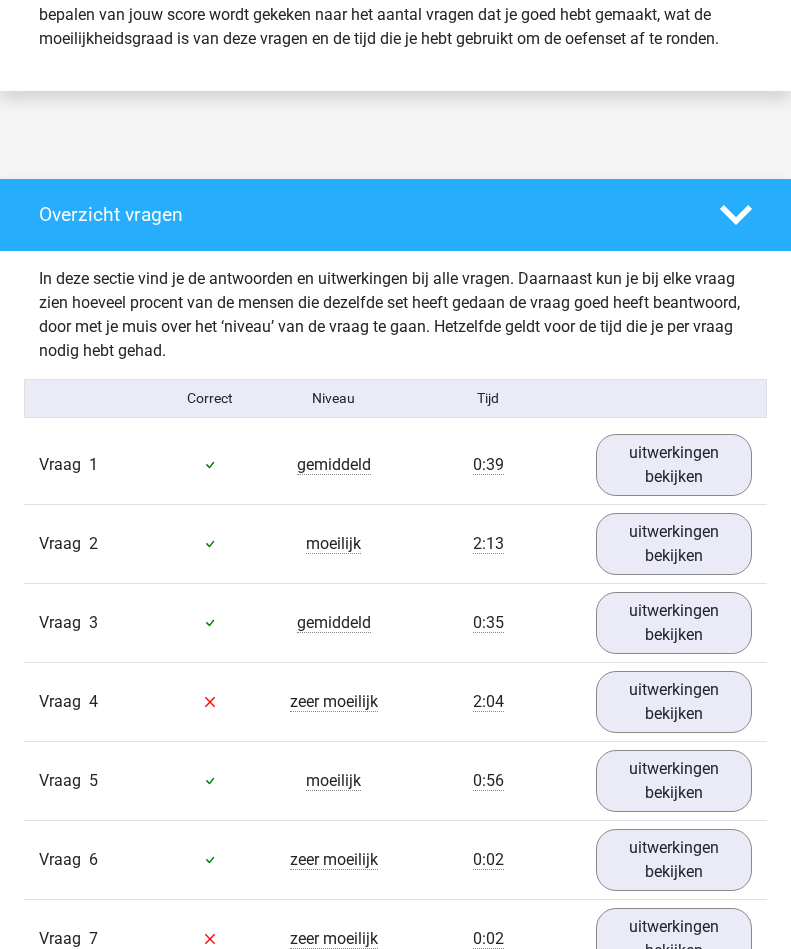click on "uitwerkingen bekijken" at bounding box center [674, 465] 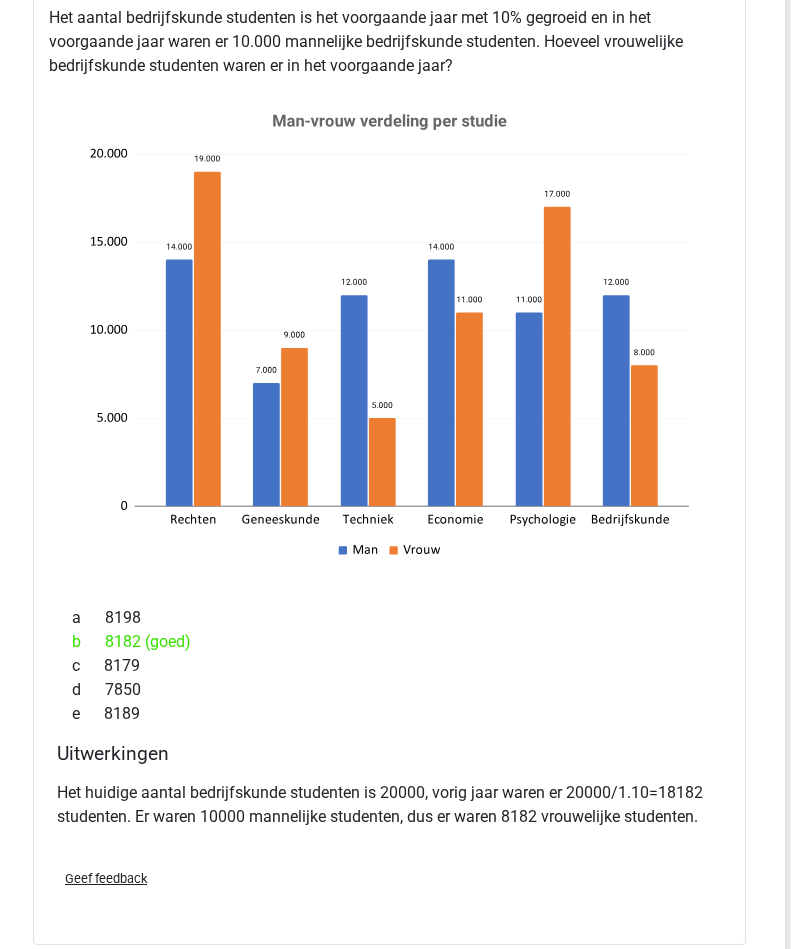 scroll, scrollTop: 1436, scrollLeft: 6, axis: both 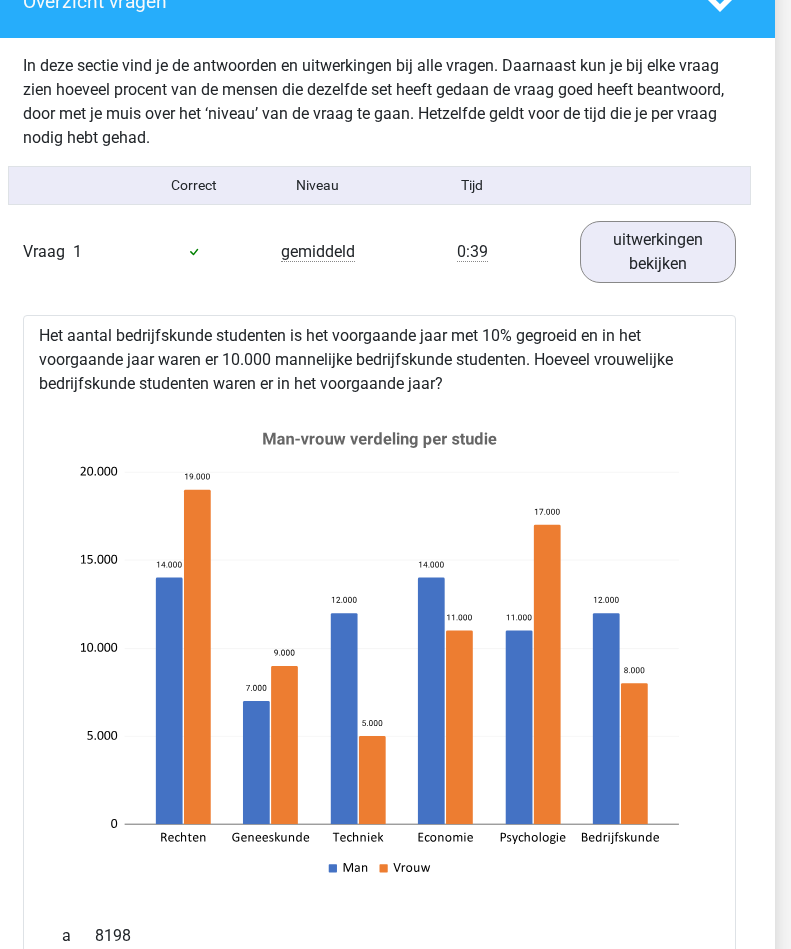 click on "uitwerkingen bekijken" at bounding box center [658, 252] 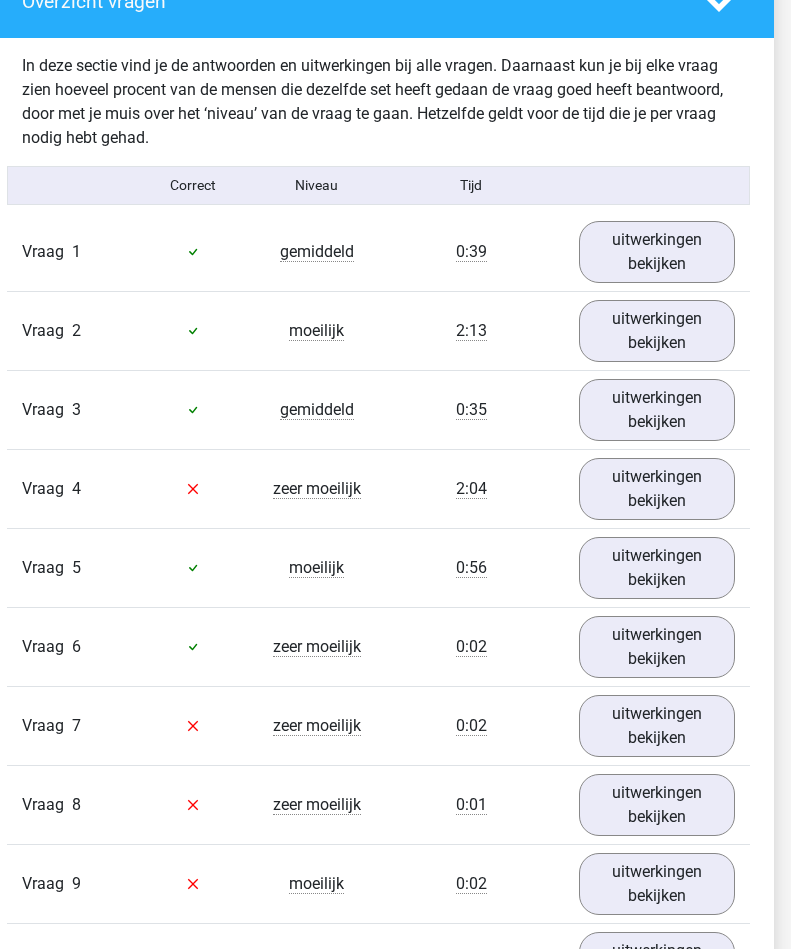 click on "uitwerkingen bekijken" at bounding box center [657, 331] 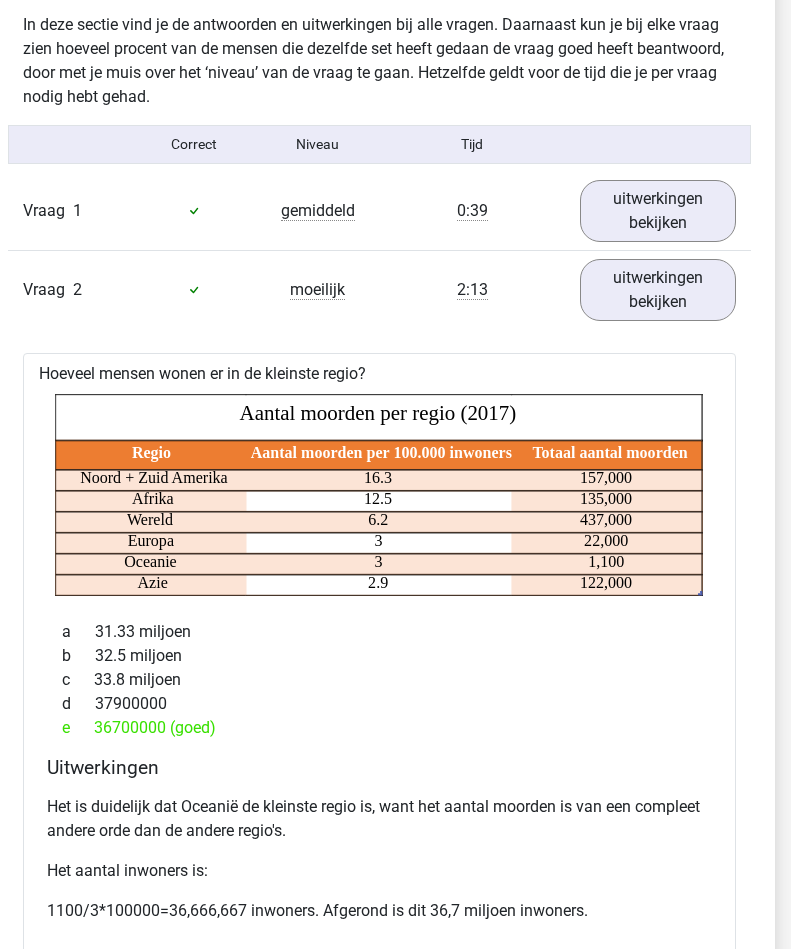 scroll, scrollTop: 1162, scrollLeft: 16, axis: both 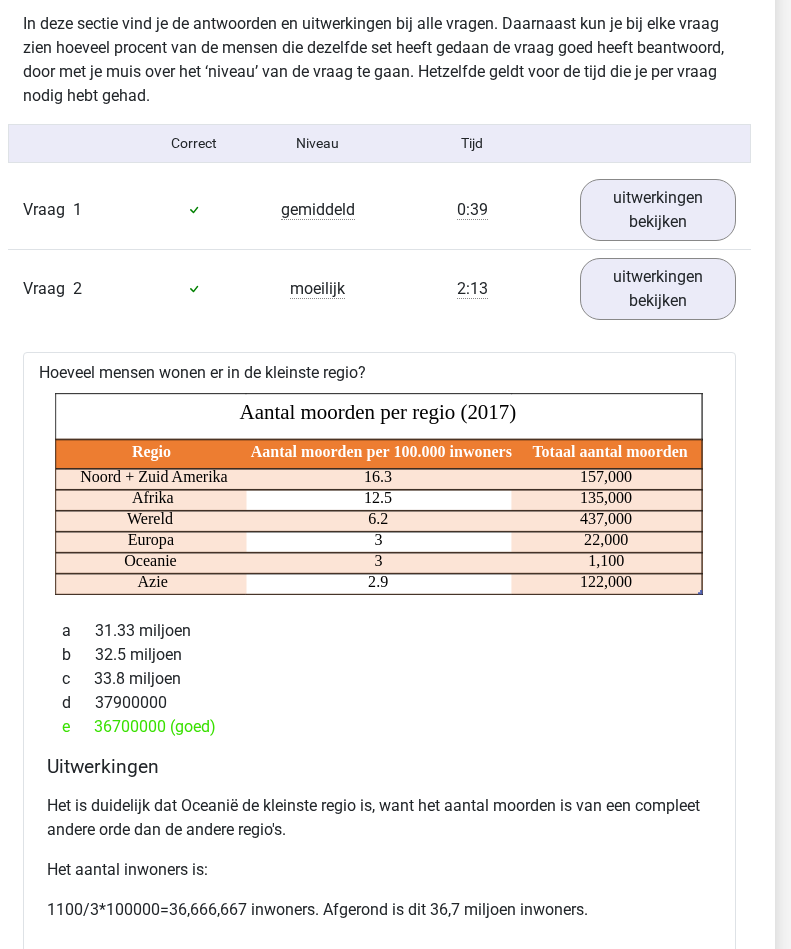 click on "uitwerkingen bekijken" at bounding box center [658, 289] 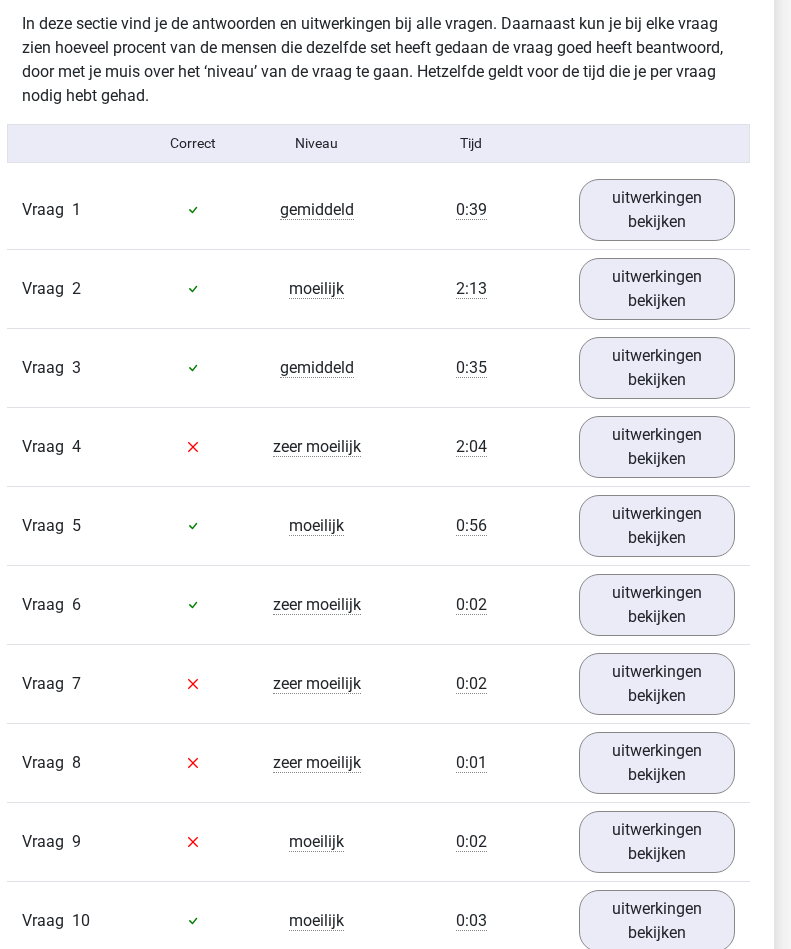 click on "uitwerkingen bekijken" at bounding box center (657, 368) 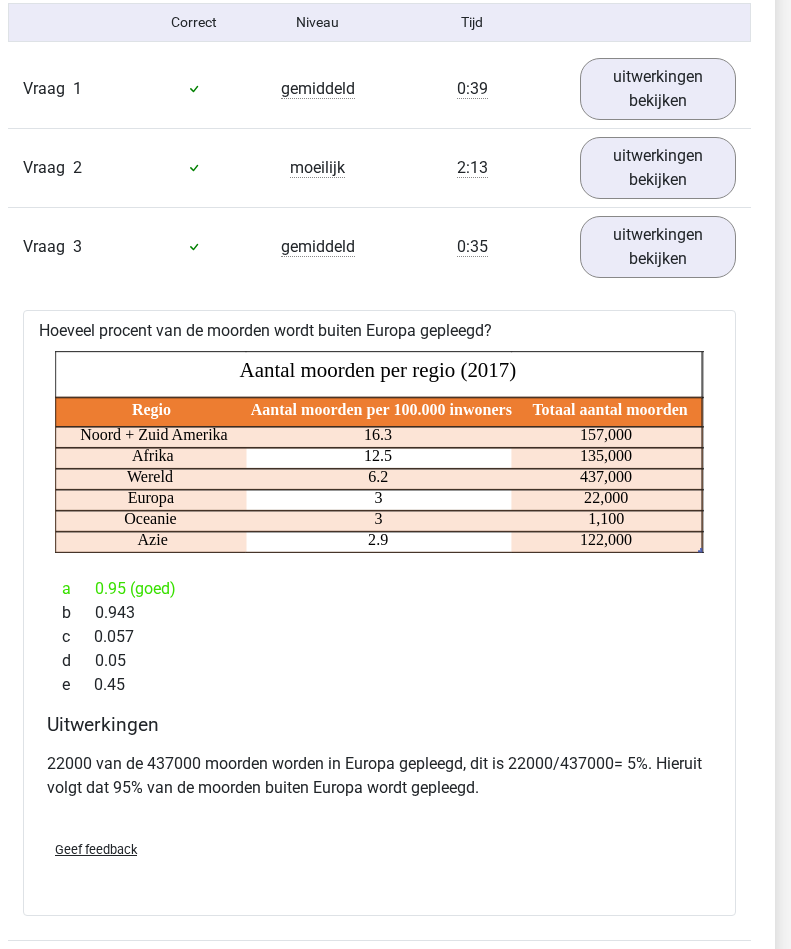 scroll, scrollTop: 1283, scrollLeft: 17, axis: both 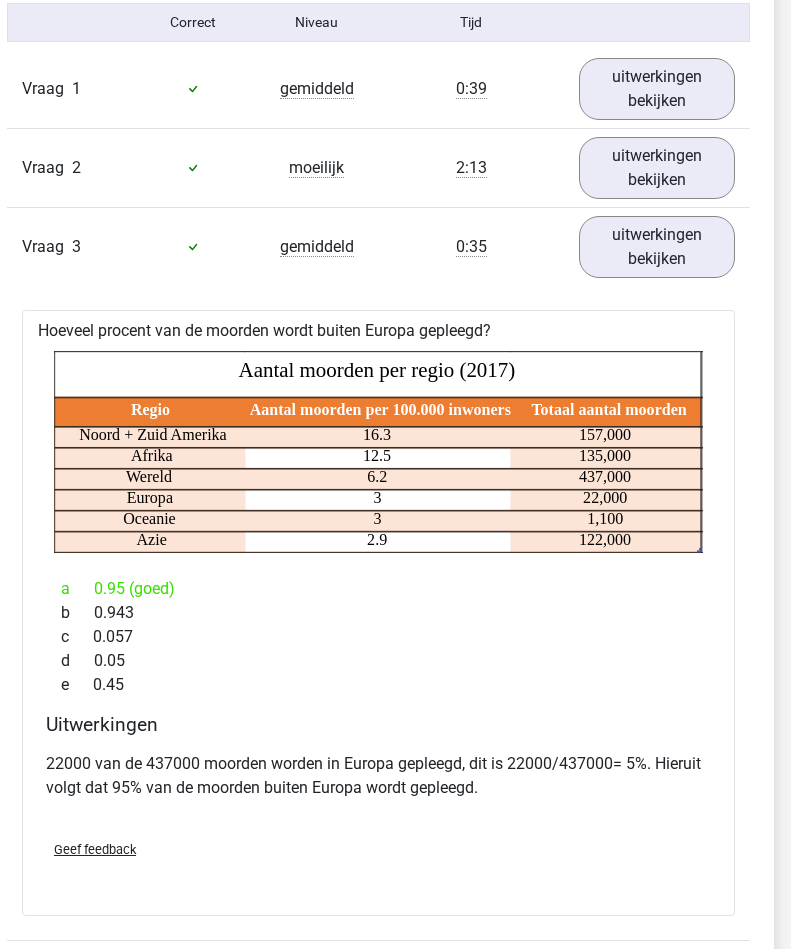 click on "uitwerkingen bekijken" at bounding box center [657, 247] 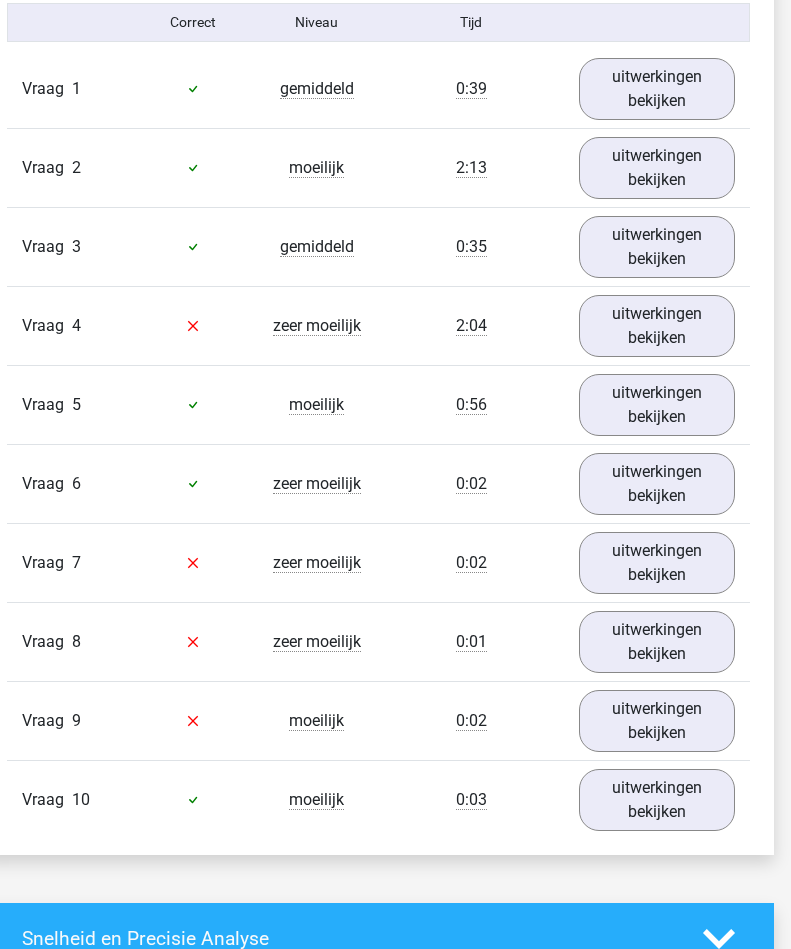 click on "uitwerkingen bekijken" at bounding box center (657, 326) 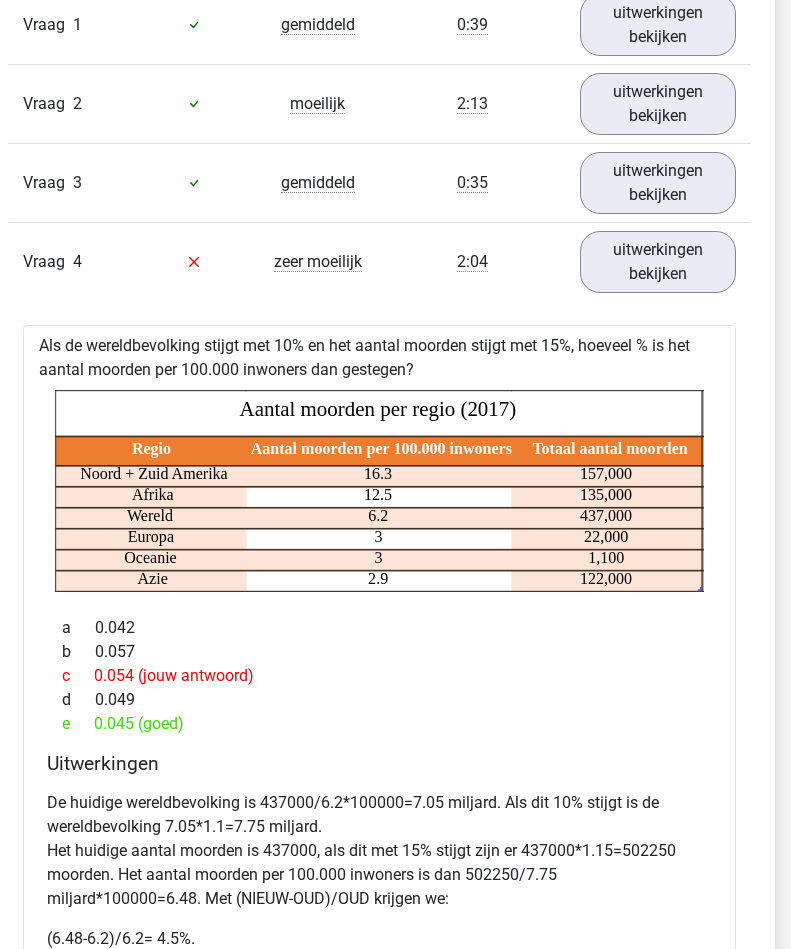scroll, scrollTop: 1354, scrollLeft: 16, axis: both 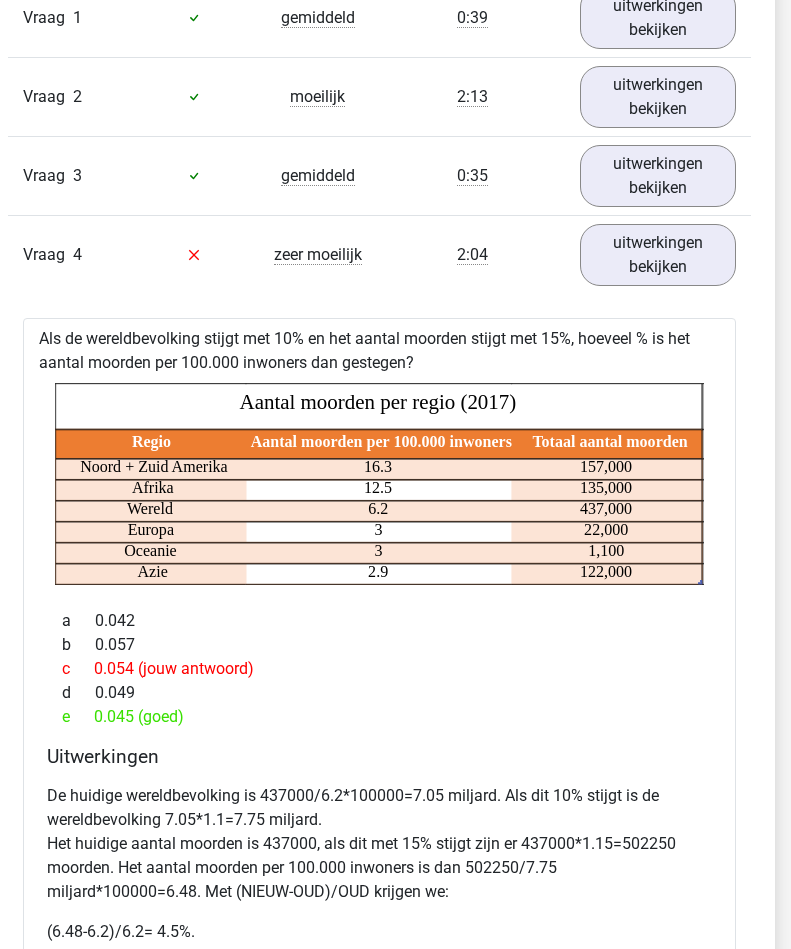 click on "uitwerkingen bekijken" at bounding box center [658, 255] 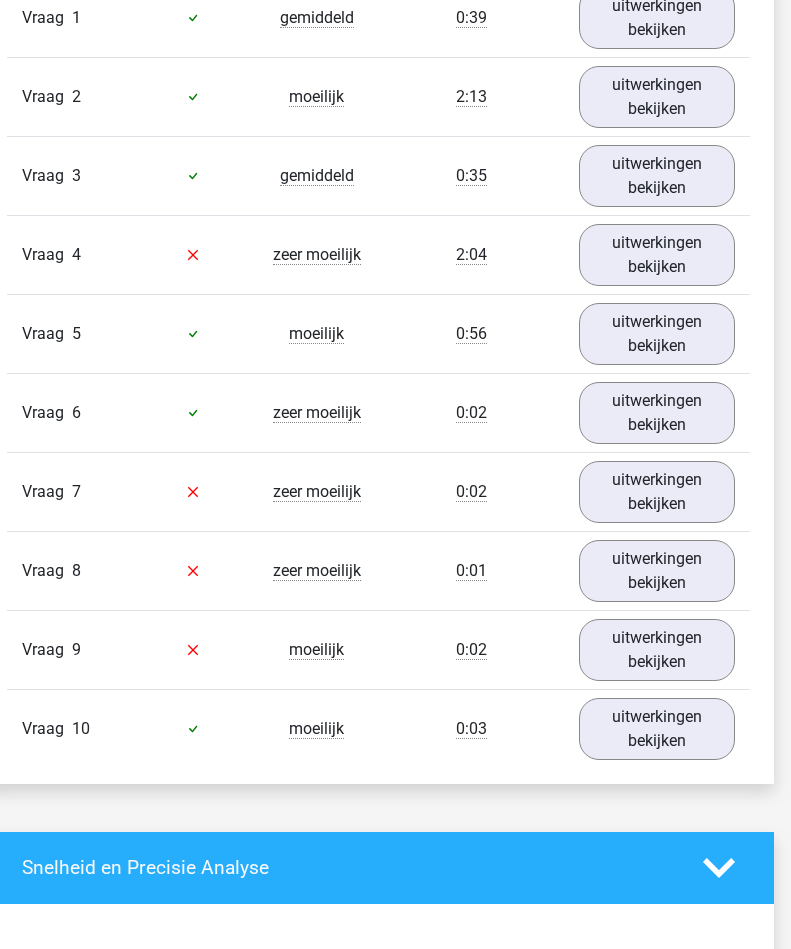 click on "uitwerkingen bekijken" at bounding box center (657, 334) 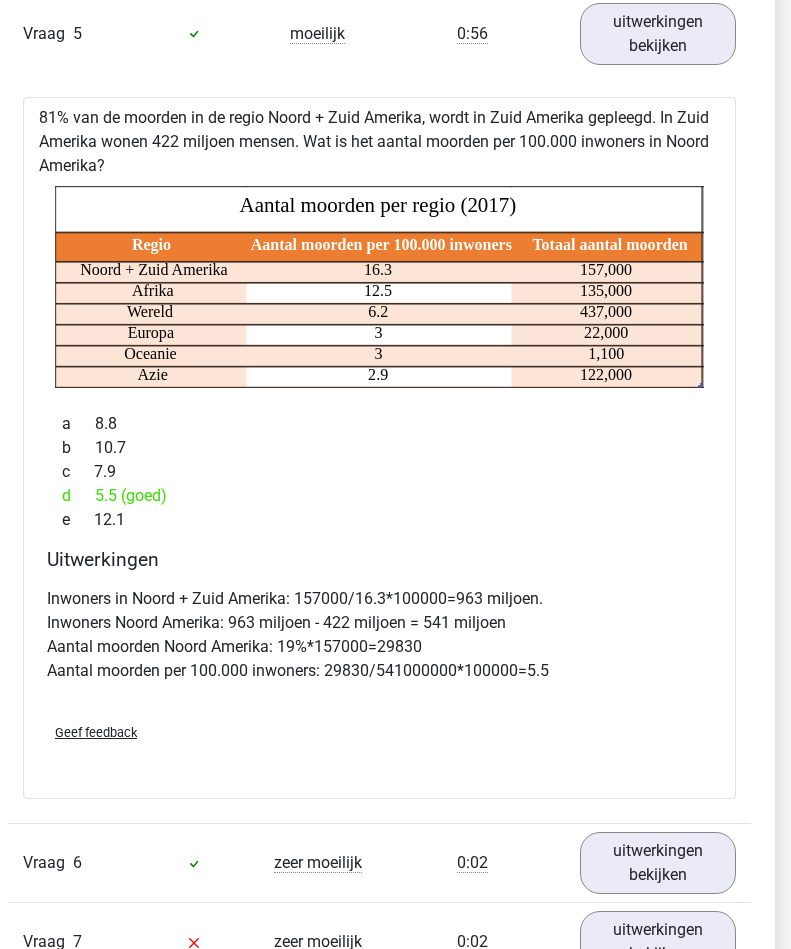 scroll, scrollTop: 1655, scrollLeft: 16, axis: both 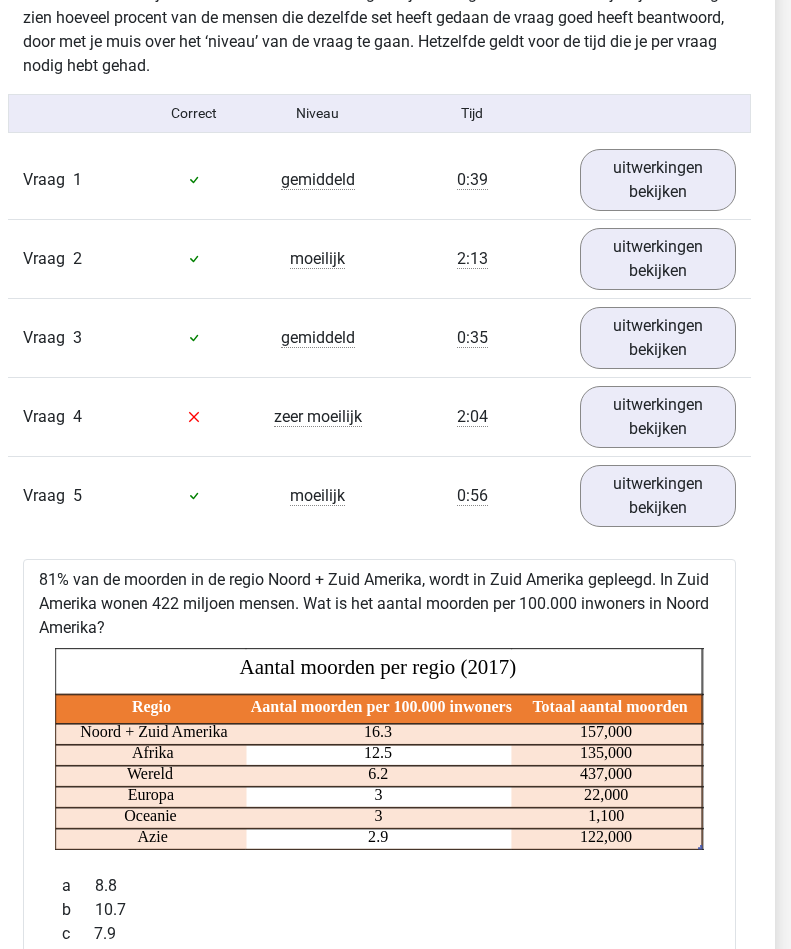 click on "uitwerkingen bekijken" at bounding box center [658, 496] 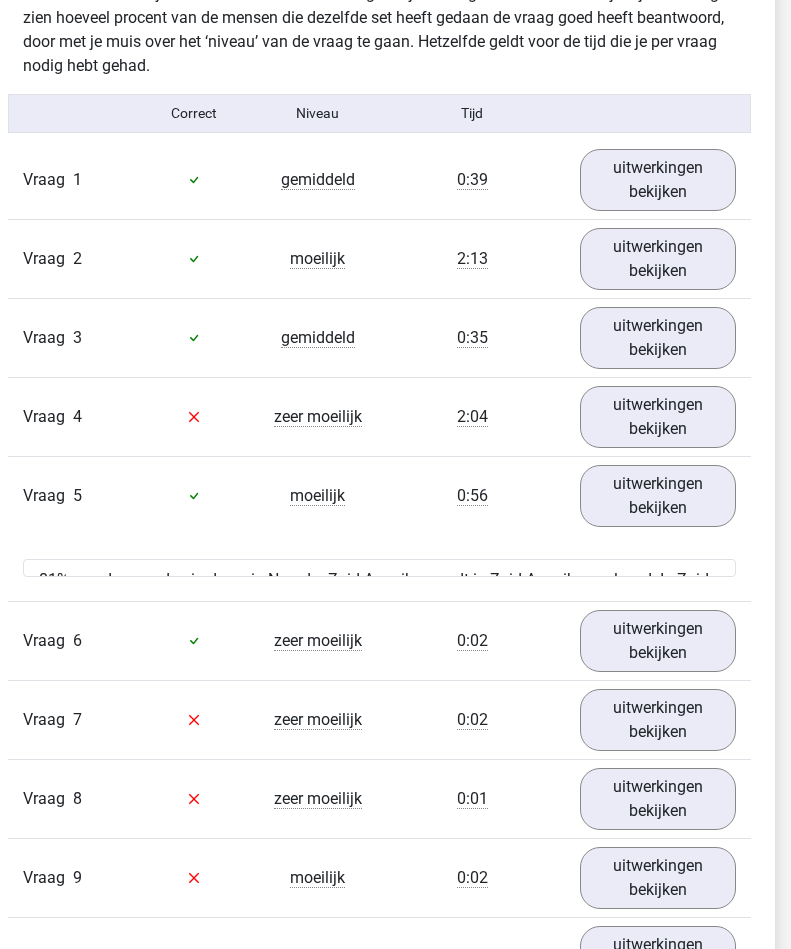 scroll, scrollTop: 1192, scrollLeft: 17, axis: both 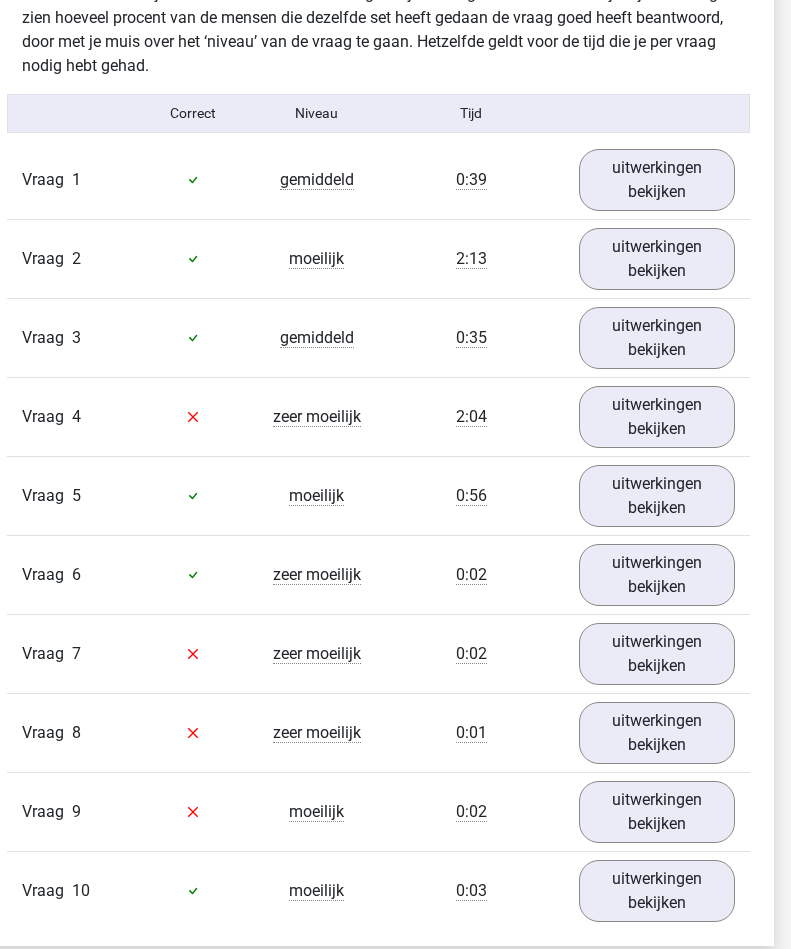 click on "uitwerkingen bekijken" at bounding box center (657, 417) 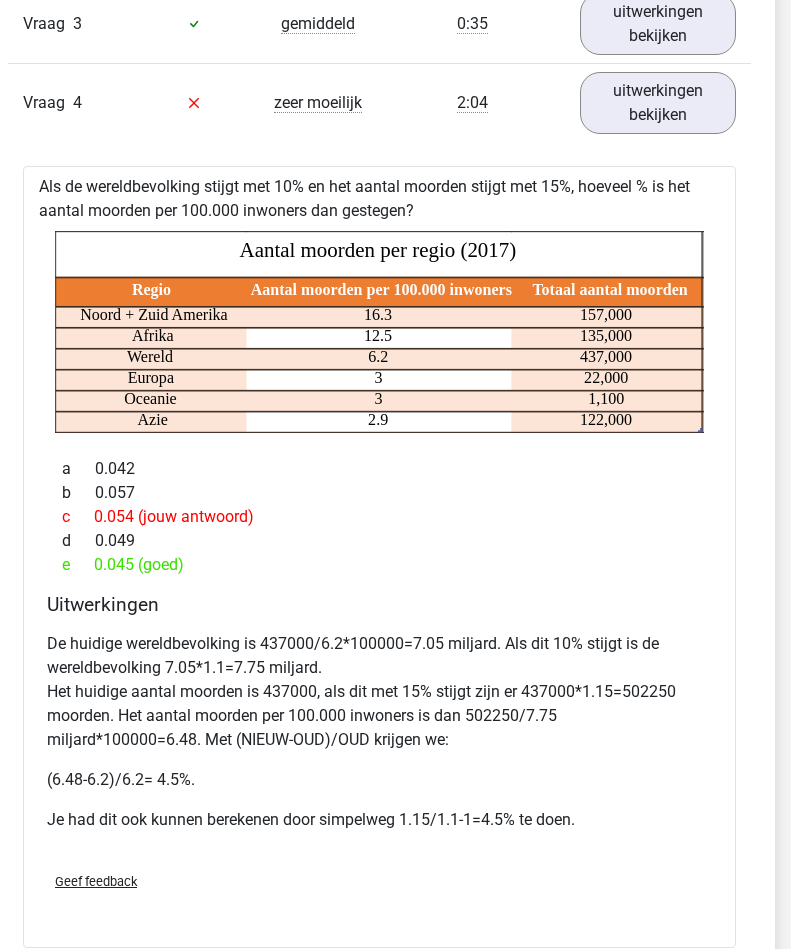 scroll, scrollTop: 1505, scrollLeft: 16, axis: both 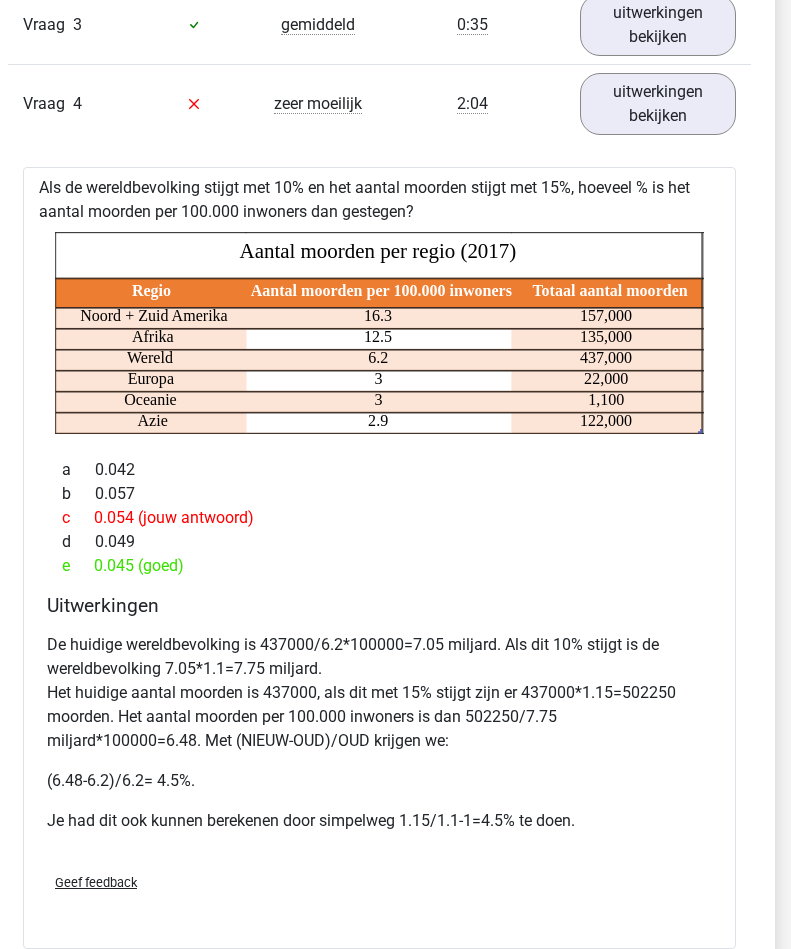 click on "uitwerkingen bekijken" at bounding box center [658, 104] 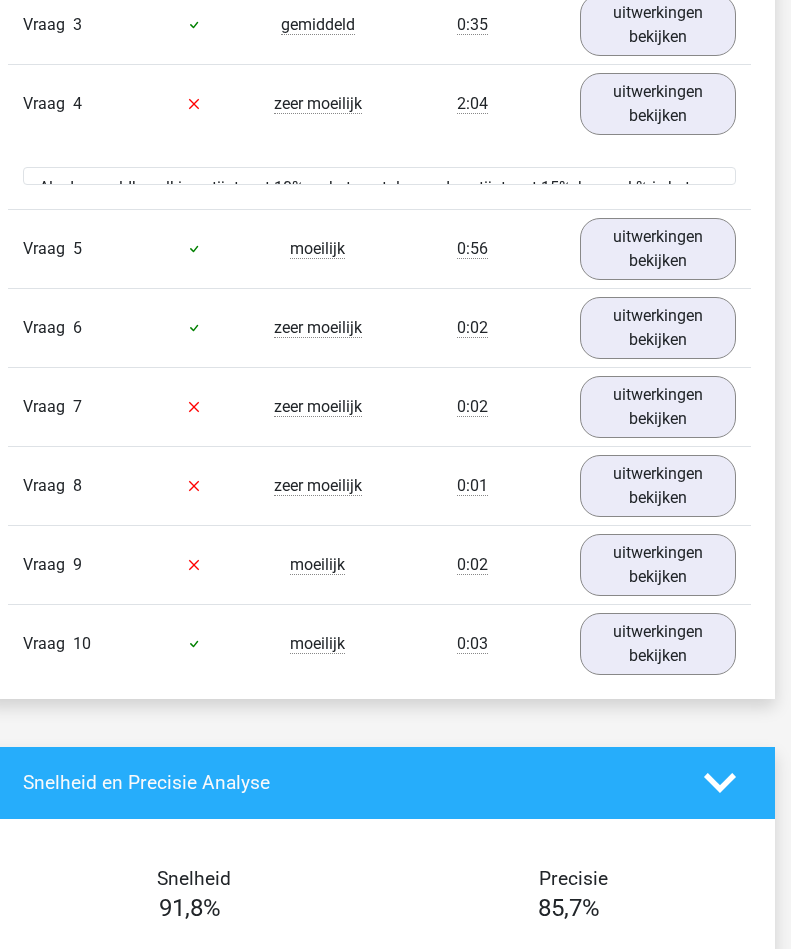 scroll, scrollTop: 1505, scrollLeft: 17, axis: both 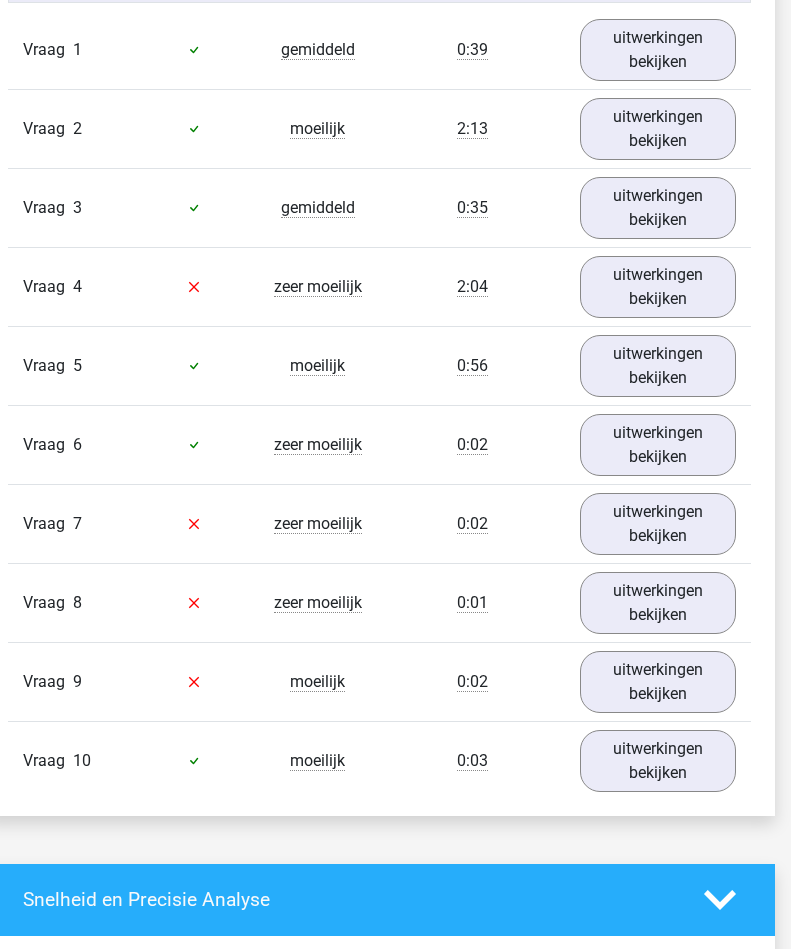 click on "uitwerkingen bekijken" at bounding box center (658, 366) 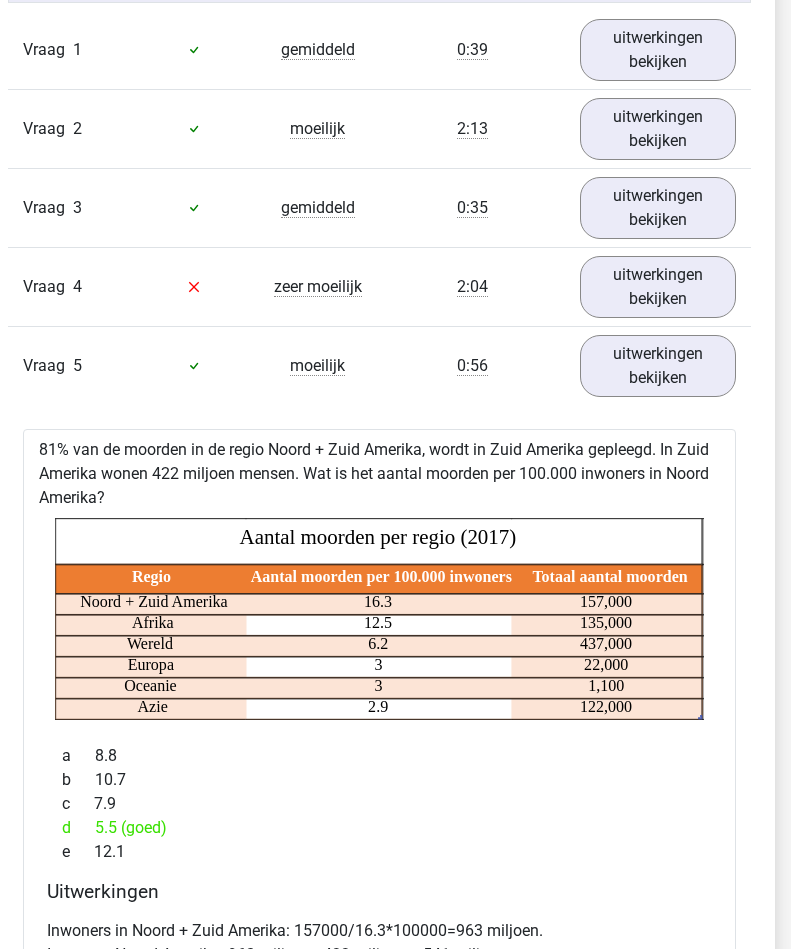 scroll, scrollTop: 1322, scrollLeft: 17, axis: both 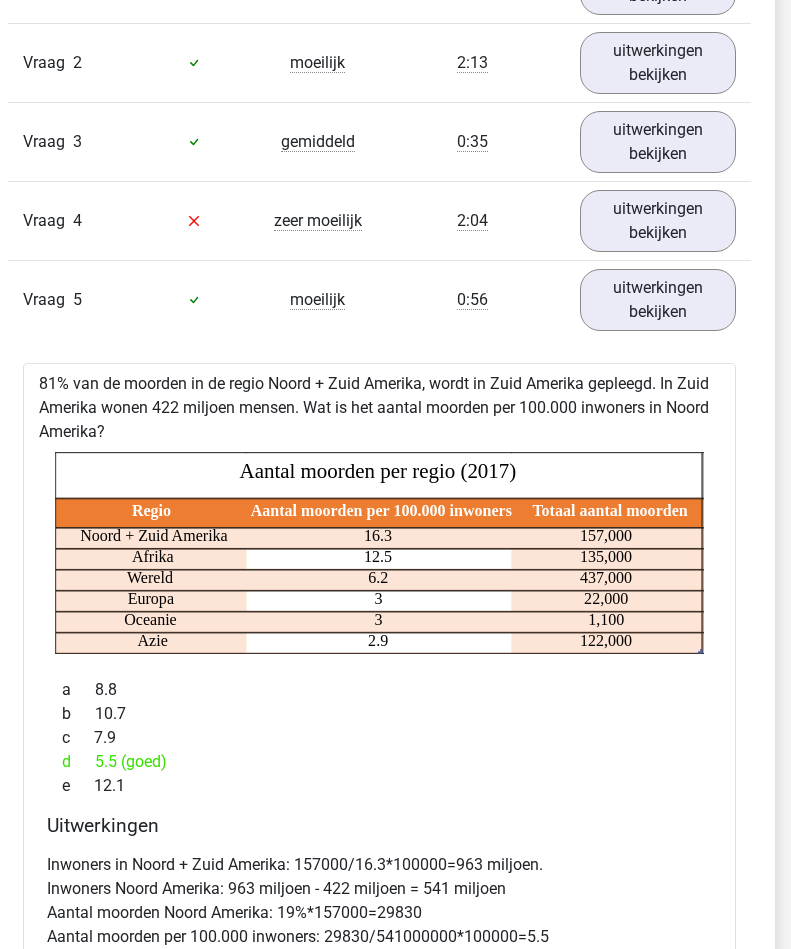 click on "uitwerkingen bekijken" at bounding box center (658, 300) 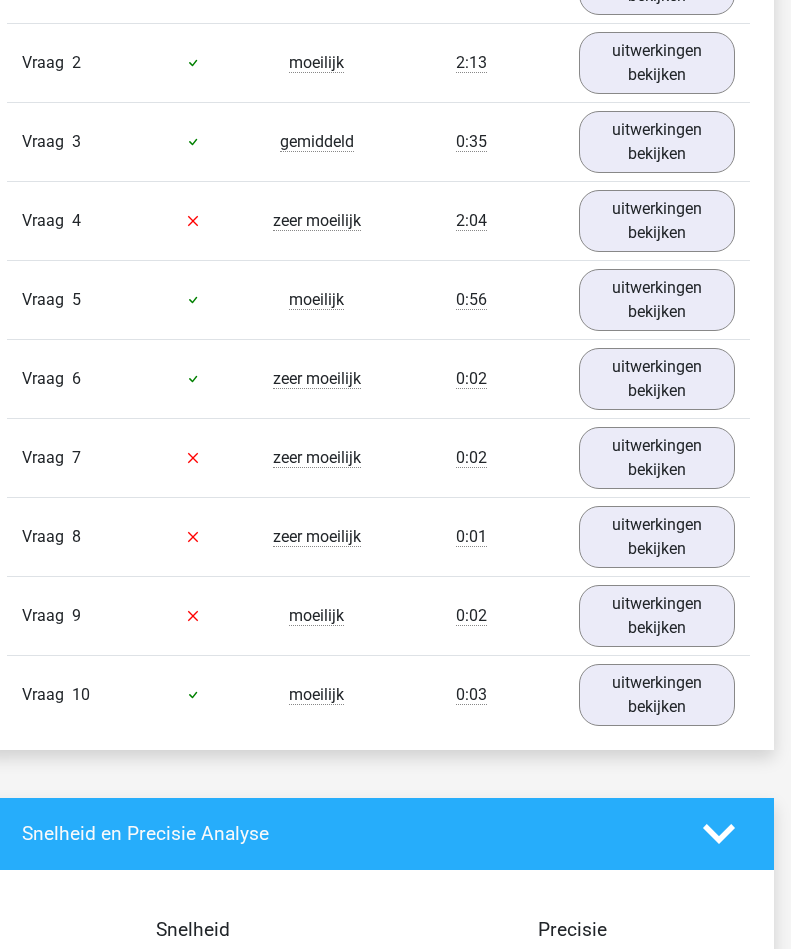 click on "uitwerkingen bekijken" at bounding box center [657, 379] 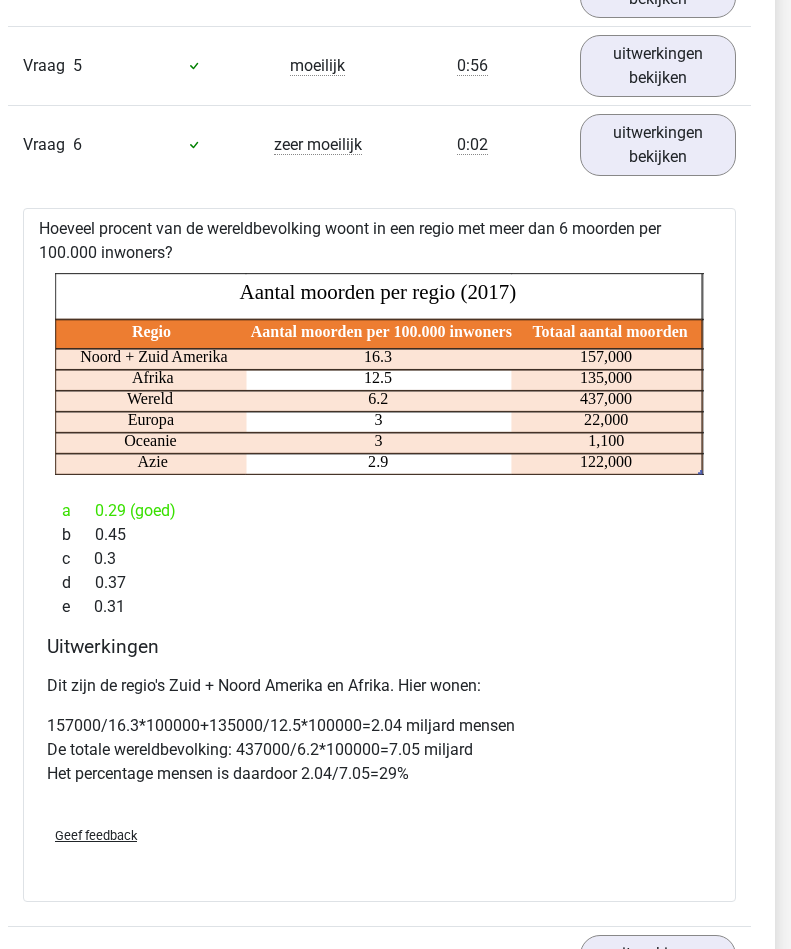 scroll, scrollTop: 1622, scrollLeft: 16, axis: both 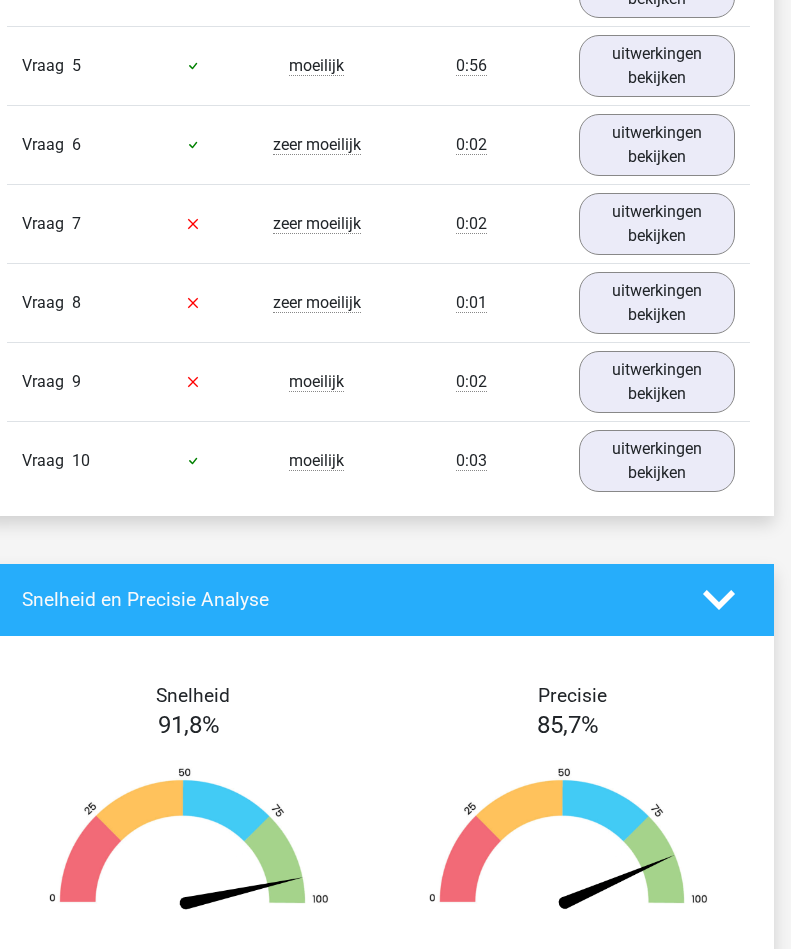 click on "uitwerkingen bekijken" at bounding box center [657, 224] 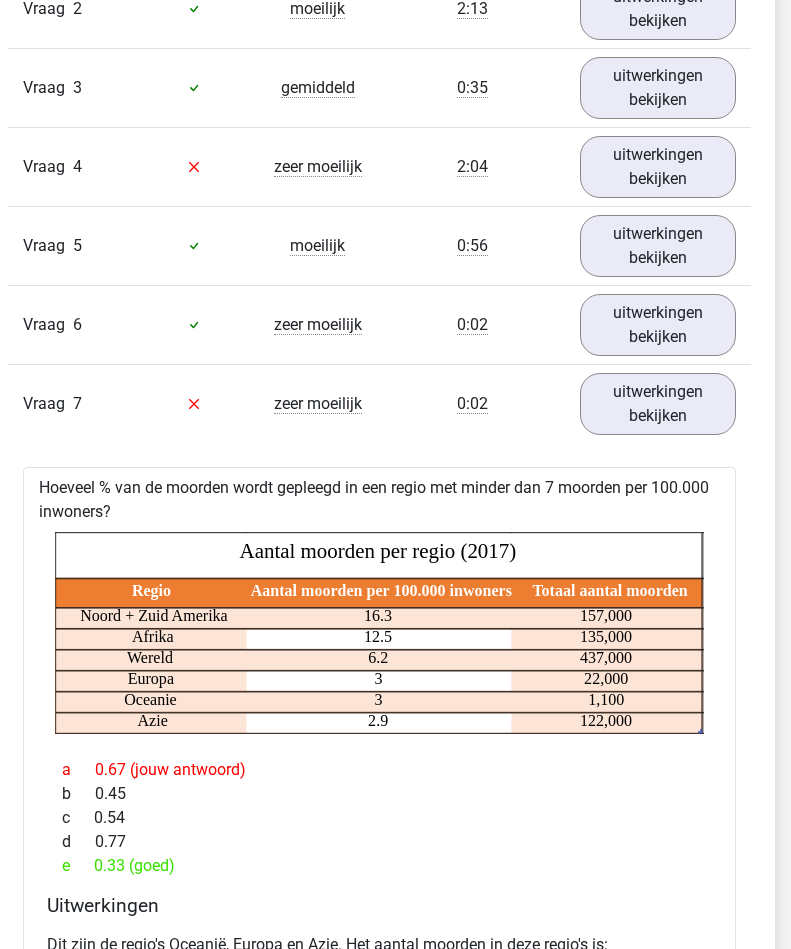 scroll, scrollTop: 1436, scrollLeft: 16, axis: both 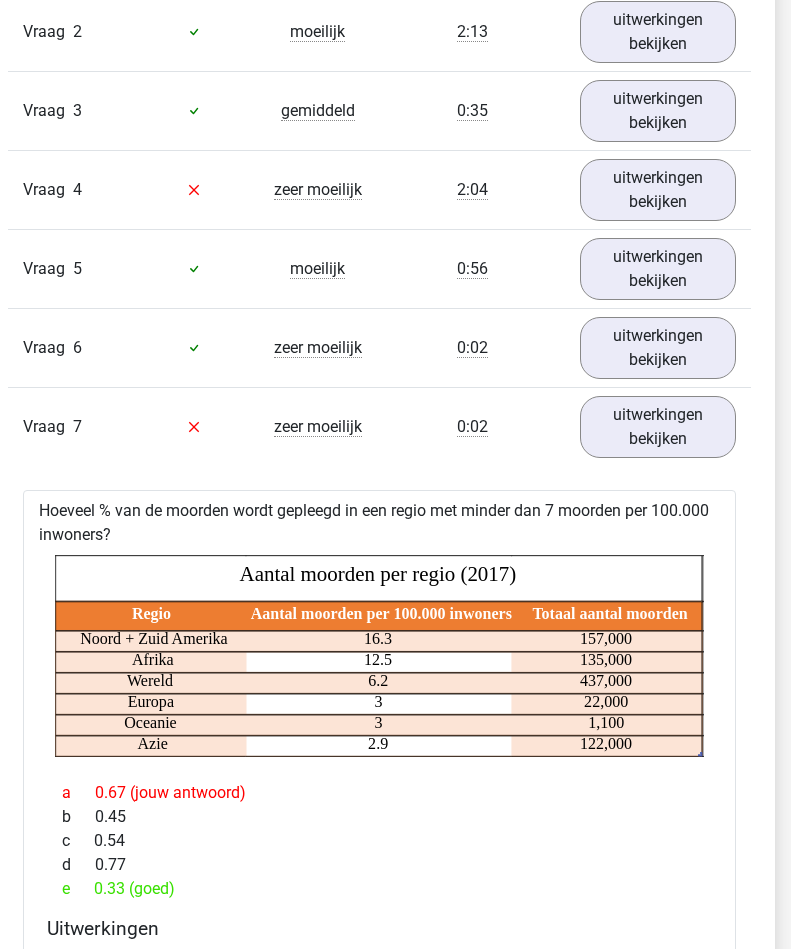 click on "uitwerkingen bekijken" at bounding box center [658, 427] 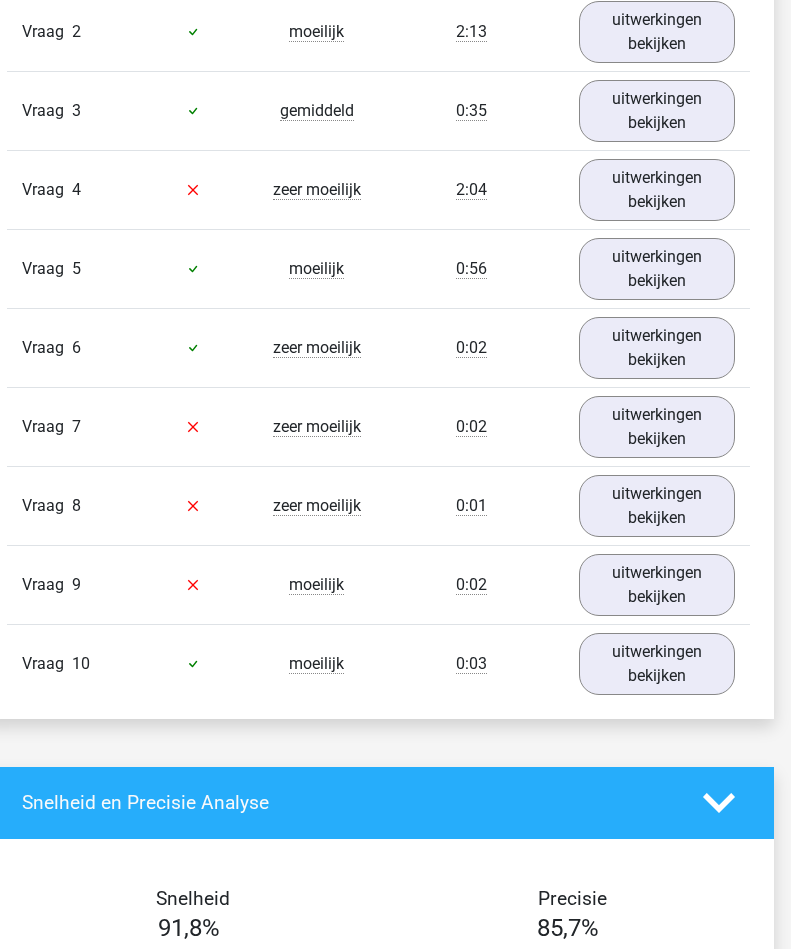 click on "uitwerkingen bekijken" at bounding box center [657, 506] 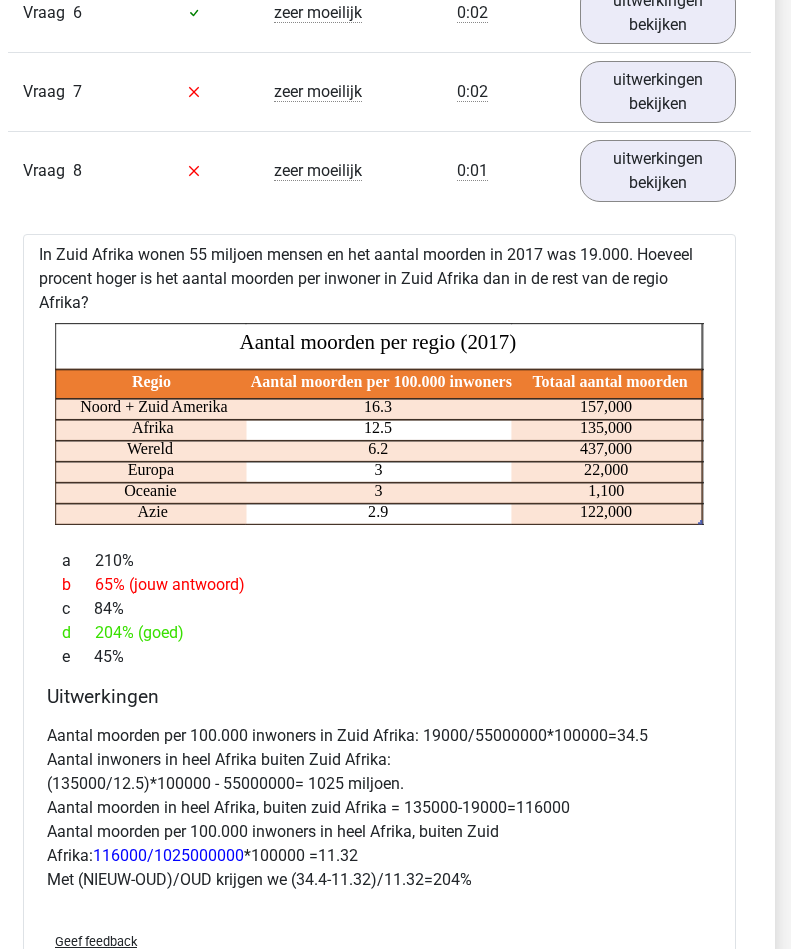 scroll, scrollTop: 1755, scrollLeft: 16, axis: both 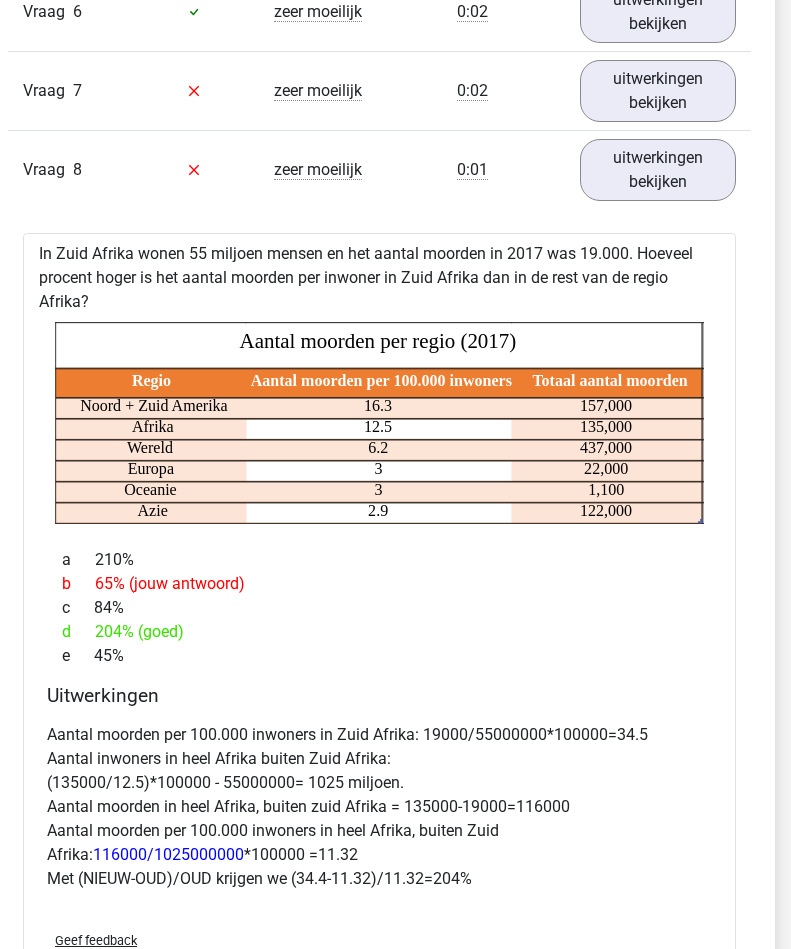 click on "Vraag
8
zeer moeilijk
0:01
uitwerkingen bekijken" at bounding box center [379, 169] 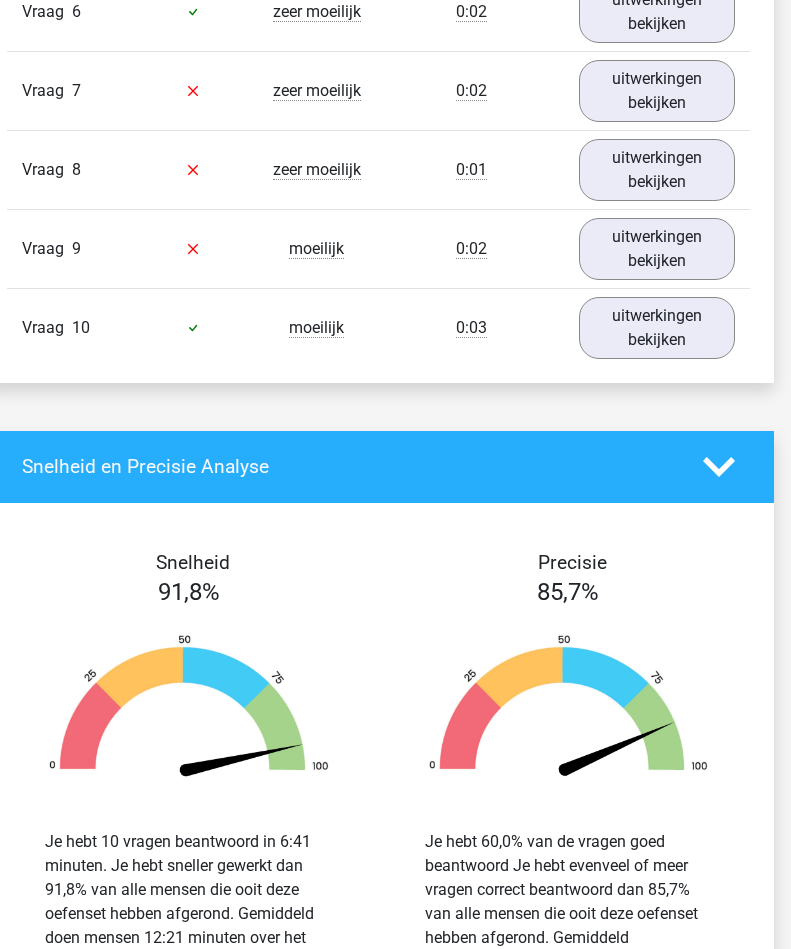 click on "uitwerkingen bekijken" at bounding box center (657, 249) 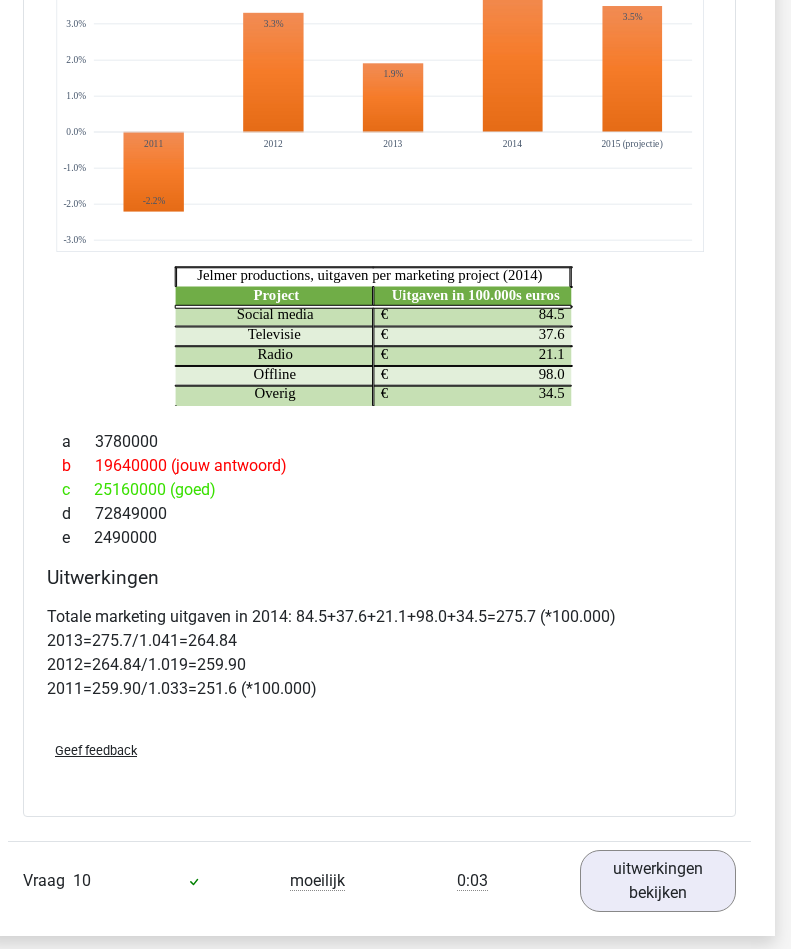 scroll, scrollTop: 2198, scrollLeft: 16, axis: both 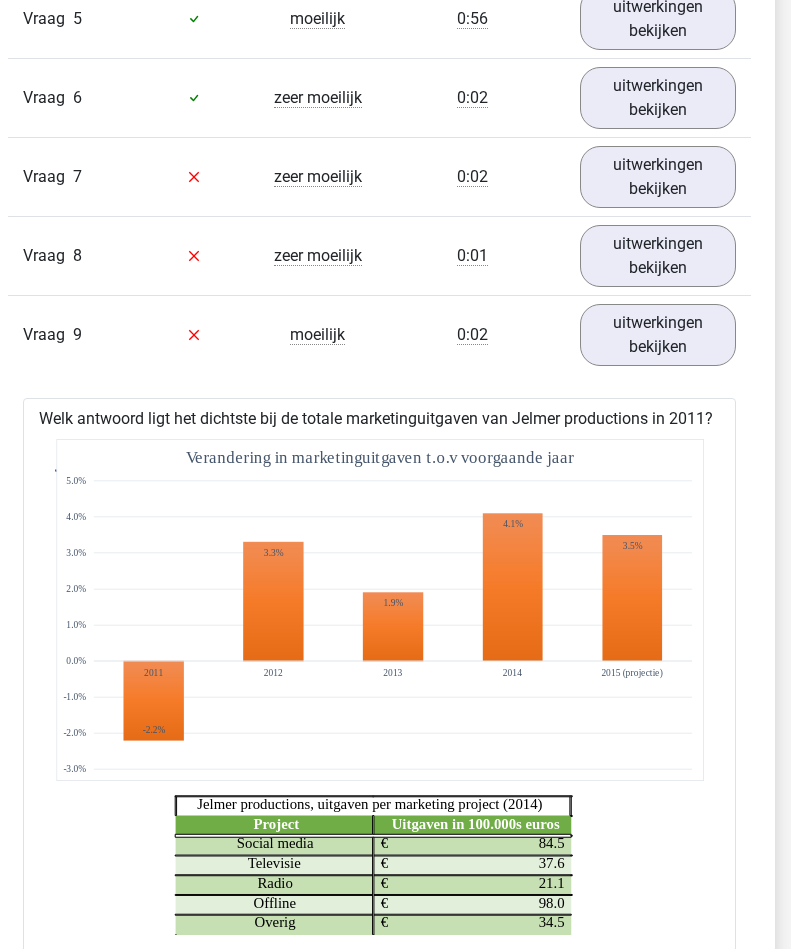 click on "uitwerkingen bekijken" at bounding box center [658, 335] 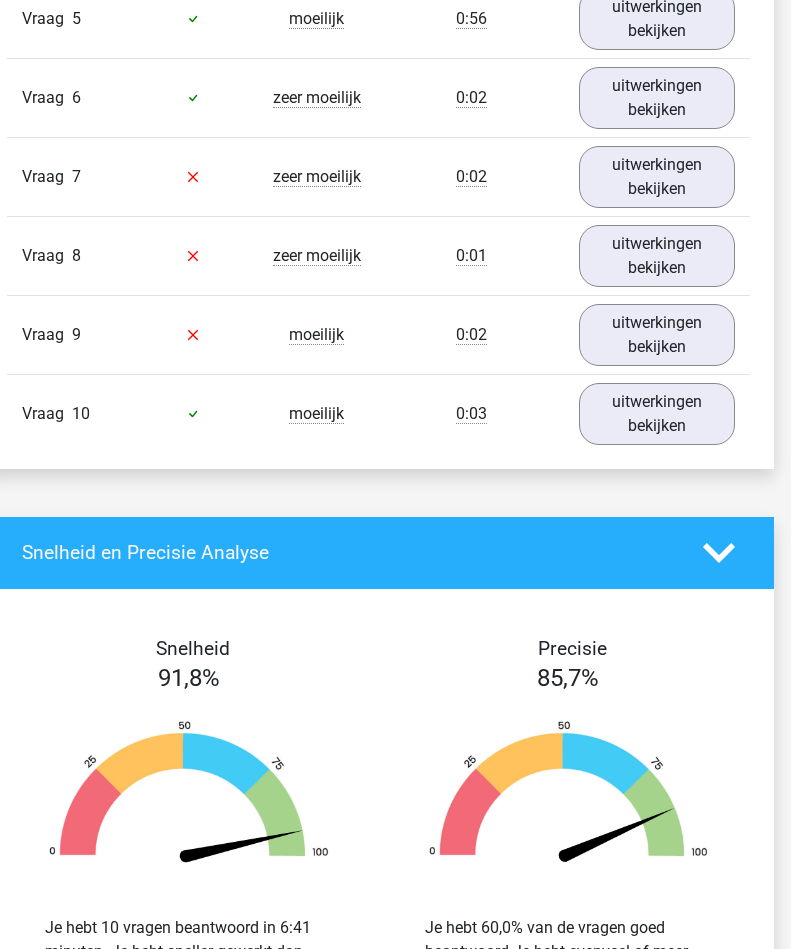 click on "uitwerkingen bekijken" at bounding box center (657, 414) 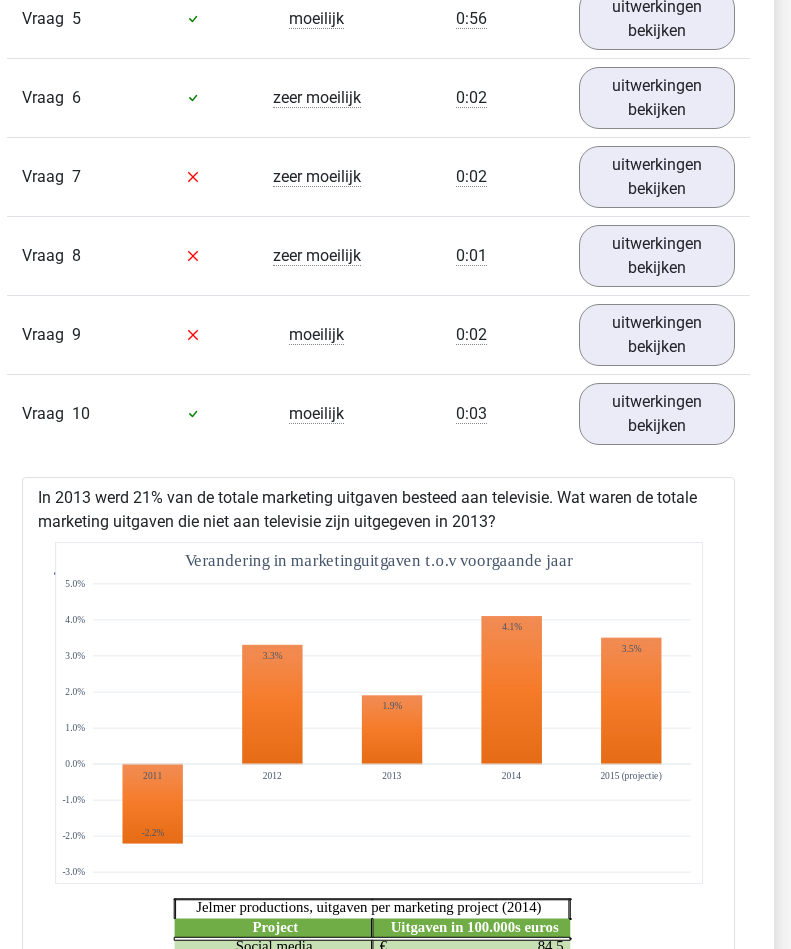 click on "uitwerkingen bekijken" at bounding box center [657, 414] 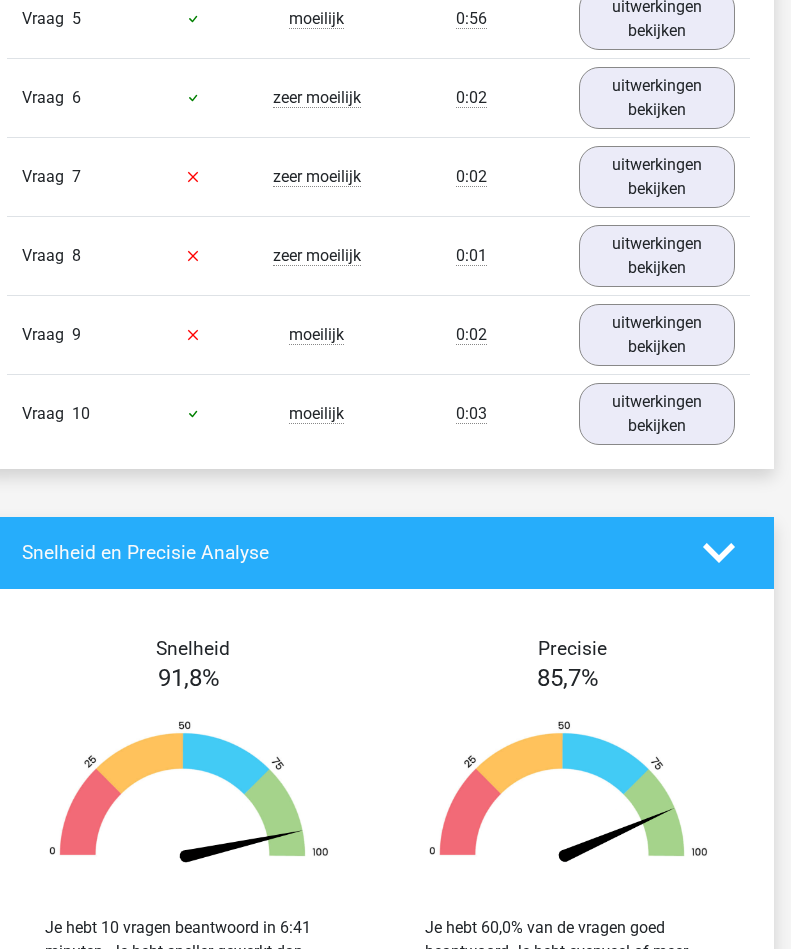 click on "uitwerkingen bekijken" at bounding box center (657, 414) 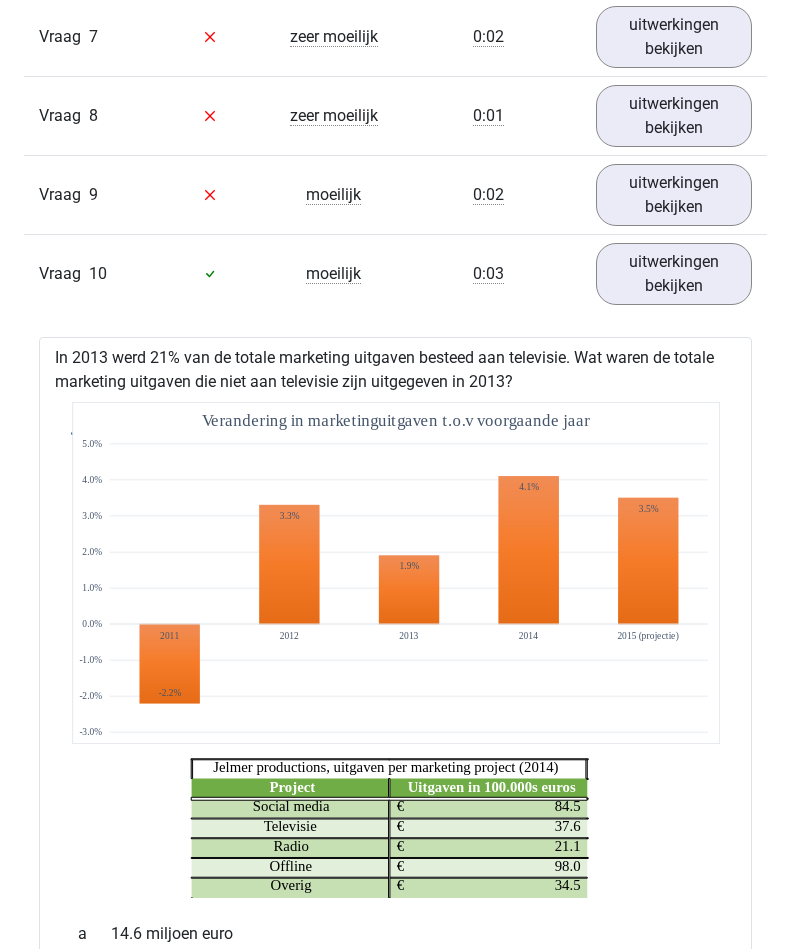 scroll, scrollTop: 1806, scrollLeft: 0, axis: vertical 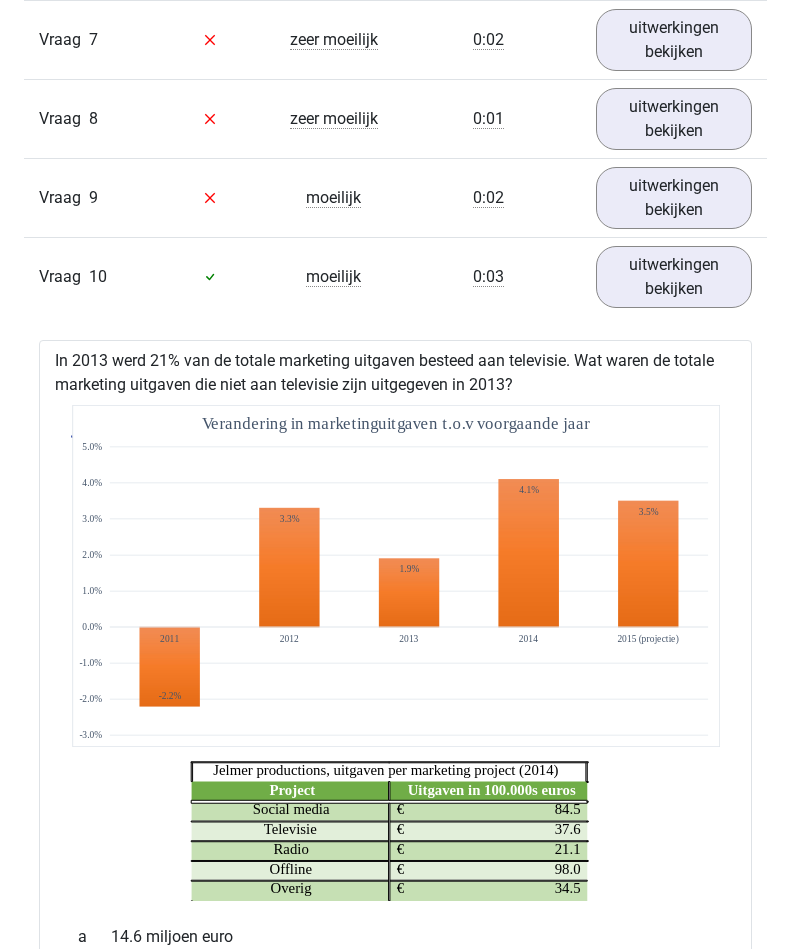 click on "uitwerkingen bekijken" at bounding box center [674, 277] 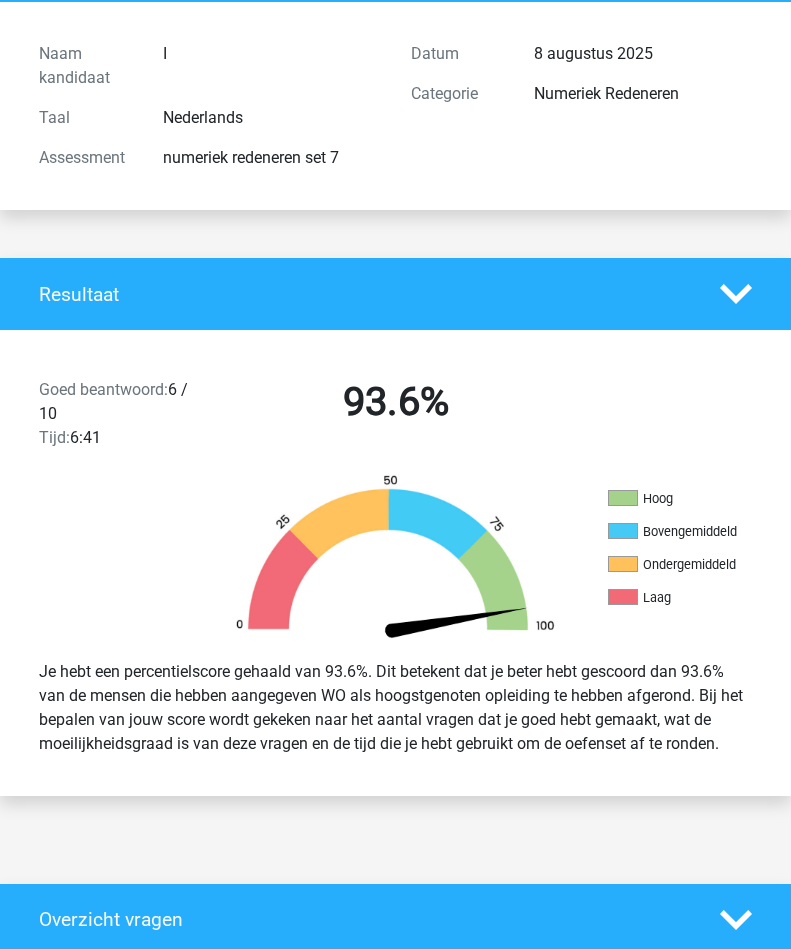 scroll, scrollTop: 0, scrollLeft: 0, axis: both 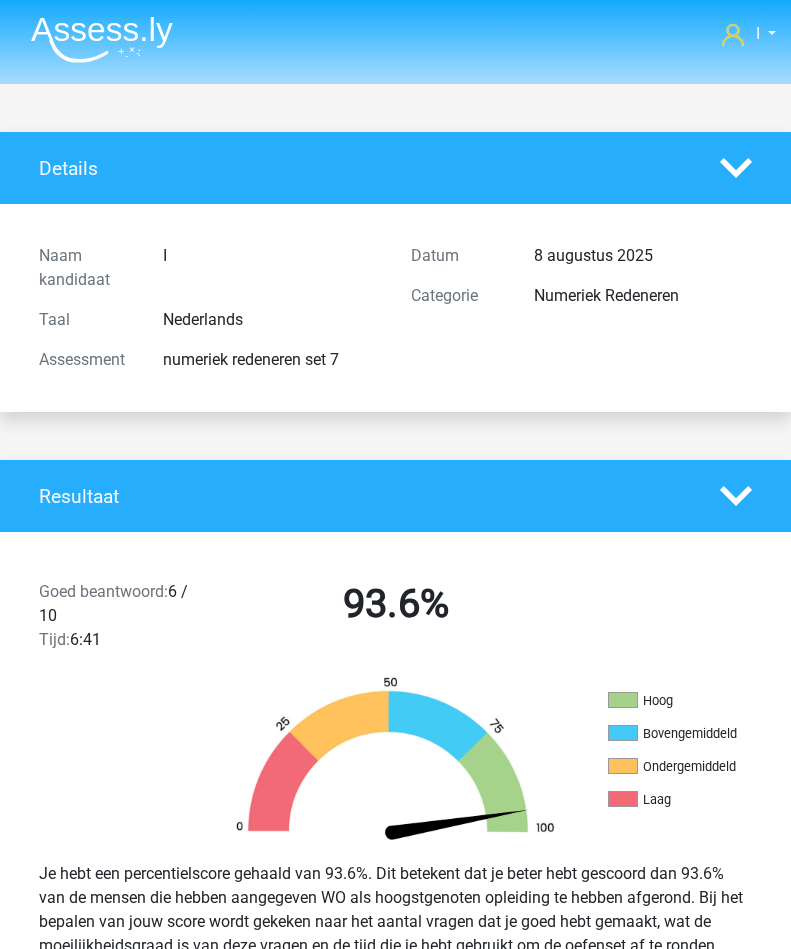 click on "Resultaat" at bounding box center [395, 496] 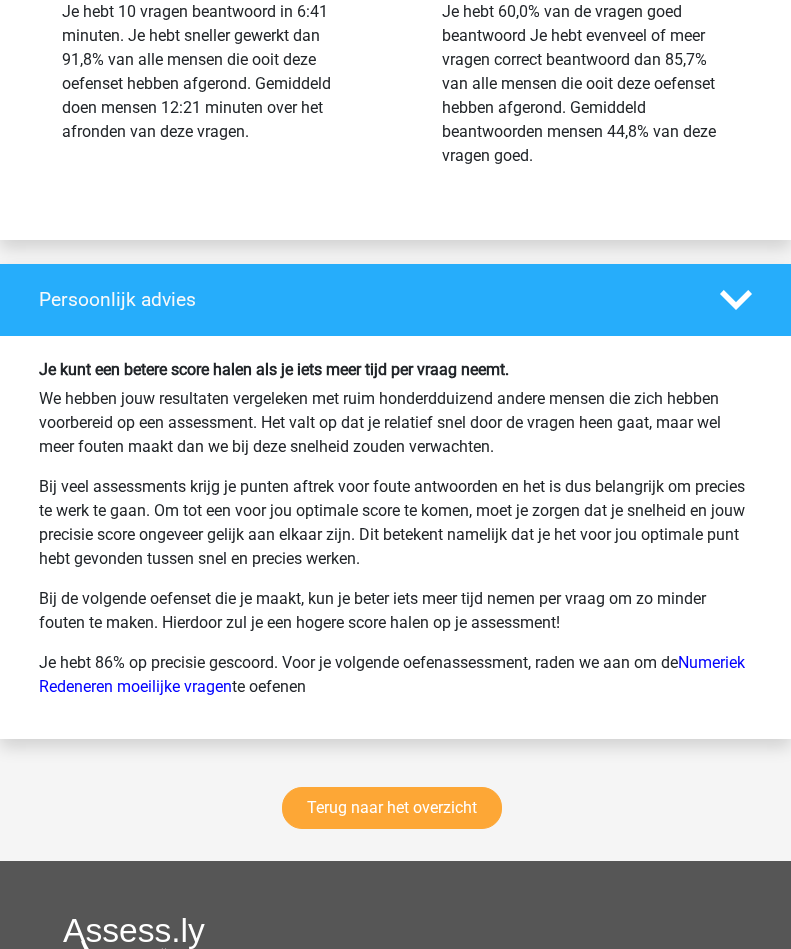 scroll, scrollTop: 2586, scrollLeft: 0, axis: vertical 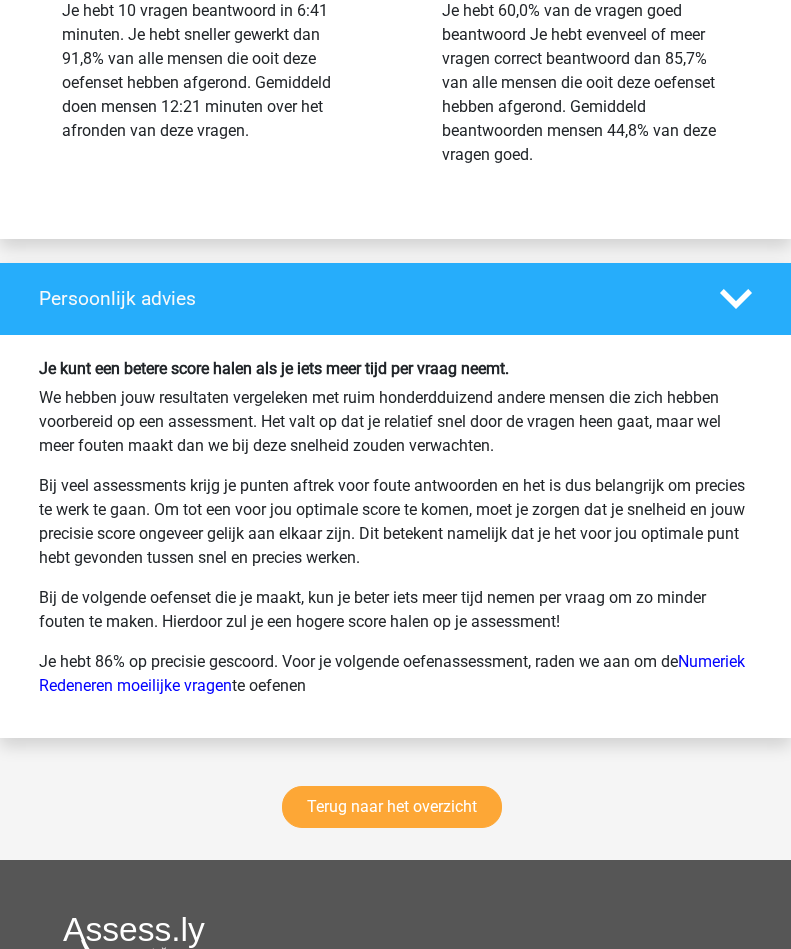 click on "Terug naar het overzicht" at bounding box center (392, 807) 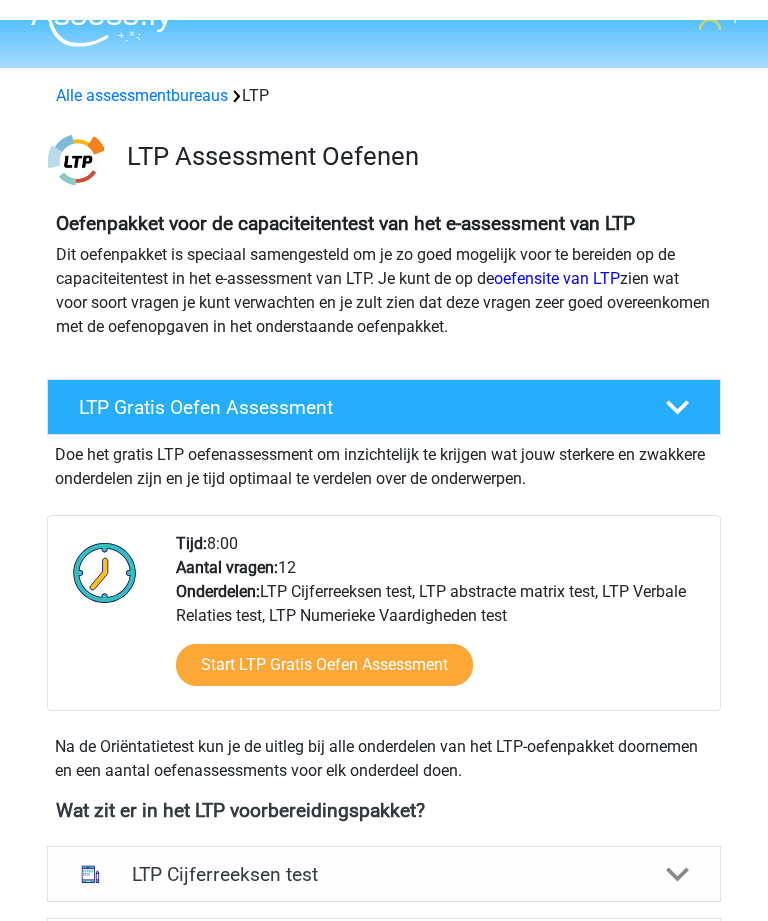 scroll, scrollTop: 0, scrollLeft: 0, axis: both 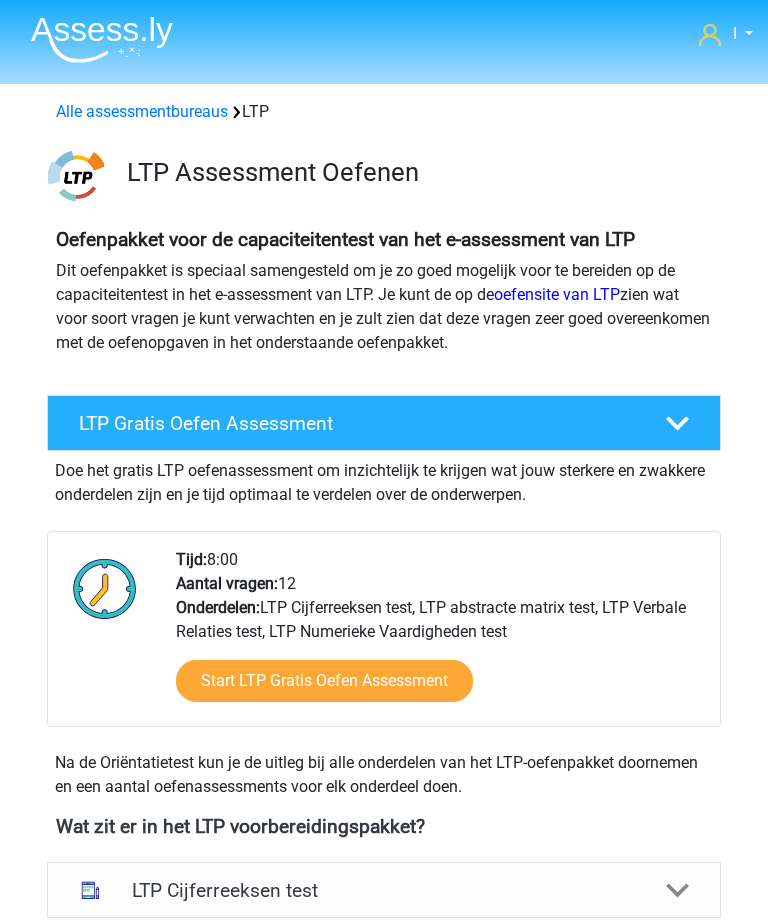 click on "Alle assessmentbureaus" at bounding box center (142, 111) 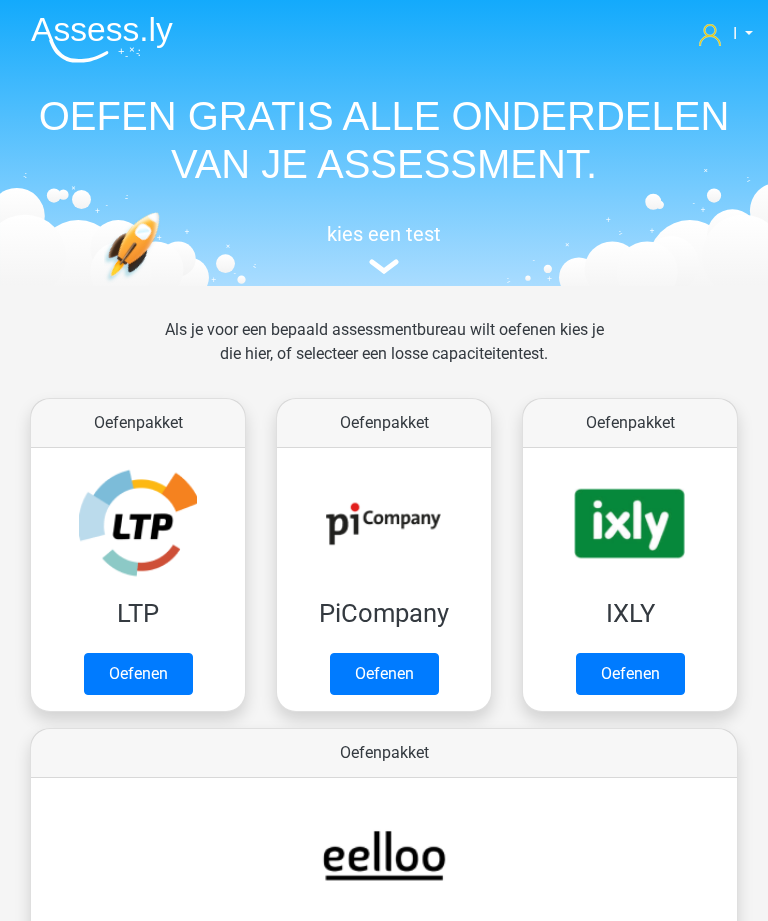 scroll, scrollTop: 318, scrollLeft: 0, axis: vertical 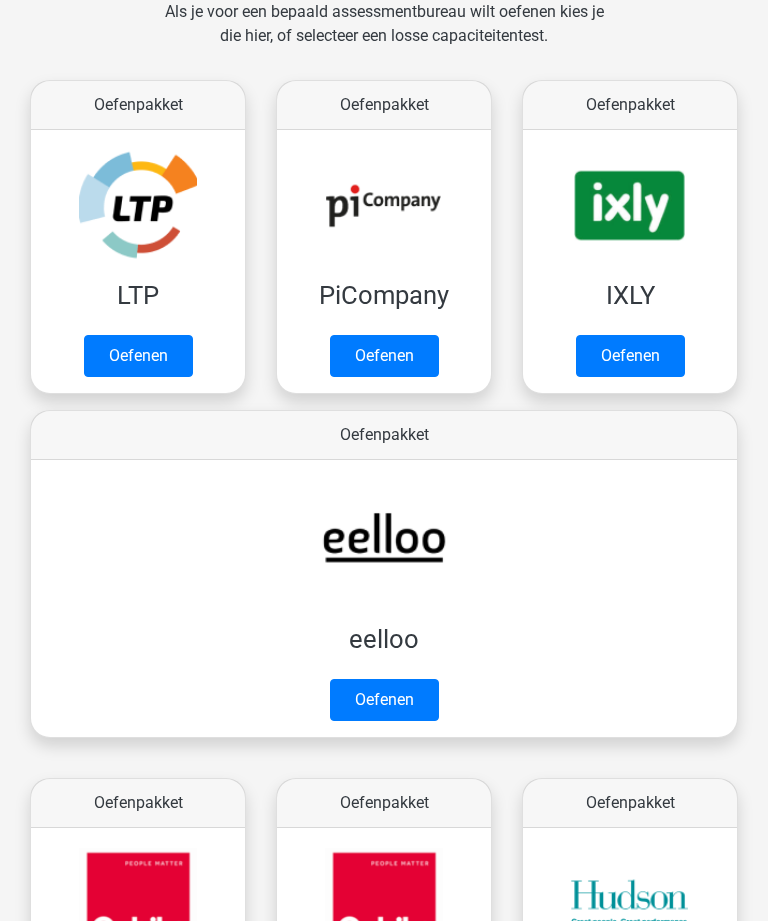 click on "Oefenen" at bounding box center [384, 356] 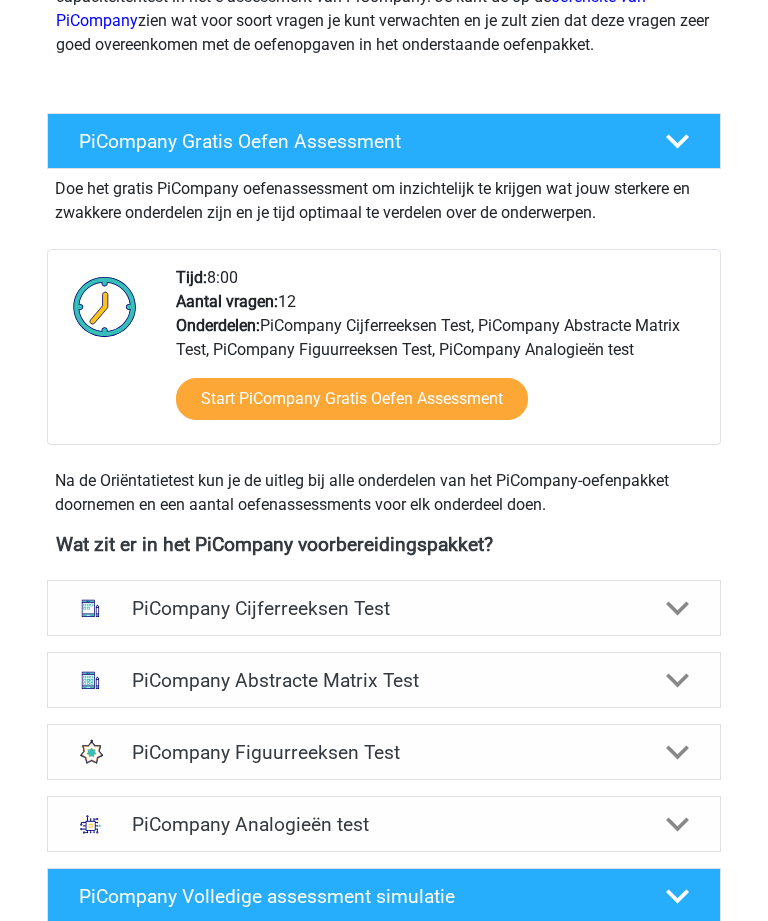scroll, scrollTop: 301, scrollLeft: 0, axis: vertical 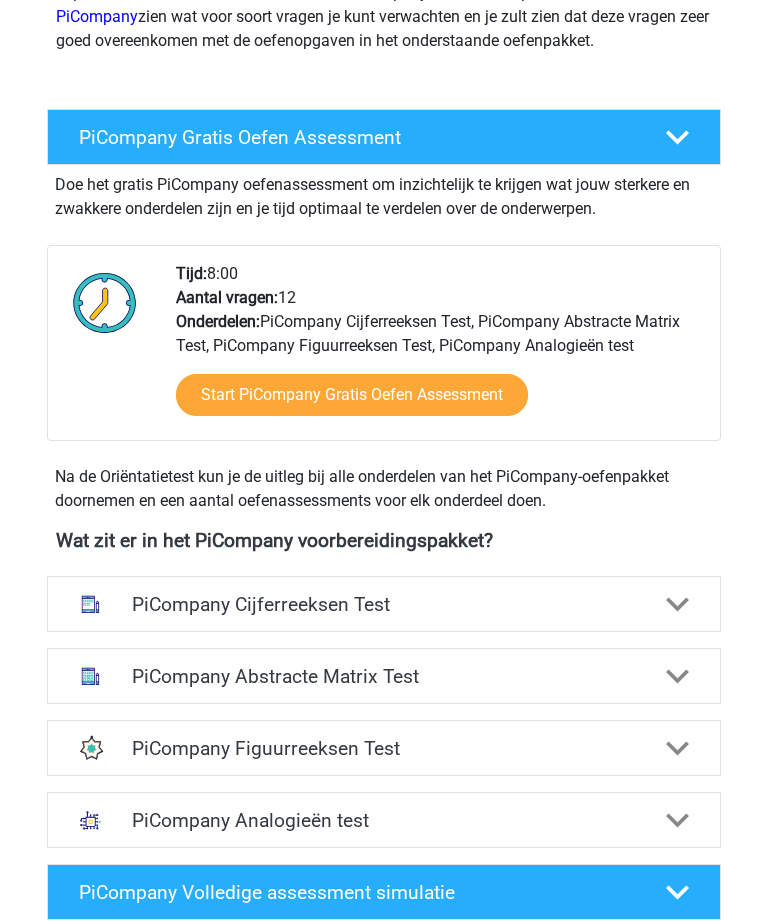 click on "Start PiCompany Gratis Oefen Assessment" at bounding box center [352, 396] 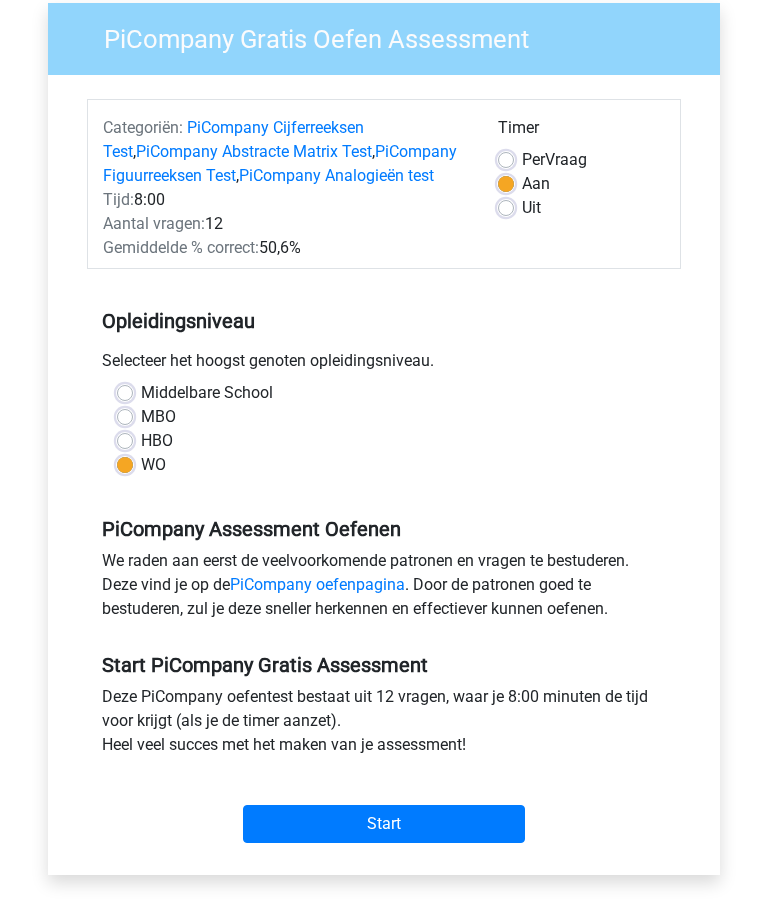 scroll, scrollTop: 208, scrollLeft: 0, axis: vertical 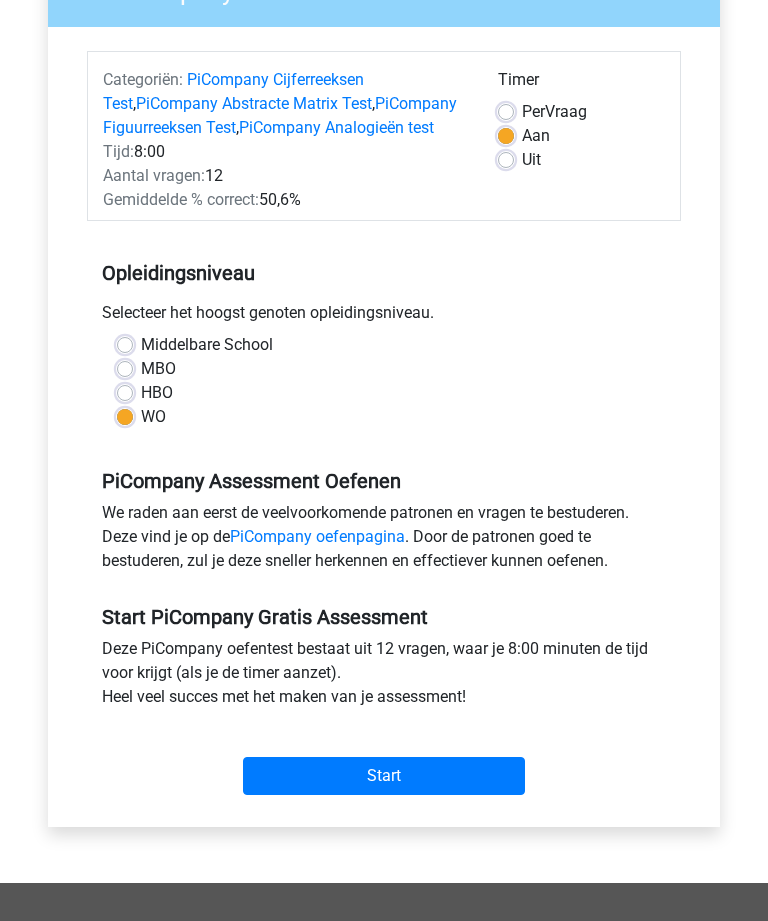 click on "Start" at bounding box center [384, 777] 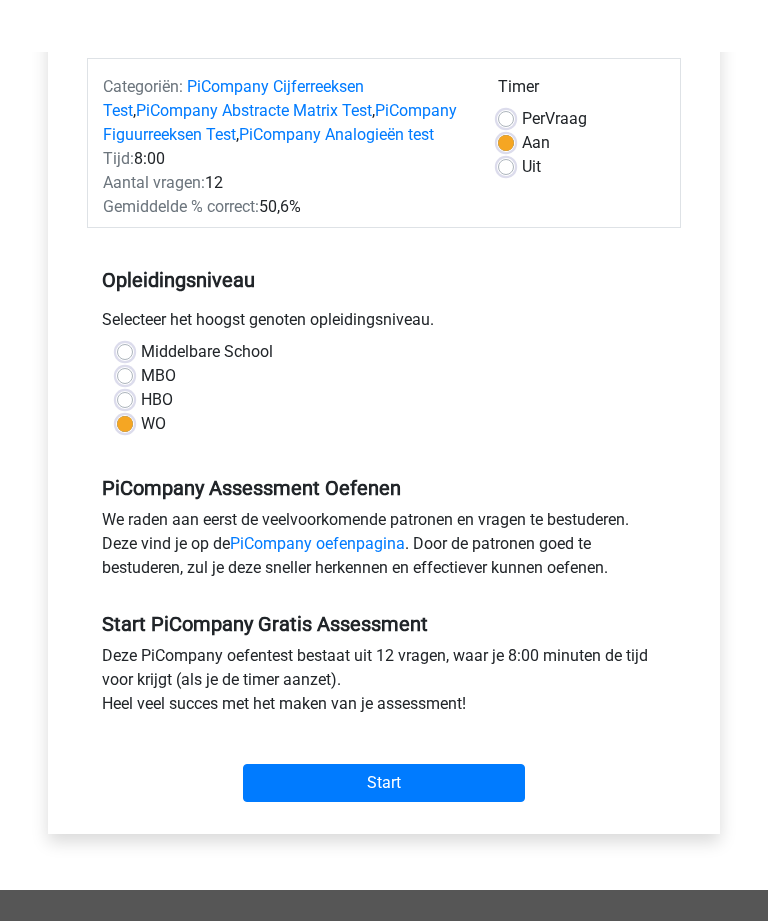 scroll, scrollTop: 201, scrollLeft: 0, axis: vertical 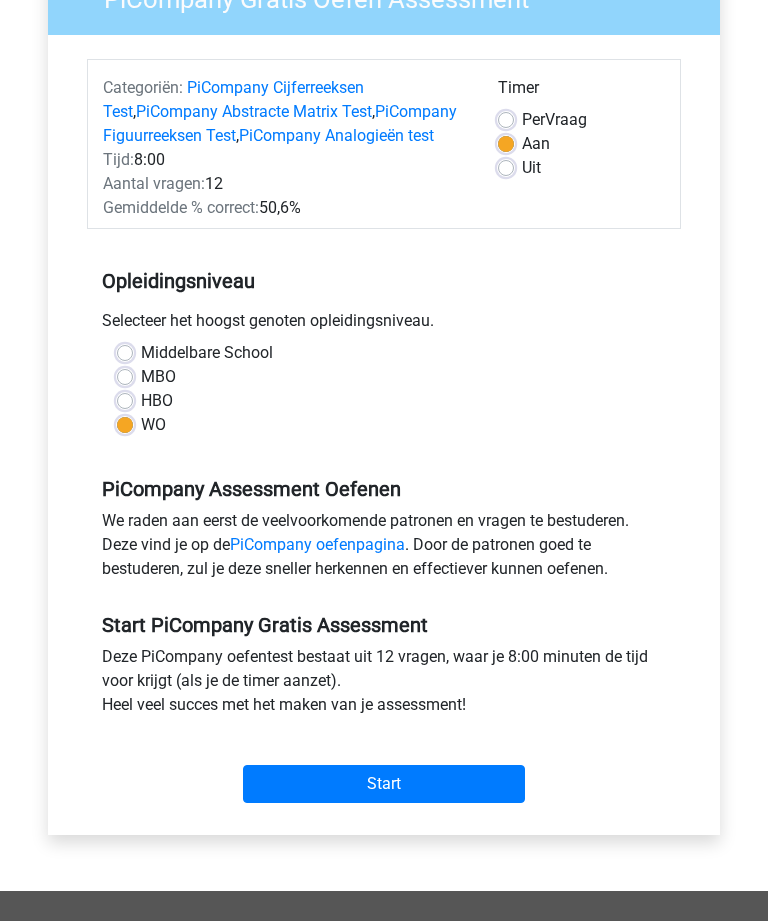 click on "Start" at bounding box center (384, 784) 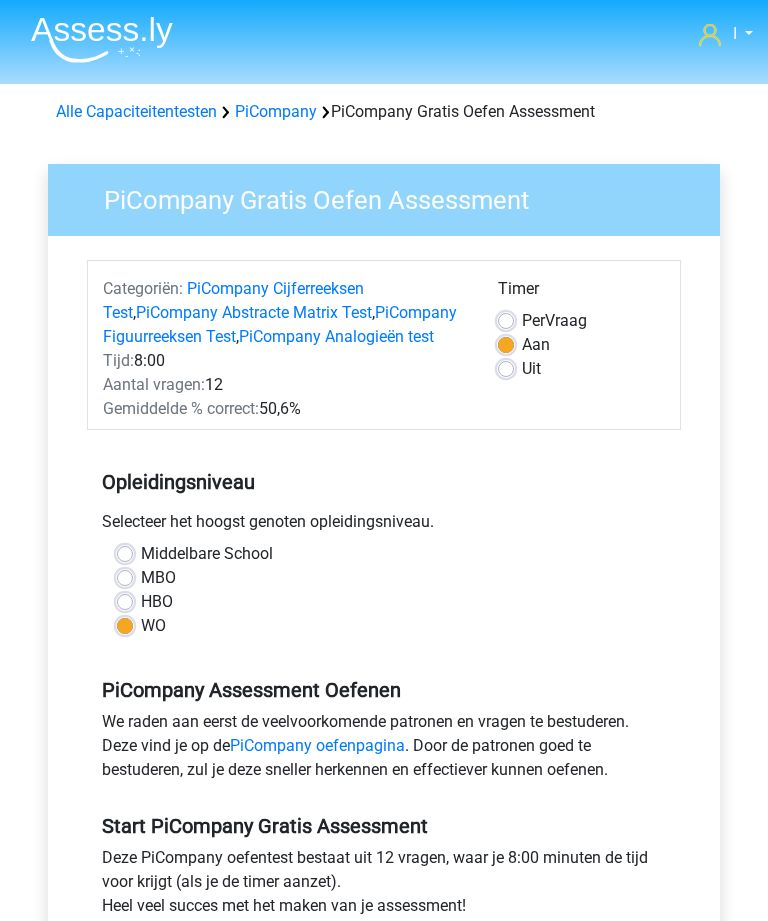 scroll, scrollTop: 265, scrollLeft: 0, axis: vertical 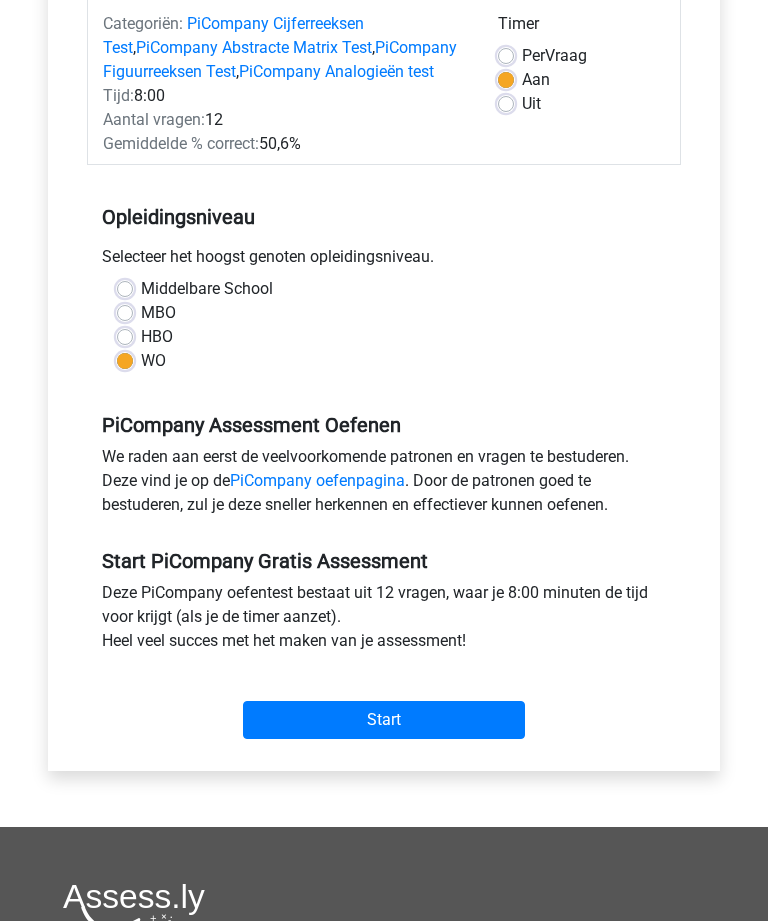 click on "Start" at bounding box center (384, 720) 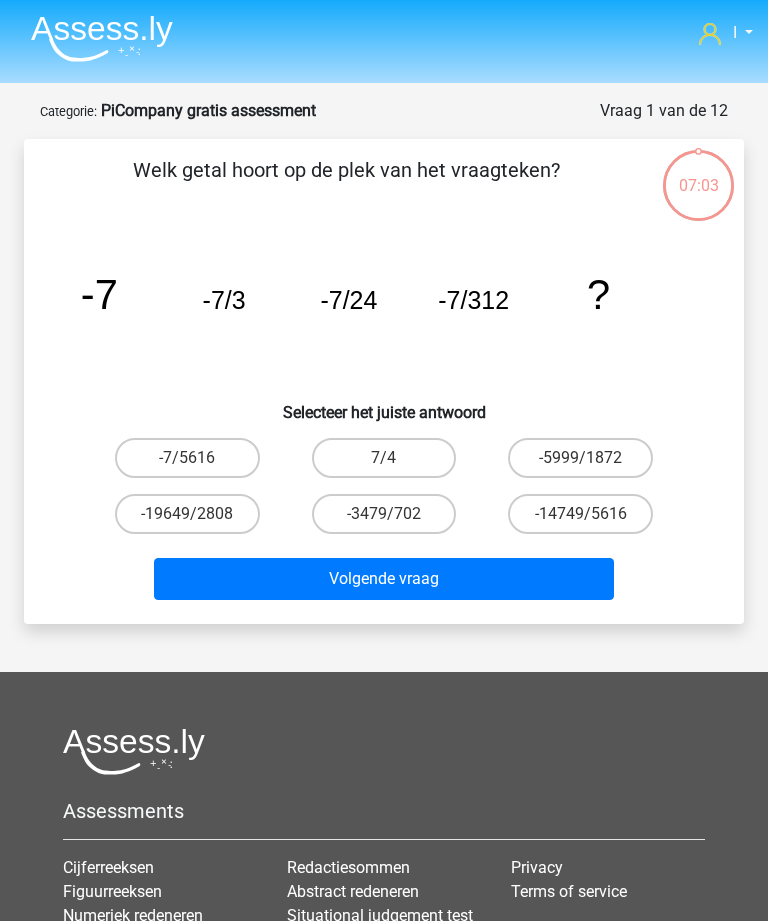 scroll, scrollTop: 1, scrollLeft: 0, axis: vertical 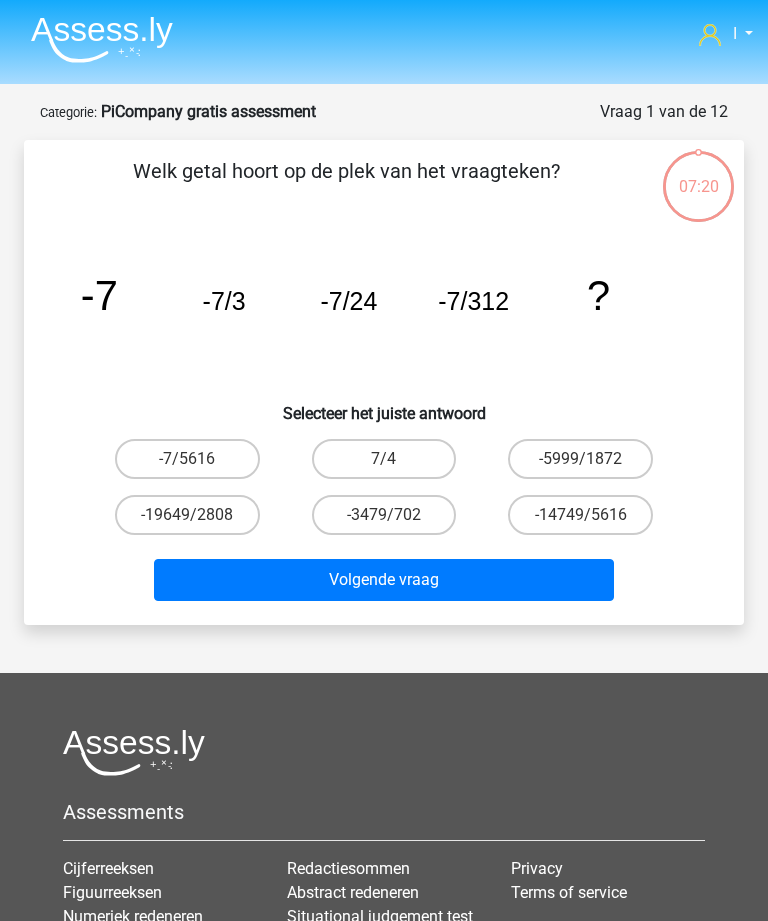 click on "-7/5616" at bounding box center (187, 459) 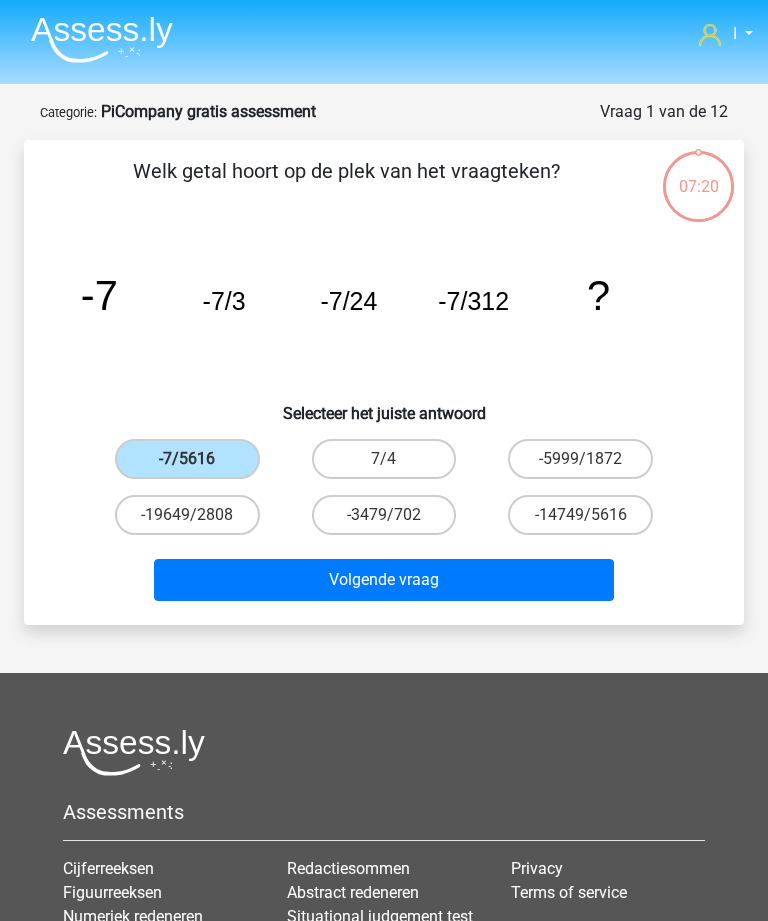 click on "Volgende vraag" at bounding box center (383, 580) 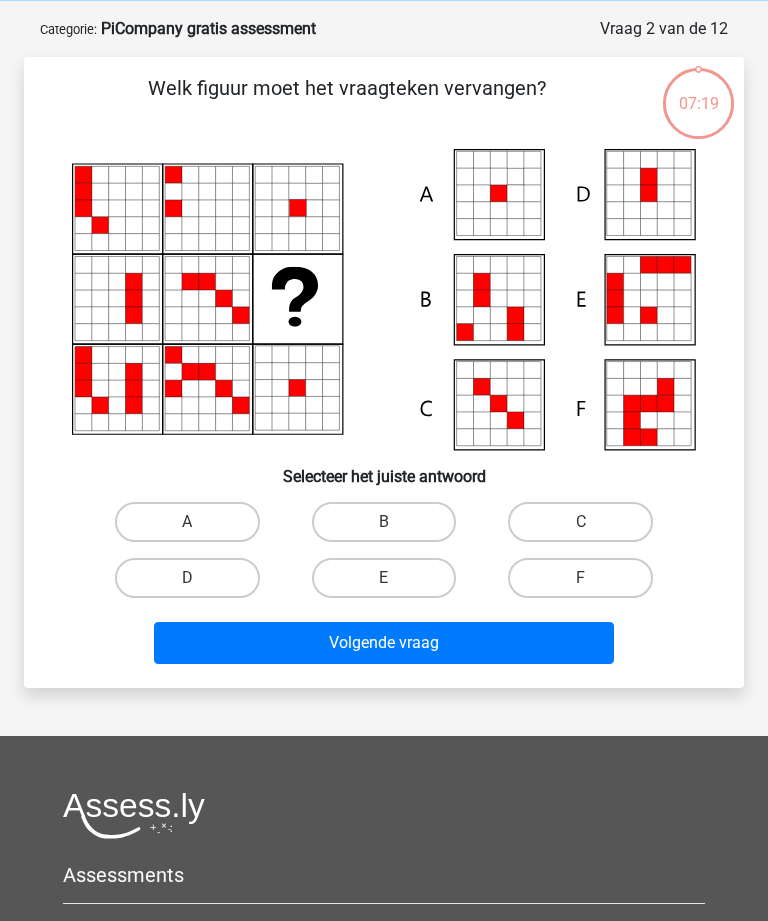 scroll, scrollTop: 100, scrollLeft: 0, axis: vertical 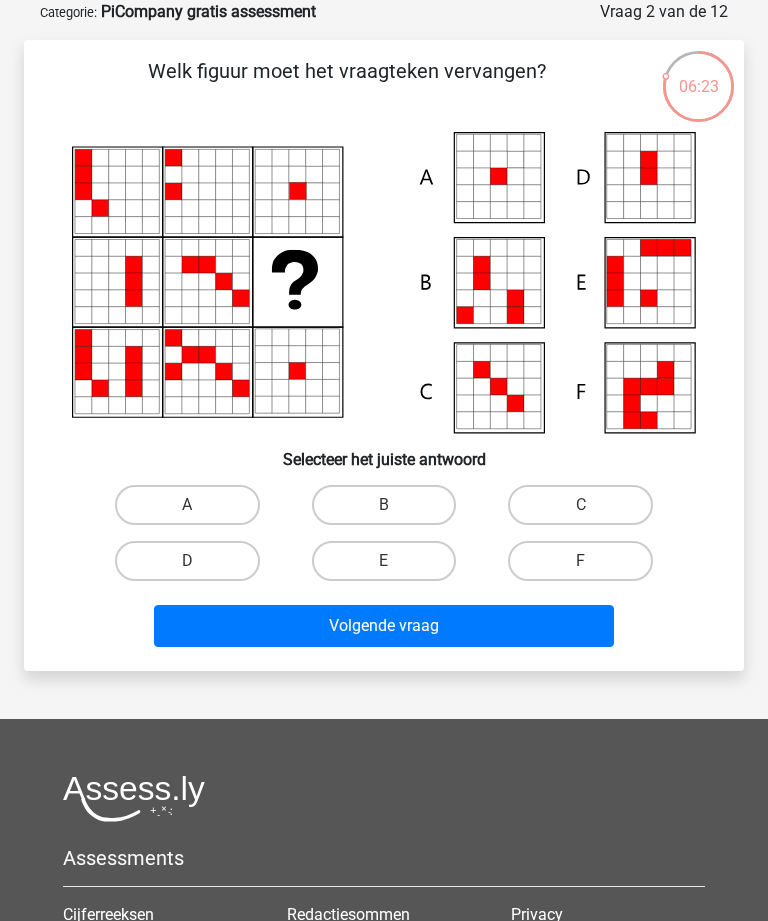 click on "A" at bounding box center (187, 505) 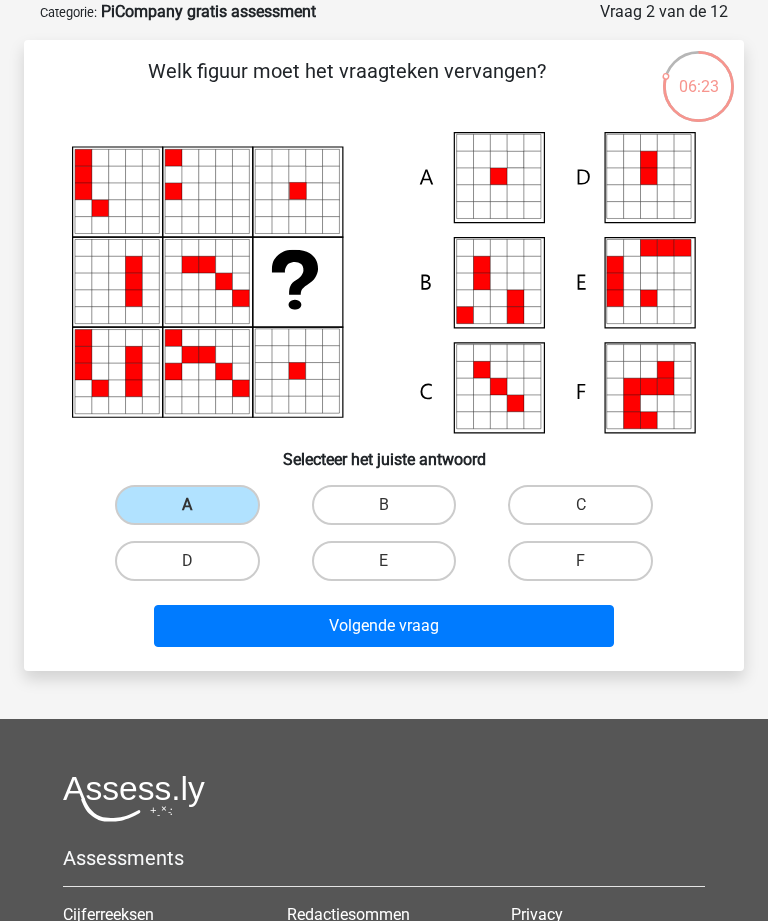 click on "Volgende vraag" at bounding box center (383, 626) 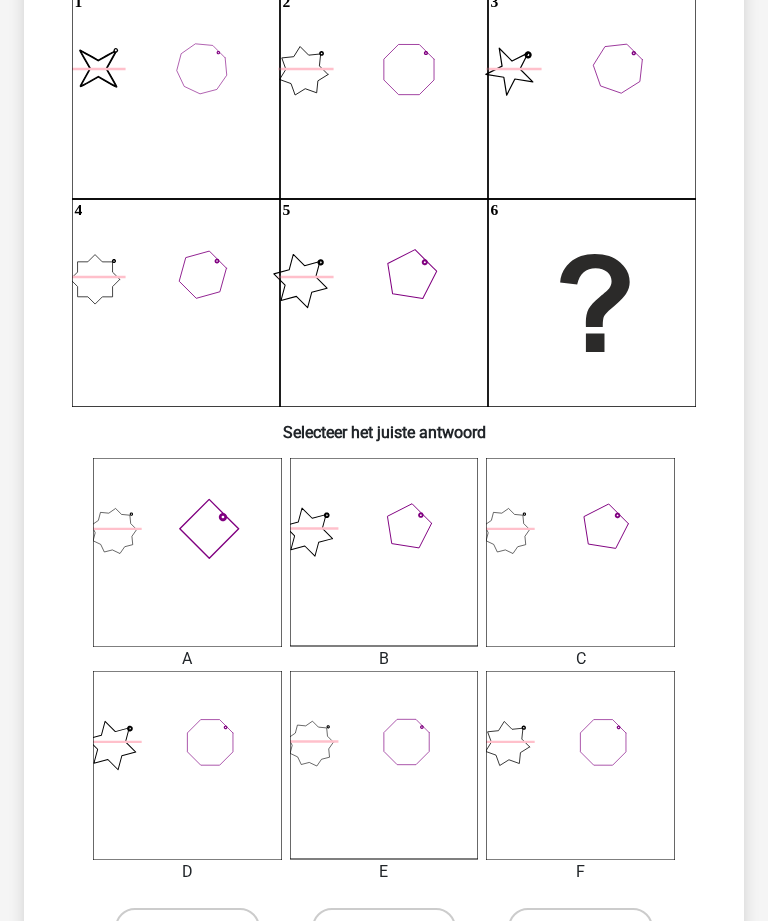 scroll, scrollTop: 317, scrollLeft: 0, axis: vertical 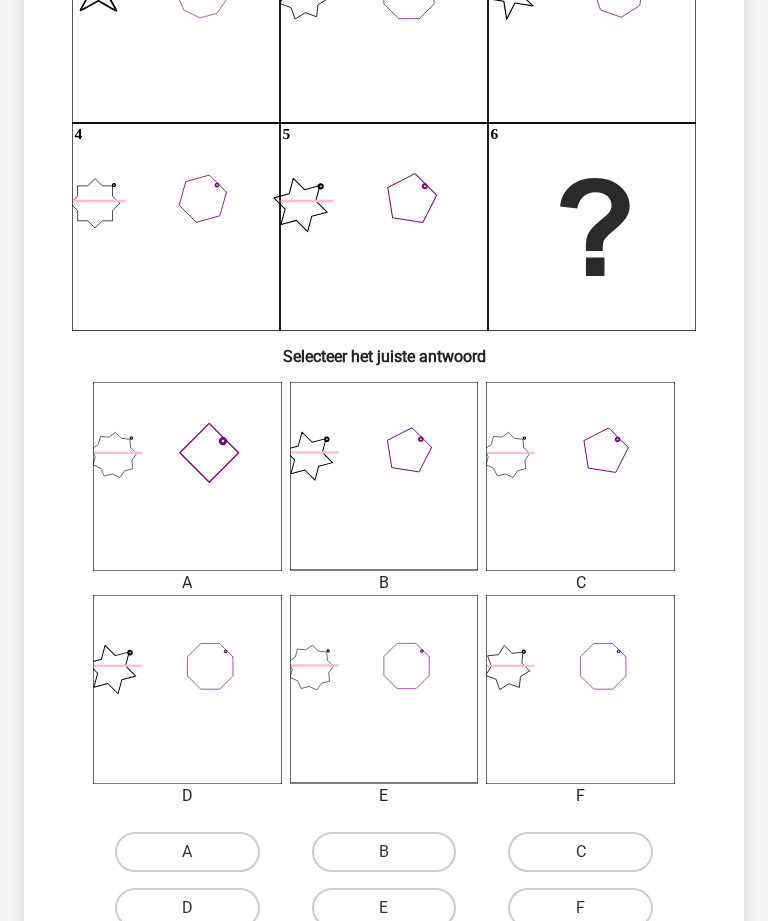 click on "A" at bounding box center (187, 852) 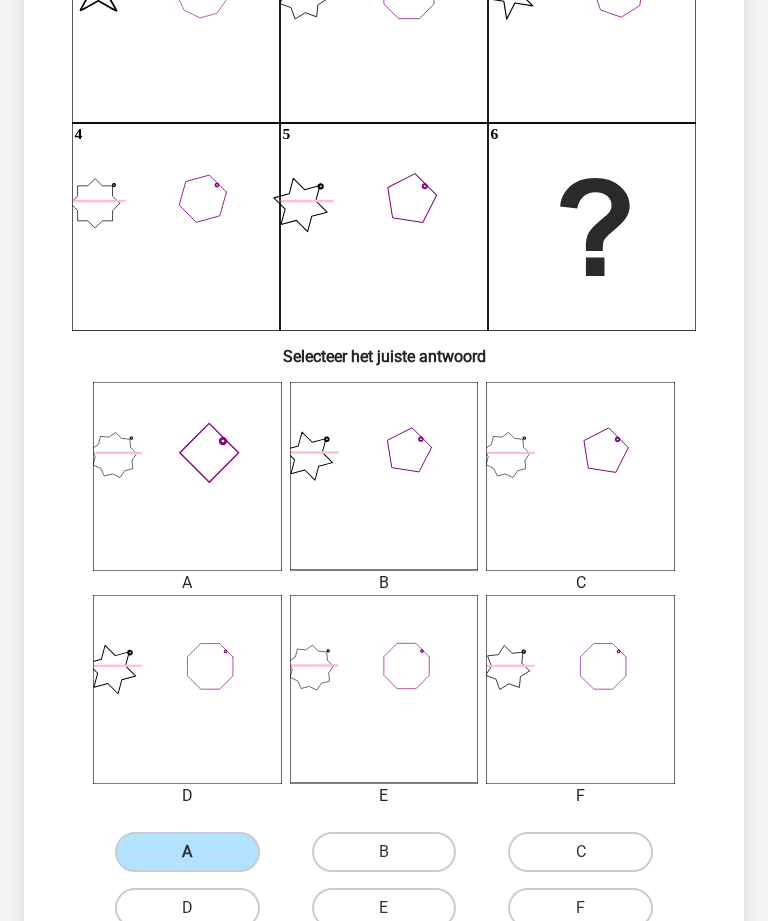 click on "Volgende vraag" at bounding box center (383, 973) 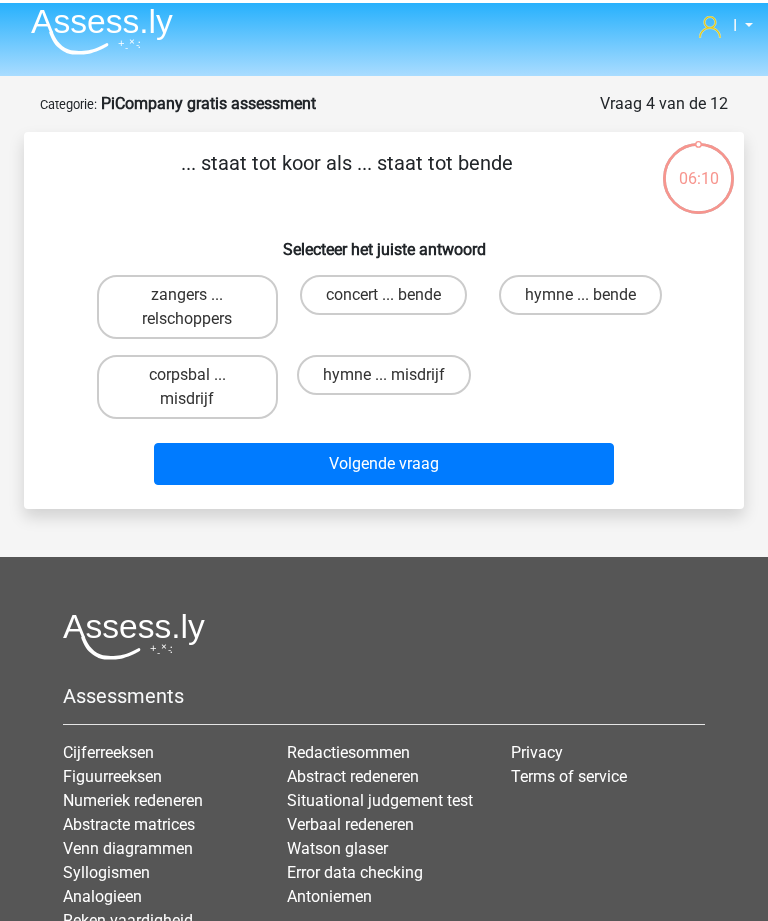 scroll, scrollTop: 0, scrollLeft: 0, axis: both 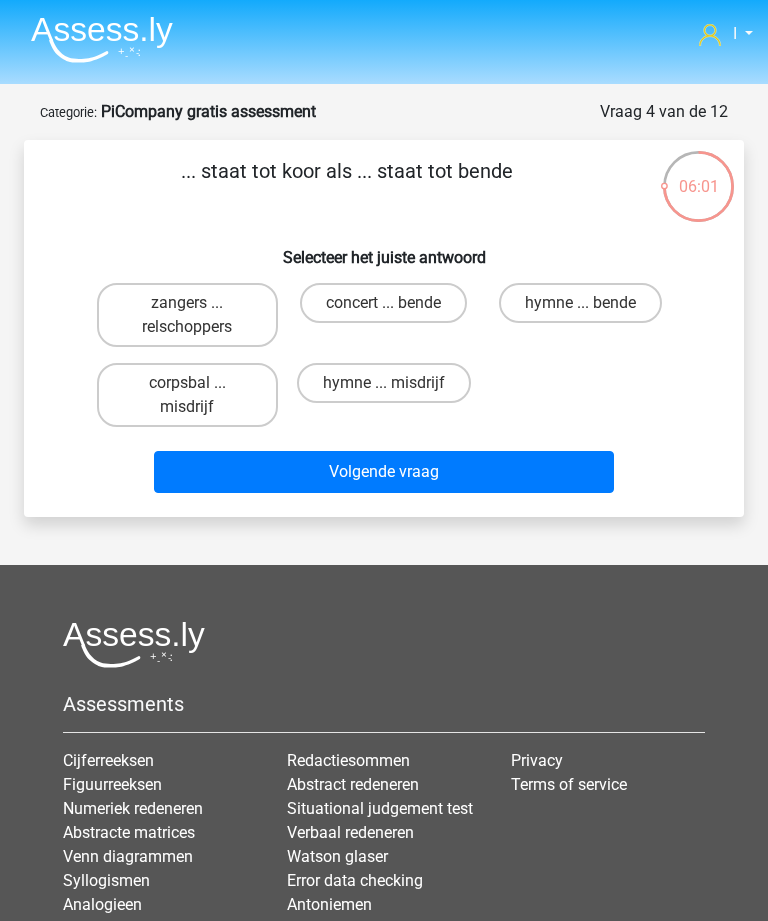 click on "zangers ... relschoppers" at bounding box center [187, 315] 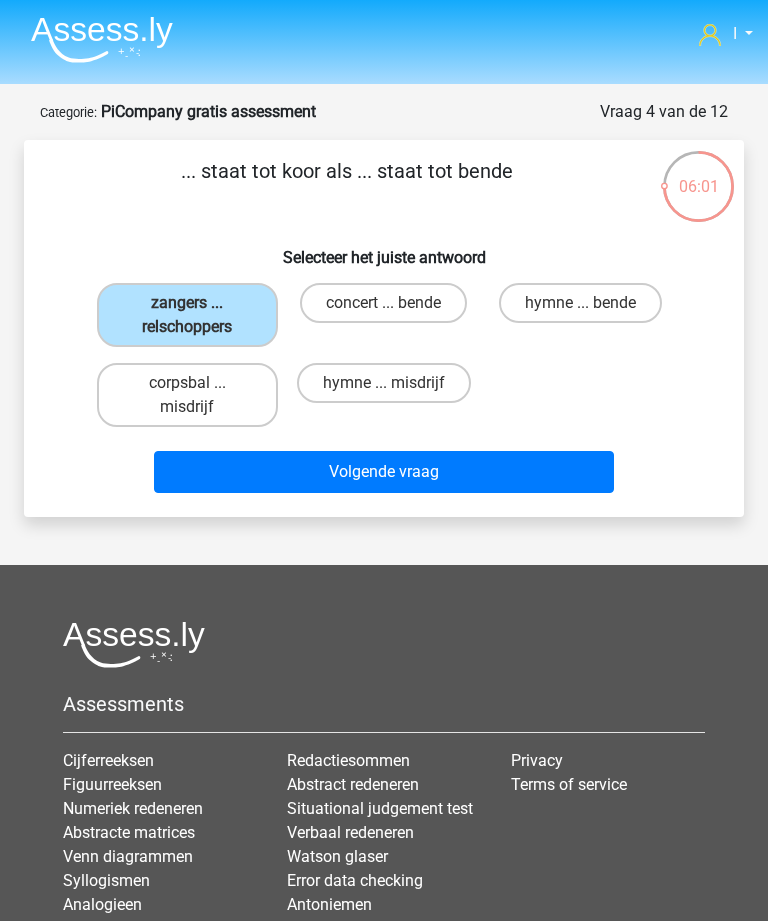 click on "Volgende vraag" at bounding box center [383, 472] 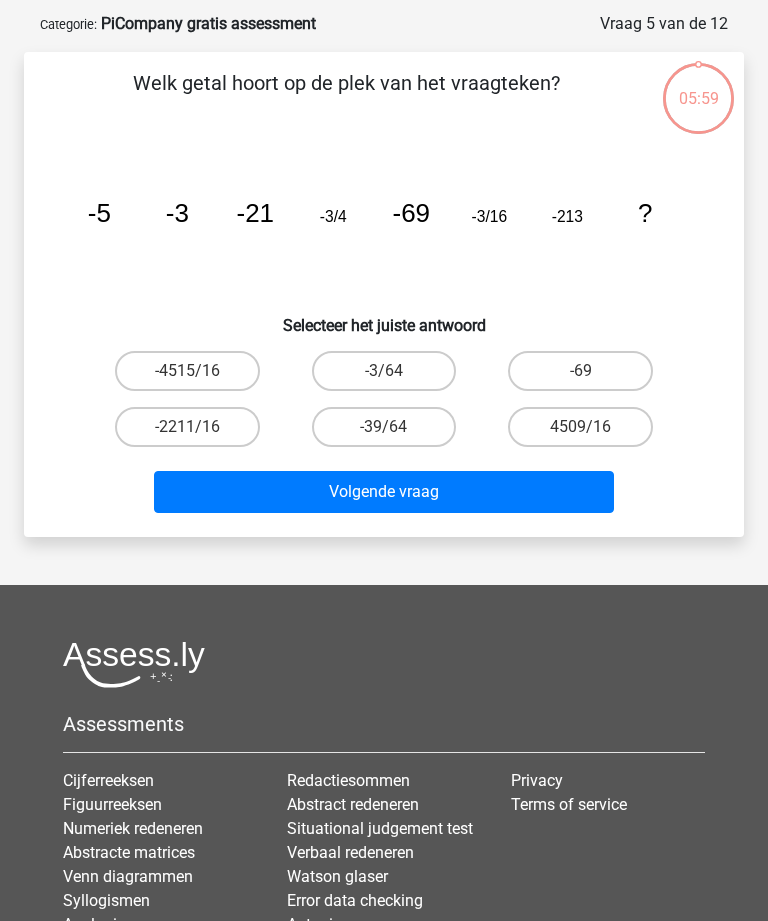 scroll, scrollTop: 100, scrollLeft: 0, axis: vertical 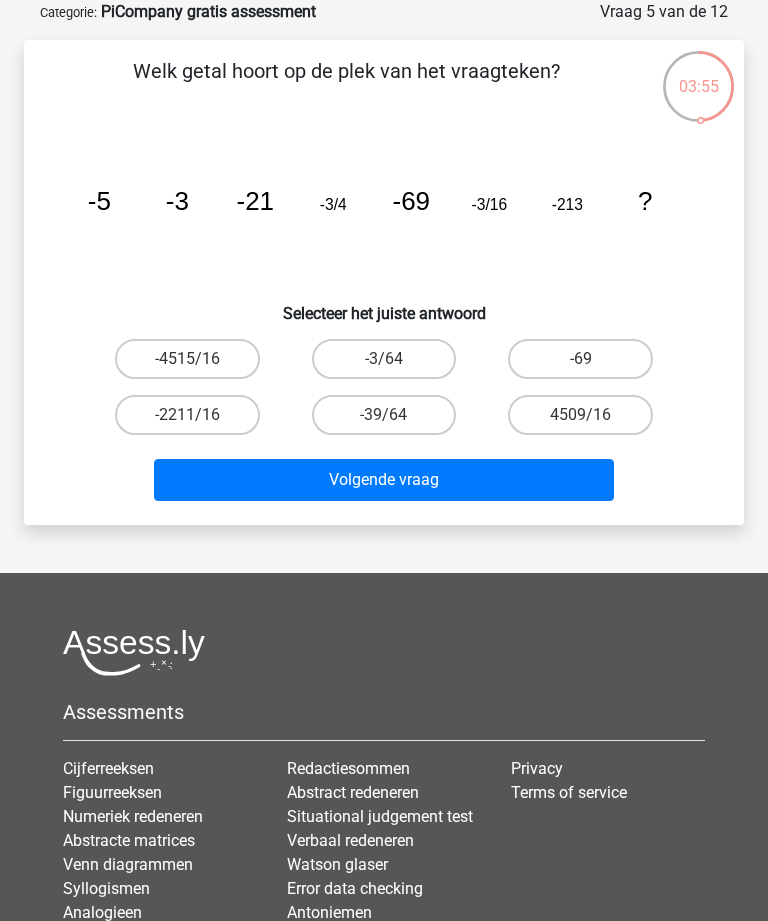 click on "-3/64" at bounding box center [384, 359] 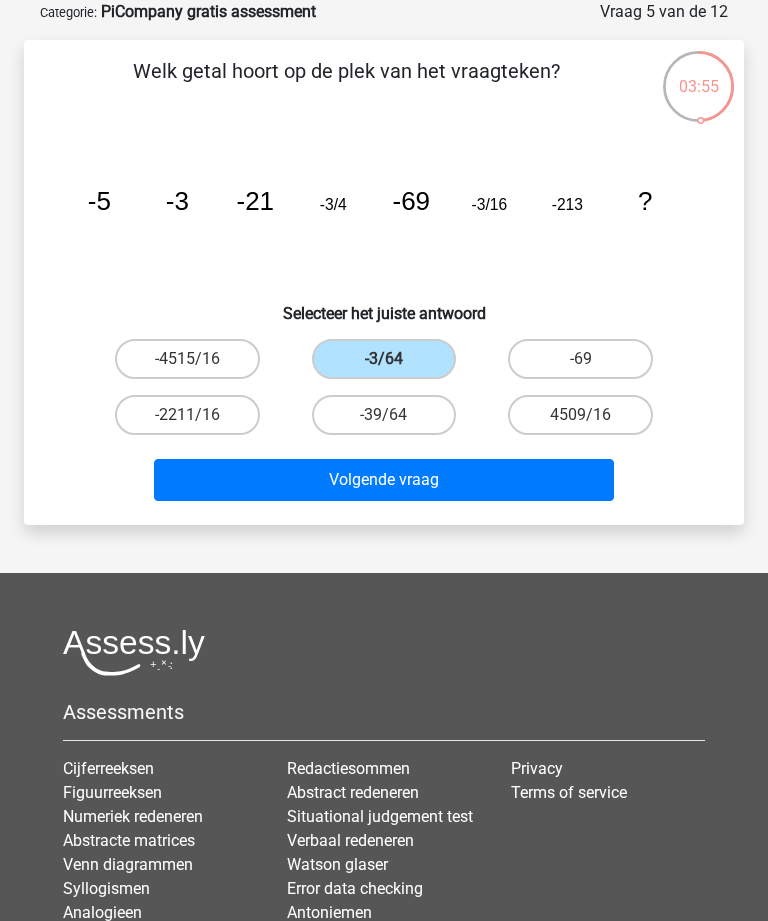 click on "Volgende vraag" at bounding box center [383, 480] 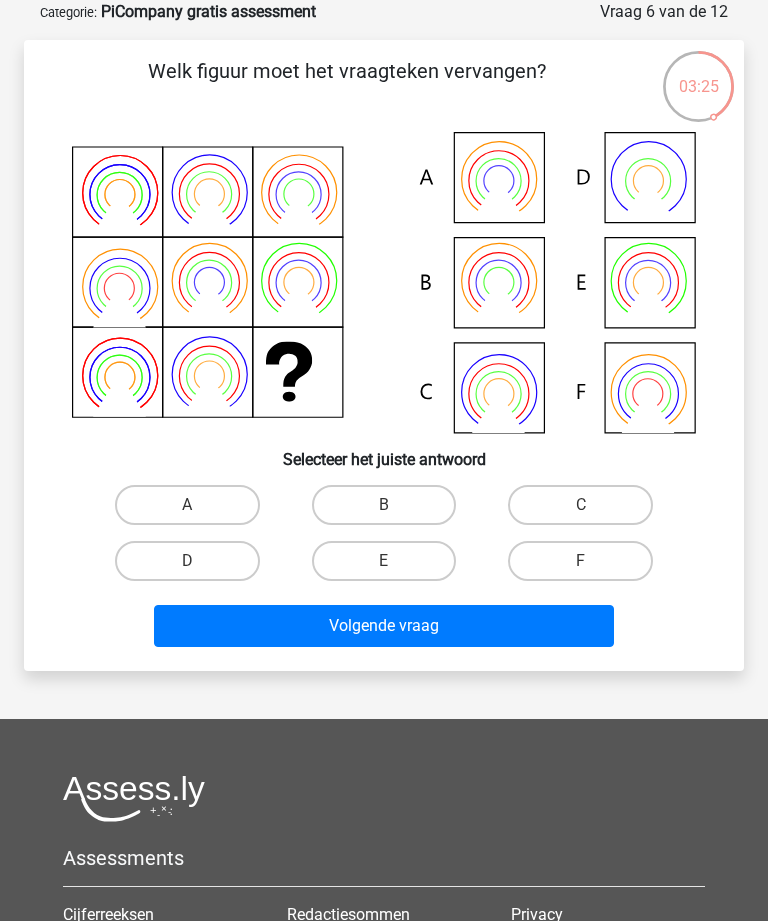 click on "B" at bounding box center [384, 505] 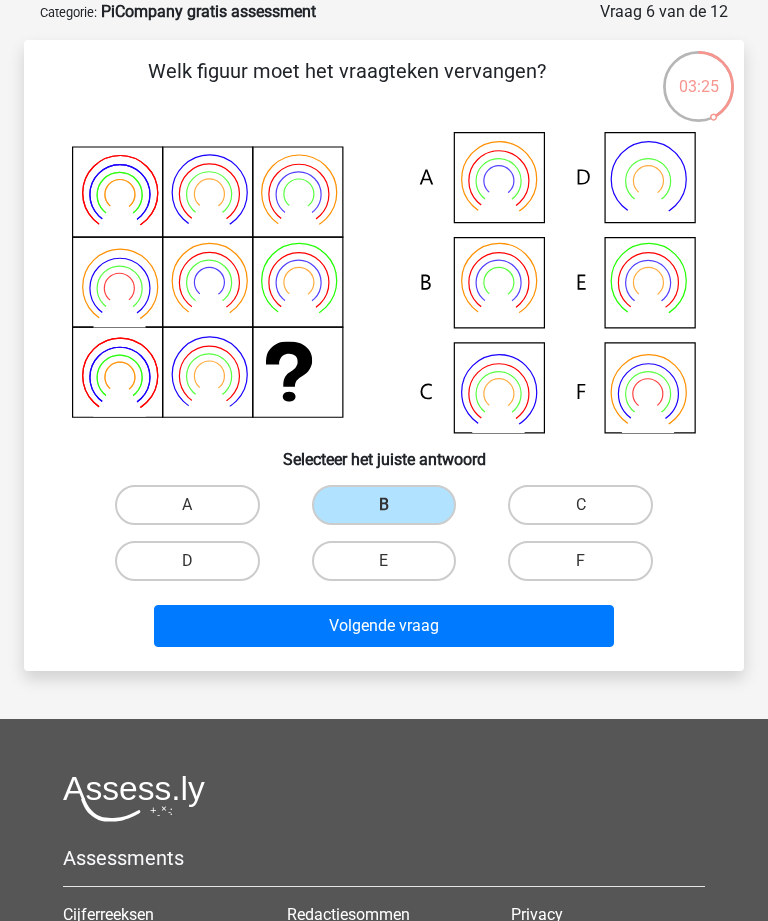 click on "Volgende vraag" at bounding box center (383, 626) 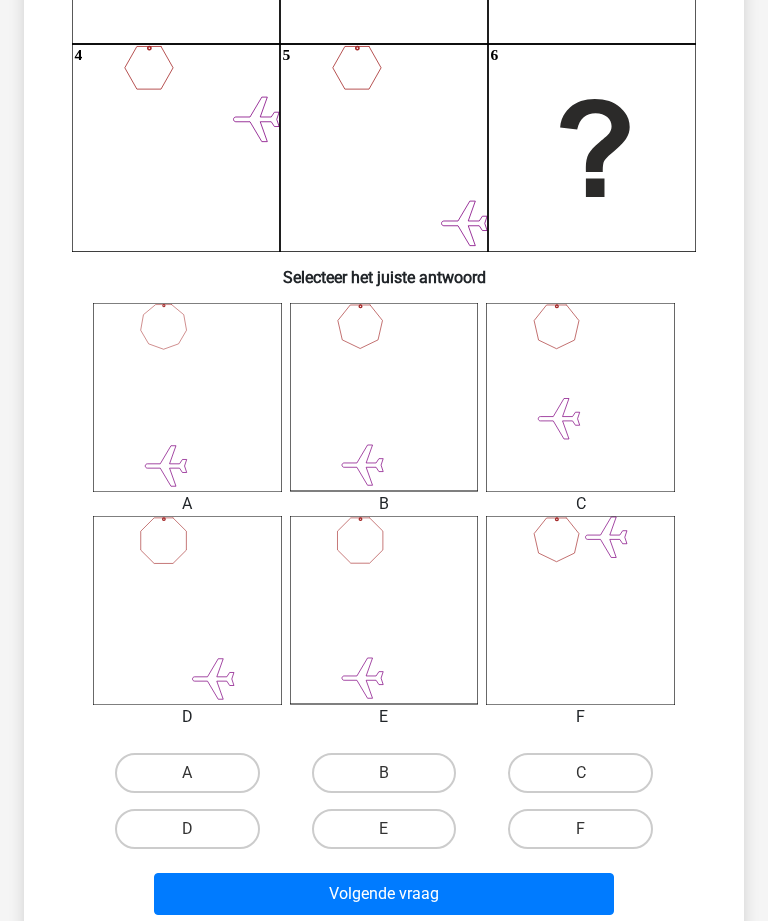 scroll, scrollTop: 397, scrollLeft: 0, axis: vertical 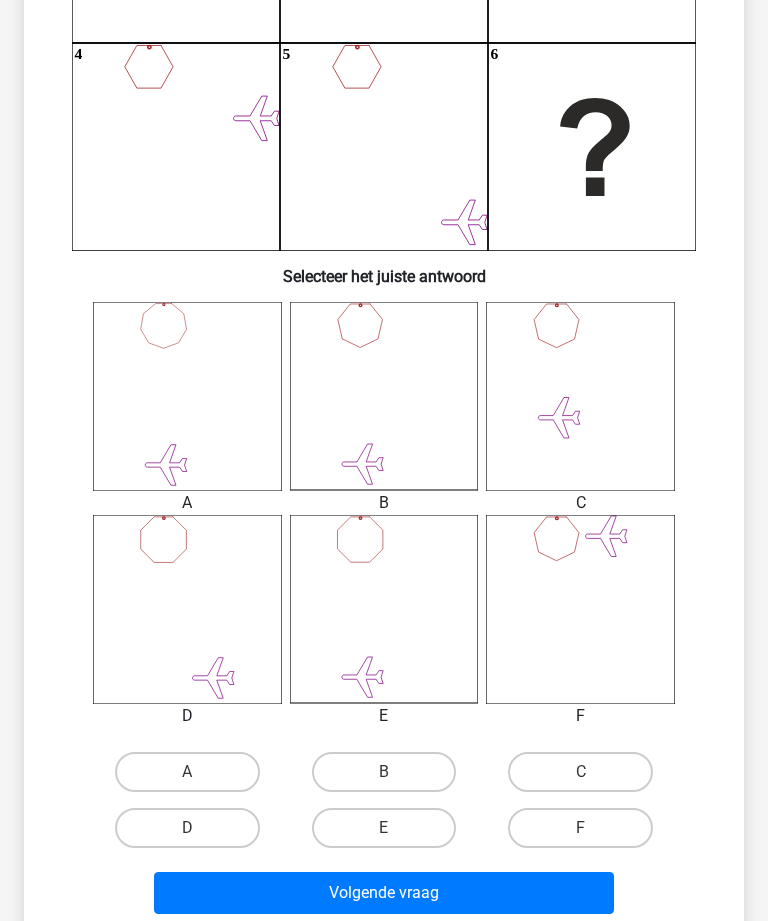 click on "B" at bounding box center [390, 778] 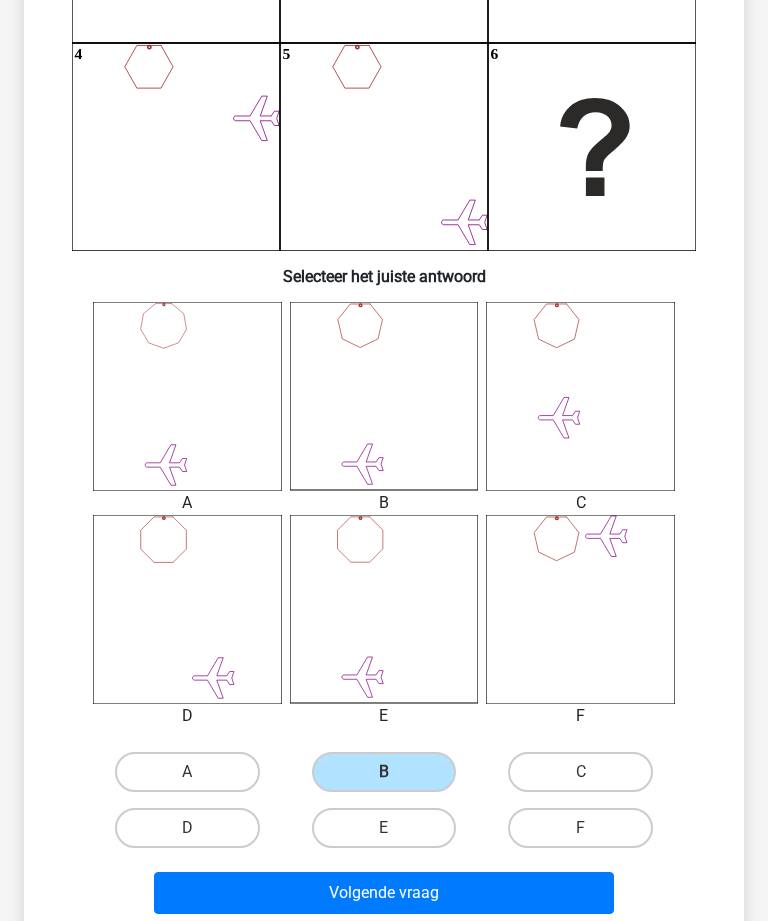 click on "Volgende vraag" at bounding box center (383, 893) 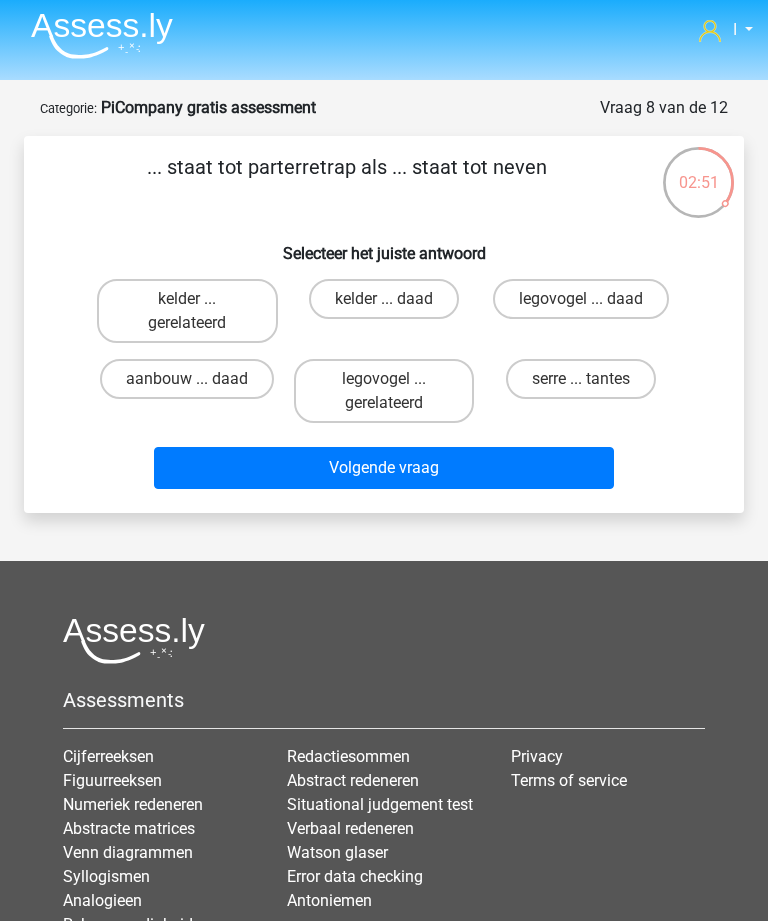 scroll, scrollTop: 3, scrollLeft: 0, axis: vertical 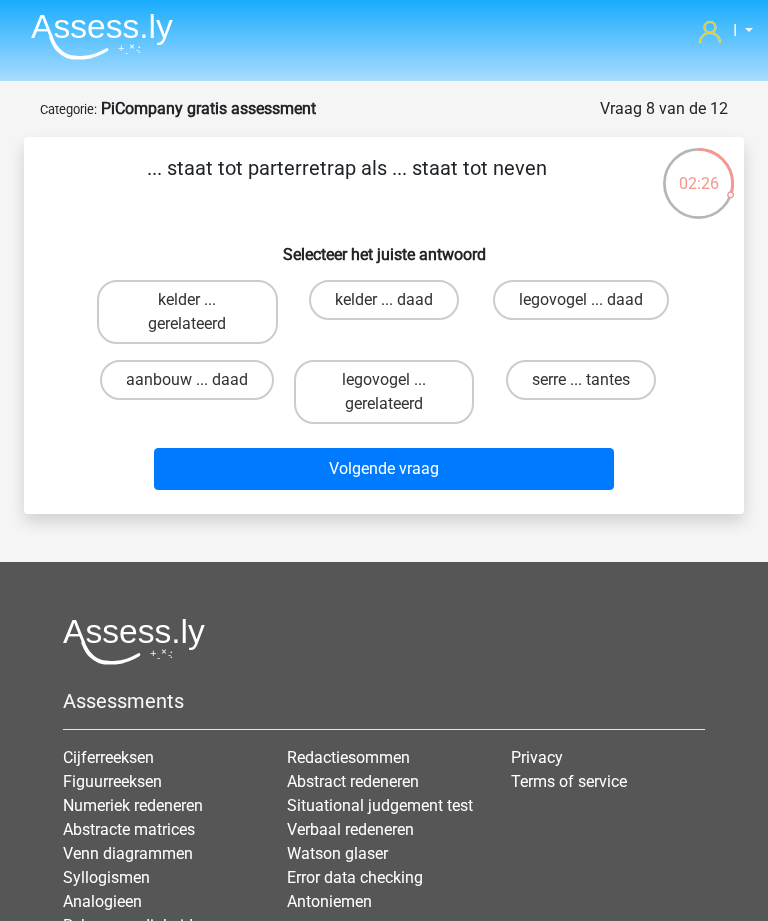 click on "legovogel ... daad" at bounding box center (581, 300) 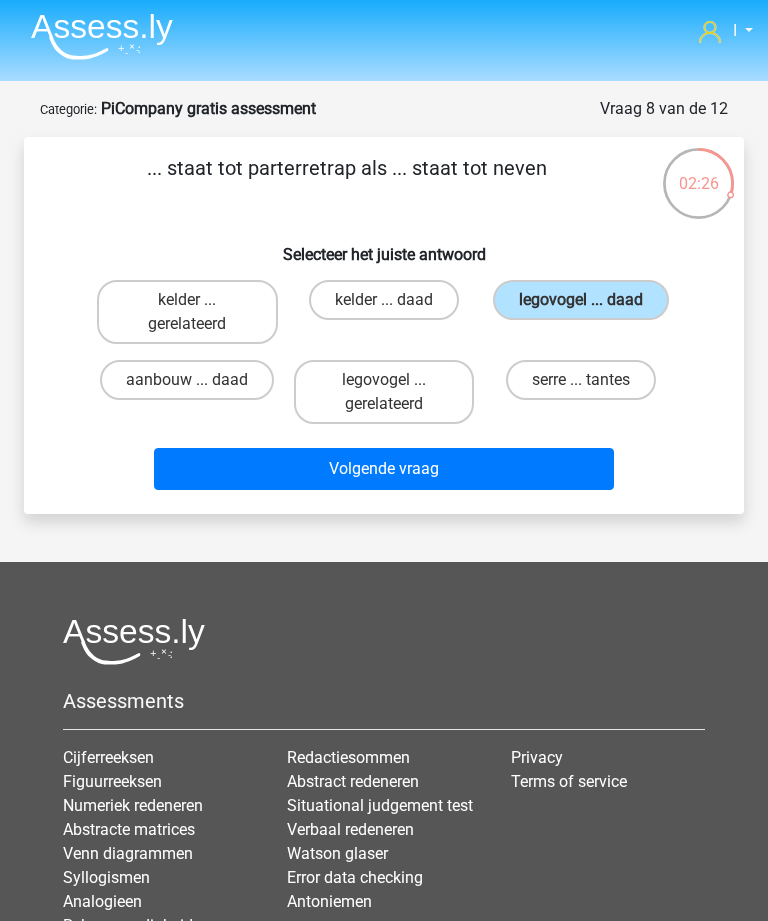 click on "Volgende vraag" at bounding box center (383, 469) 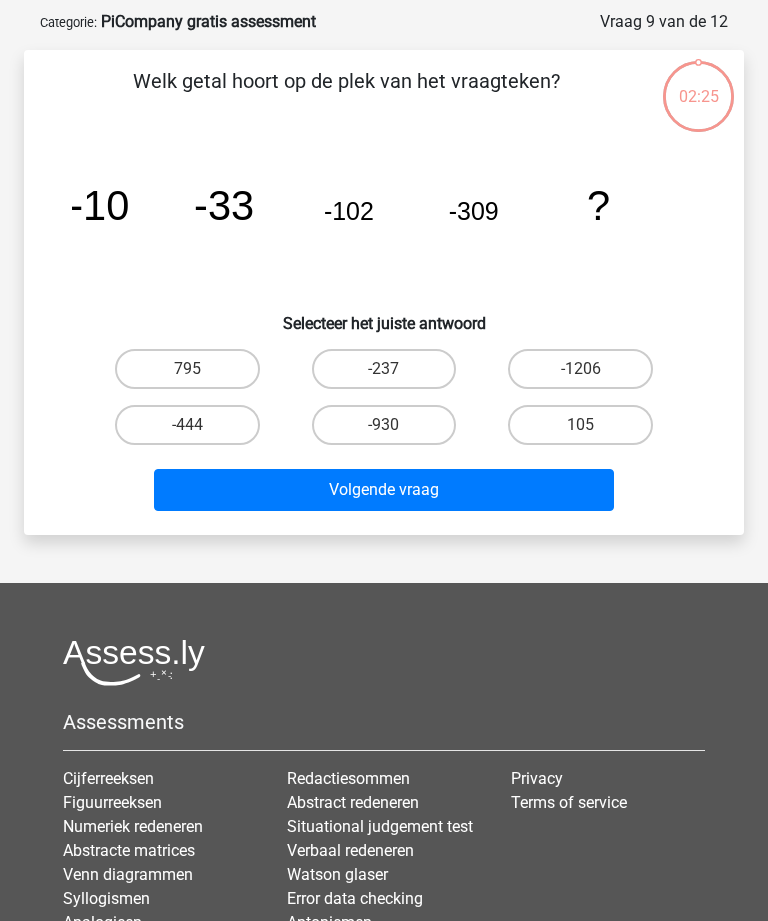 scroll, scrollTop: 100, scrollLeft: 0, axis: vertical 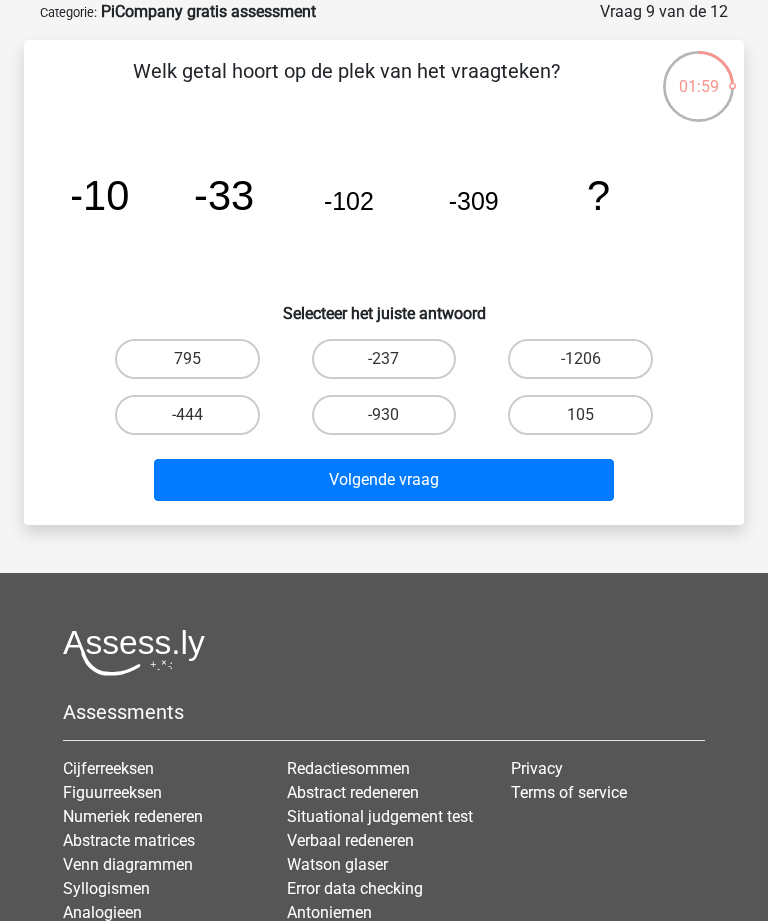 click on "-930" at bounding box center (384, 415) 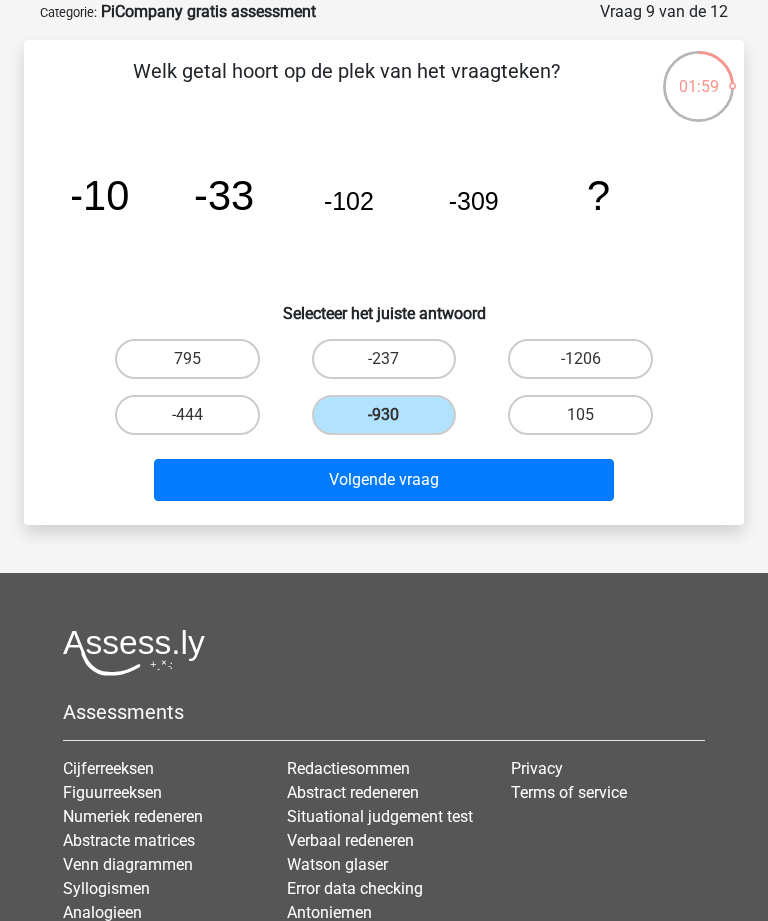 click on "Volgende vraag" at bounding box center [383, 480] 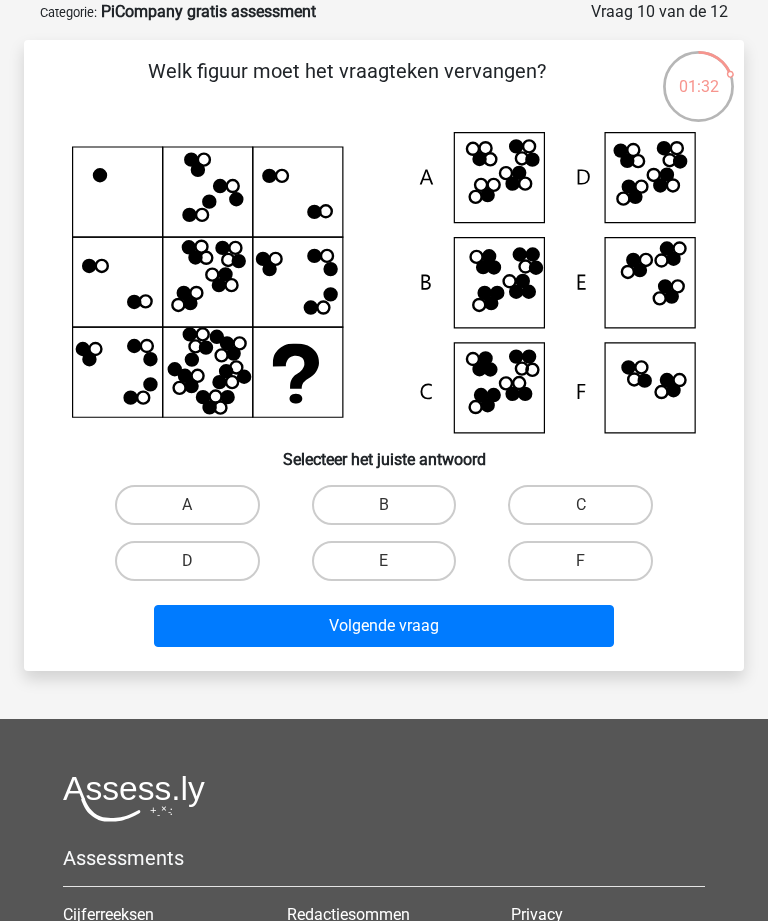 click on "D" at bounding box center (187, 561) 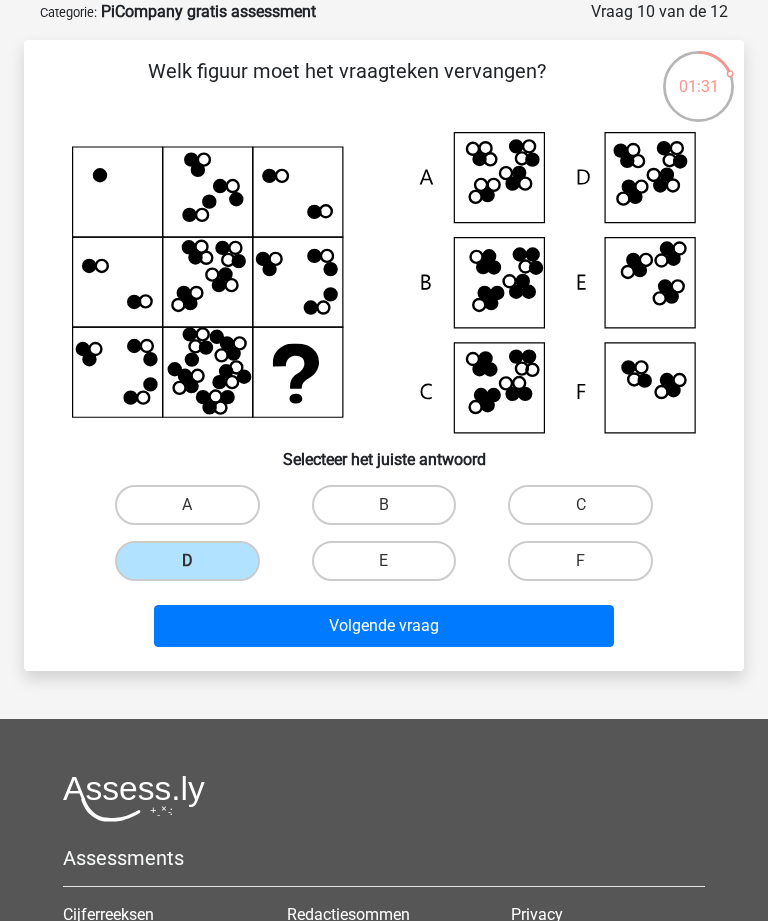 click on "Volgende vraag" at bounding box center (383, 626) 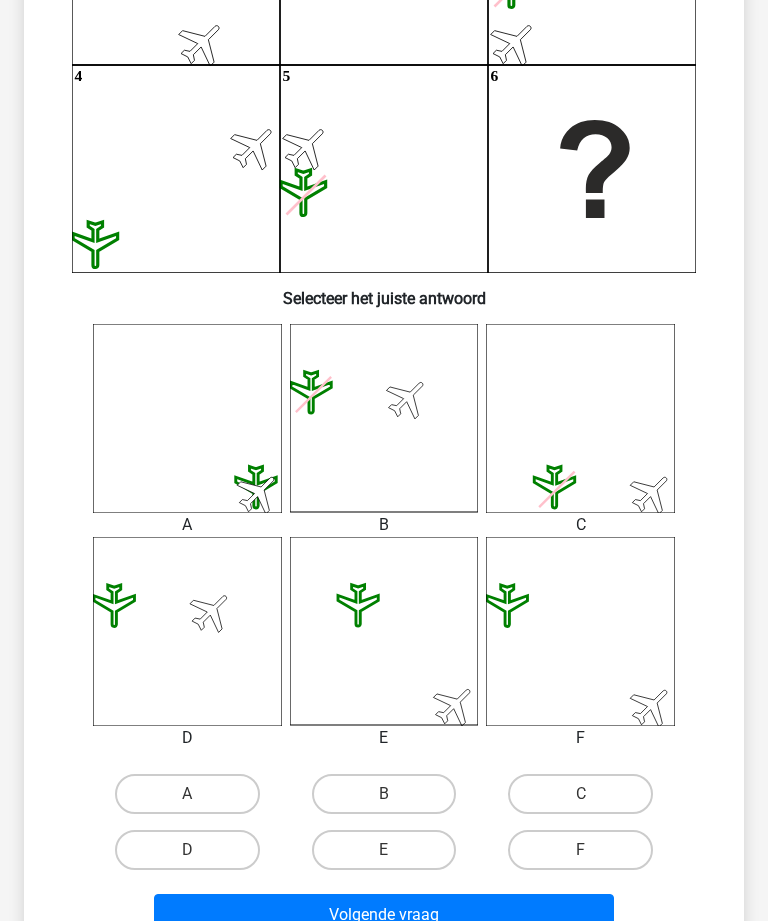 scroll, scrollTop: 380, scrollLeft: 0, axis: vertical 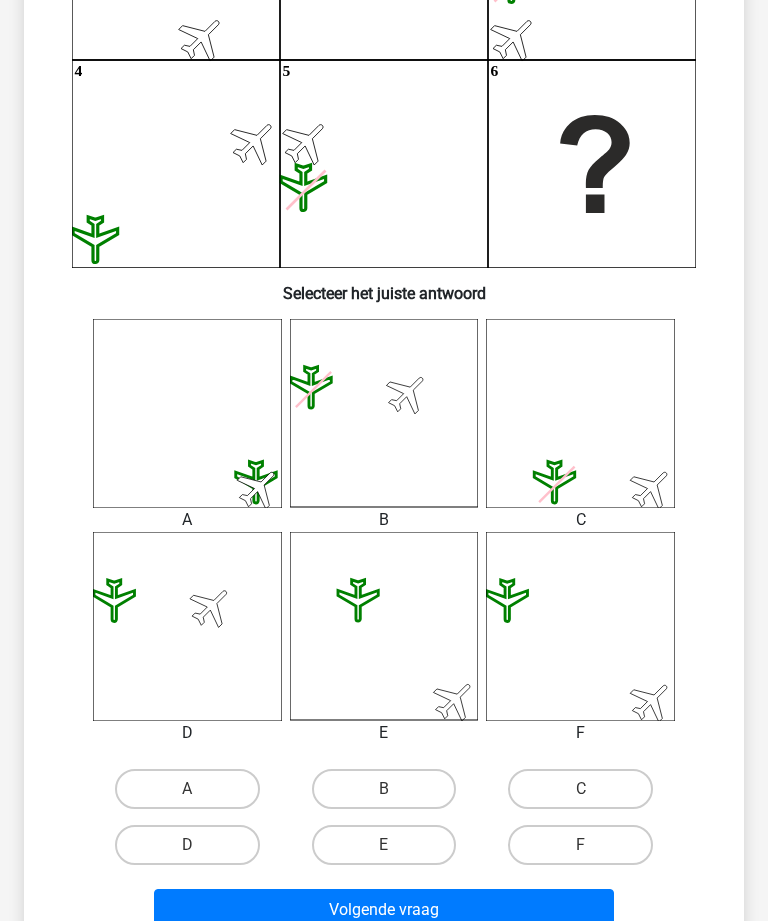 click on "F" at bounding box center (580, 845) 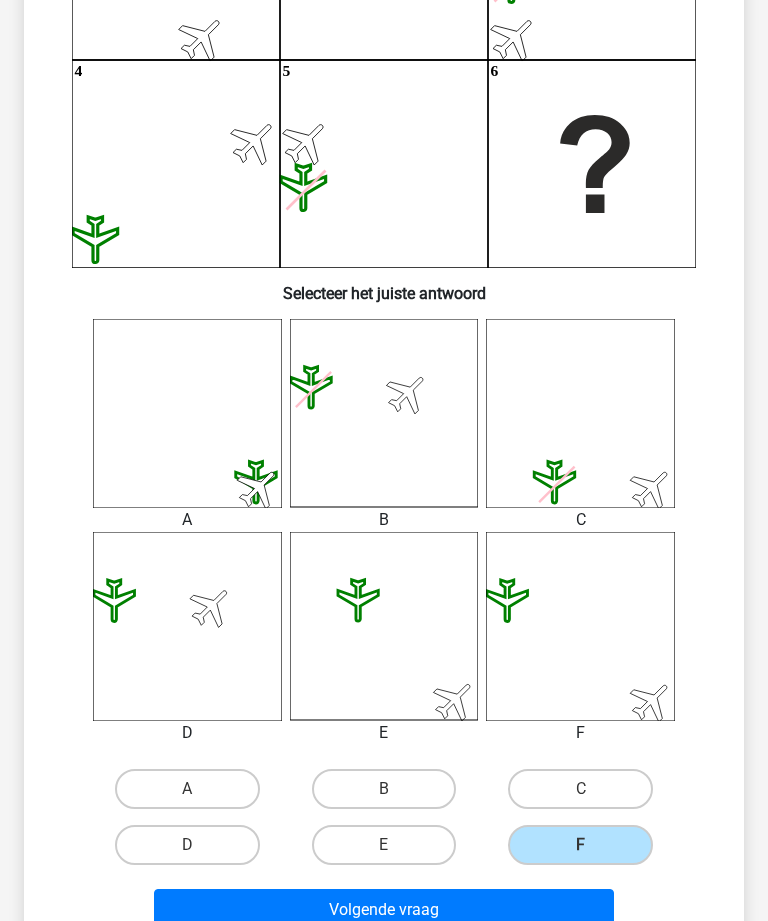 click on "Volgende vraag" at bounding box center (383, 910) 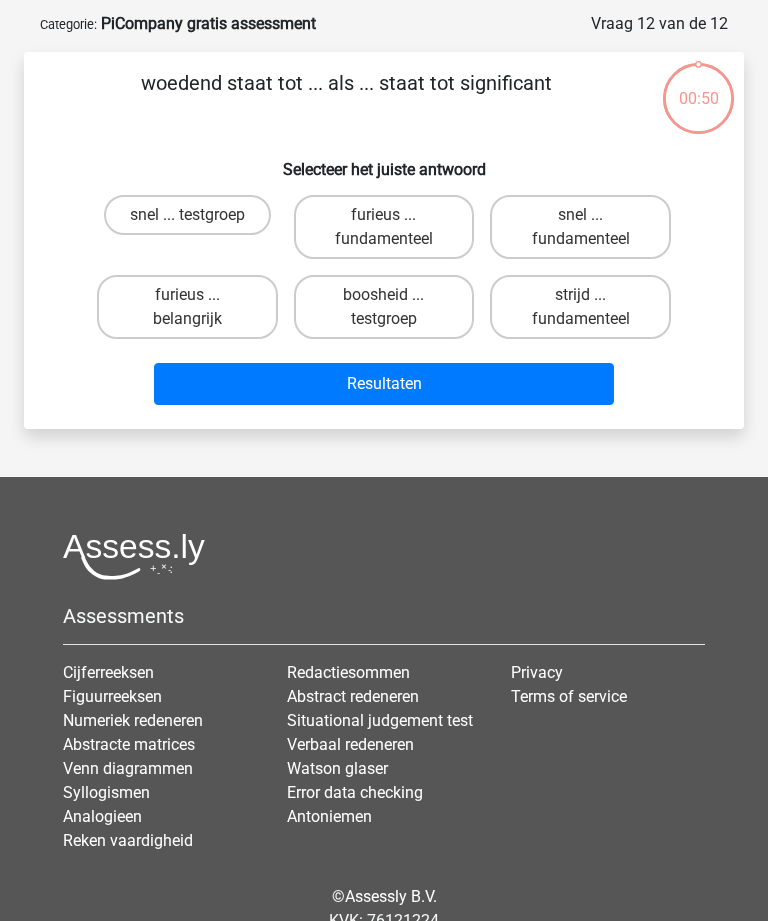 scroll, scrollTop: 0, scrollLeft: 0, axis: both 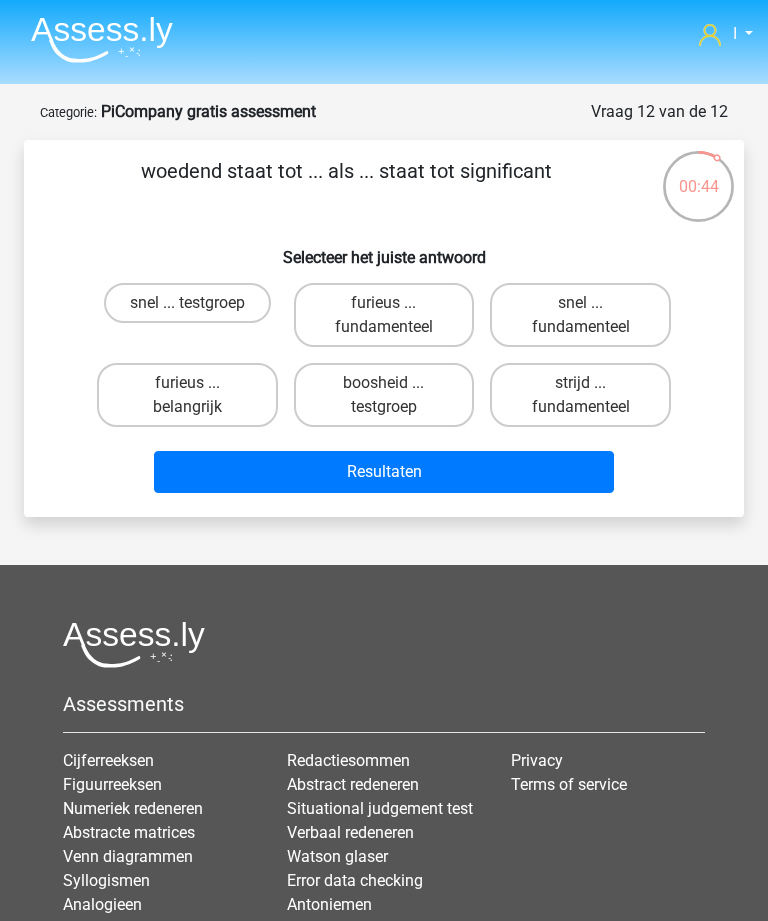 click on "furieus ... belangrijk" at bounding box center (187, 395) 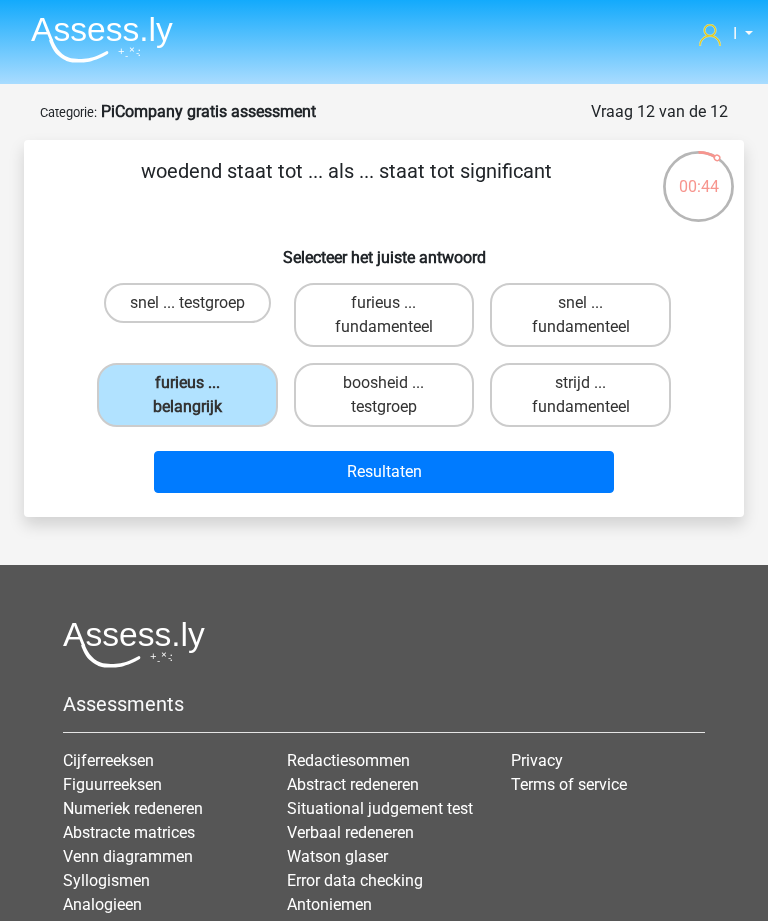 click on "Resultaten" at bounding box center [383, 472] 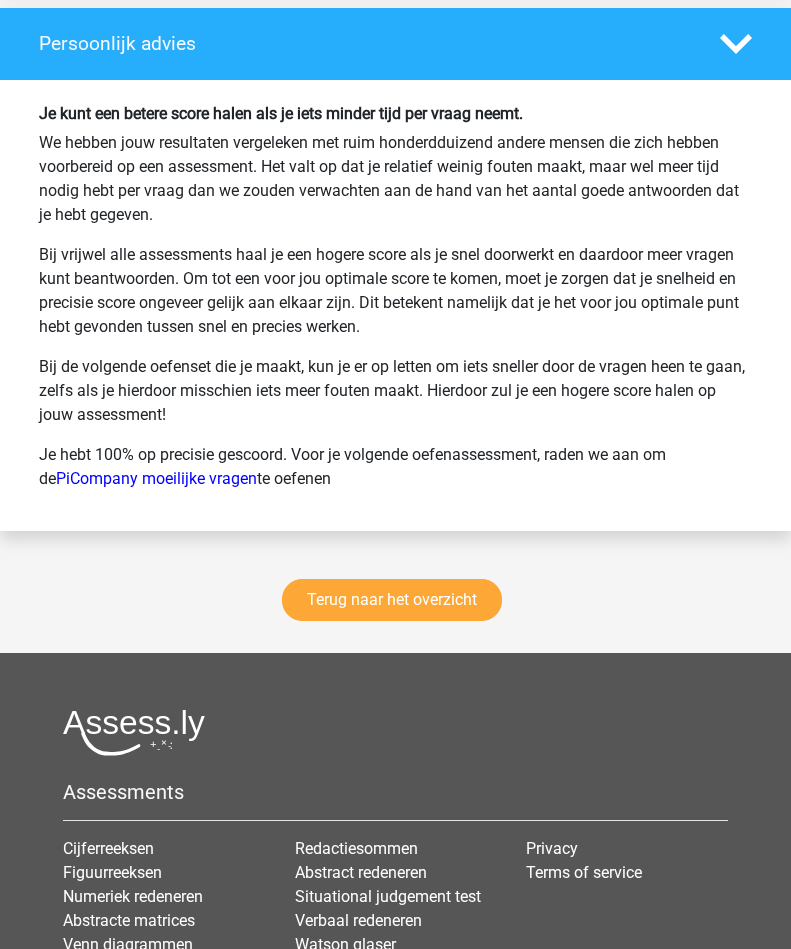 scroll, scrollTop: 3546, scrollLeft: 0, axis: vertical 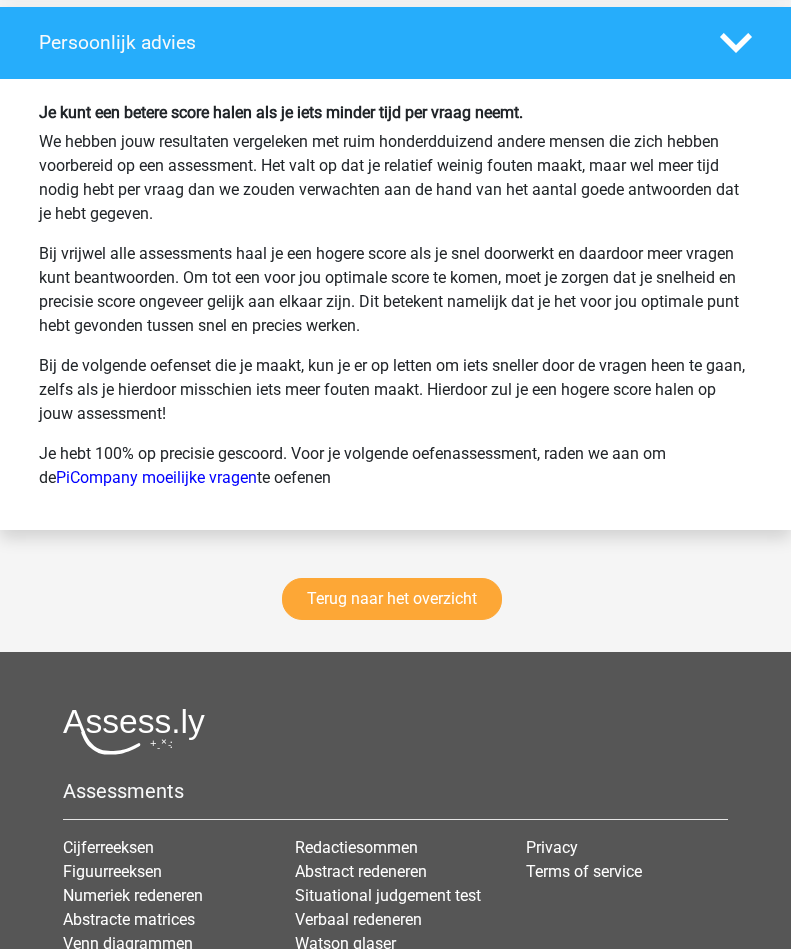 click on "Terug naar het overzicht" at bounding box center (392, 599) 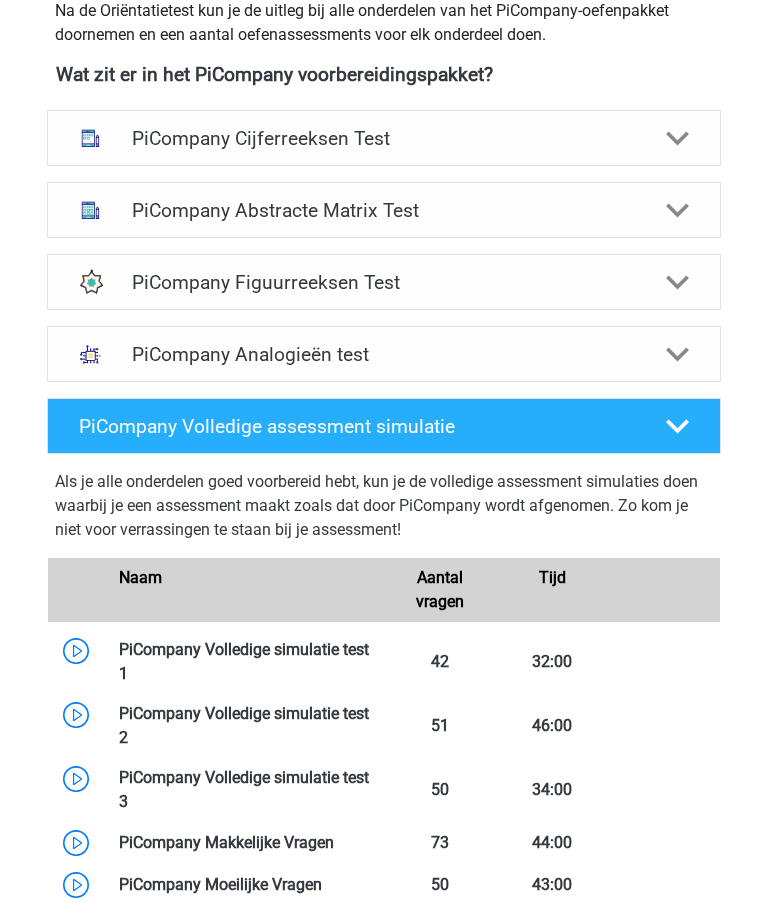 scroll, scrollTop: 765, scrollLeft: 0, axis: vertical 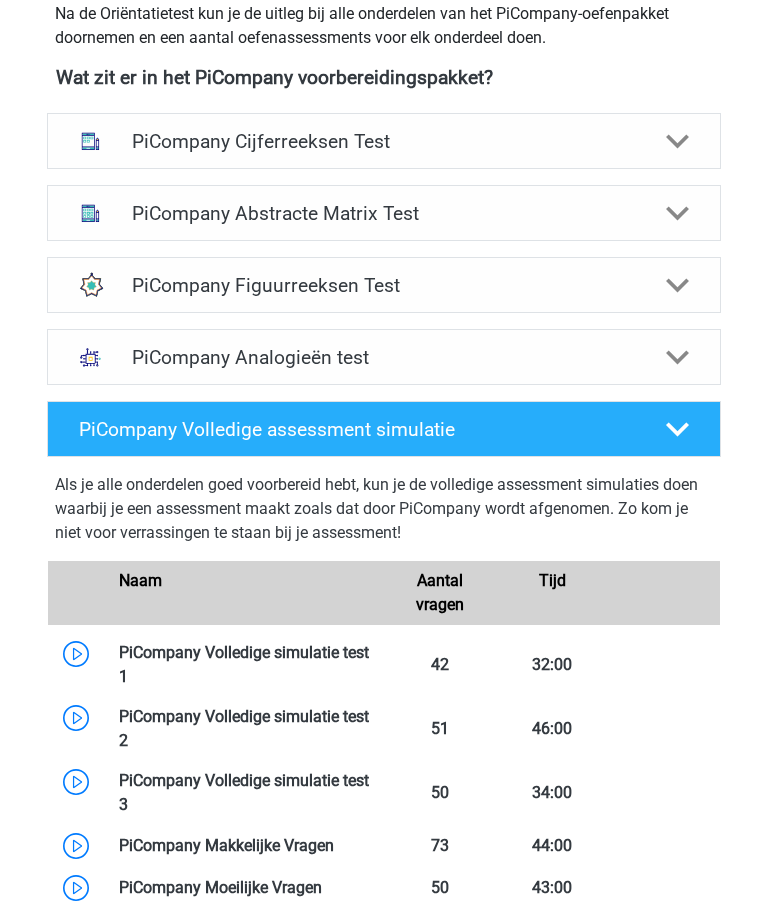 click at bounding box center [677, 141] 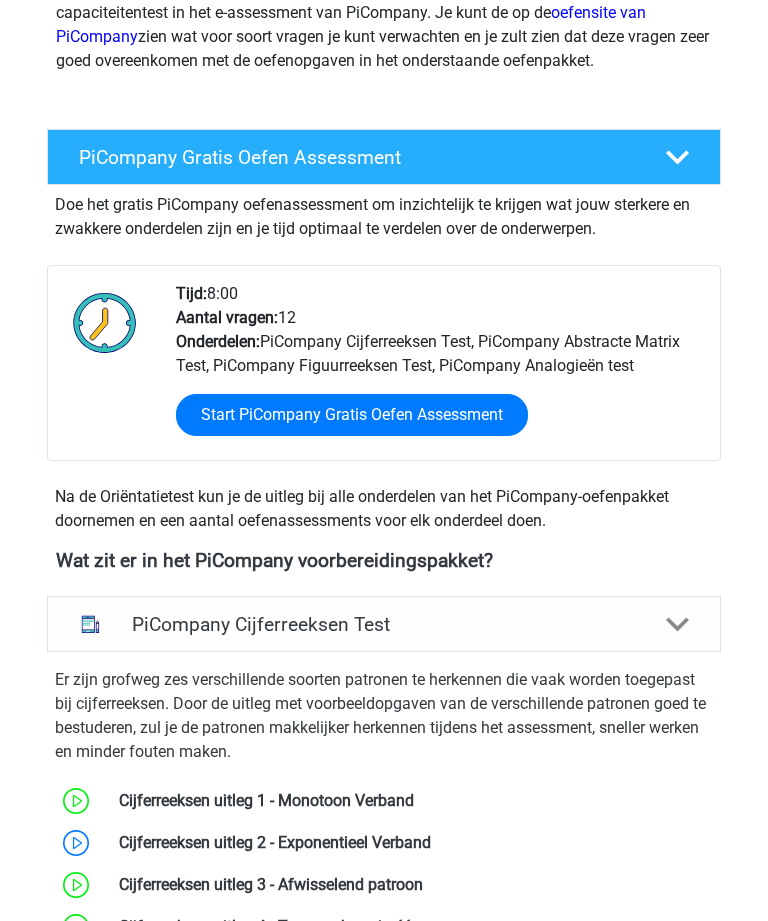scroll, scrollTop: 280, scrollLeft: 0, axis: vertical 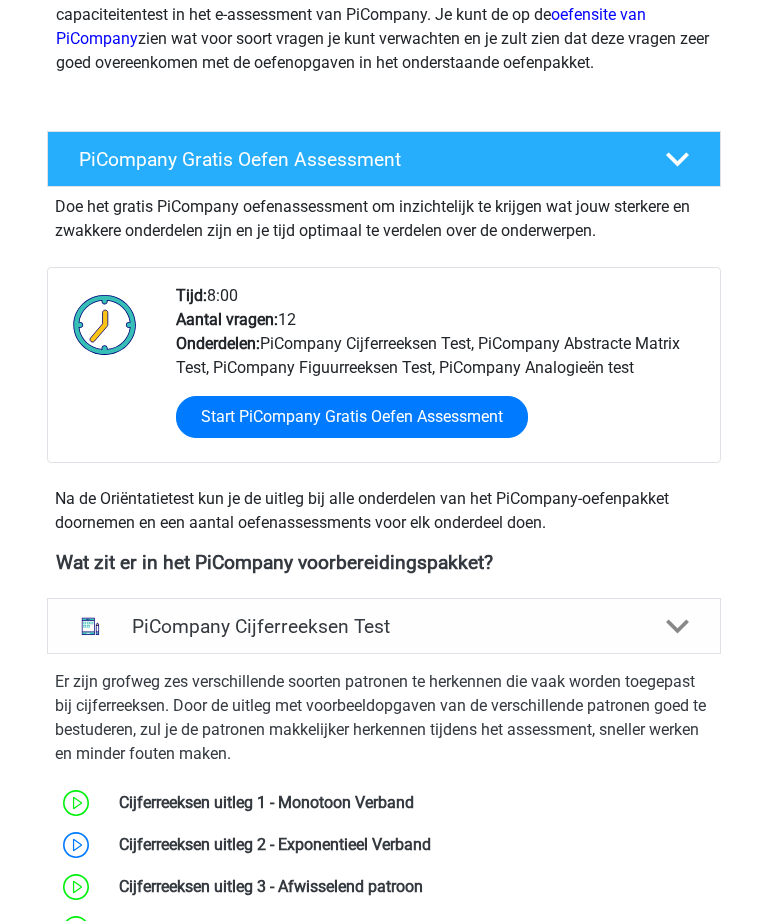 click 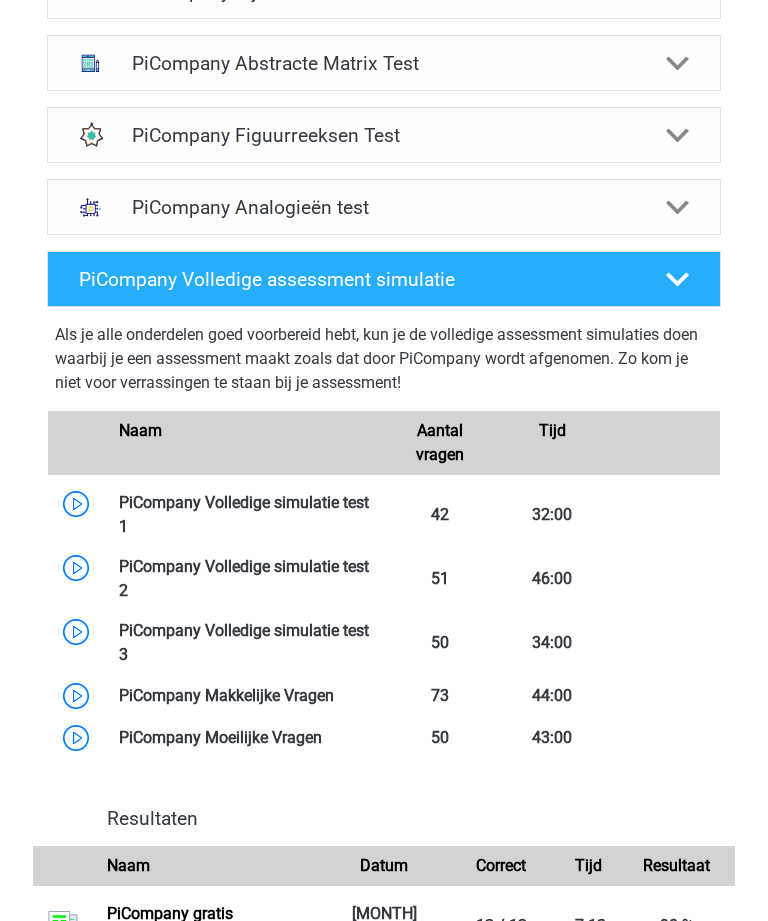 scroll, scrollTop: 917, scrollLeft: 0, axis: vertical 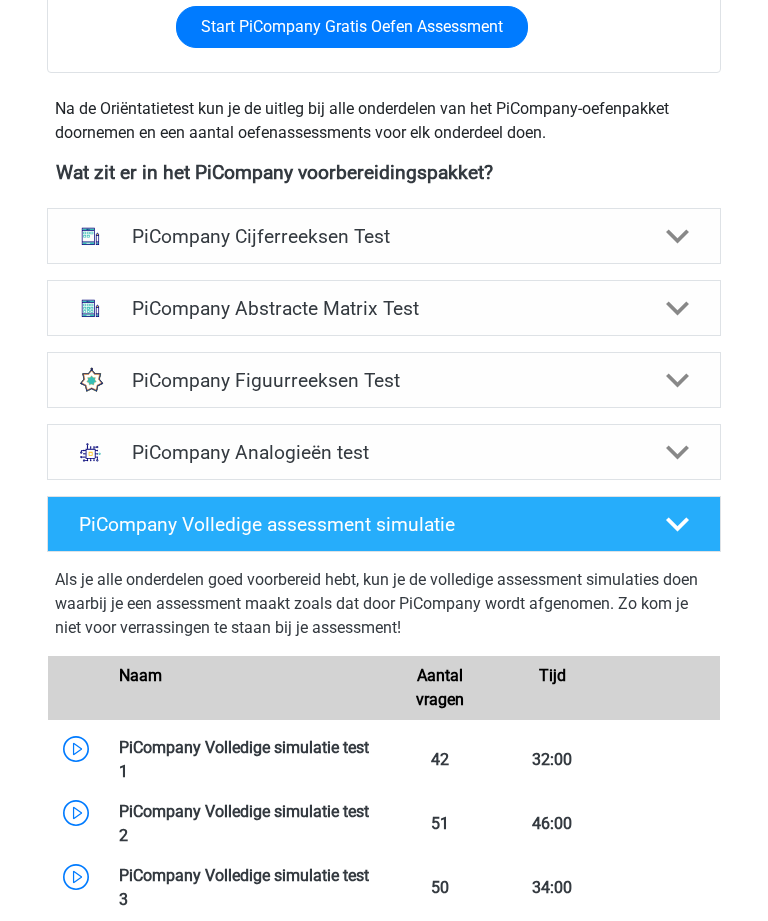 click 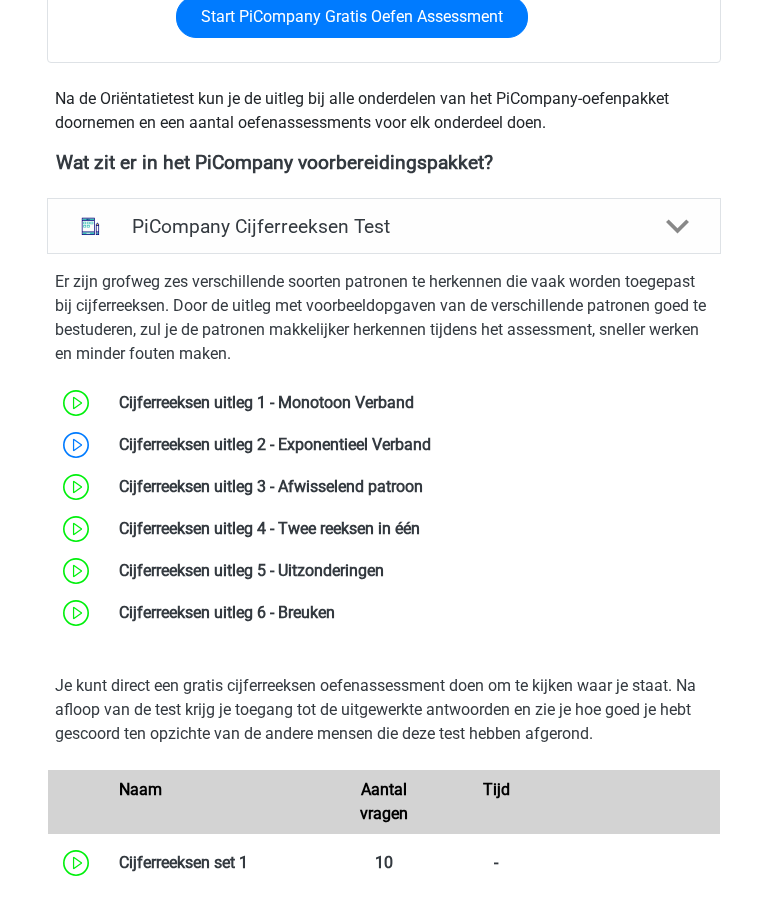 scroll, scrollTop: 732, scrollLeft: 0, axis: vertical 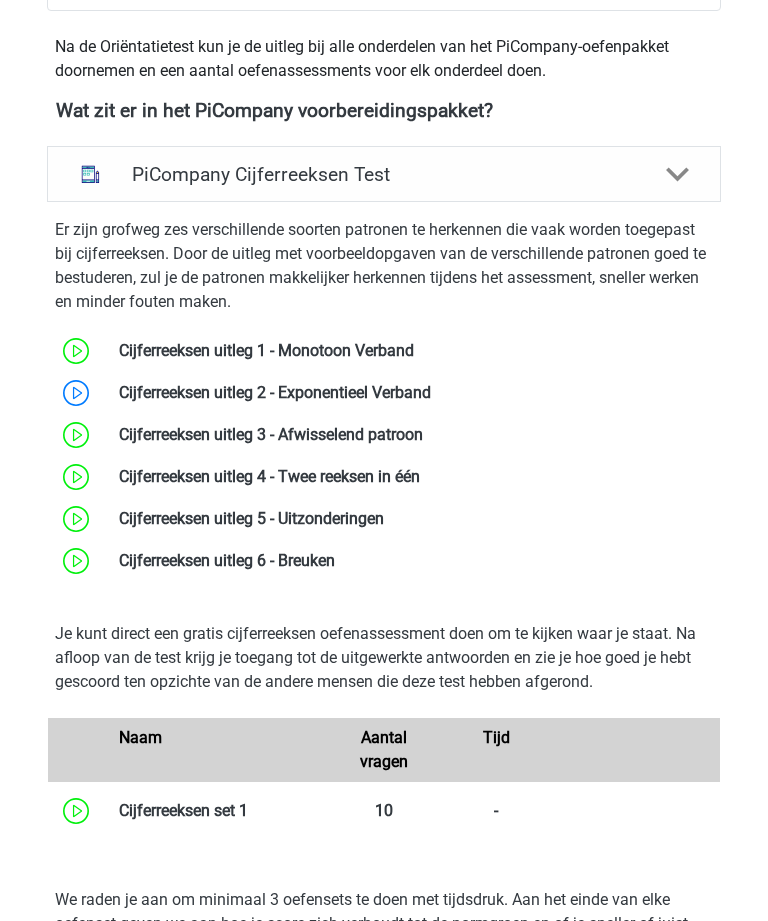 click at bounding box center (414, 350) 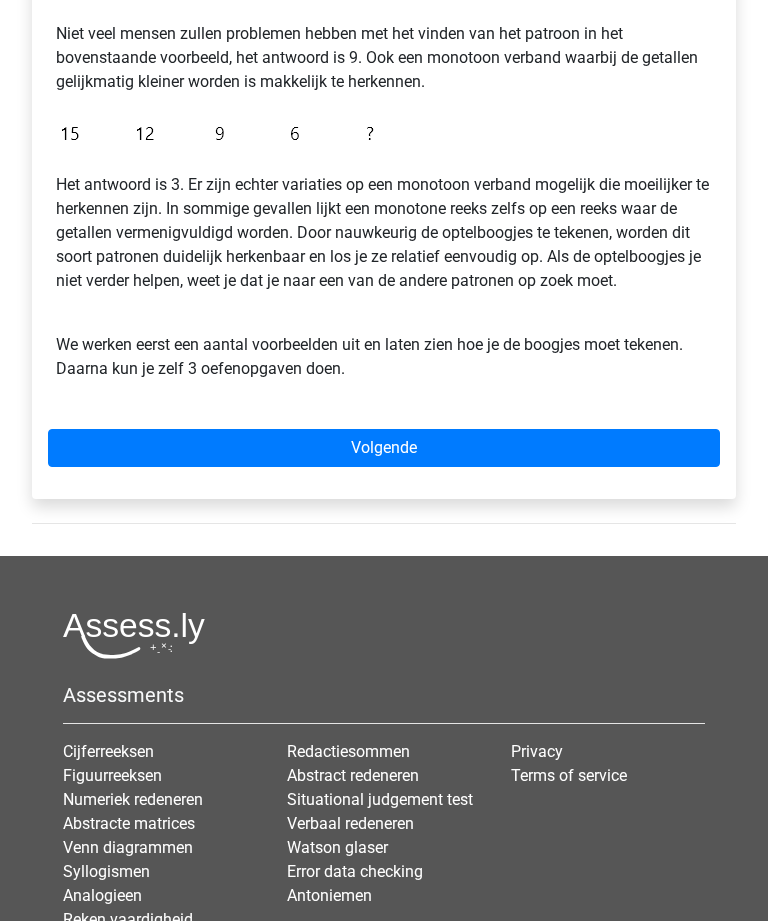 scroll, scrollTop: 617, scrollLeft: 0, axis: vertical 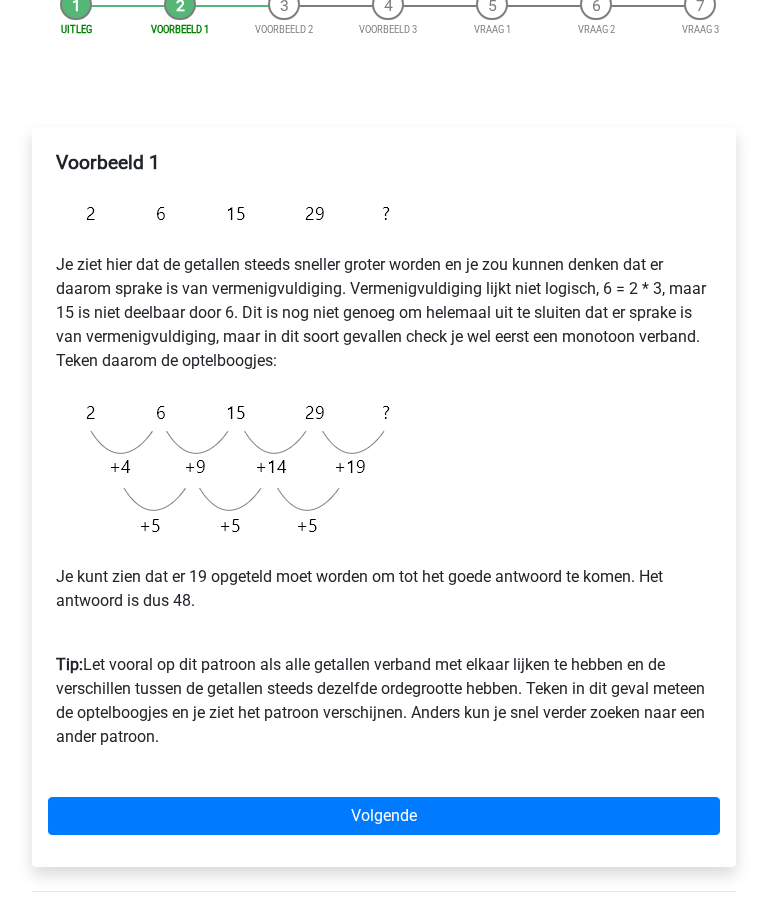click on "Volgende" at bounding box center (384, 816) 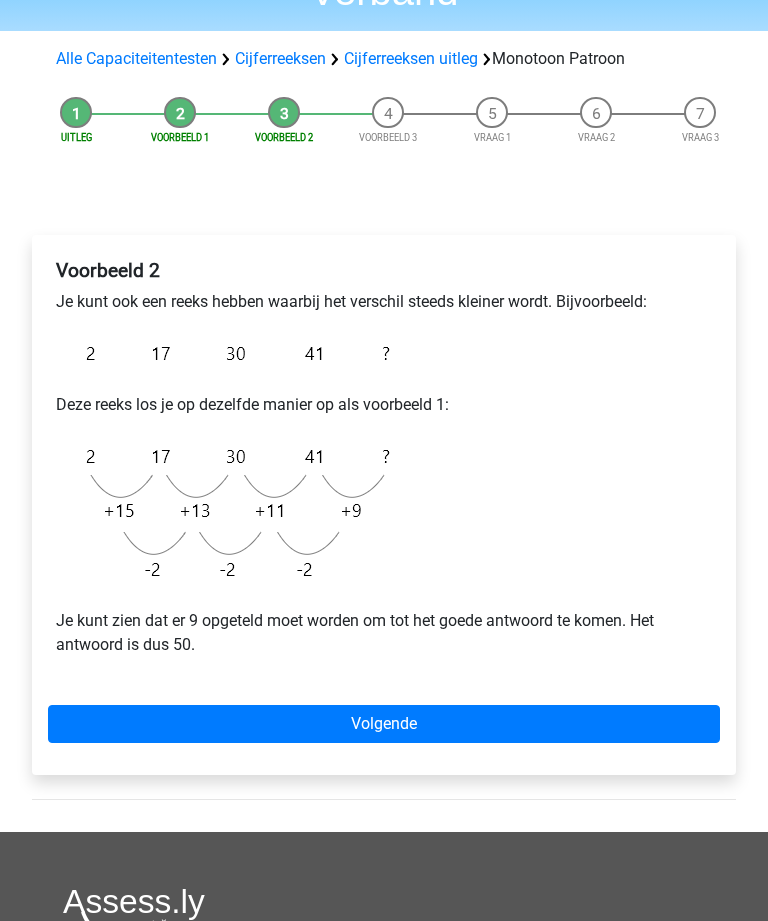 scroll, scrollTop: 156, scrollLeft: 0, axis: vertical 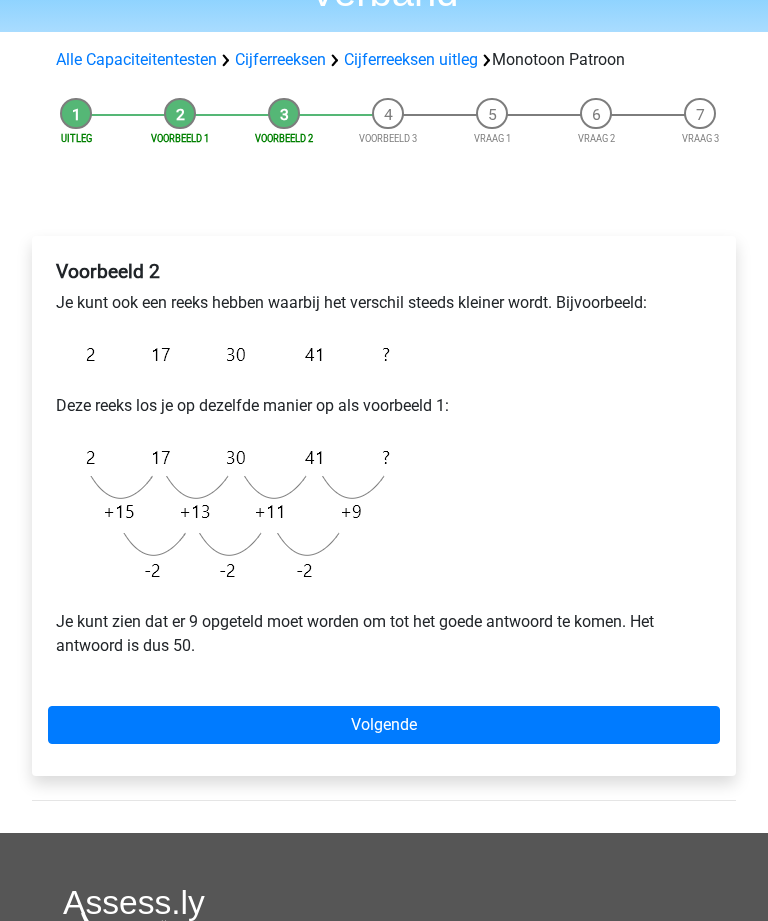 click on "Volgende" at bounding box center [384, 725] 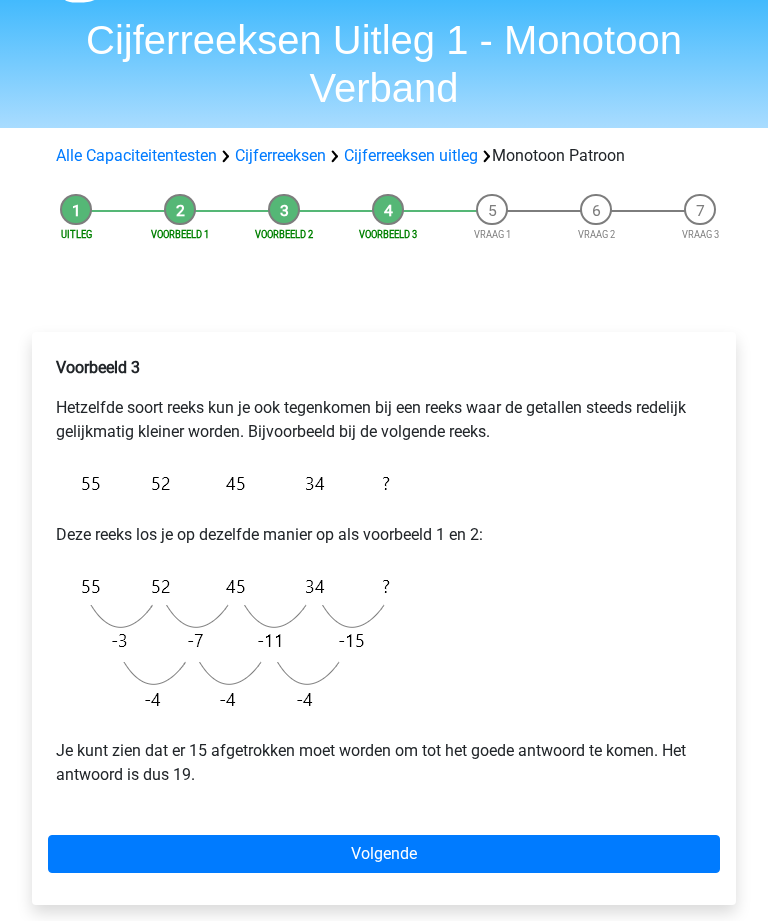 scroll, scrollTop: 61, scrollLeft: 0, axis: vertical 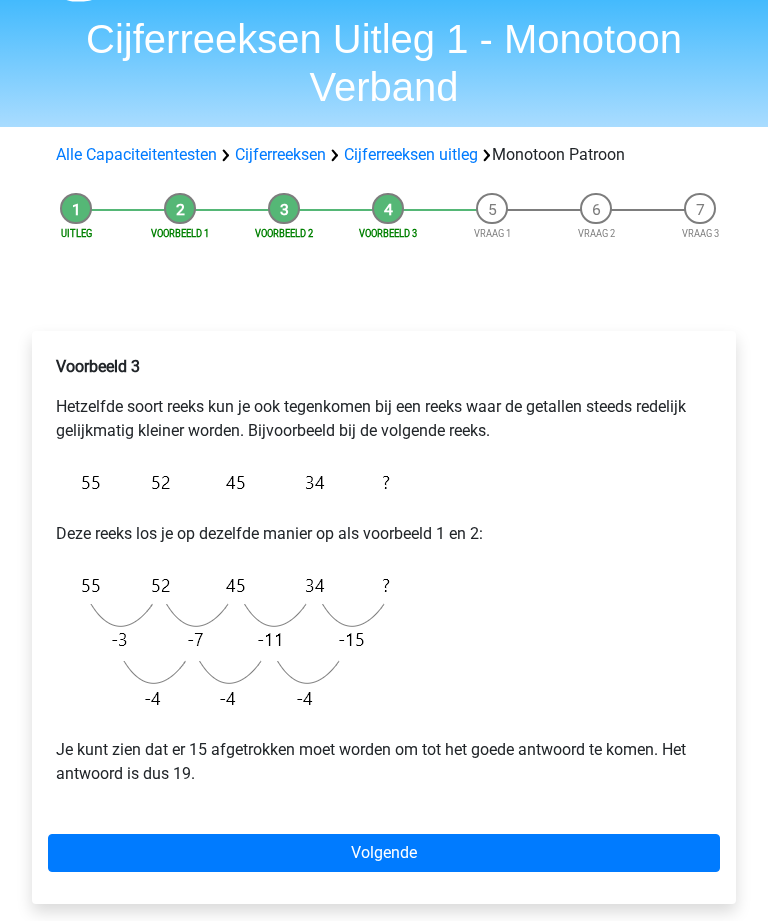 click on "Volgende" at bounding box center [384, 853] 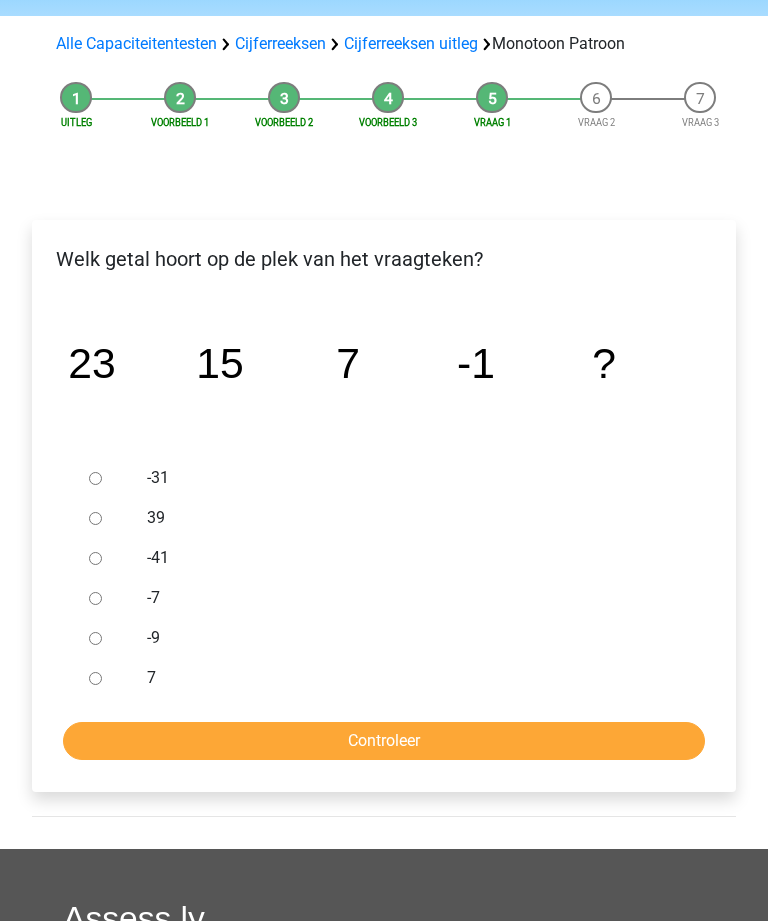 scroll, scrollTop: 179, scrollLeft: 0, axis: vertical 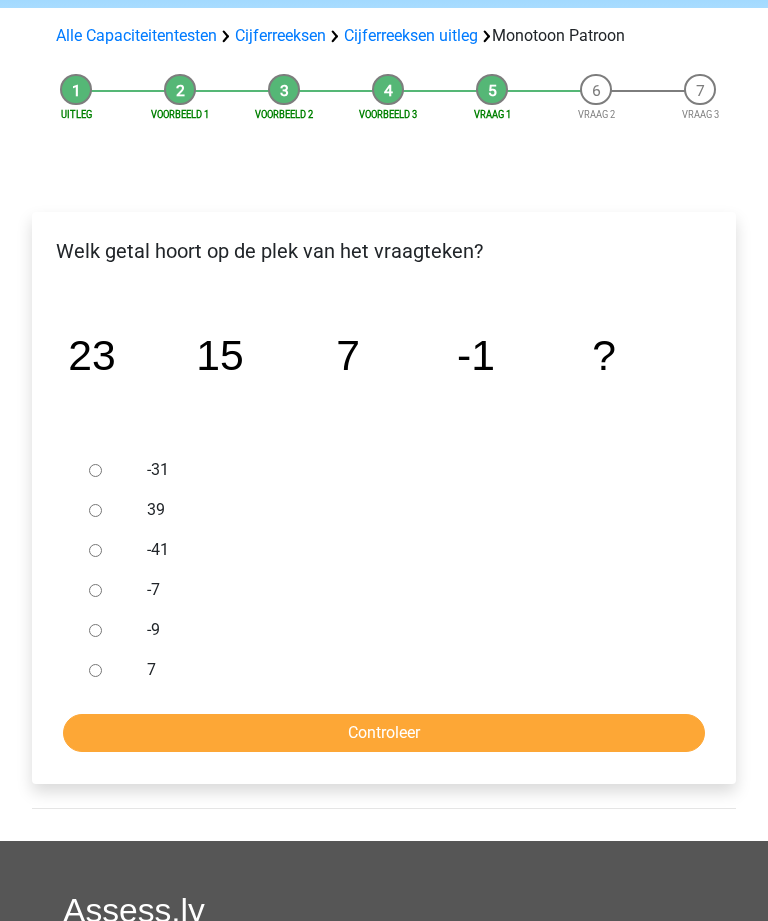 click on "-9" at bounding box center (95, 631) 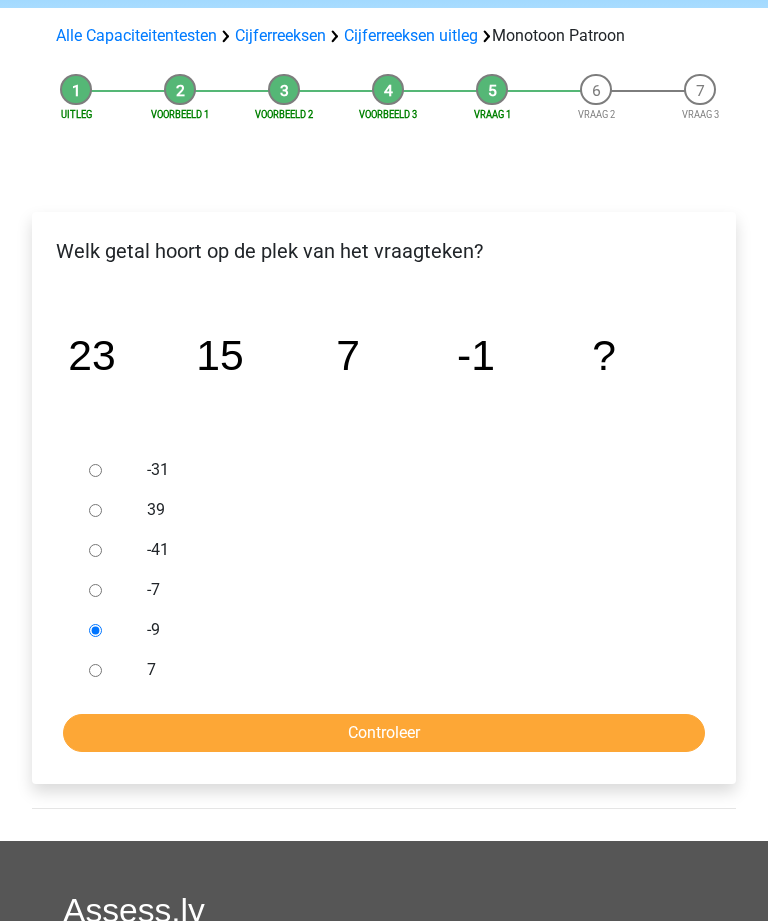click on "Controleer" at bounding box center (384, 734) 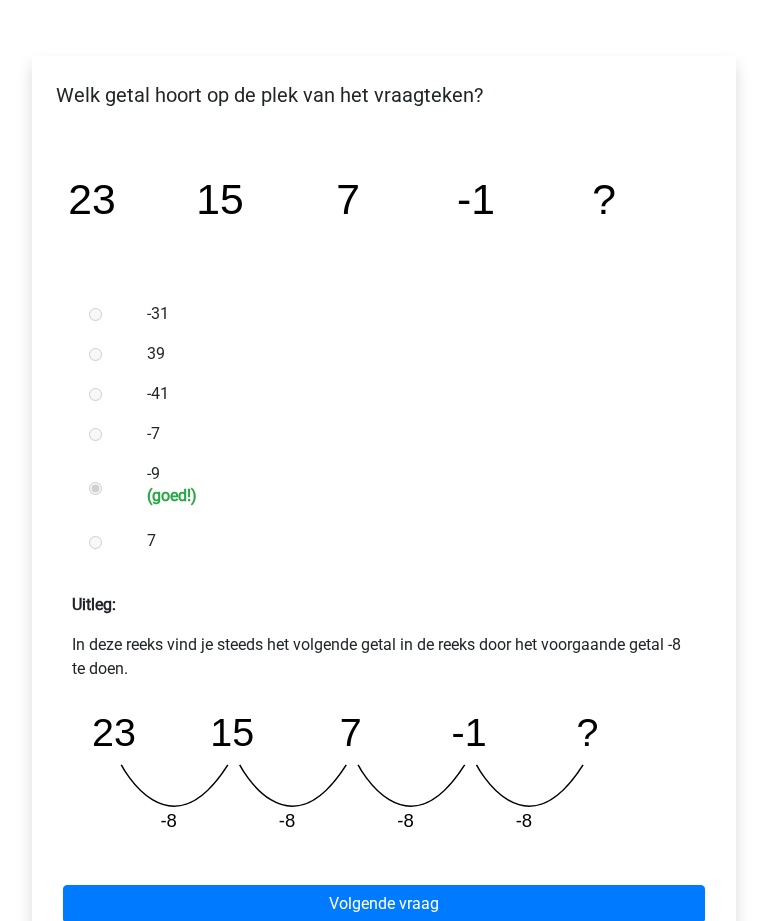 scroll, scrollTop: 379, scrollLeft: 0, axis: vertical 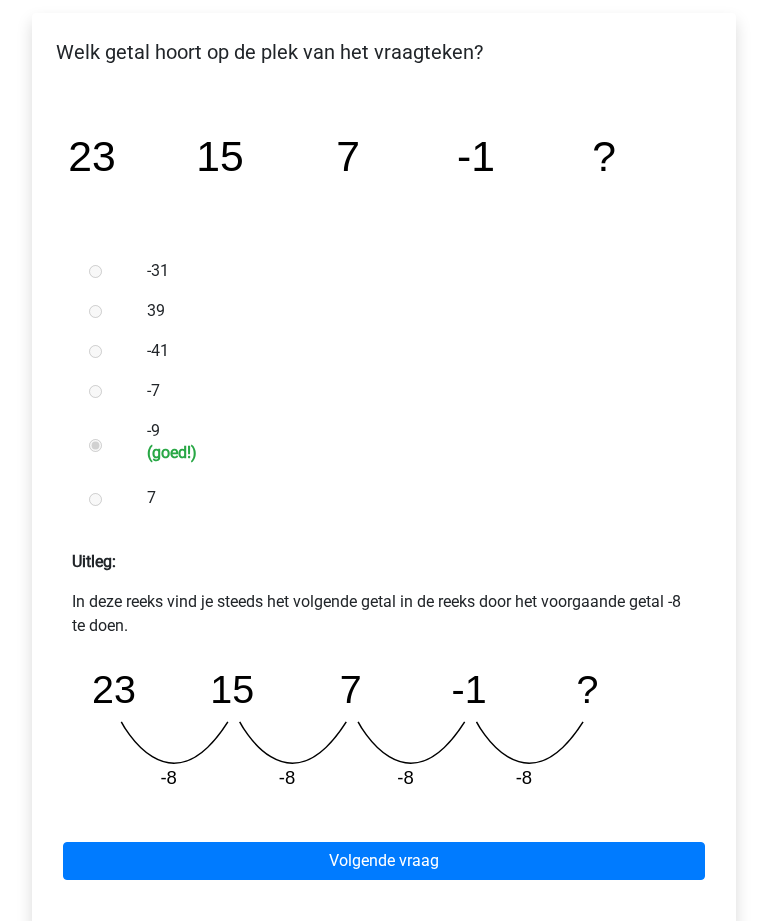 click on "Volgende vraag" at bounding box center (384, 861) 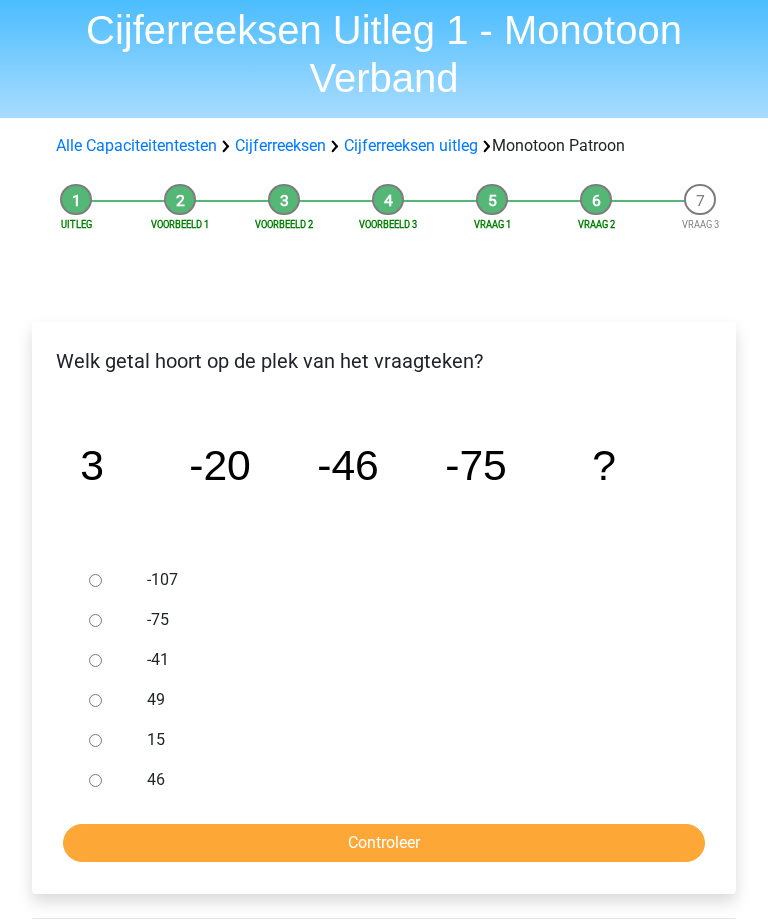 scroll, scrollTop: 72, scrollLeft: 0, axis: vertical 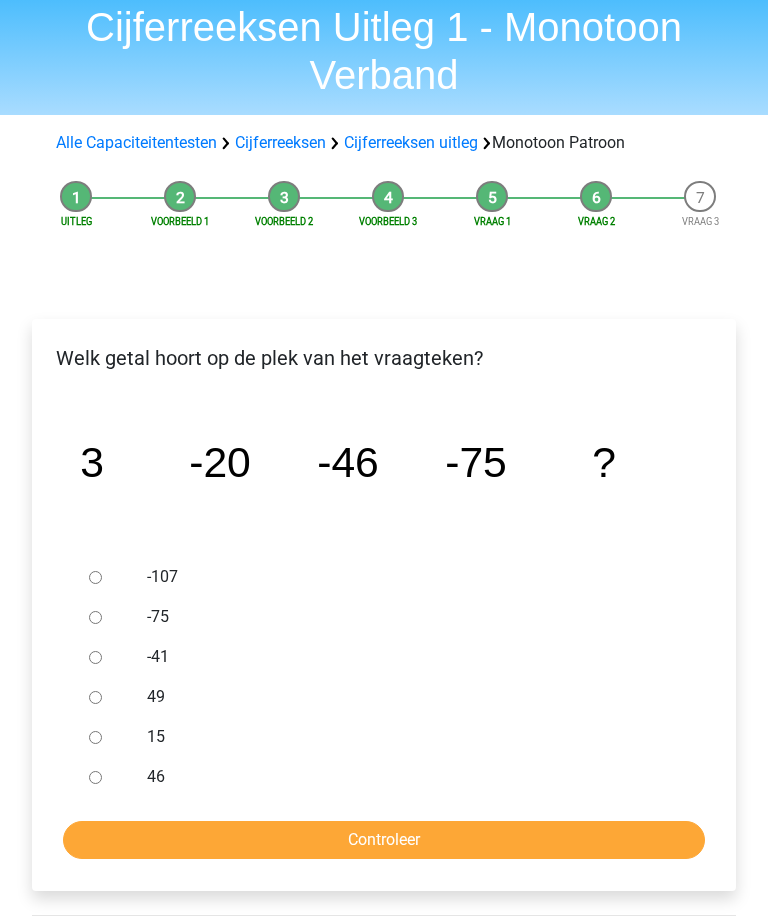 click on "image/svg+xml
3
-20
-46
-75
?" 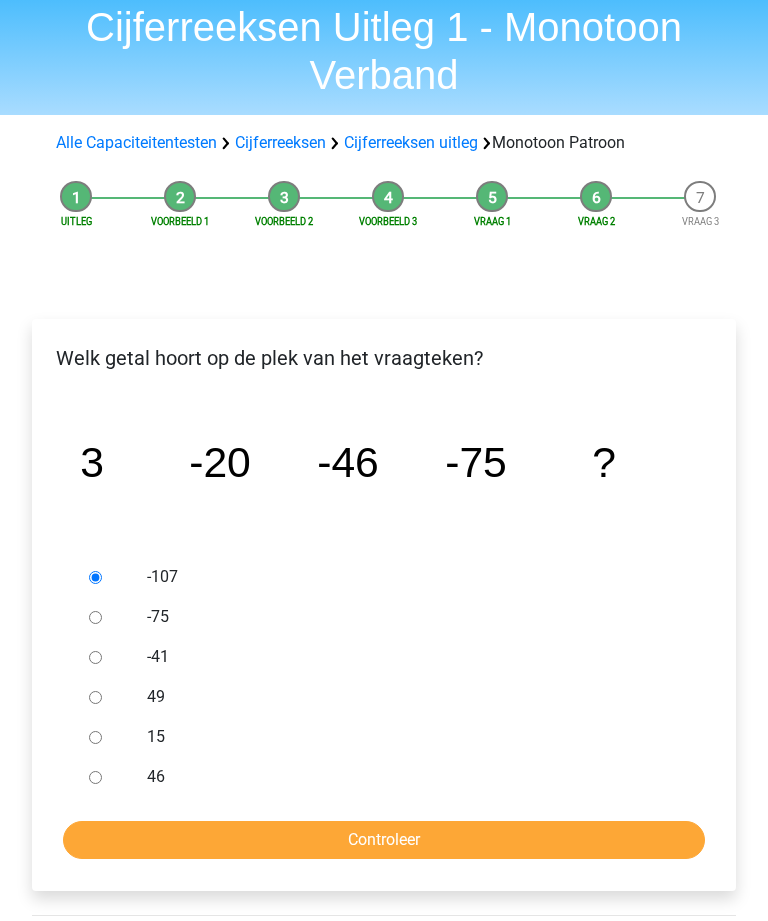 click on "Controleer" at bounding box center [384, 841] 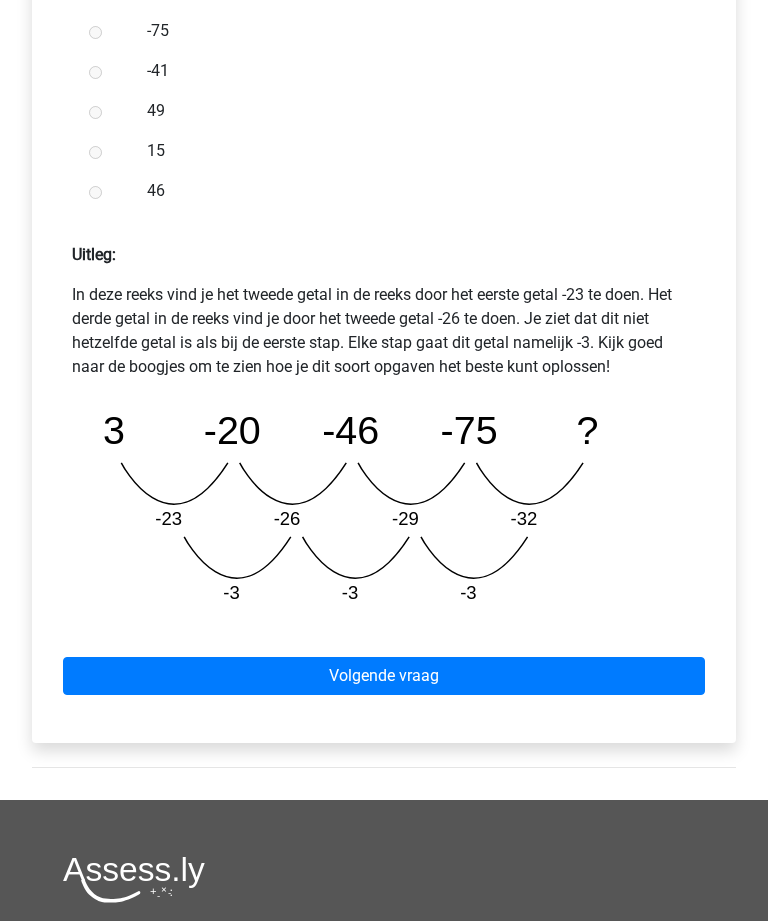 scroll, scrollTop: 688, scrollLeft: 0, axis: vertical 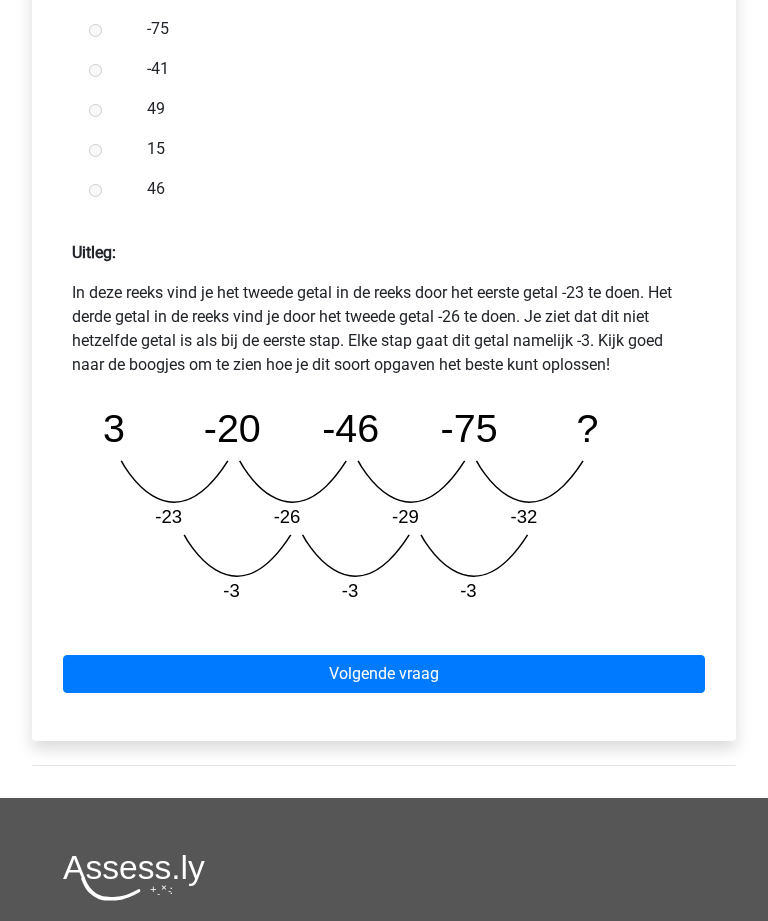 click on "Volgende vraag" at bounding box center [384, 674] 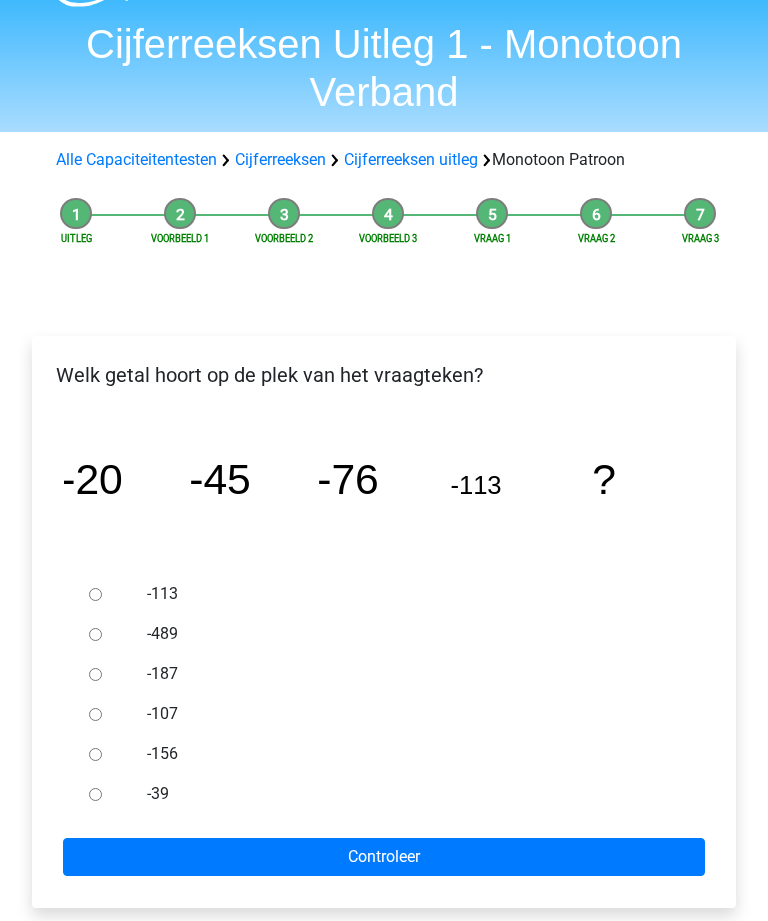 scroll, scrollTop: 59, scrollLeft: 0, axis: vertical 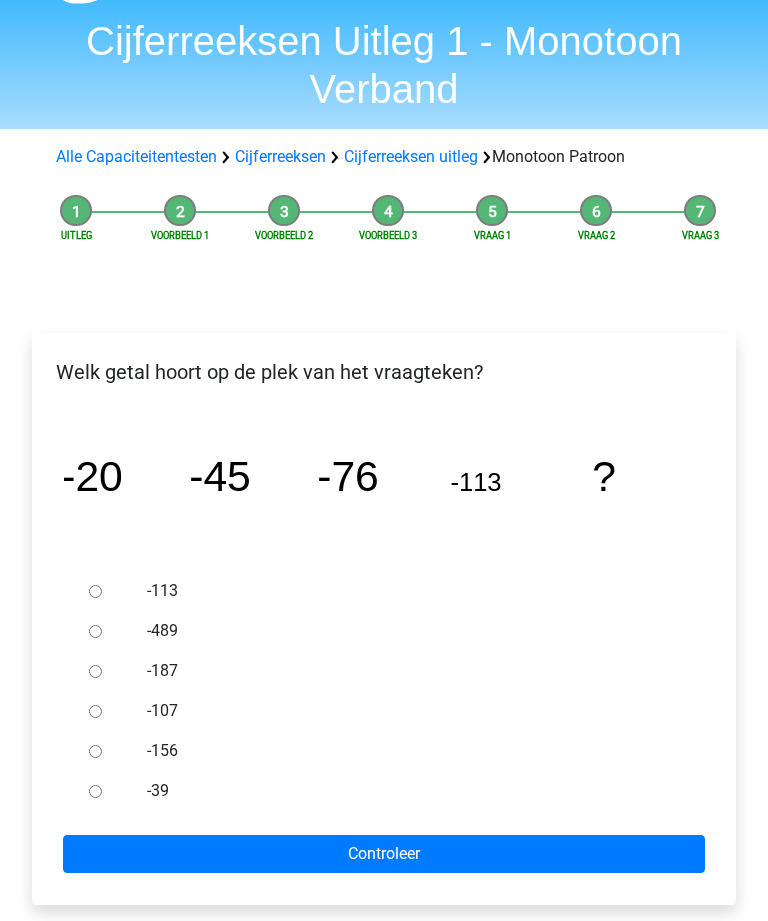 click on "-156" at bounding box center [95, 751] 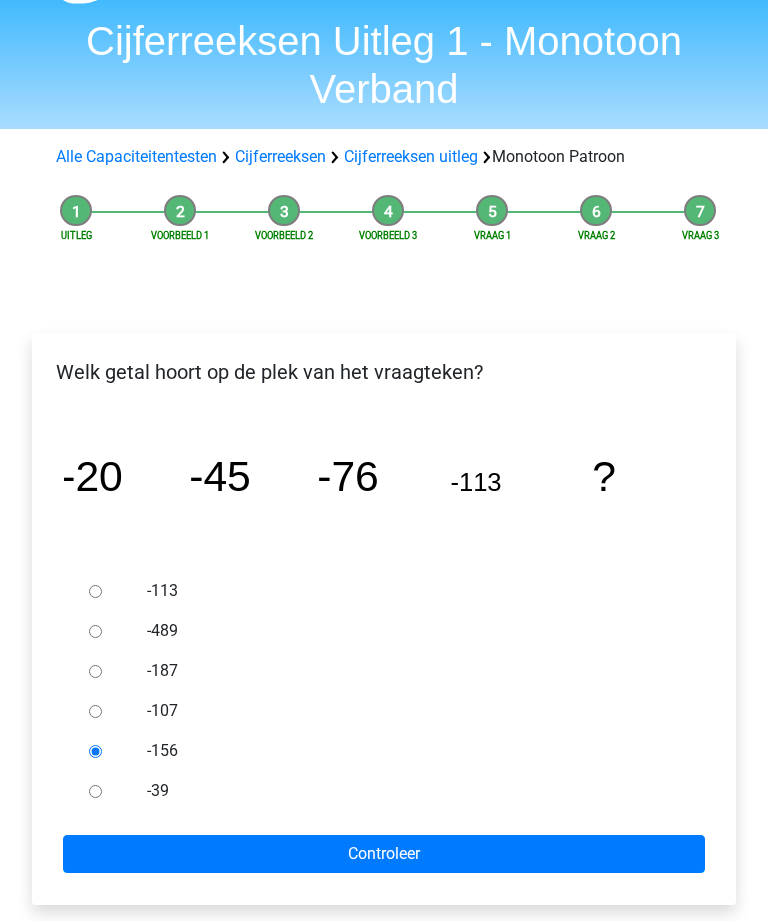 click on "Controleer" at bounding box center (384, 854) 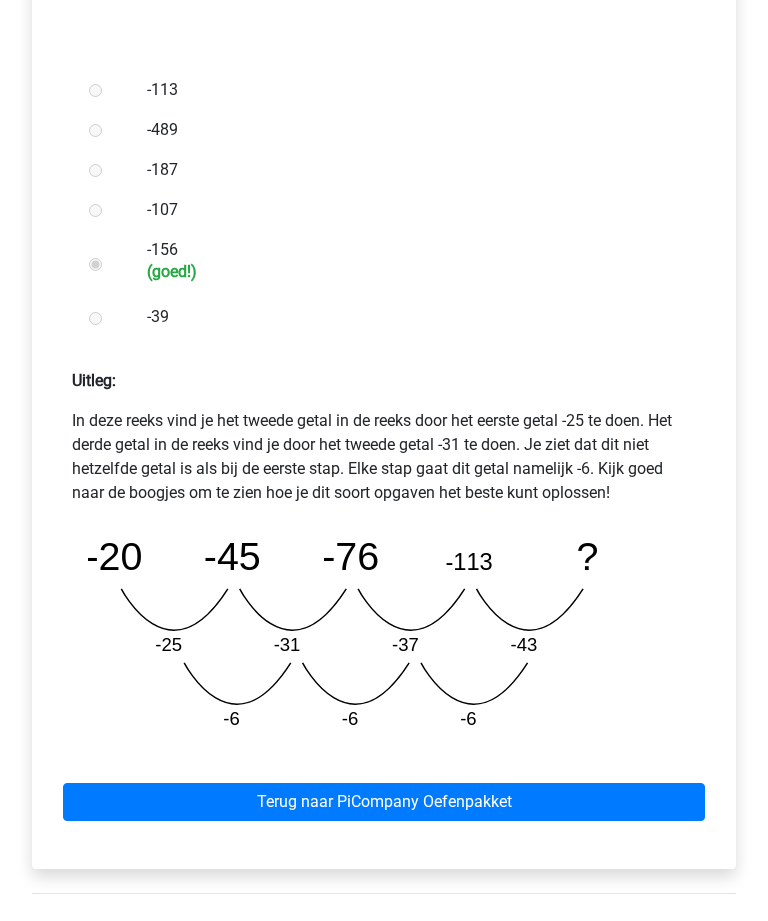 scroll, scrollTop: 569, scrollLeft: 0, axis: vertical 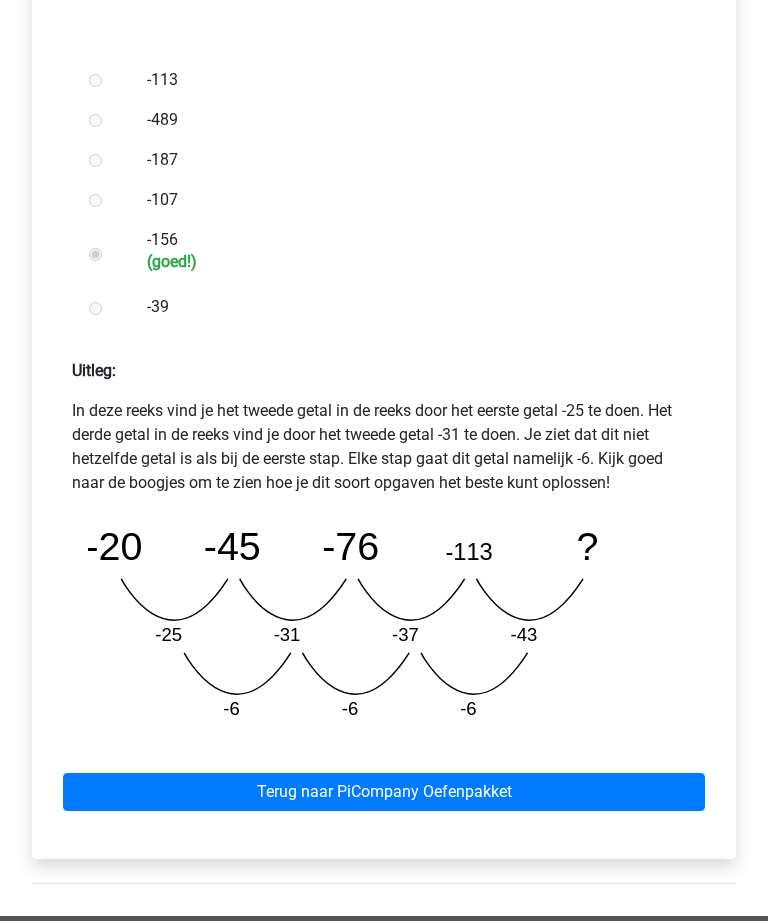 click on "Terug naar PiCompany  Oefenpakket" at bounding box center (384, 793) 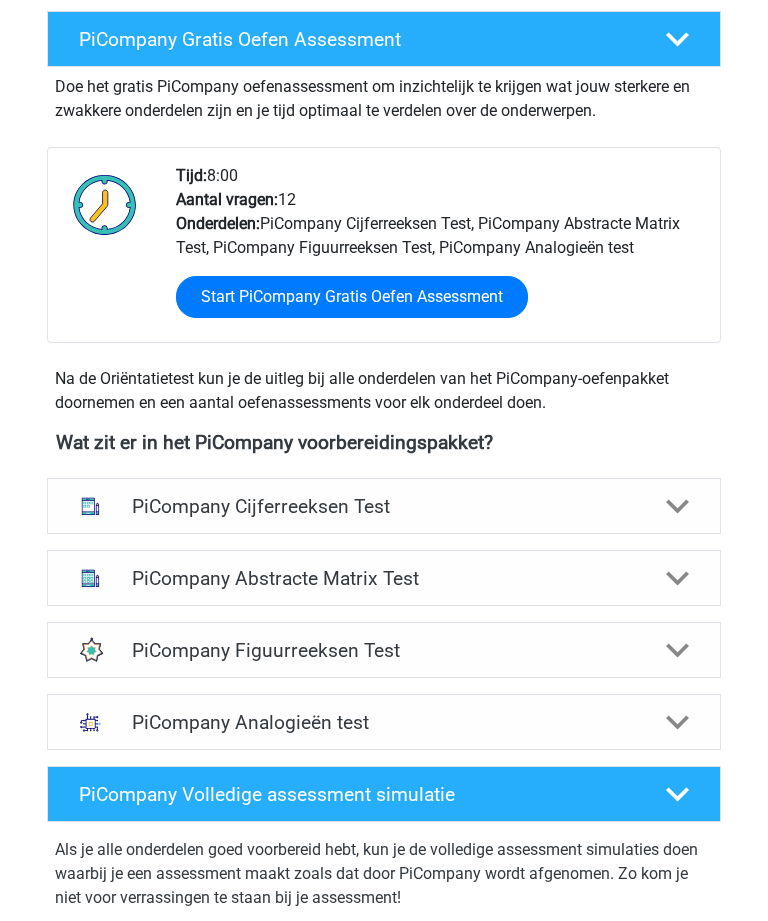 scroll, scrollTop: 400, scrollLeft: 0, axis: vertical 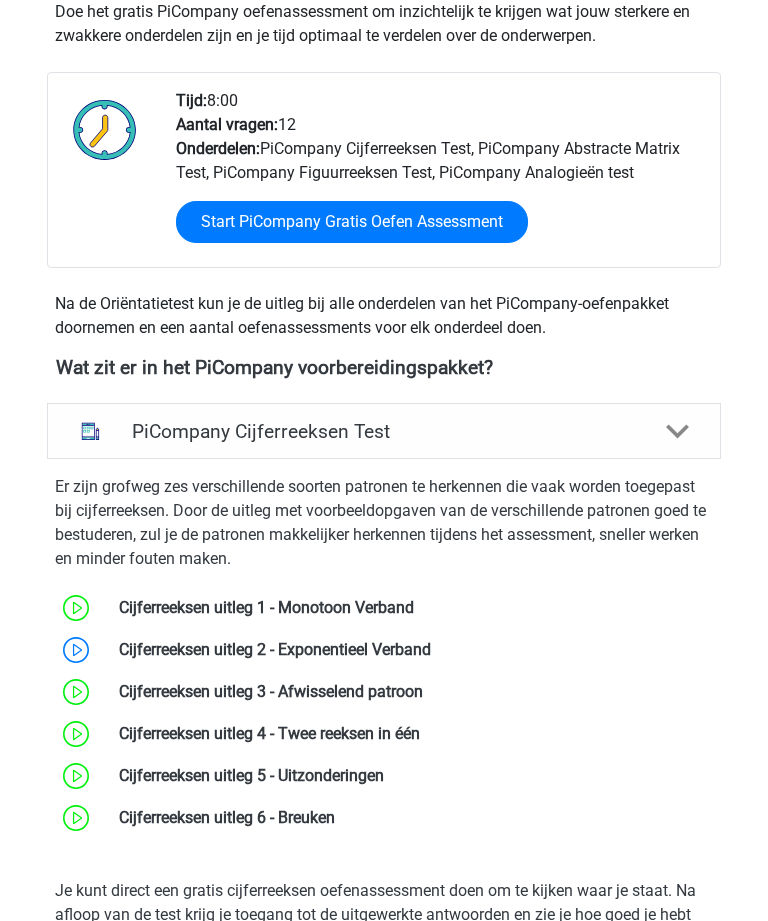 click at bounding box center [431, 649] 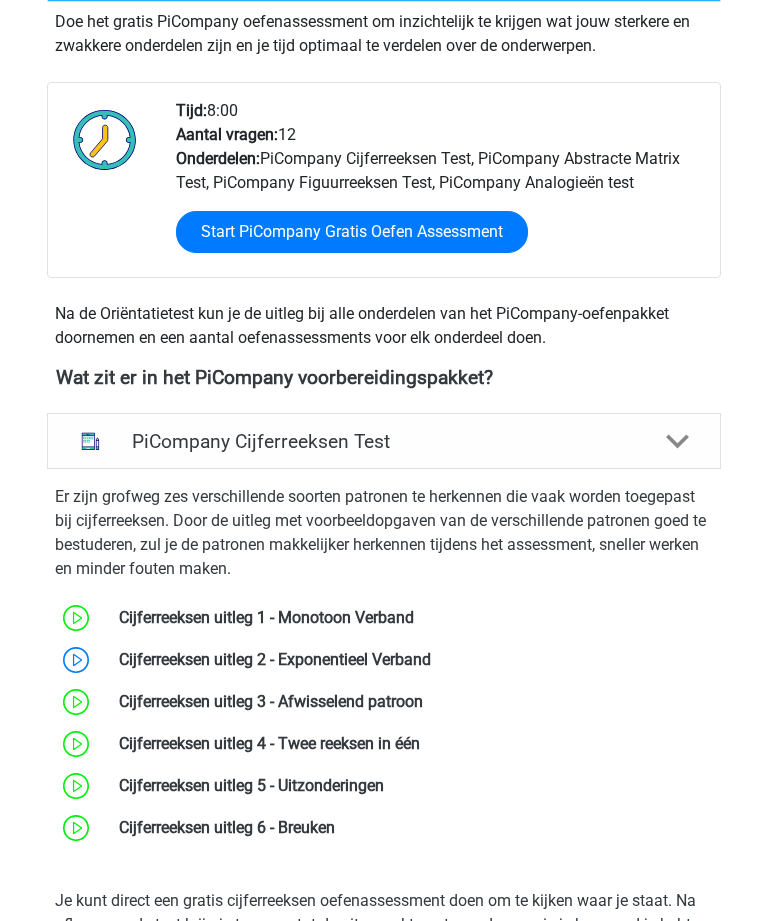scroll, scrollTop: 490, scrollLeft: 0, axis: vertical 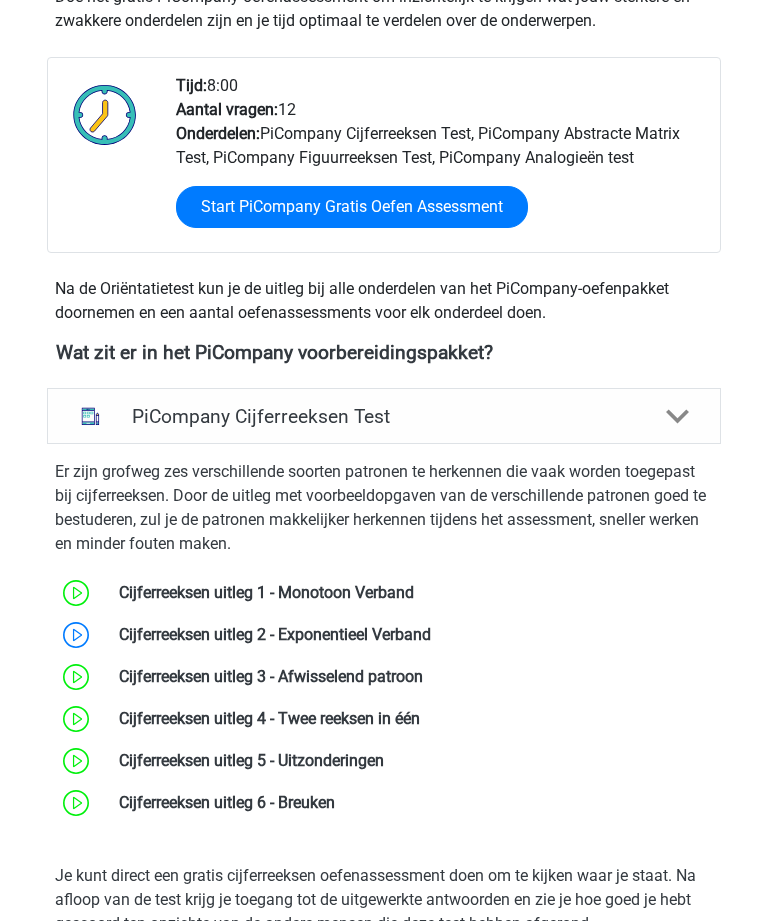 click at bounding box center [423, 676] 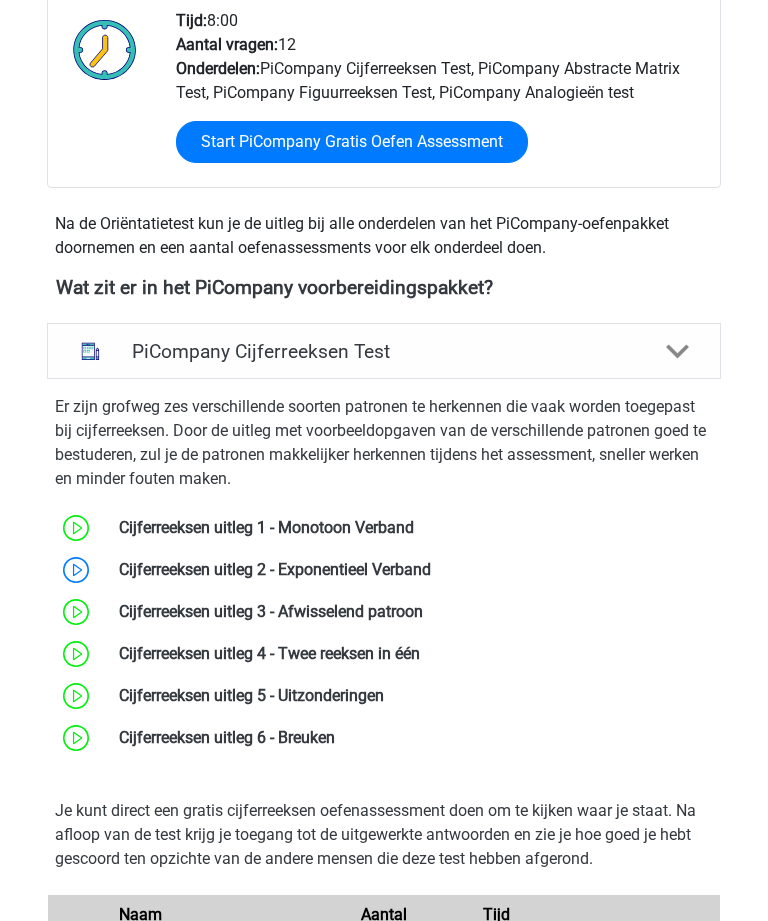 scroll, scrollTop: 555, scrollLeft: 0, axis: vertical 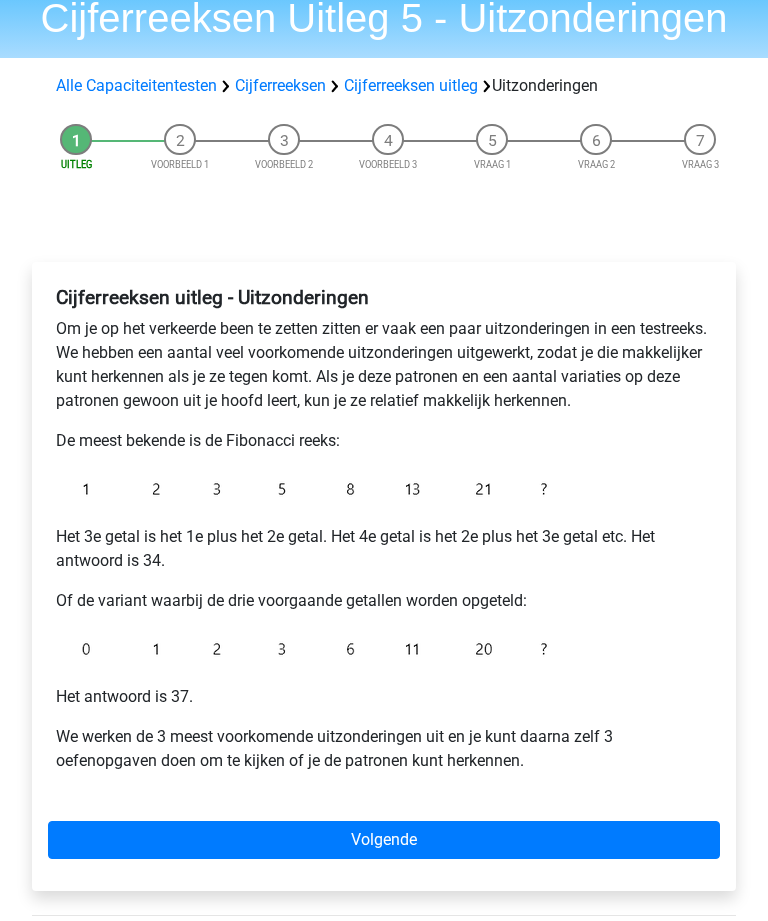 click on "Volgende" at bounding box center [384, 840] 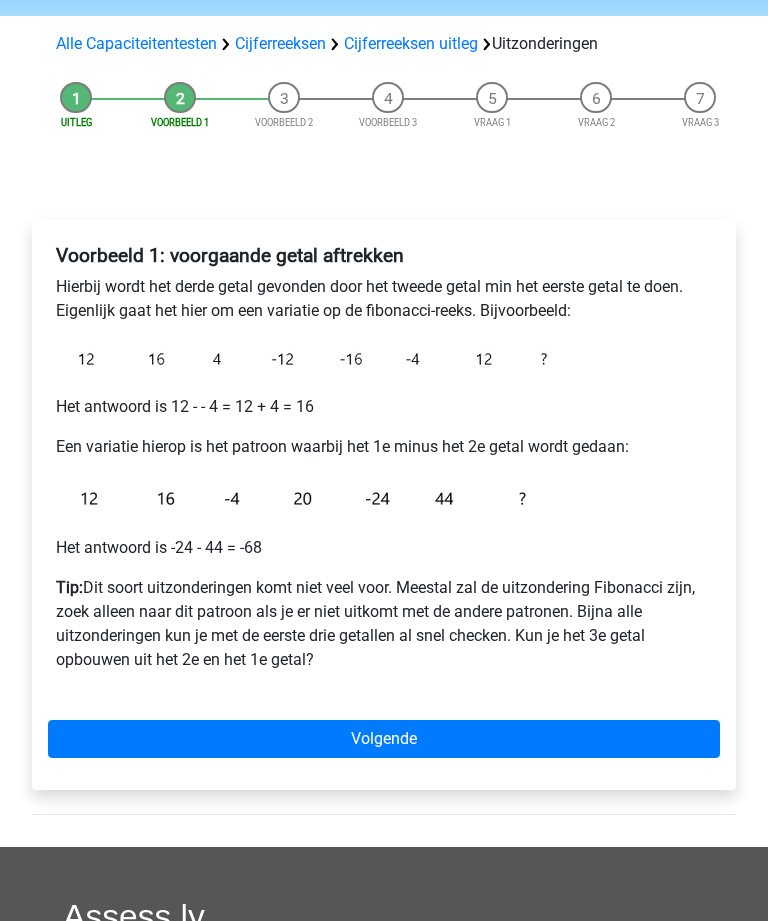 scroll, scrollTop: 124, scrollLeft: 0, axis: vertical 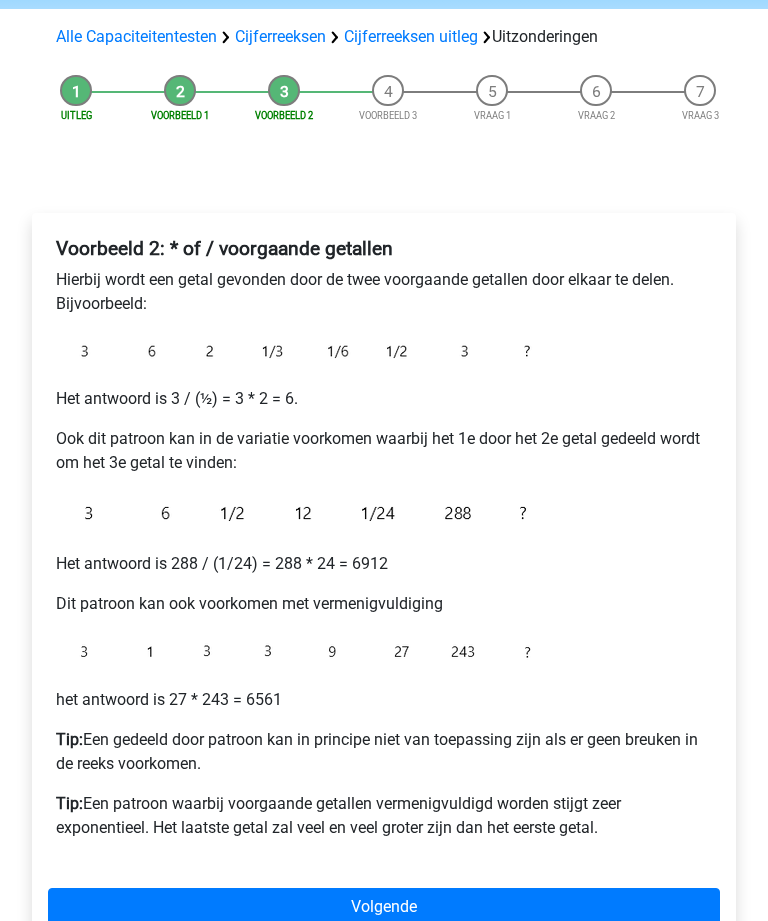 click on "Volgende" at bounding box center (384, 908) 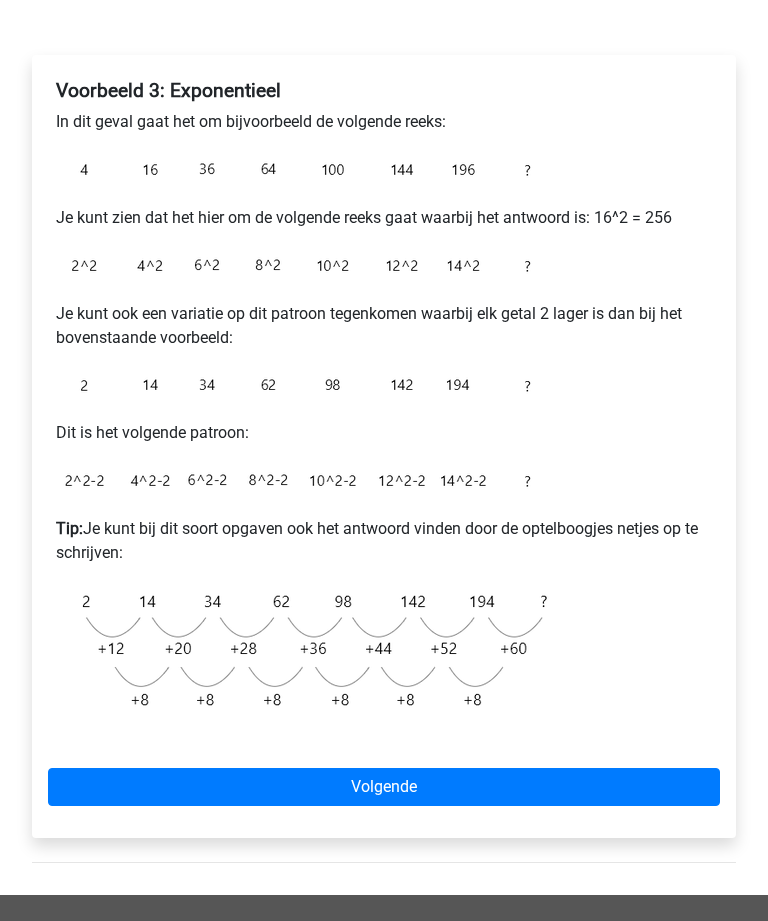 scroll, scrollTop: 289, scrollLeft: 0, axis: vertical 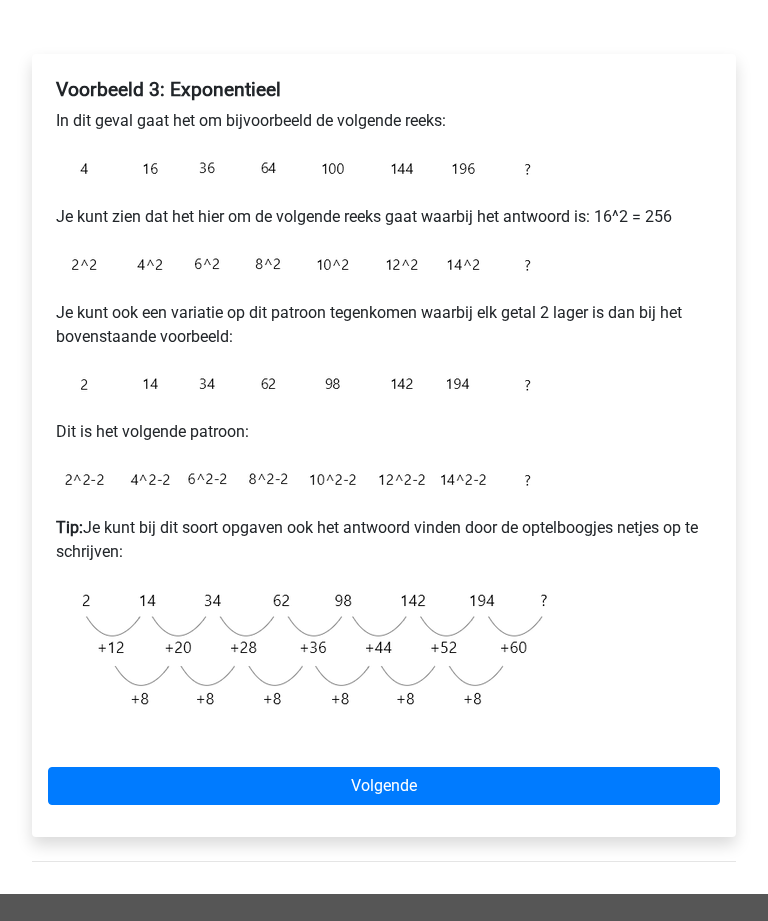 click on "Volgende" at bounding box center (384, 787) 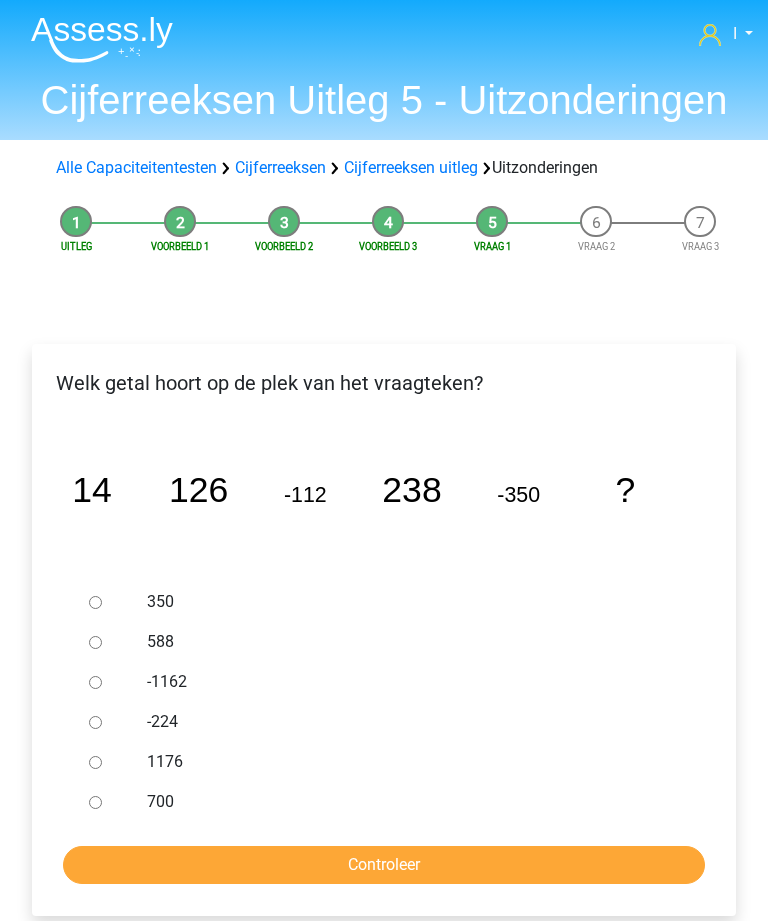 scroll, scrollTop: 0, scrollLeft: 0, axis: both 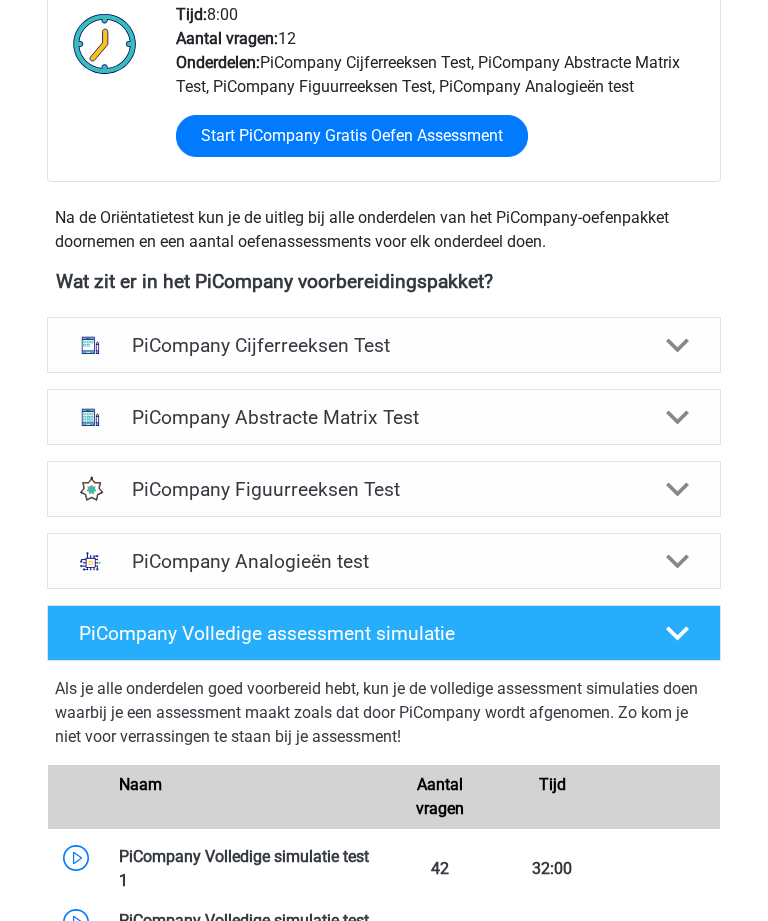click 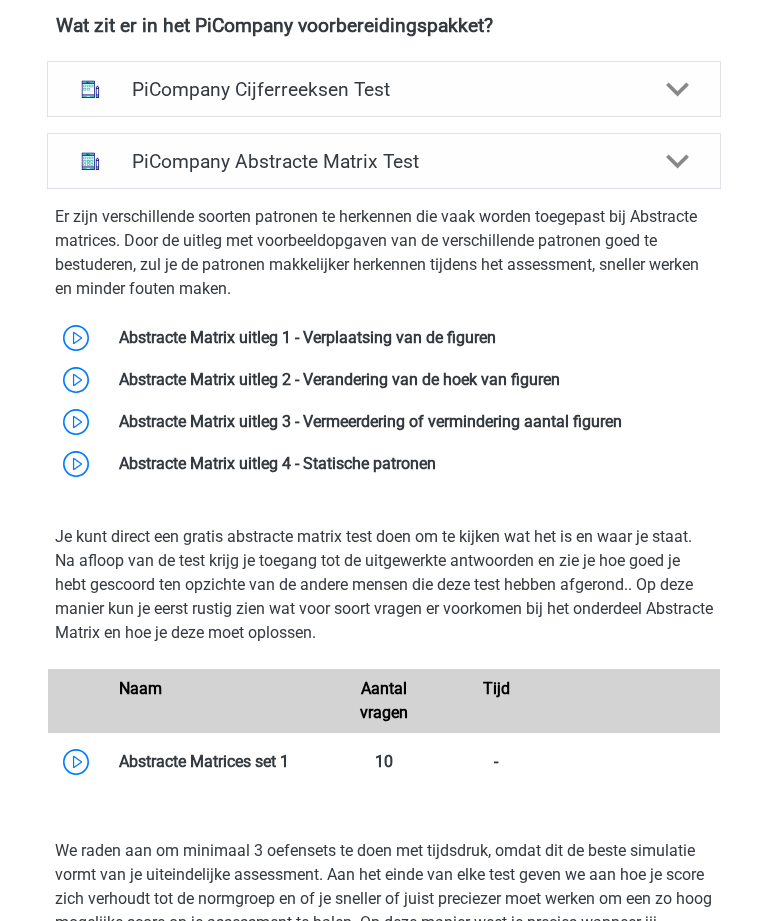 scroll, scrollTop: 817, scrollLeft: 0, axis: vertical 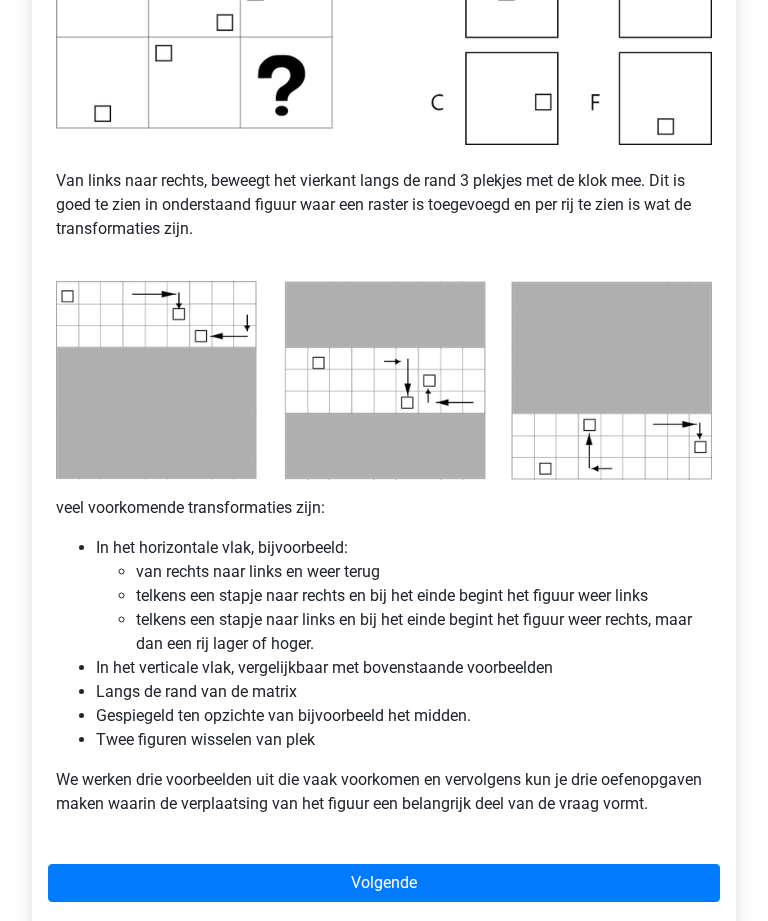 click on "Volgende" at bounding box center [384, 883] 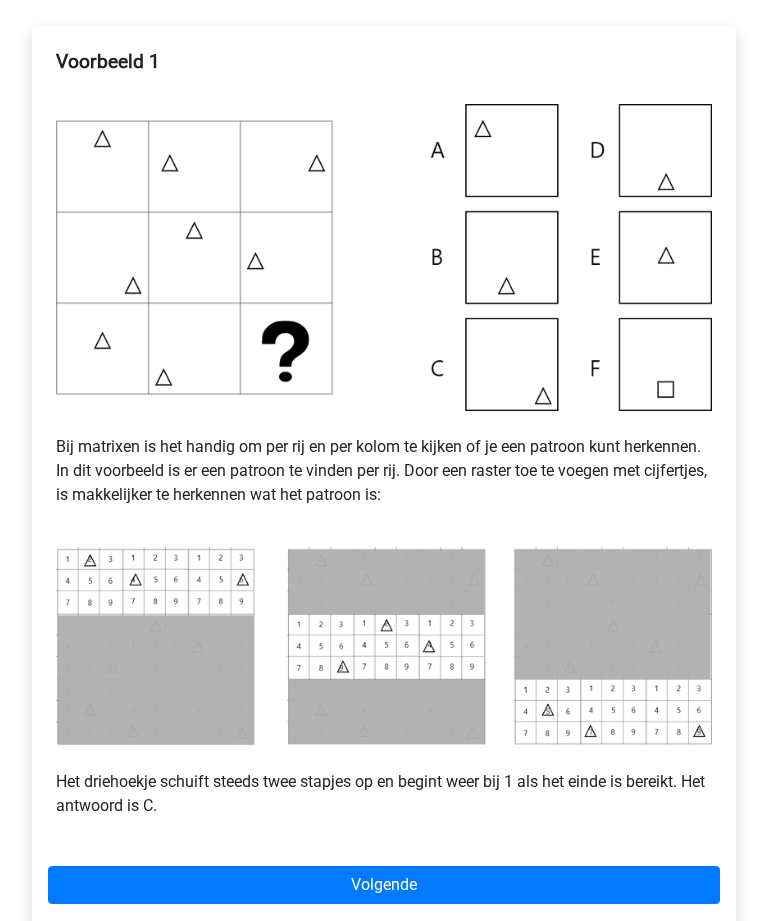 scroll, scrollTop: 404, scrollLeft: 0, axis: vertical 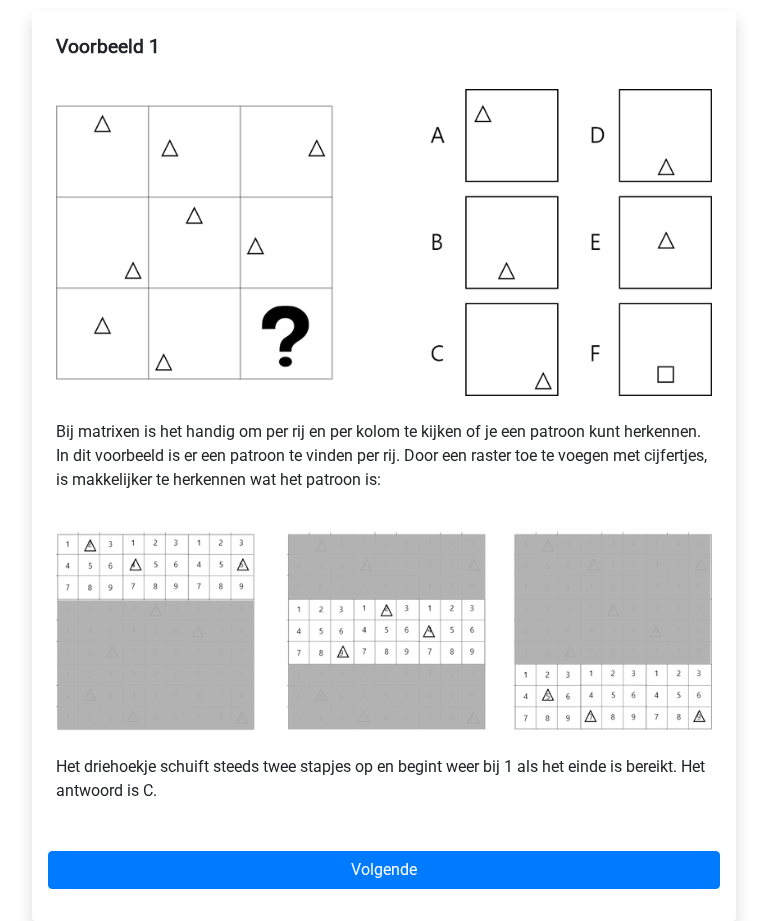 click on "Volgende" at bounding box center [384, 871] 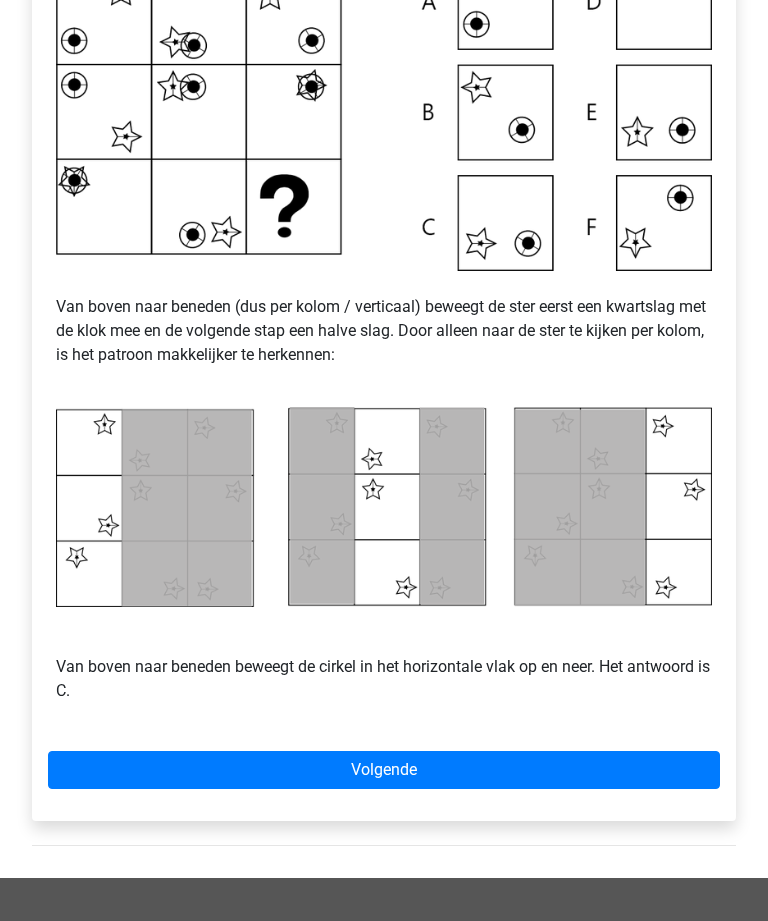 scroll, scrollTop: 520, scrollLeft: 0, axis: vertical 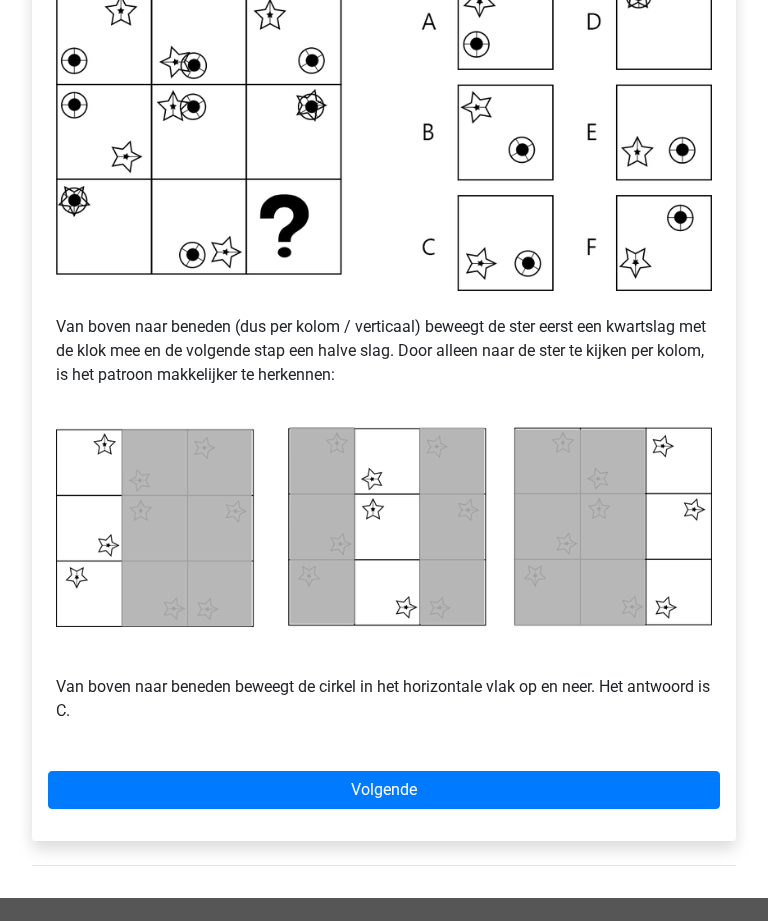 click on "Volgende" at bounding box center (384, 790) 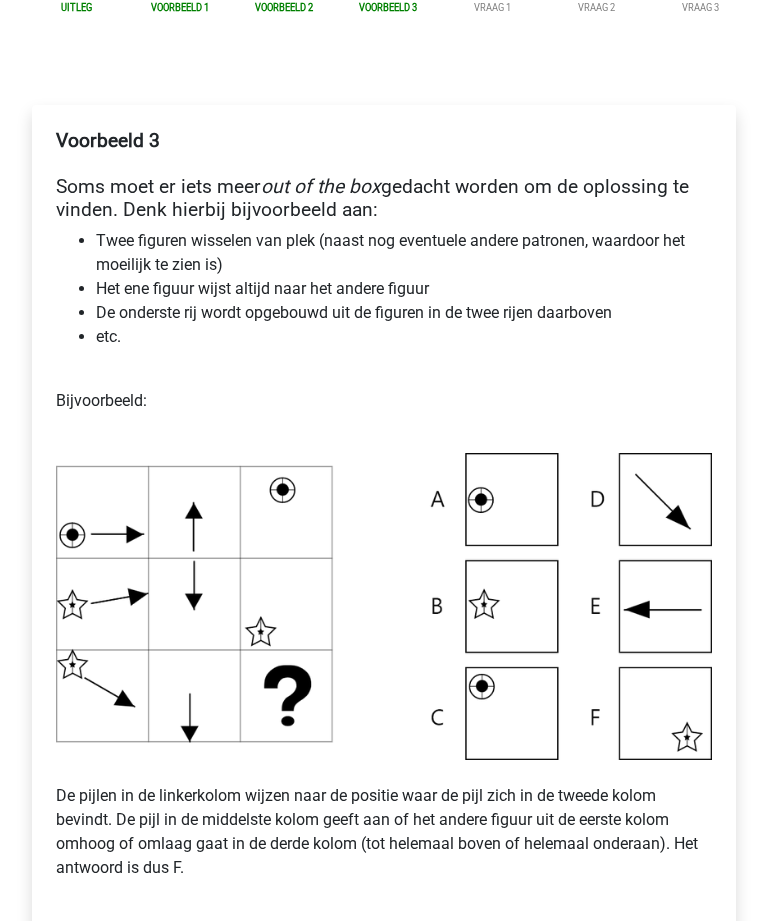 scroll, scrollTop: 345, scrollLeft: 0, axis: vertical 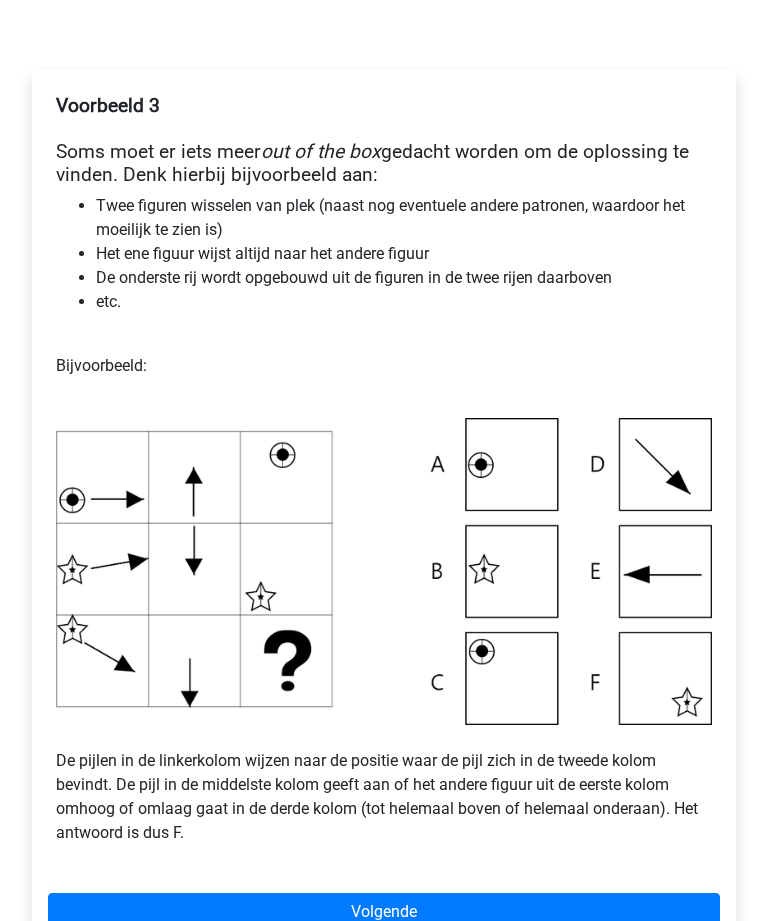 click on "Volgende" at bounding box center [384, 913] 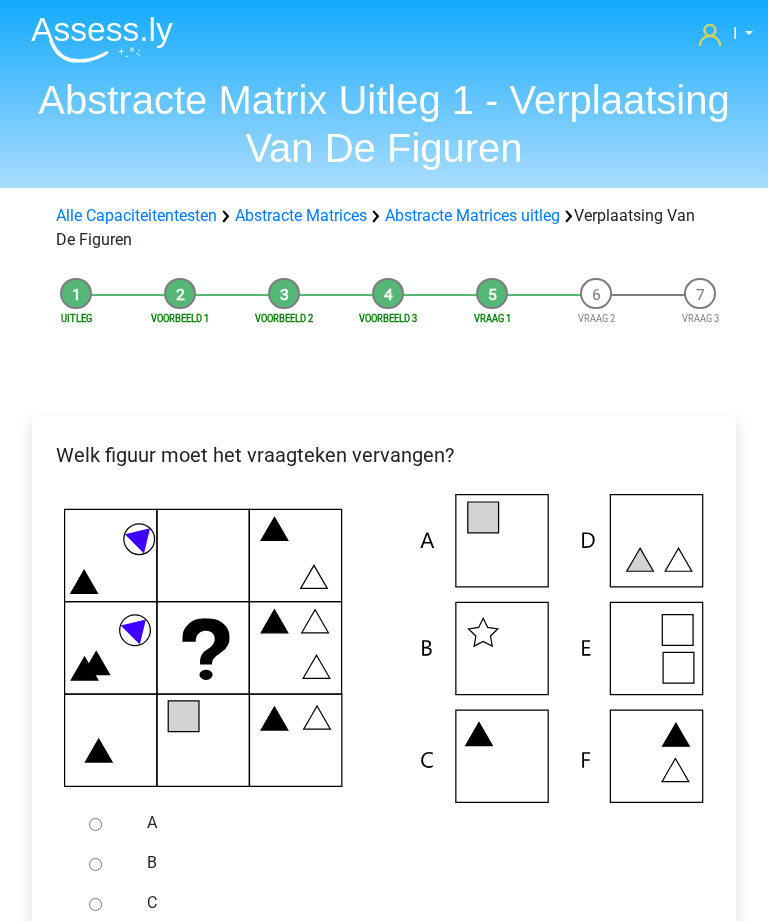 scroll, scrollTop: 0, scrollLeft: 0, axis: both 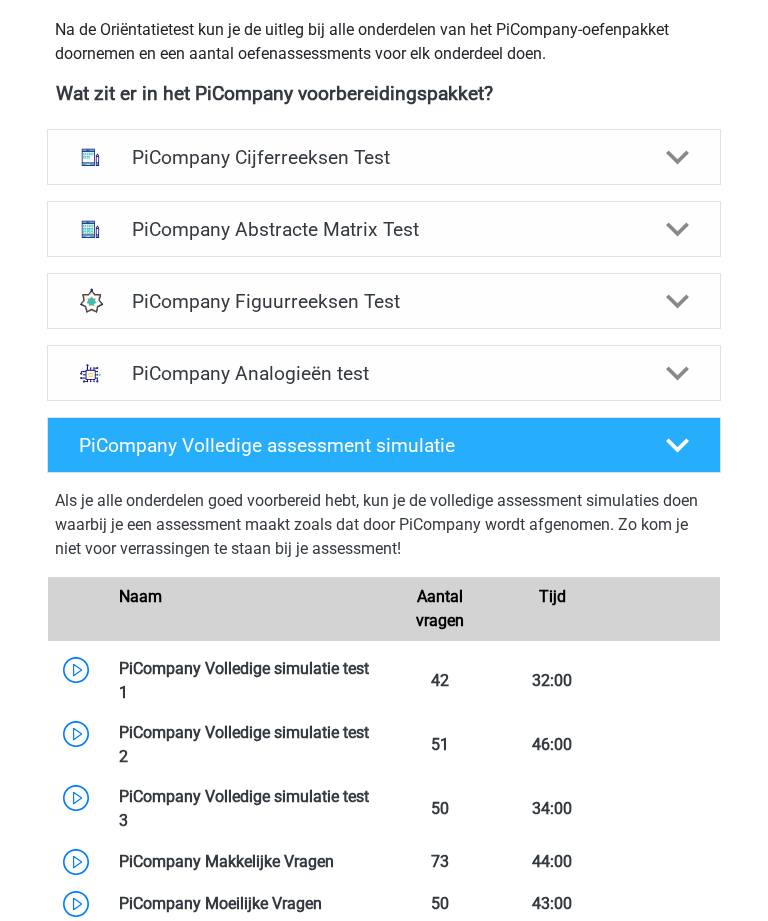 click at bounding box center (677, 301) 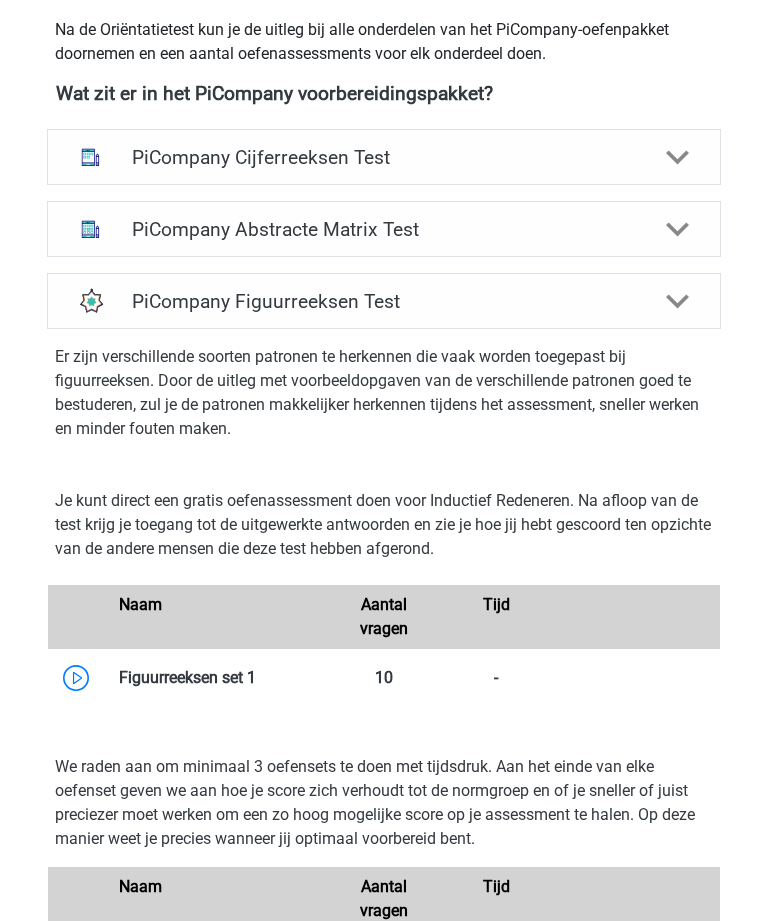 click on "PiCompany Figuurreeksen Test" at bounding box center (384, 301) 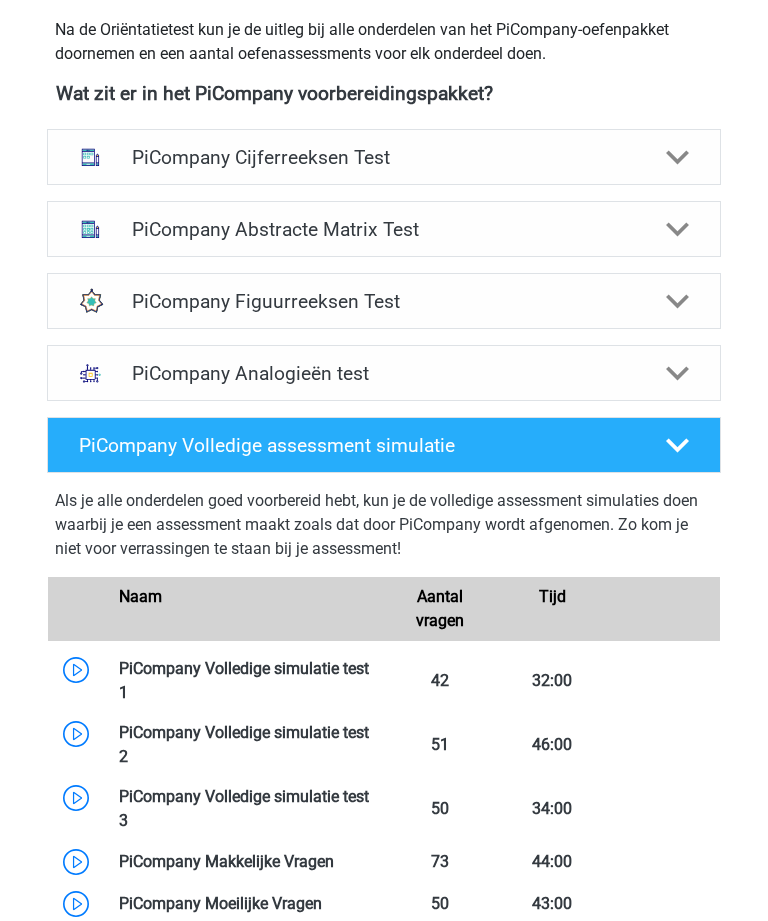 click on "PiCompany  Analogieën test" at bounding box center (384, 373) 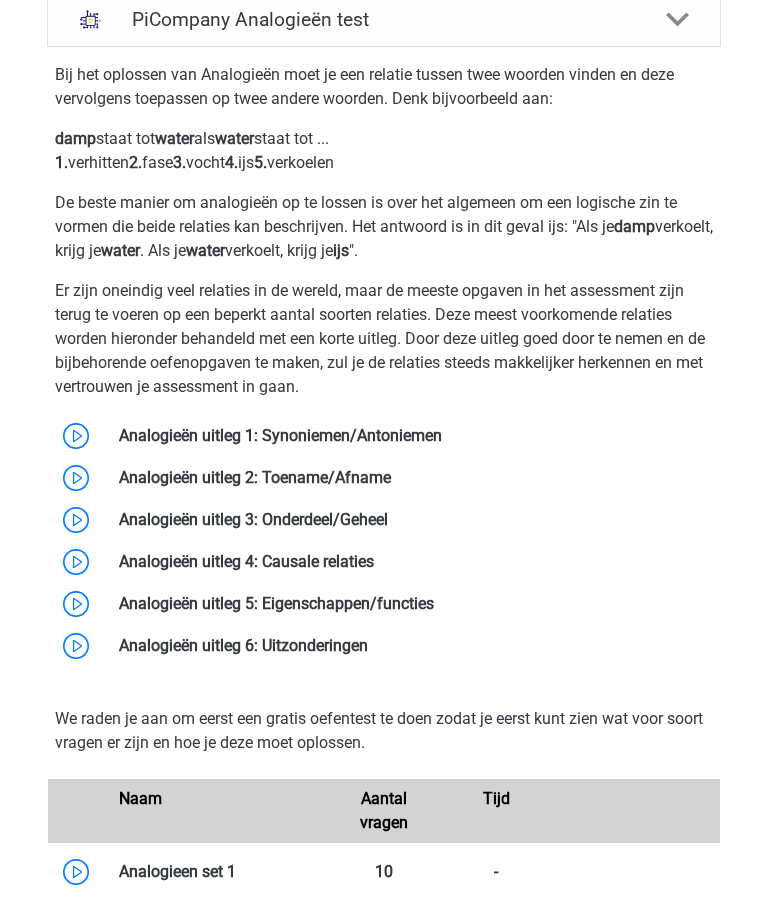scroll, scrollTop: 1104, scrollLeft: 0, axis: vertical 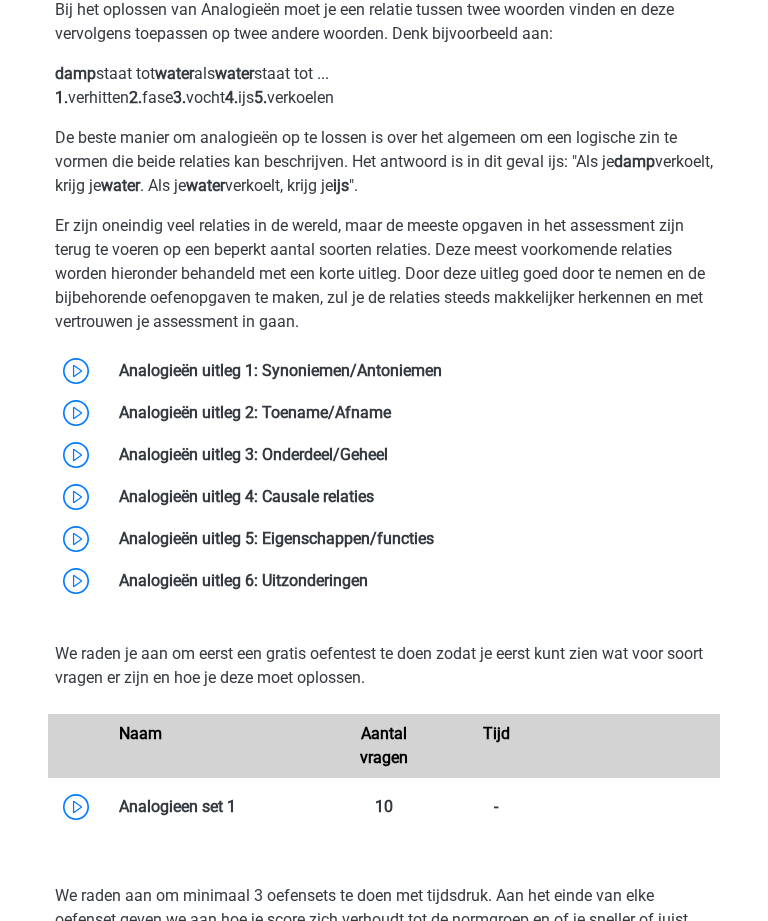 click on "Bij het oplossen van Analogieën moet je een relatie tussen twee woorden vinden en deze vervolgens toepassen op twee andere woorden. Denk bijvoorbeeld aan: damp  staat tot  water  als  water  staat tot ... 1.  verhitten  2.  fase  3.  vocht  4.  ijs  5.  verkoelen De beste manier om analogieën op te lossen is over het algemeen om een logische zin te vormen die beide relaties kan beschrijven. Het antwoord is in dit geval ijs: "Als je  damp  verkoelt, krijg je  water . Als je  water  verkoelt, krijg je  ijs ". Er zijn oneindig veel relaties in de wereld, maar de meeste opgaven in het assessment zijn terug te voeren op een beperkt aantal soorten relaties. Deze meest voorkomende relaties worden hieronder behandeld met een korte uitleg. Door deze uitleg goed door te nemen en de bijbehorende oefenopgaven te maken, zul je de relaties steeds makkelijker herkennen en met vertrouwen je assessment in gaan." at bounding box center (384, 296) 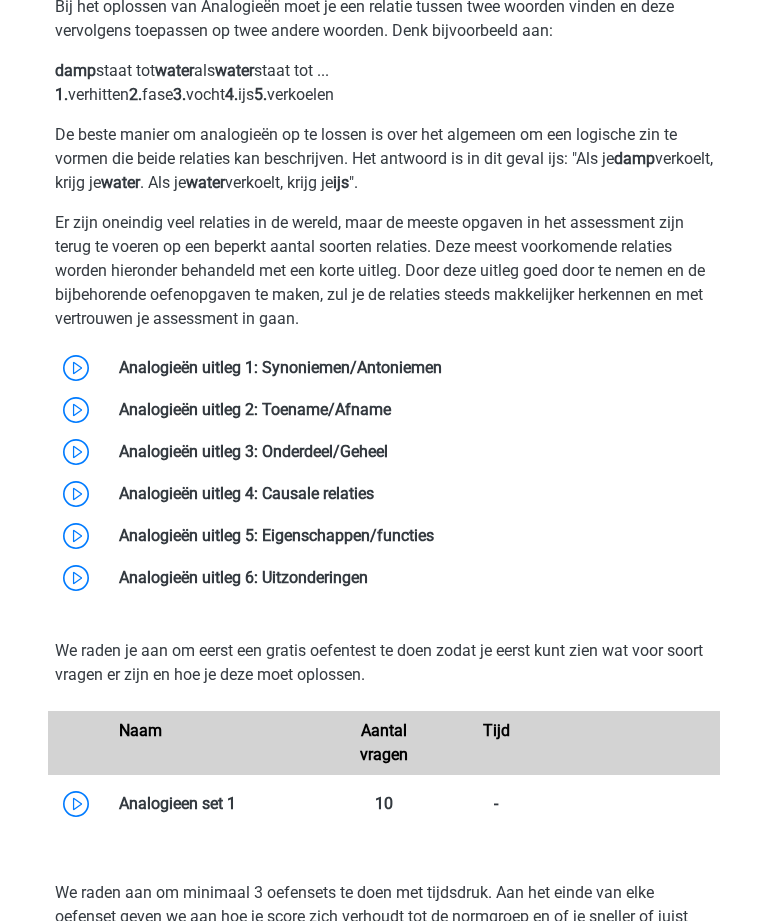 click at bounding box center [442, 367] 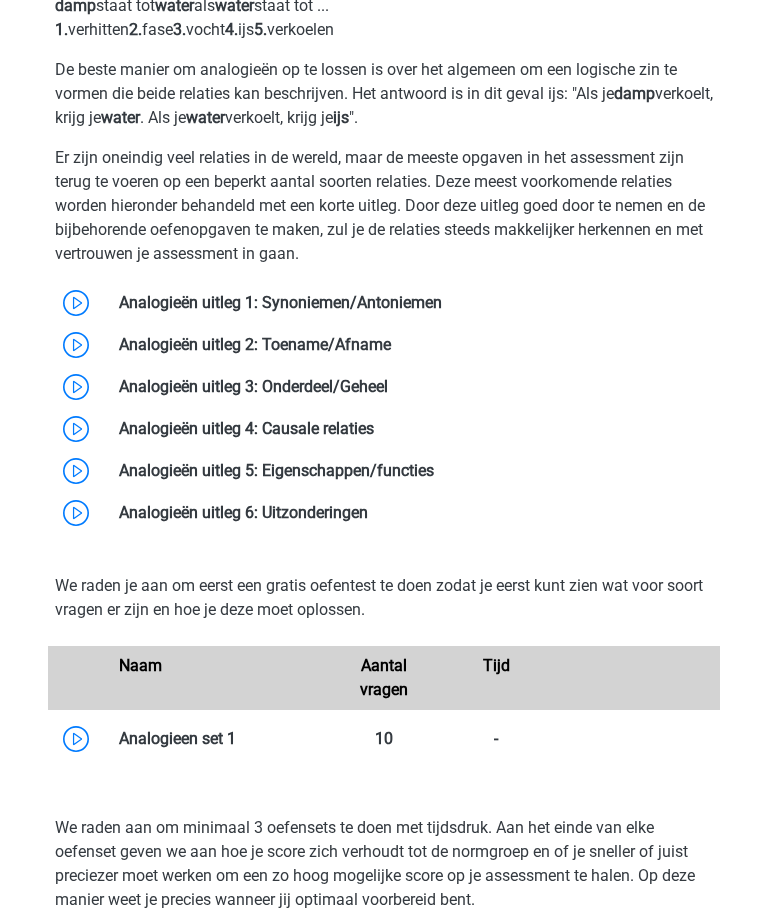 scroll, scrollTop: 1236, scrollLeft: 0, axis: vertical 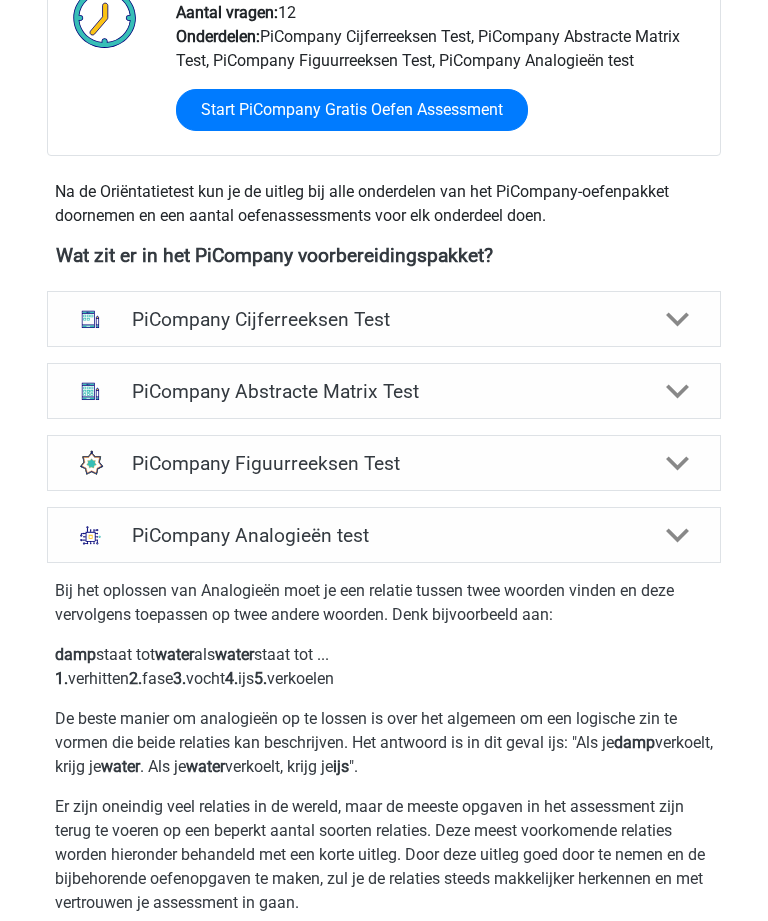 click on "PiCompany  Analogieën test" at bounding box center [383, 536] 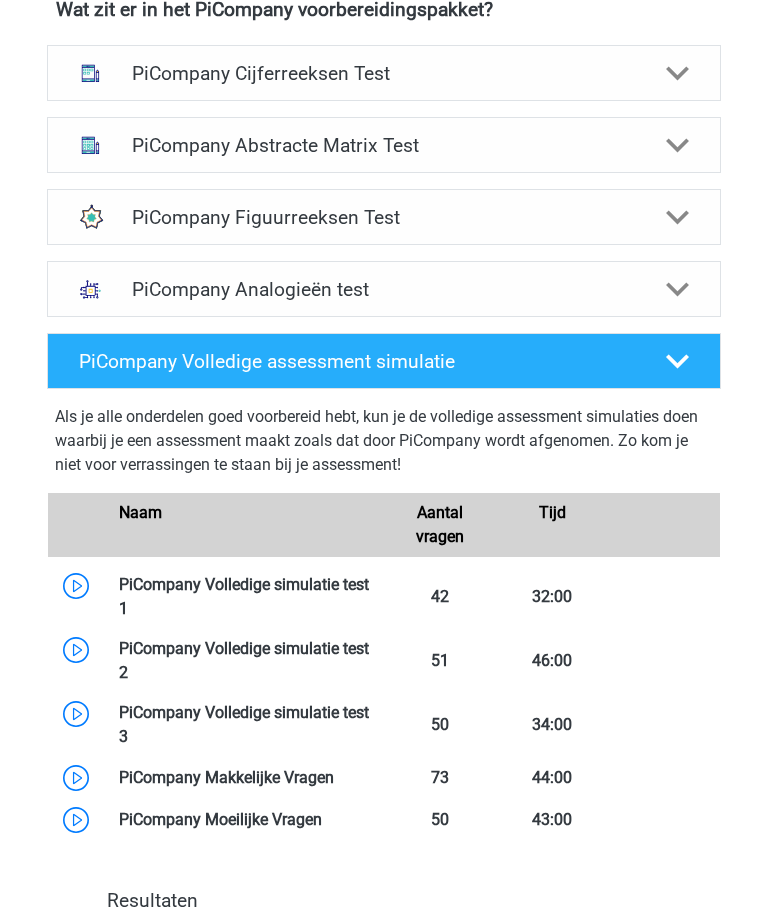 scroll, scrollTop: 840, scrollLeft: 0, axis: vertical 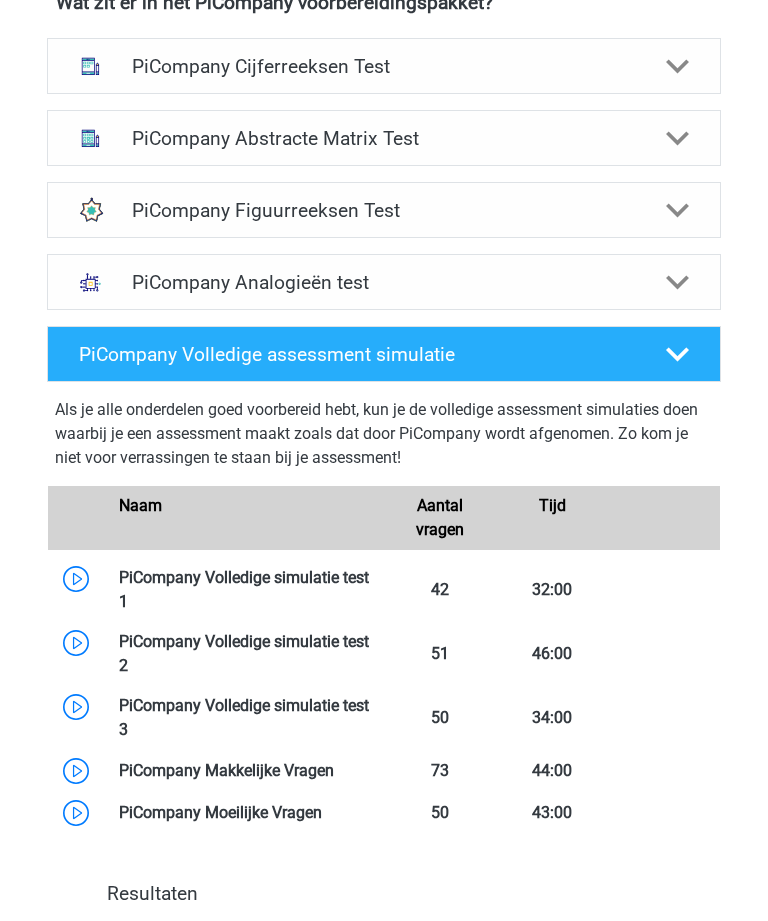 click at bounding box center (128, 601) 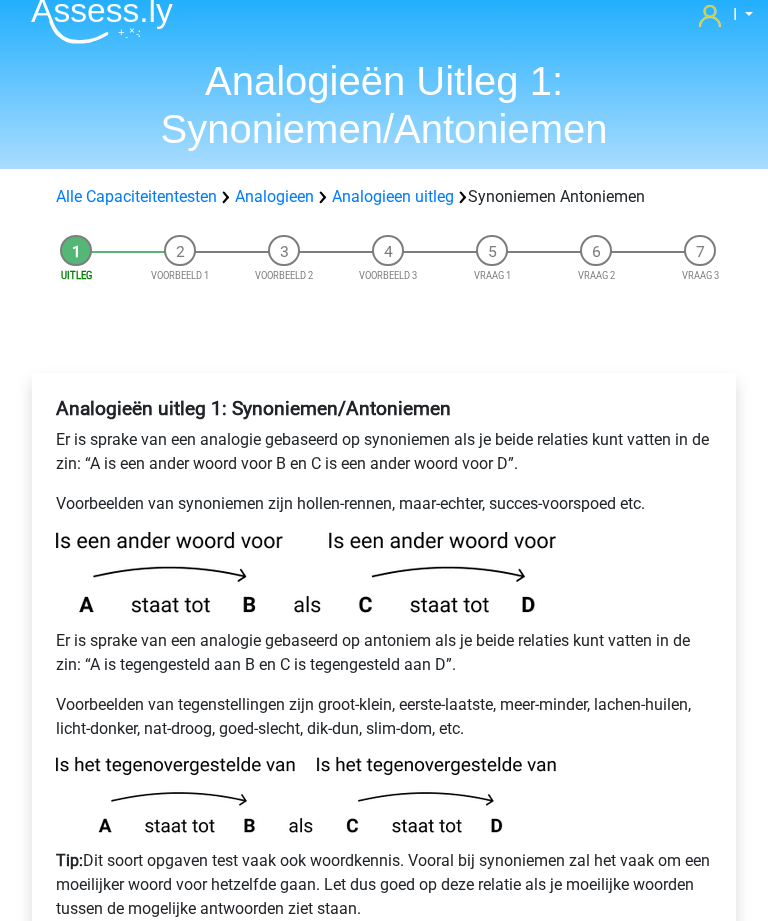 scroll, scrollTop: 0, scrollLeft: 0, axis: both 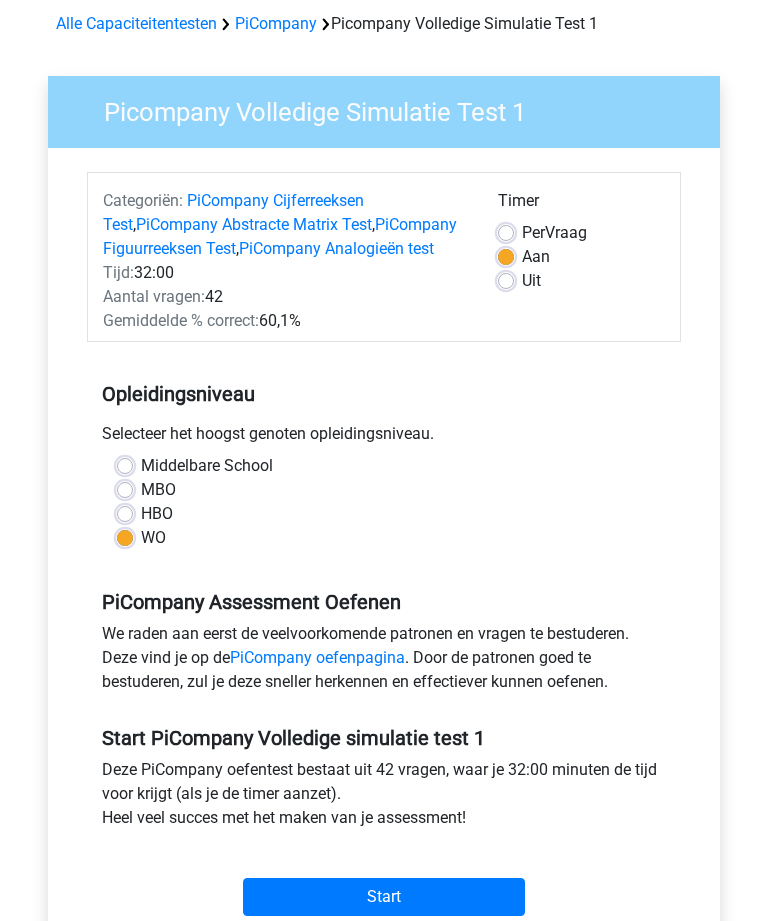 click on "Start" at bounding box center (384, 897) 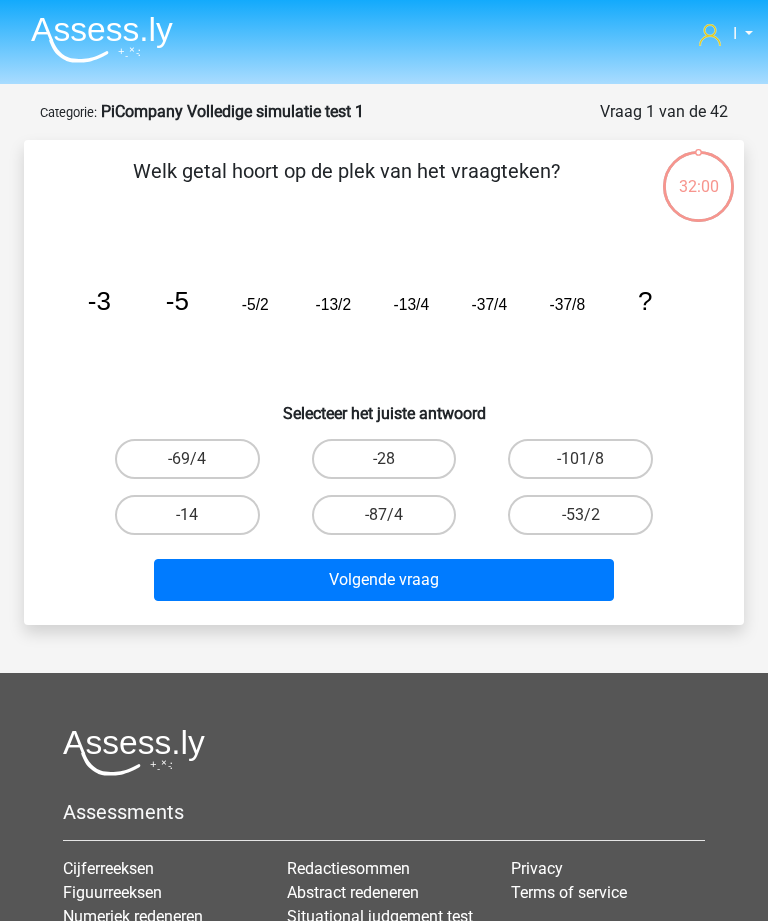 scroll, scrollTop: 0, scrollLeft: 0, axis: both 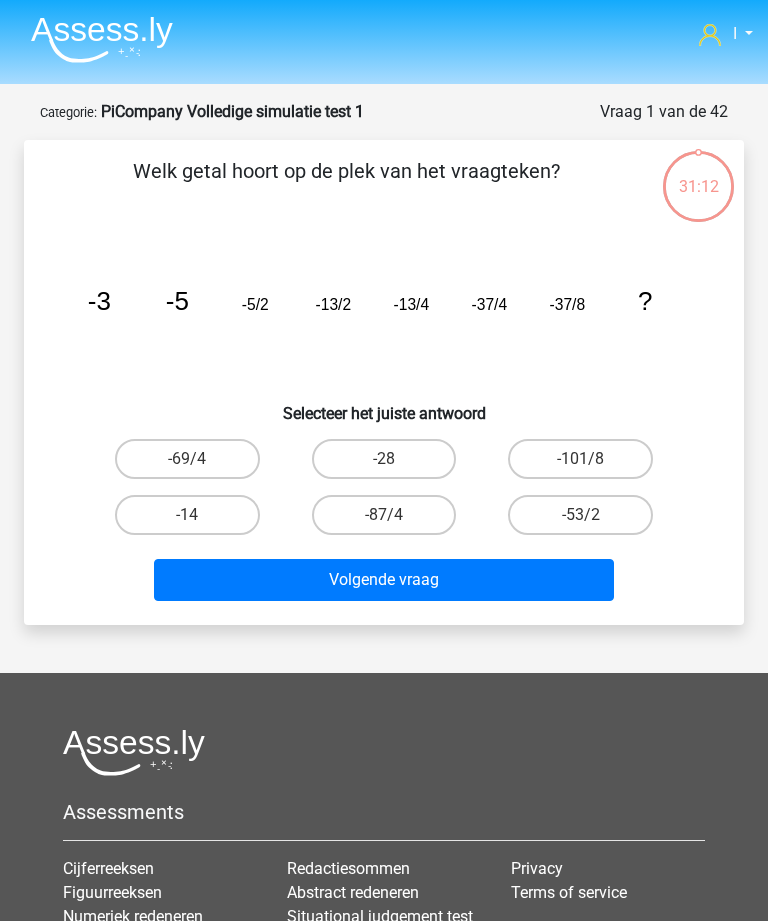 click on "-101/8" at bounding box center [580, 459] 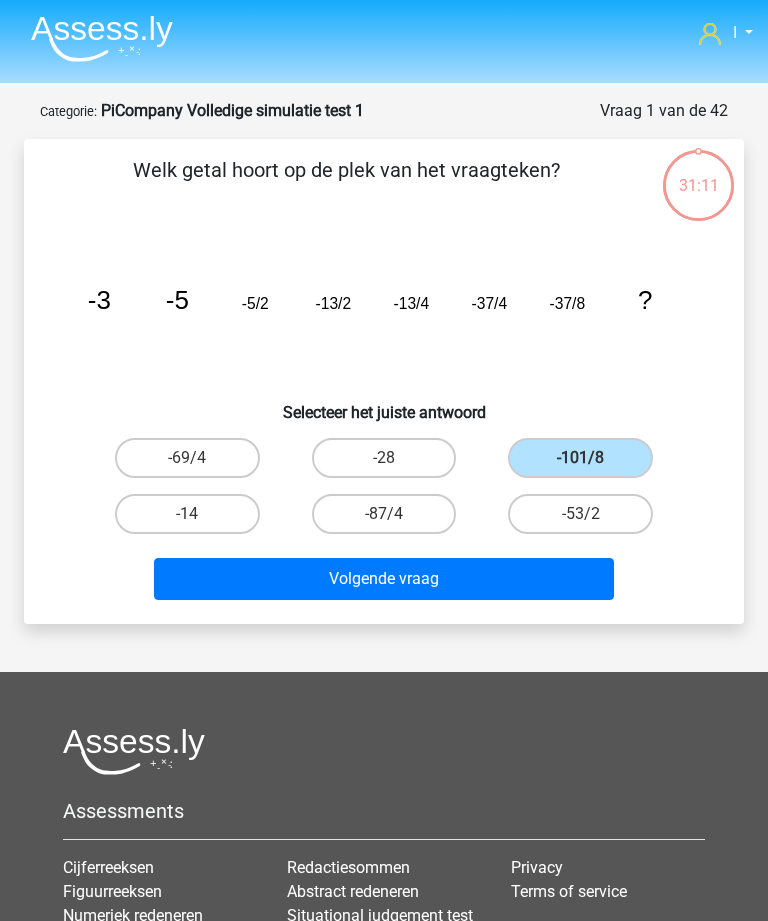 scroll, scrollTop: 1, scrollLeft: 0, axis: vertical 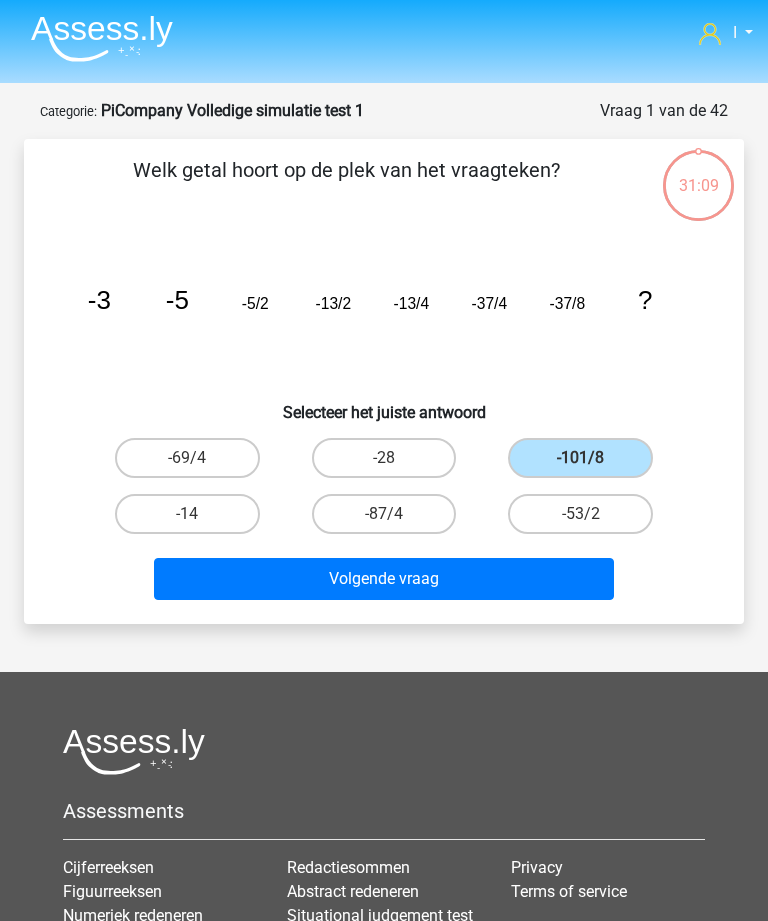 click on "Volgende vraag" at bounding box center [383, 579] 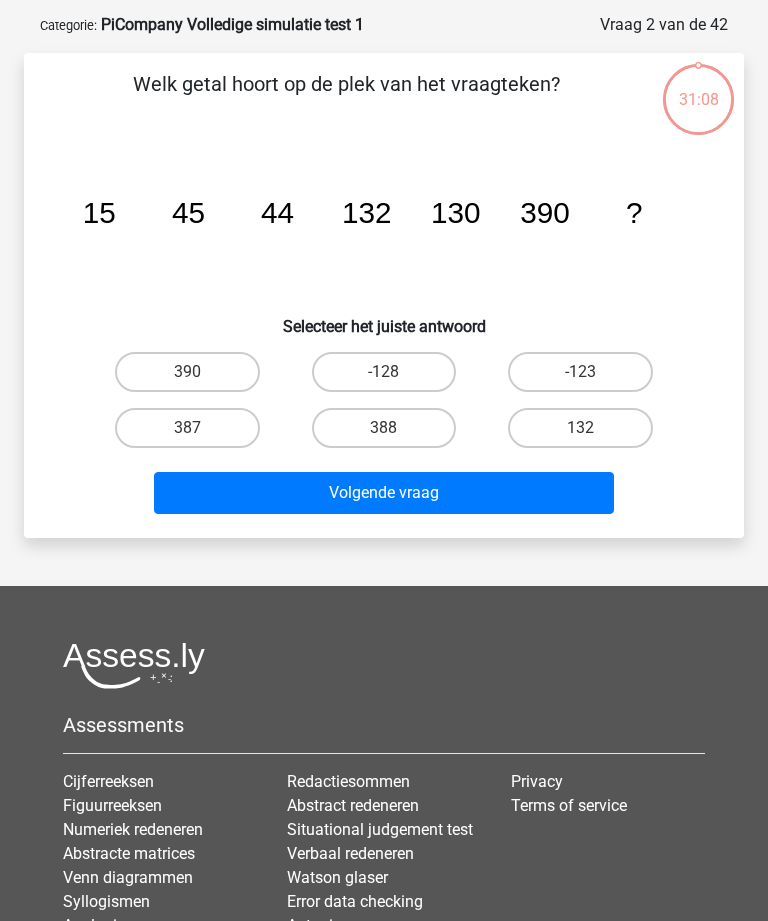 scroll, scrollTop: 100, scrollLeft: 0, axis: vertical 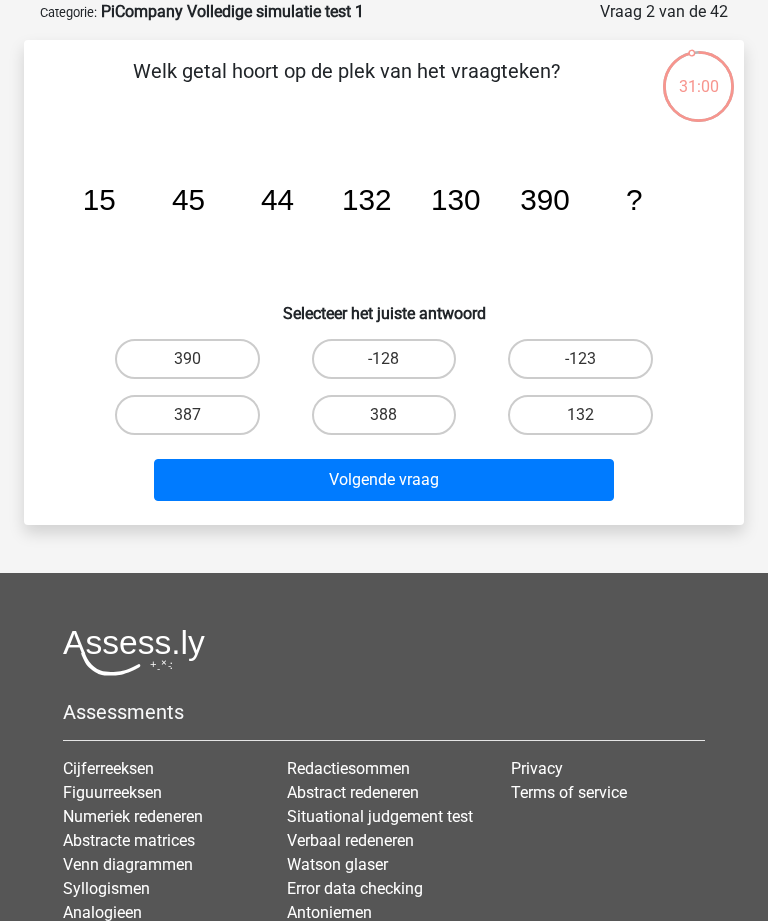 click on "387" at bounding box center (187, 415) 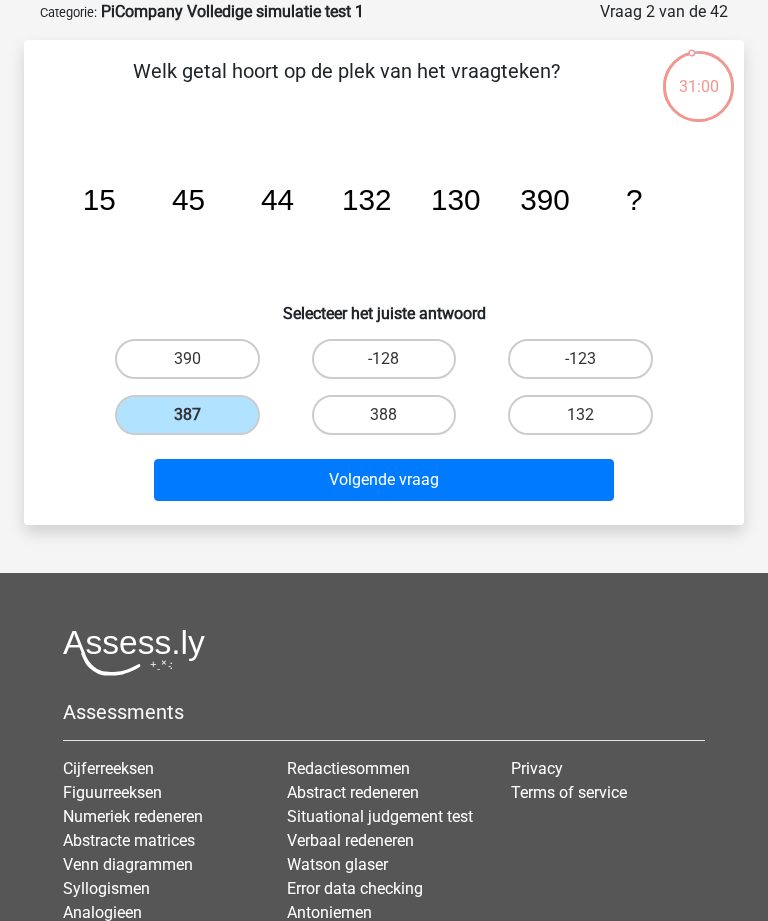 click on "Volgende vraag" at bounding box center [383, 480] 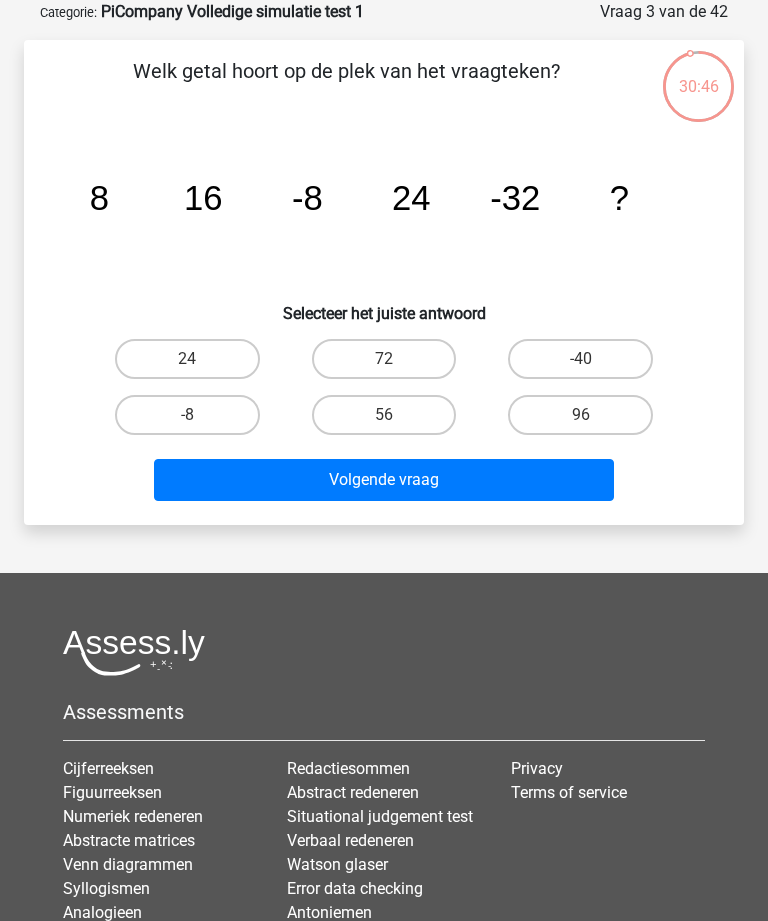 click on "56" at bounding box center (390, 421) 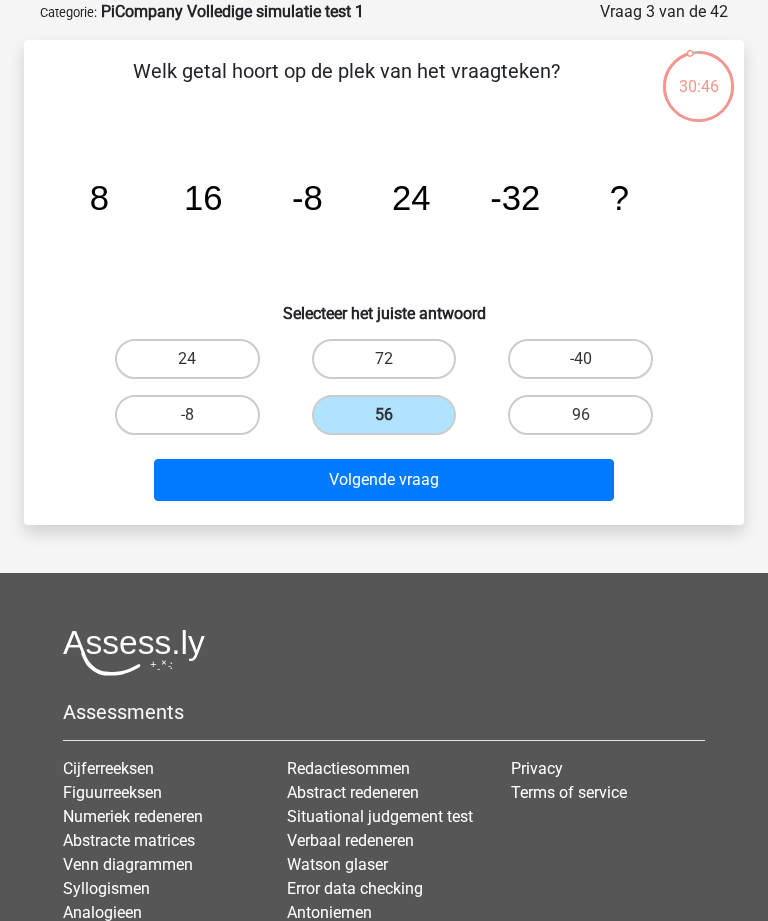 click on "Volgende vraag" at bounding box center [383, 480] 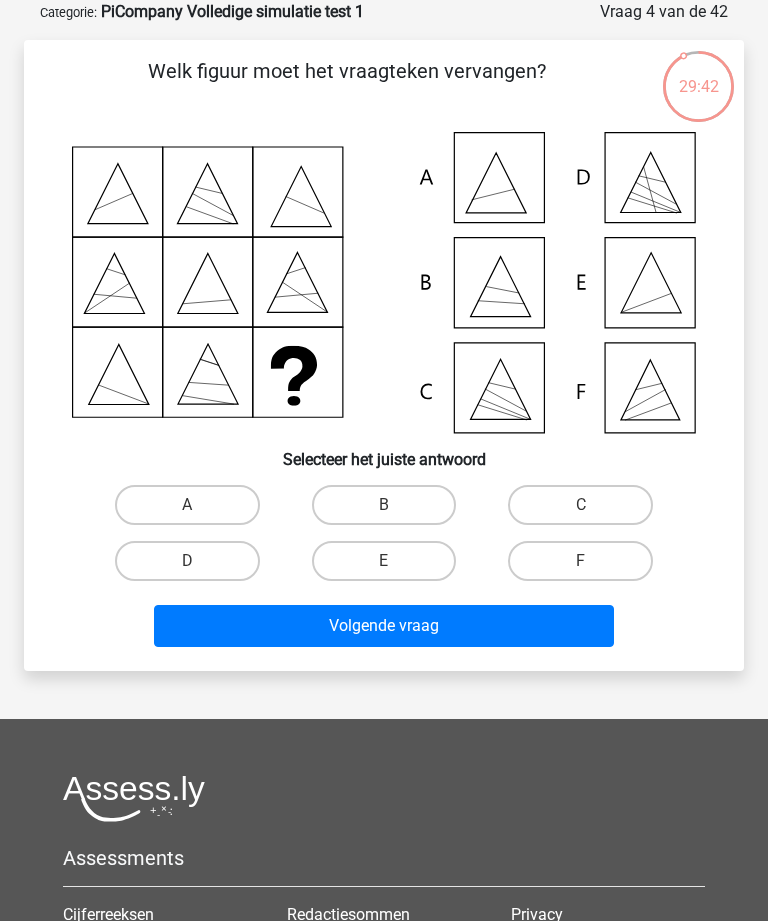 click on "A" at bounding box center [187, 505] 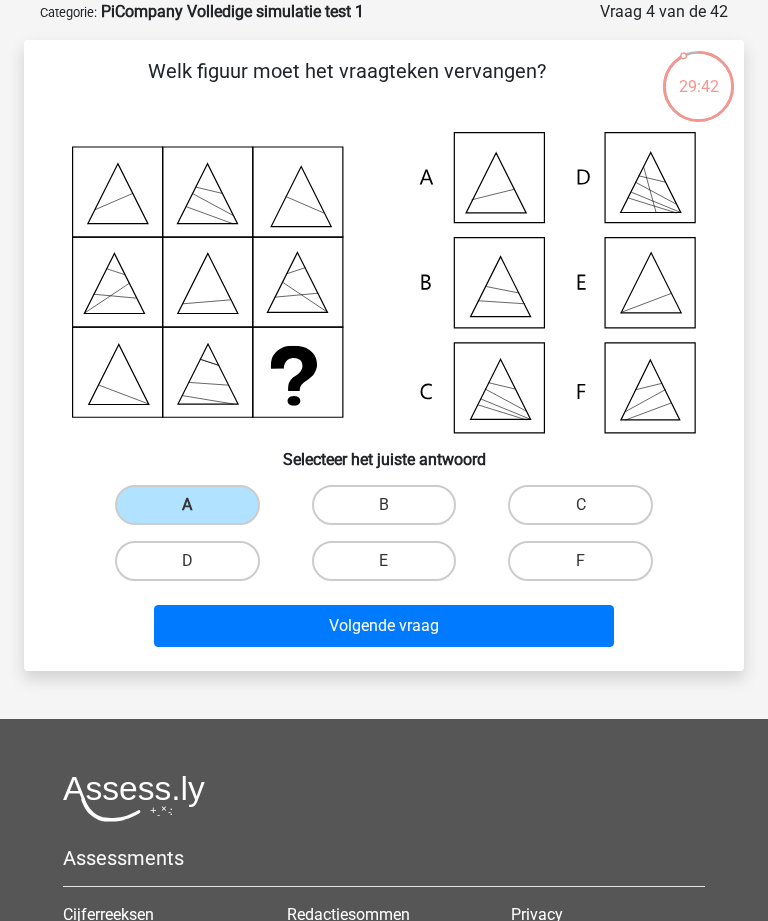 click on "Volgende vraag" at bounding box center (383, 626) 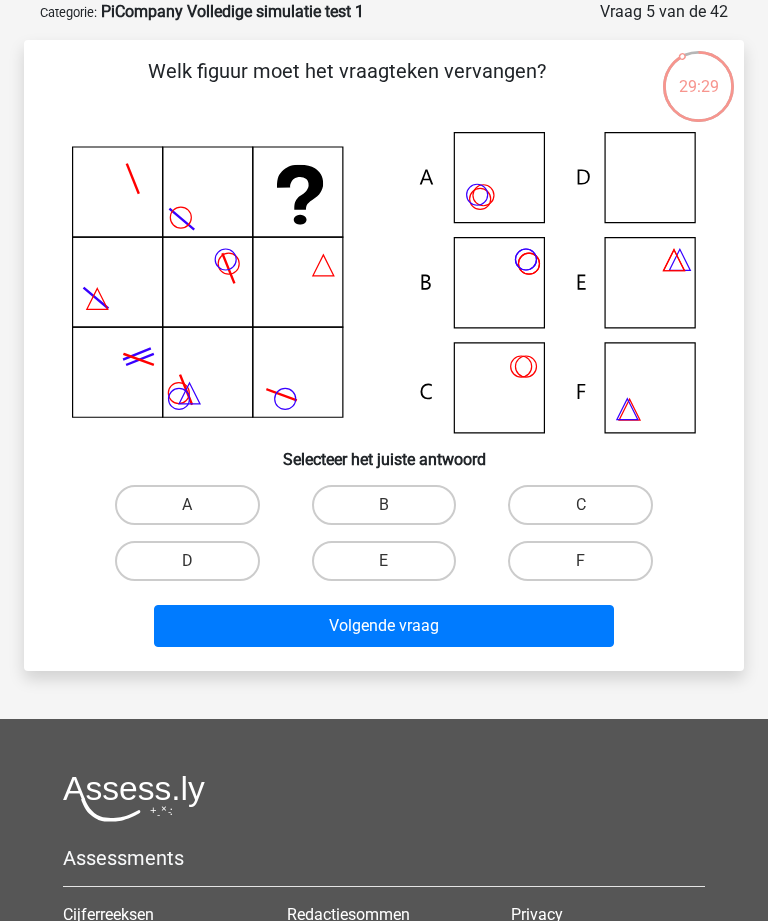 click on "D" at bounding box center (187, 561) 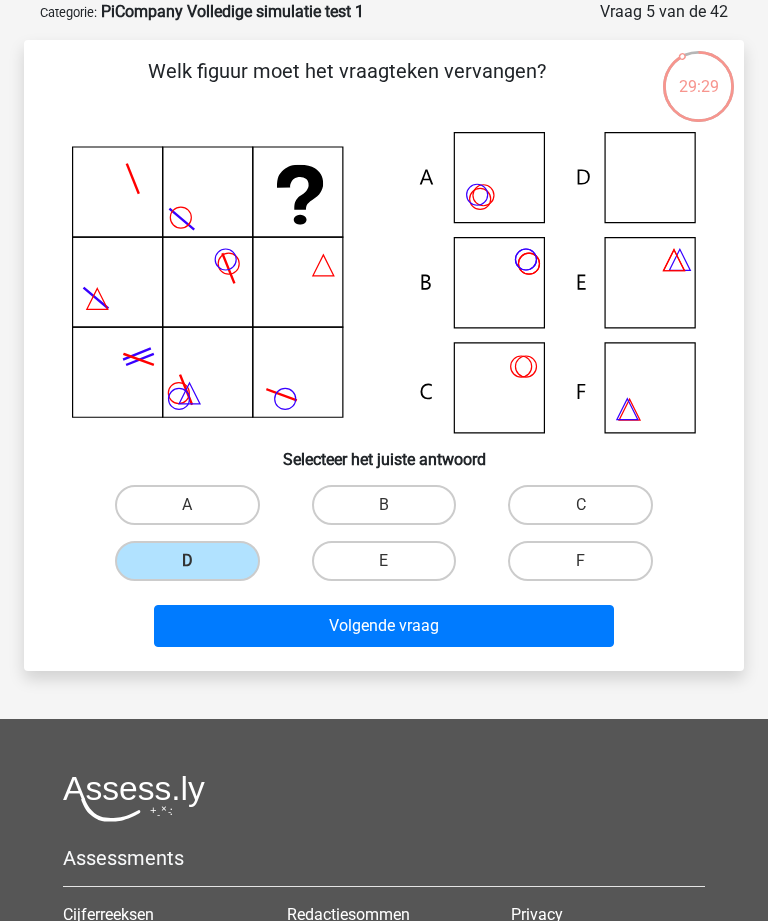 click on "Volgende vraag" at bounding box center (383, 626) 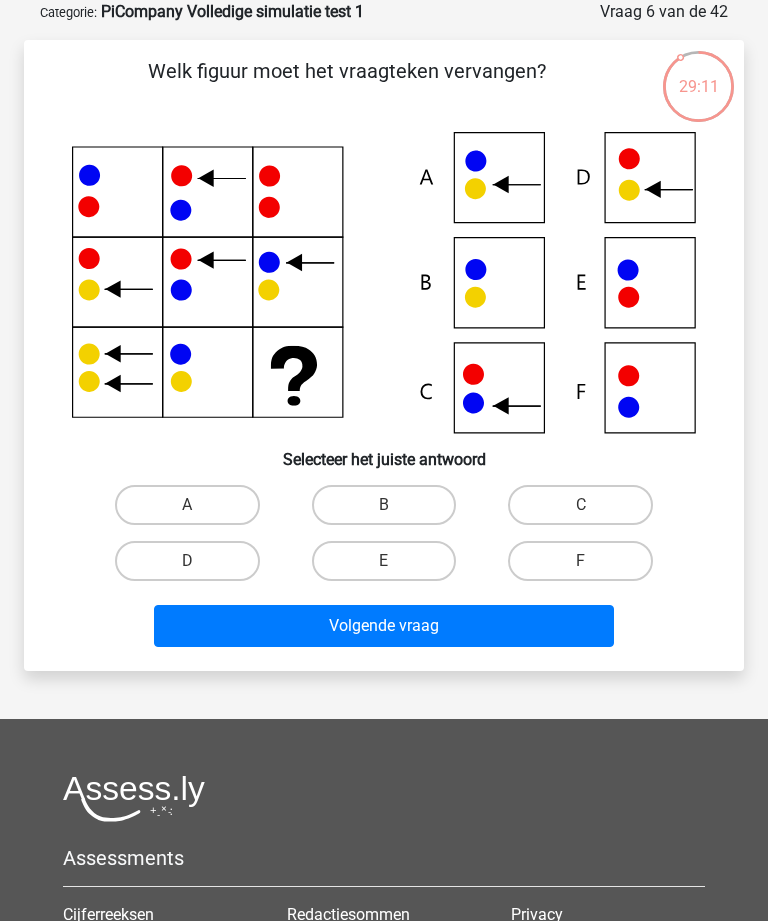 click on "C" at bounding box center [580, 505] 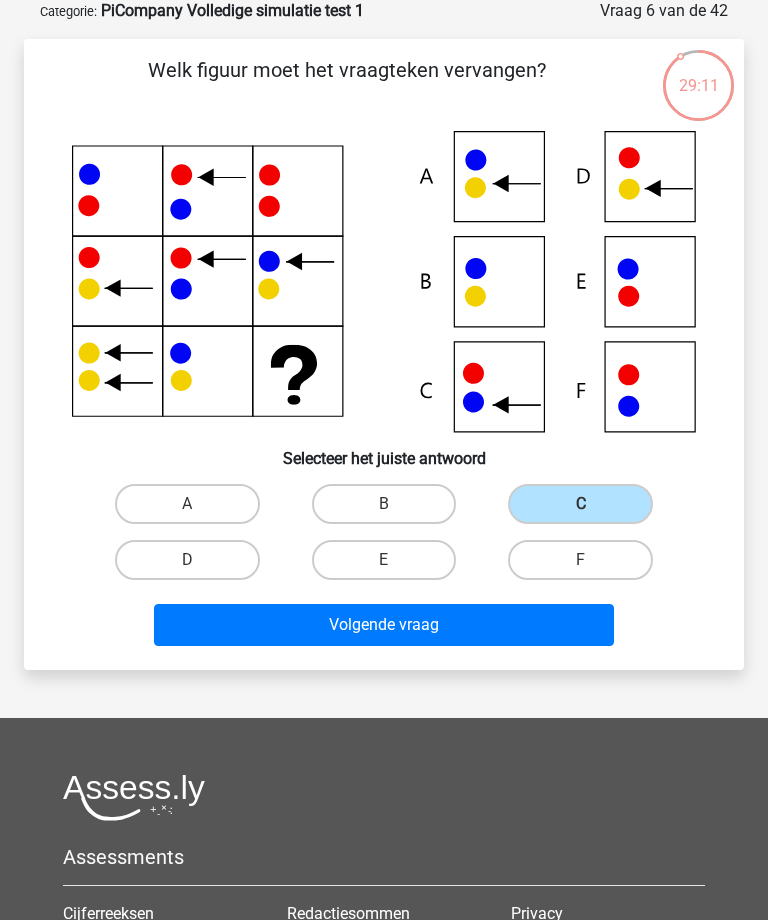 scroll, scrollTop: 101, scrollLeft: 0, axis: vertical 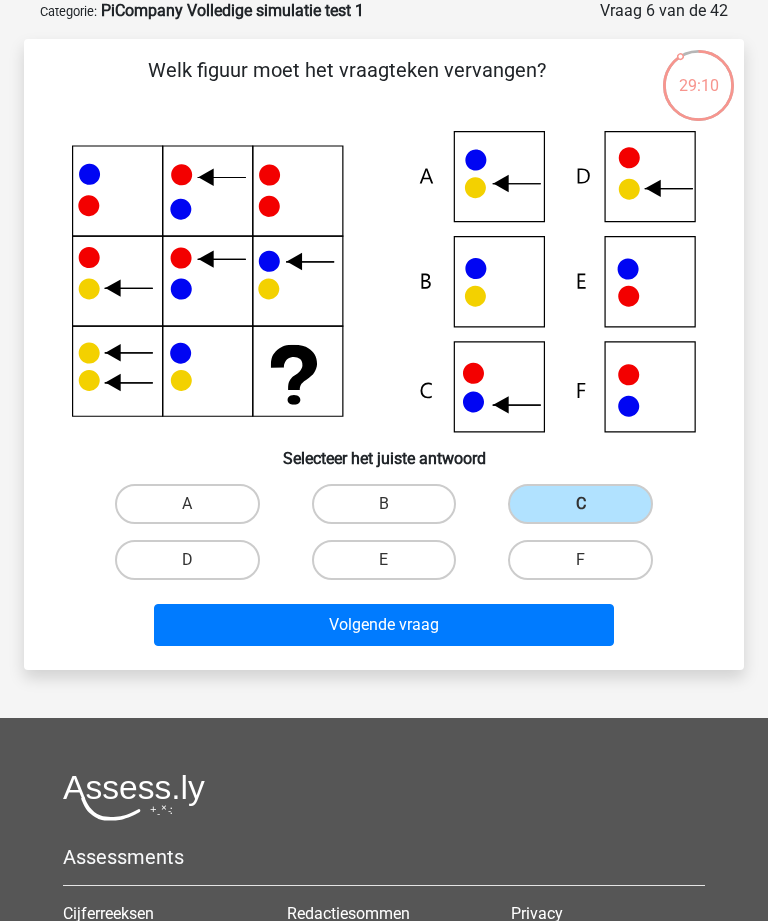 click on "Volgende vraag" at bounding box center [383, 625] 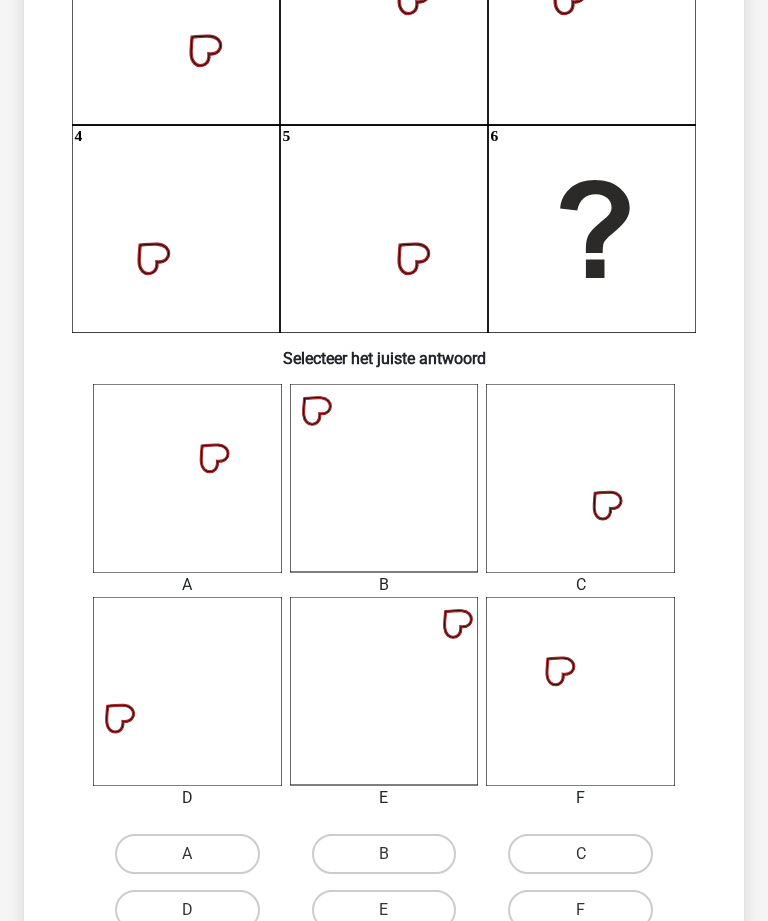 scroll, scrollTop: 342, scrollLeft: 0, axis: vertical 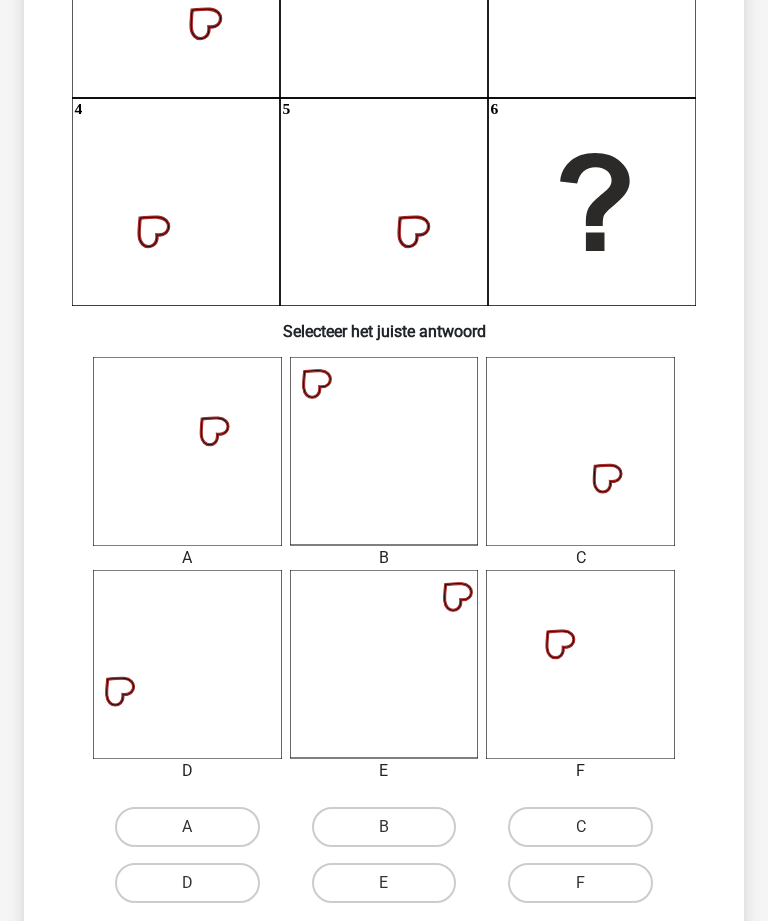 click on "A" at bounding box center (187, 827) 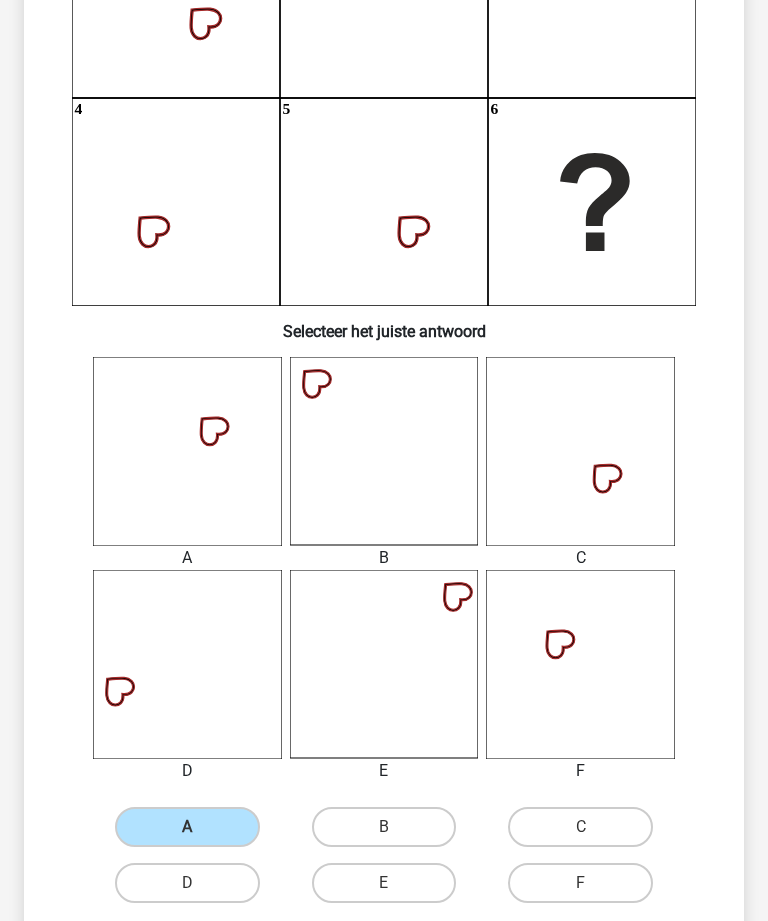click on "Volgende vraag" at bounding box center (383, 948) 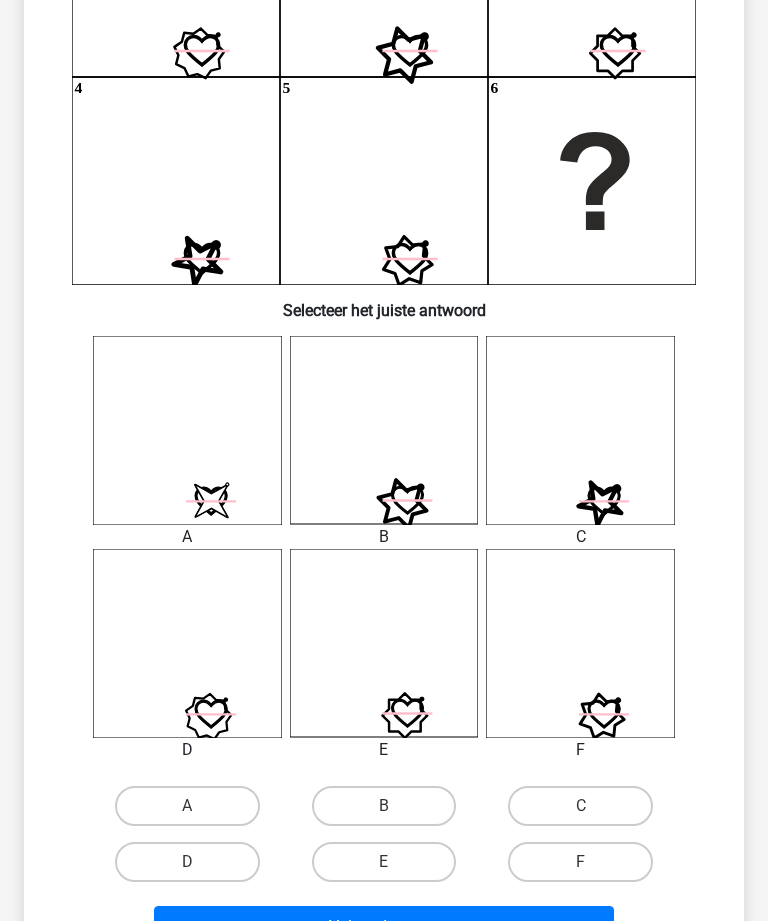 scroll, scrollTop: 363, scrollLeft: 0, axis: vertical 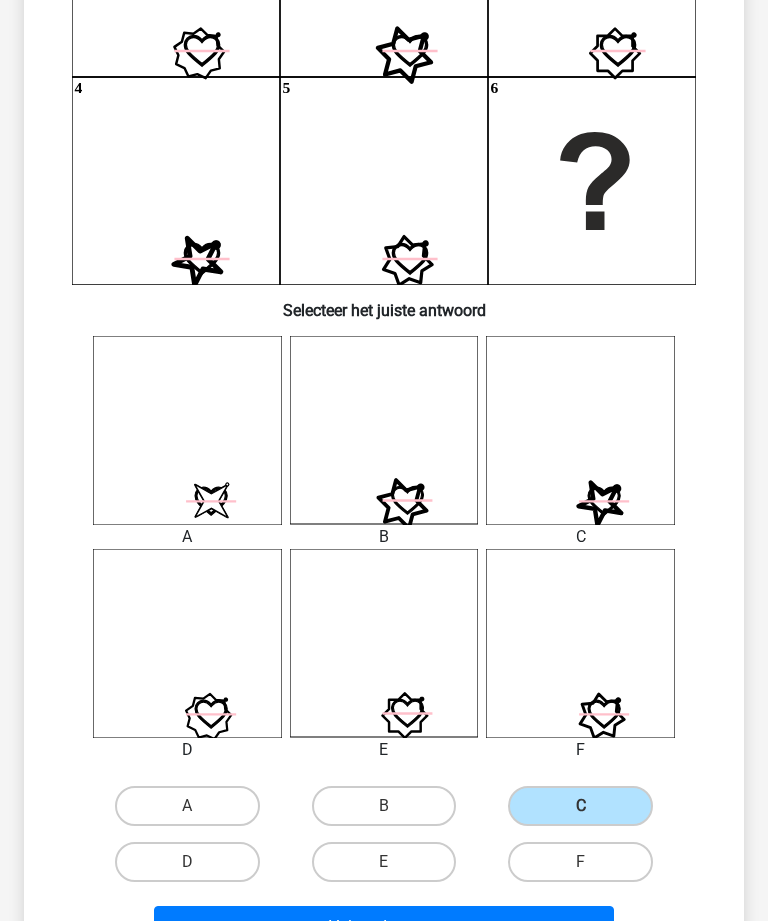 click on "Volgende vraag" at bounding box center [383, 927] 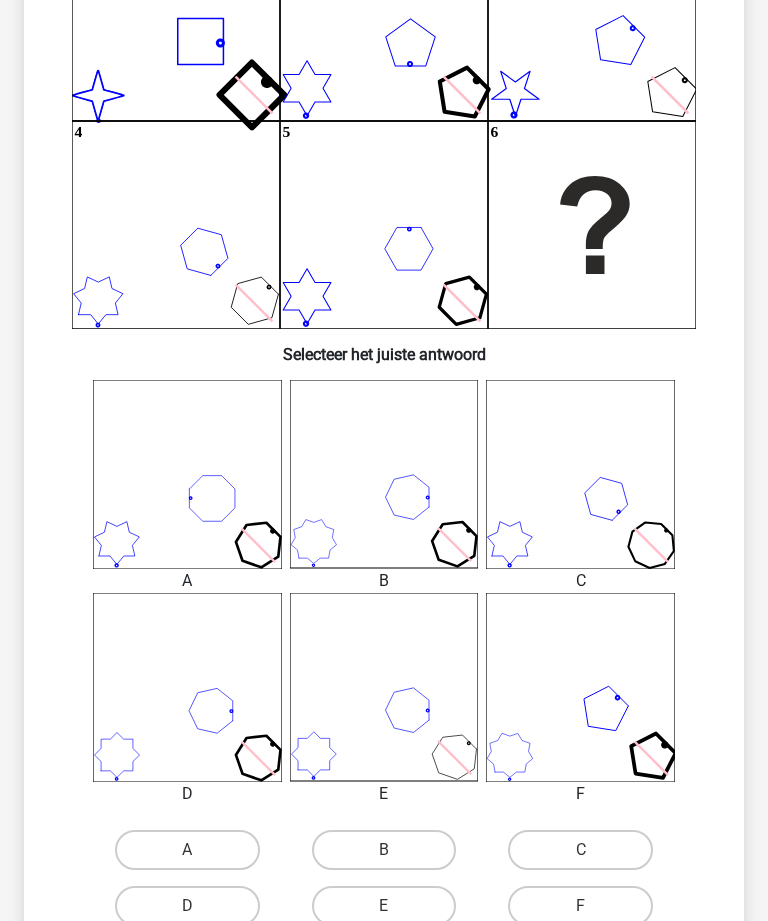 scroll, scrollTop: 319, scrollLeft: 0, axis: vertical 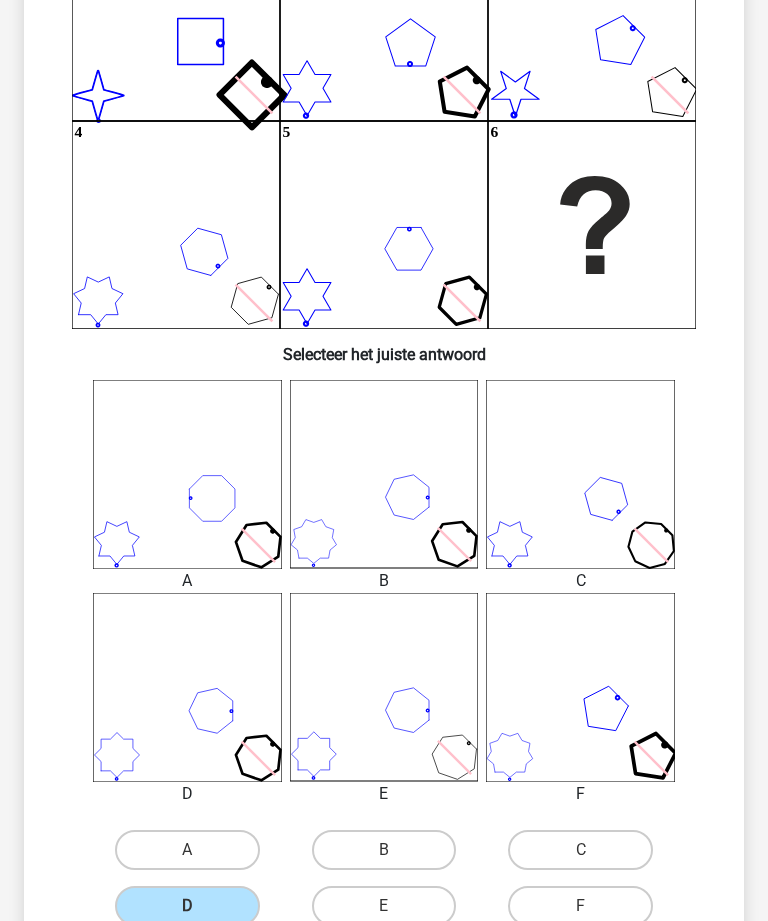 click on "Volgende vraag" at bounding box center [383, 971] 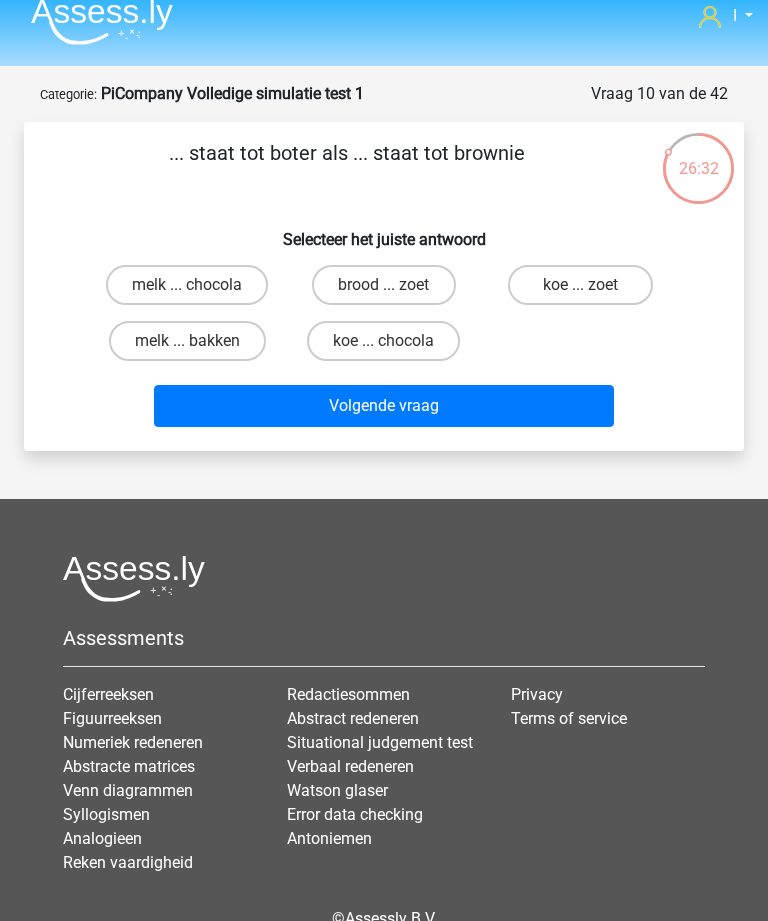 scroll, scrollTop: 0, scrollLeft: 0, axis: both 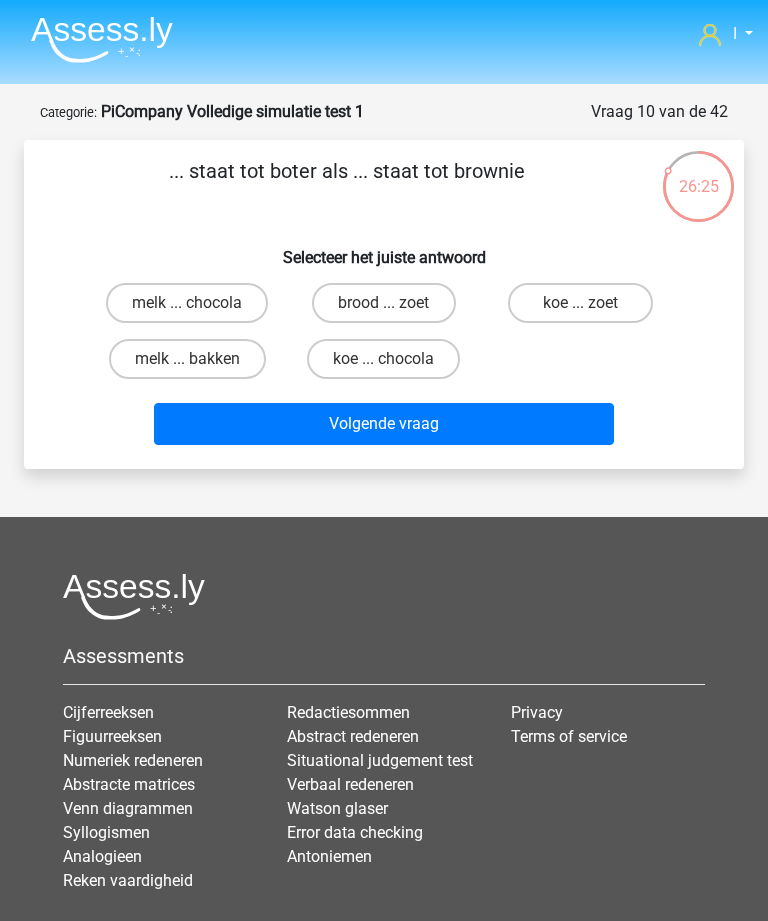 click on "melk ... chocola" at bounding box center [187, 303] 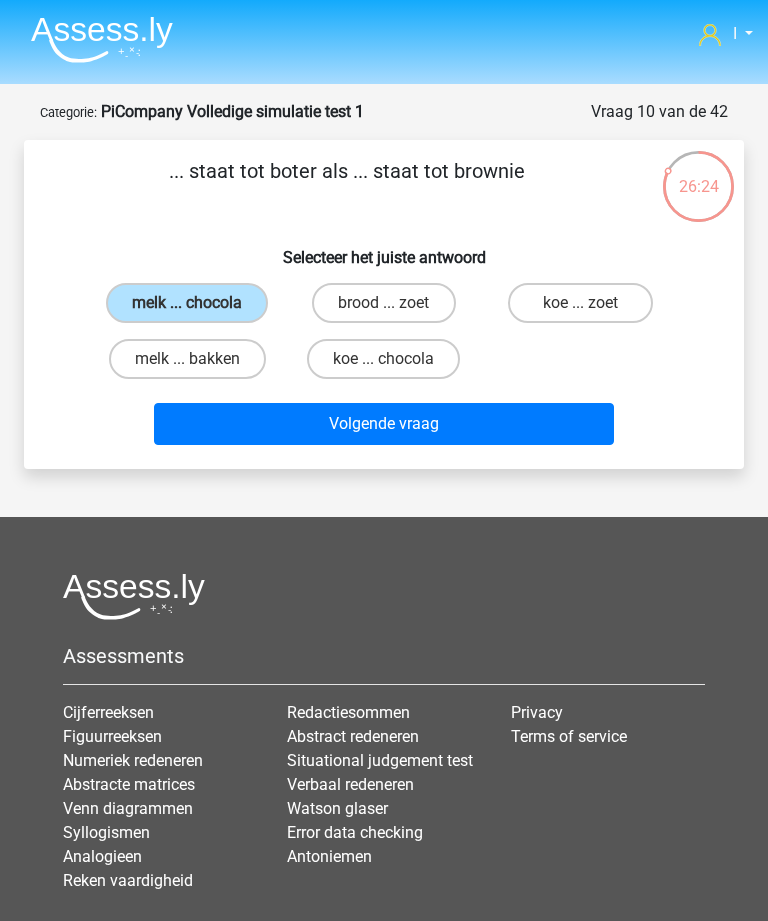 click on "Volgende vraag" at bounding box center (383, 424) 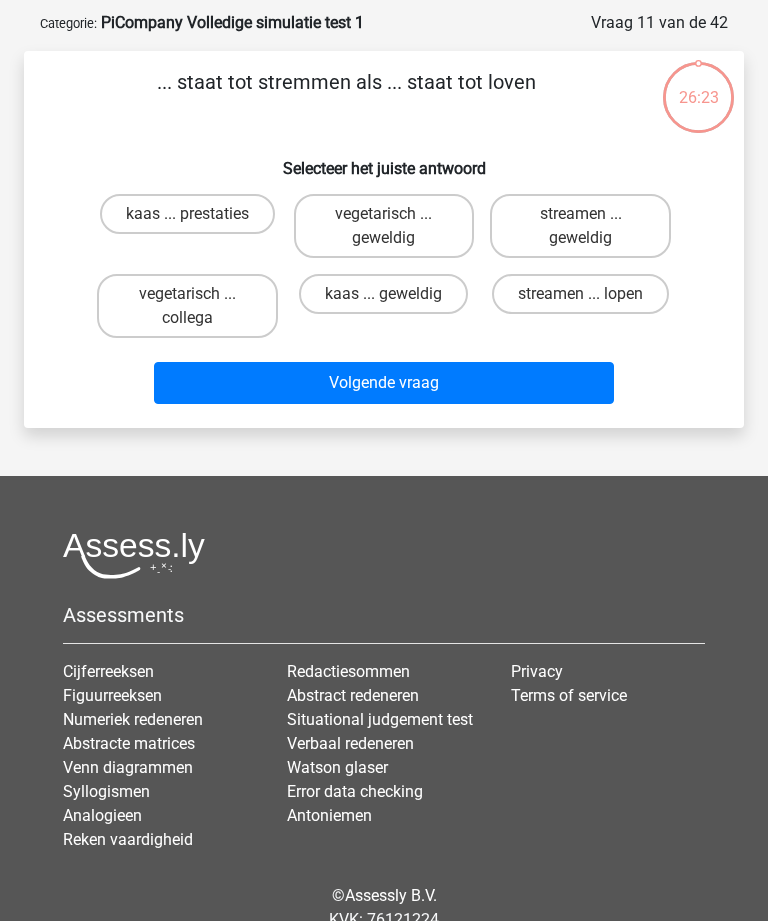 scroll, scrollTop: 100, scrollLeft: 0, axis: vertical 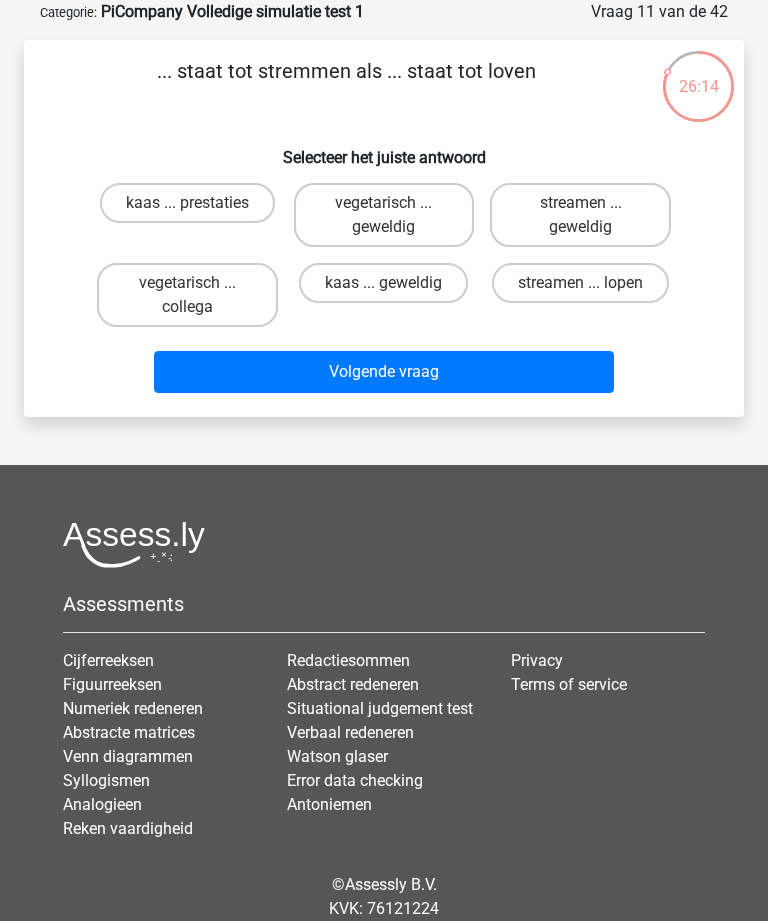 click on "streamen ... lopen" at bounding box center (580, 283) 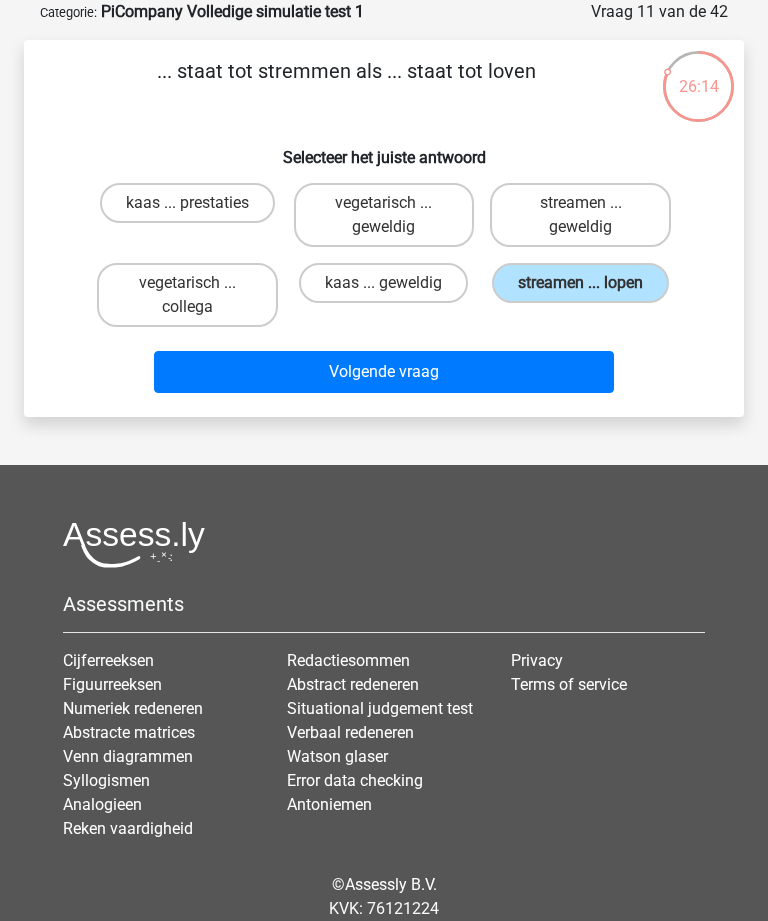 click on "Volgende vraag" at bounding box center [383, 372] 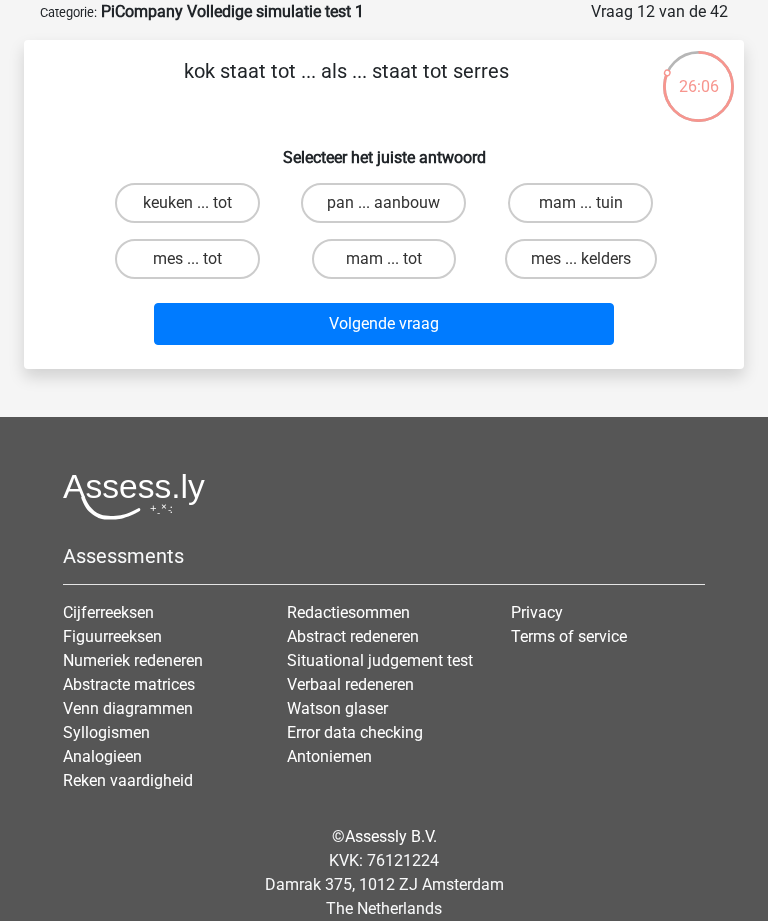 click on "mam ... tot" at bounding box center (384, 259) 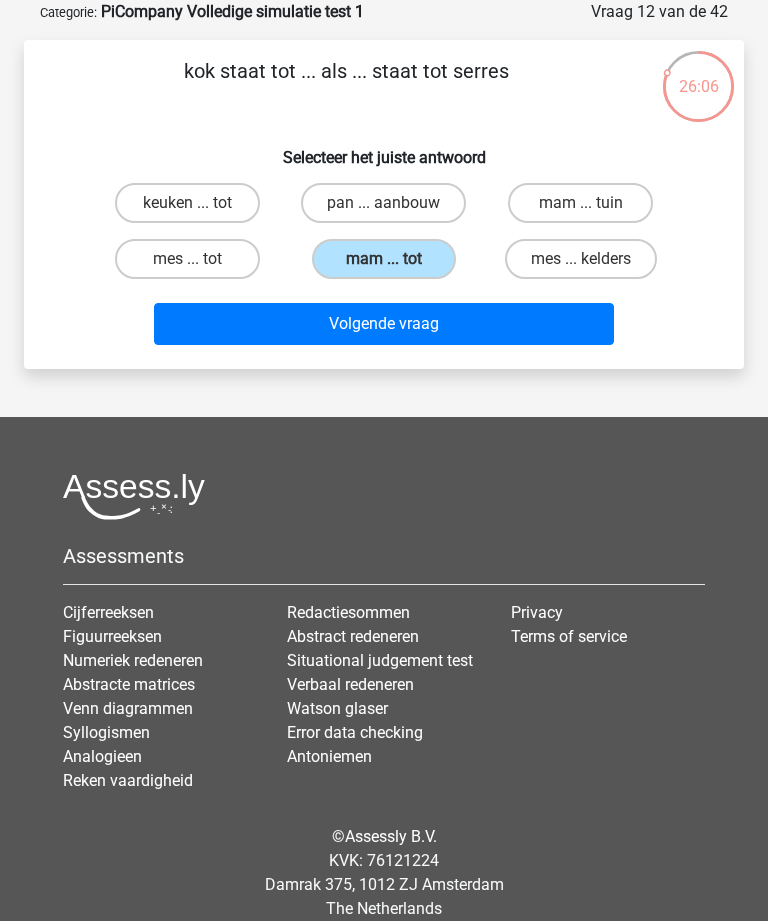 click on "Volgende vraag" at bounding box center [383, 324] 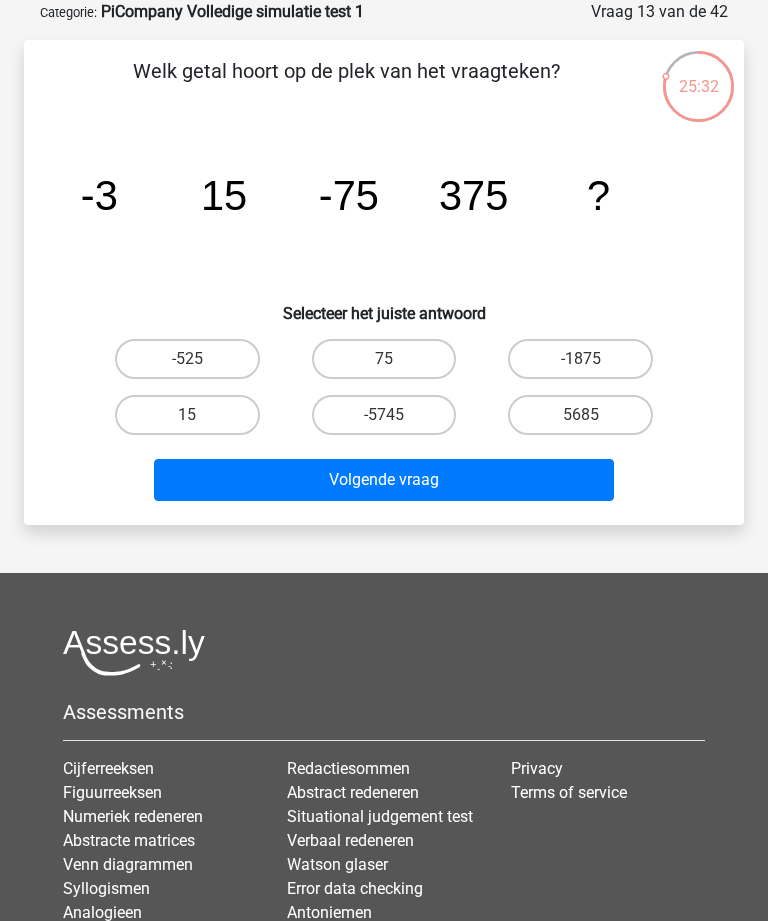 click on "-1875" at bounding box center [580, 359] 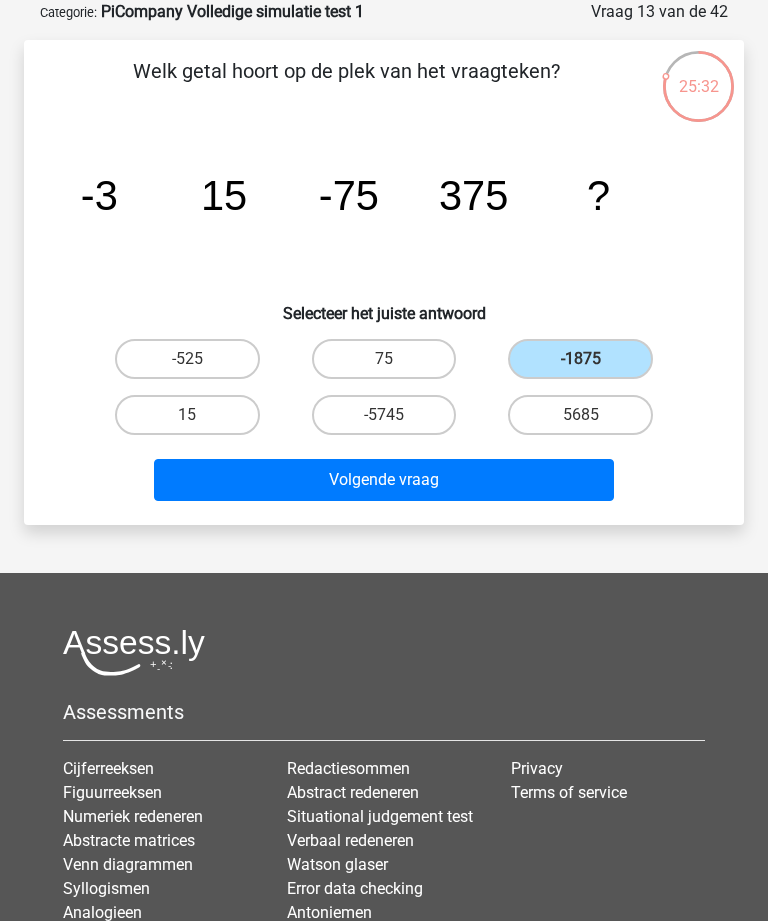 click on "Volgende vraag" at bounding box center [383, 480] 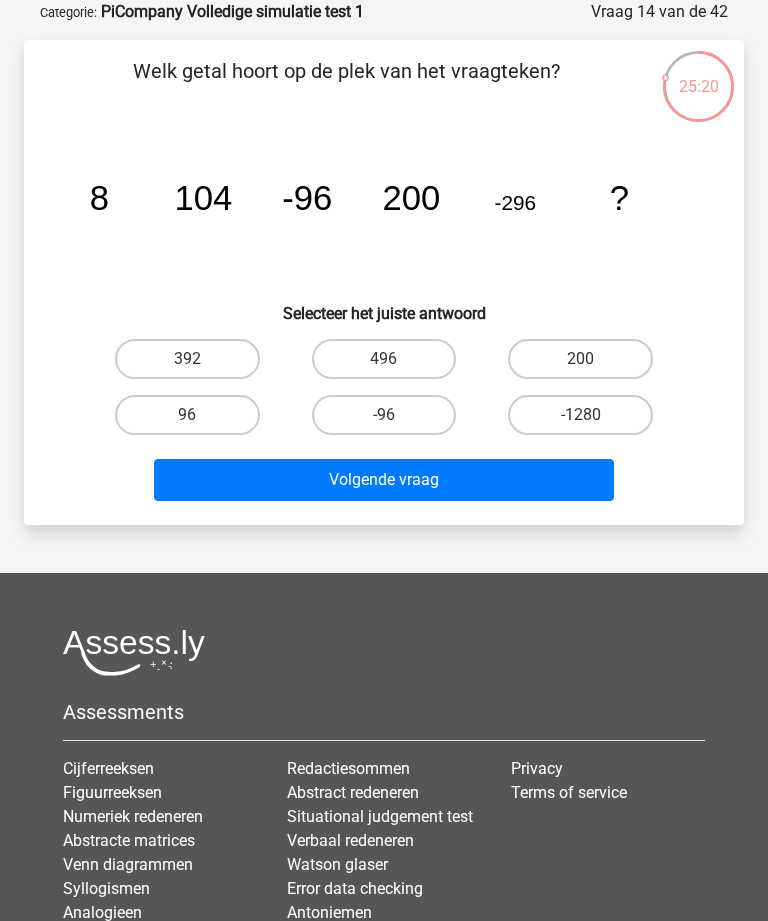 click on "-96" at bounding box center (384, 415) 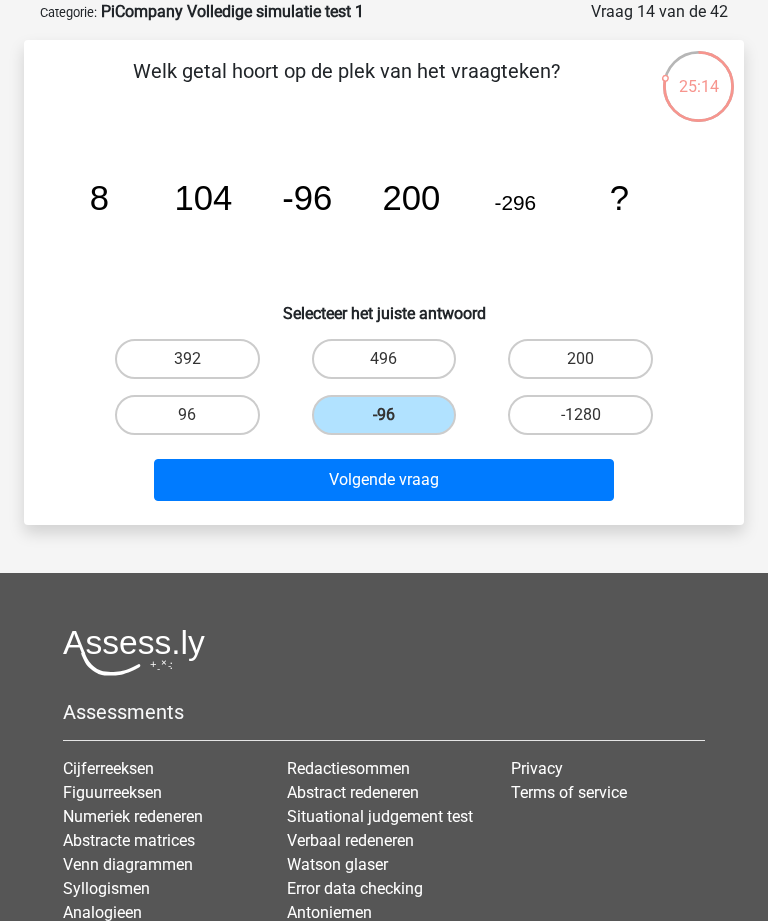 click on "Welk getal hoort op de plek van het vraagteken?
image/svg+xml
8
104
-96
200
-296
?
Selecteer het juiste antwoord" at bounding box center (384, 282) 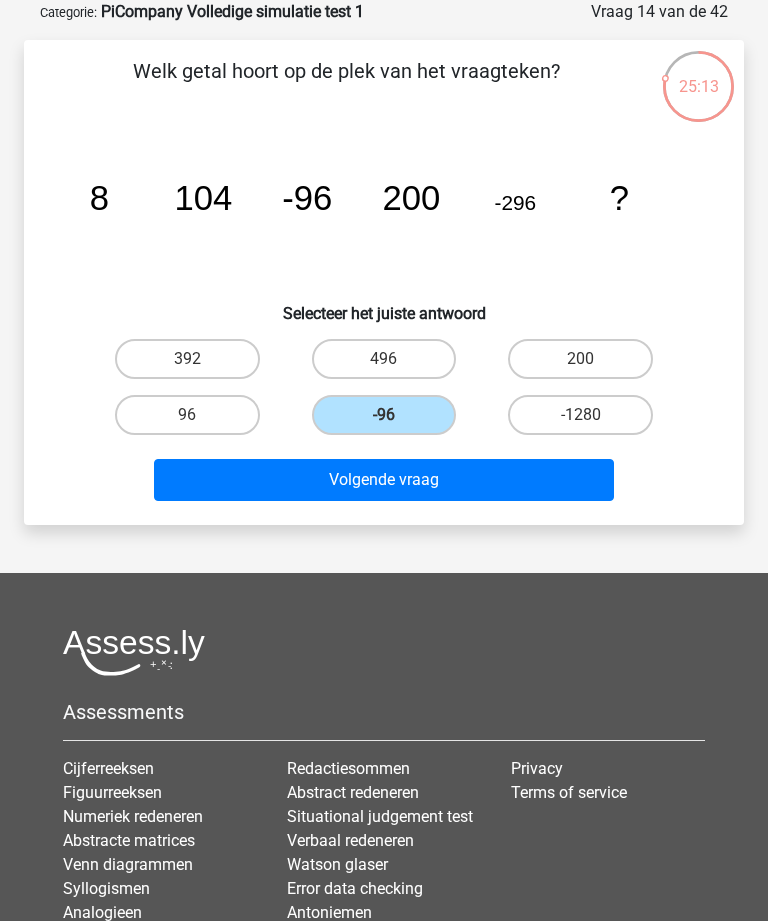 click on "496" at bounding box center [384, 359] 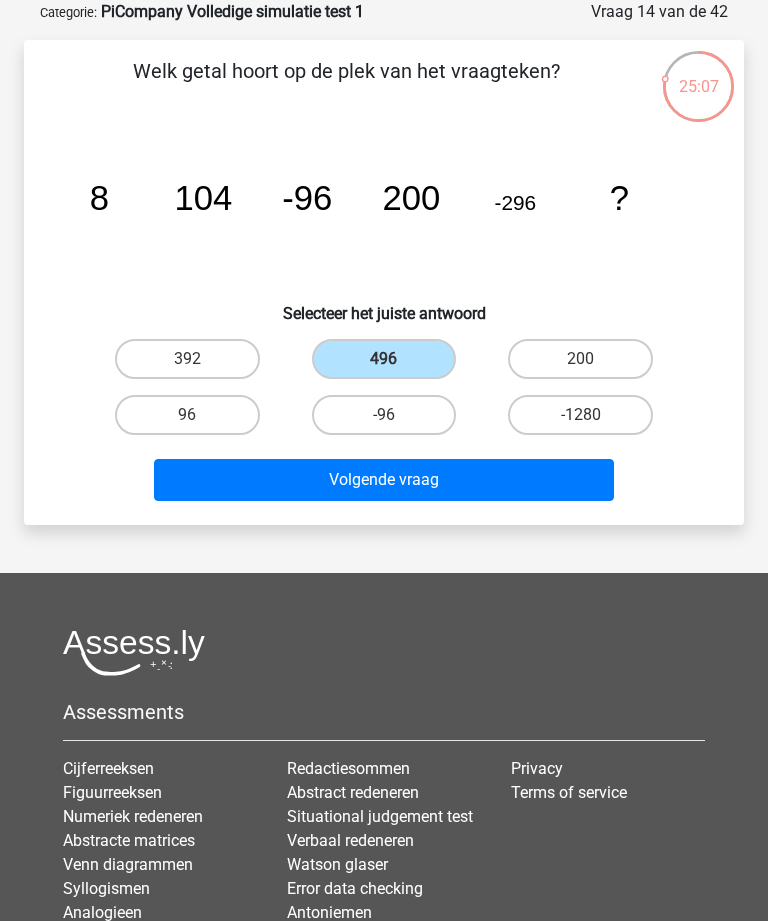 click on "Volgende vraag" at bounding box center [383, 480] 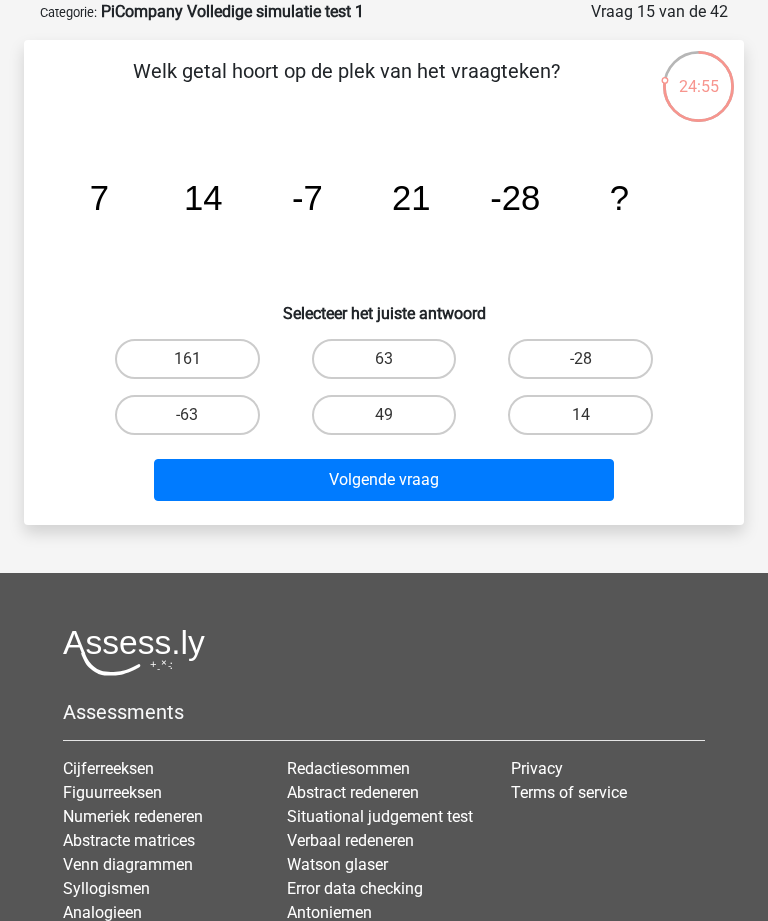 click on "49" at bounding box center (384, 415) 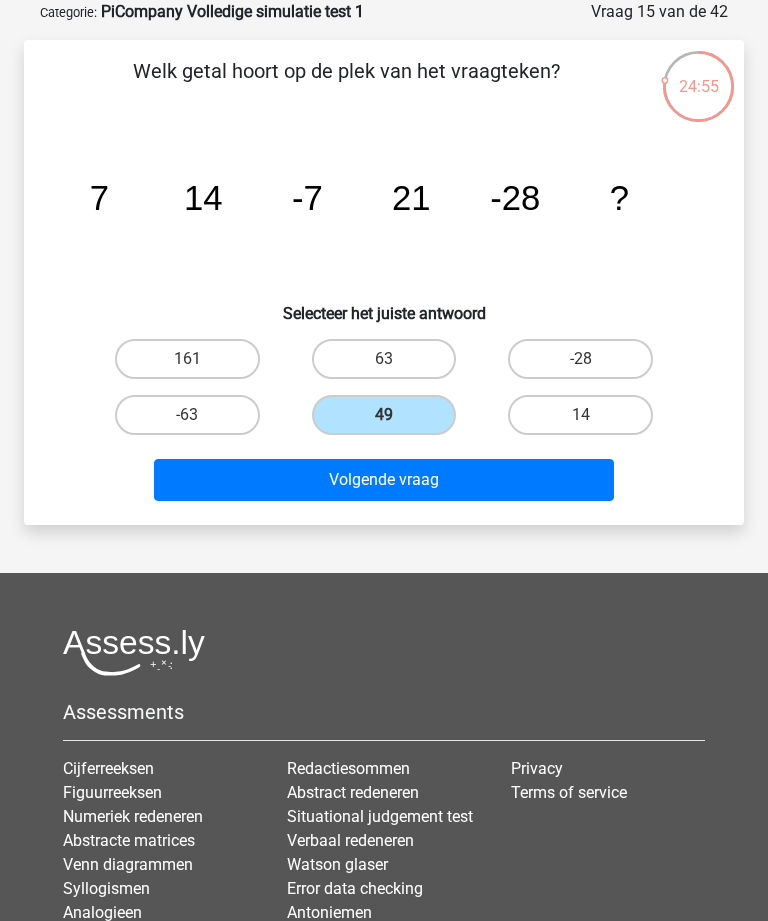 click on "Volgende vraag" at bounding box center (383, 480) 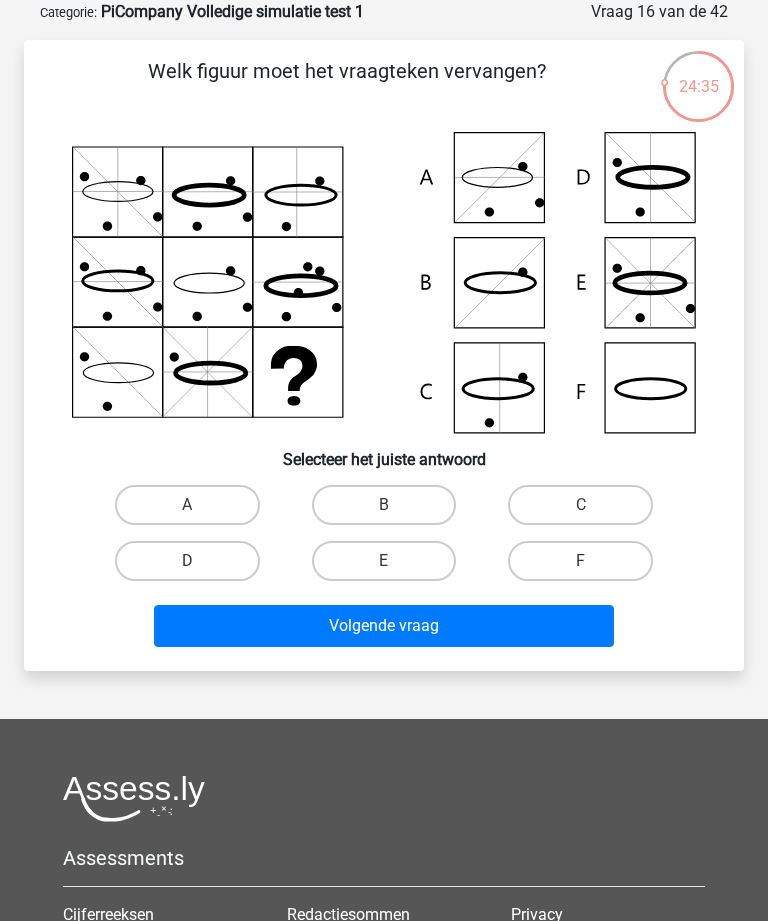 click on "F" at bounding box center (580, 561) 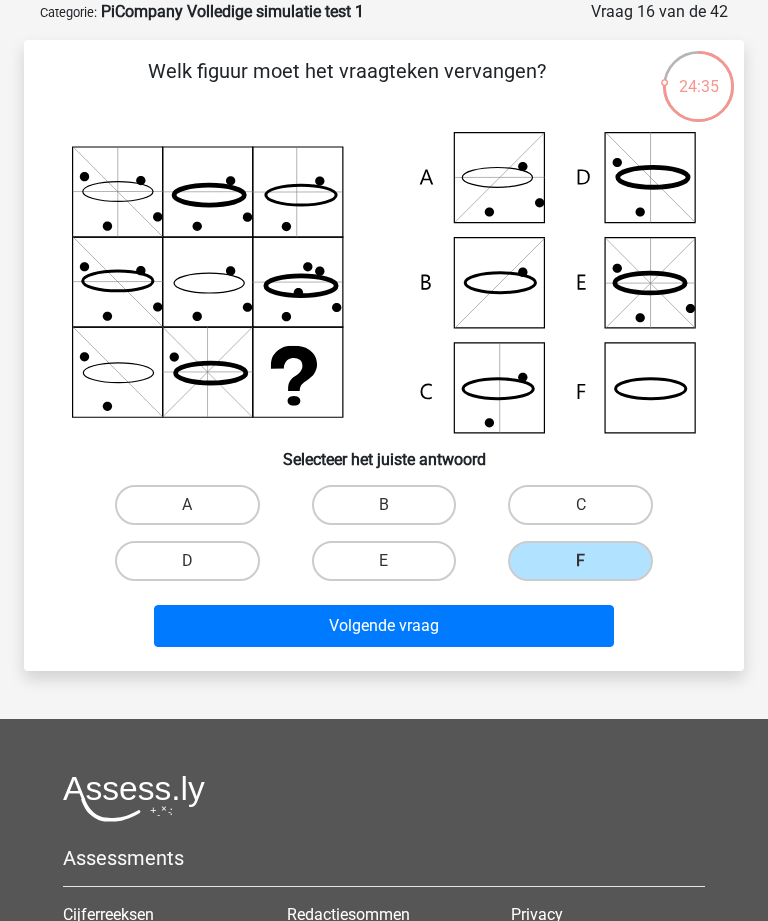 click on "Volgende vraag" at bounding box center [383, 626] 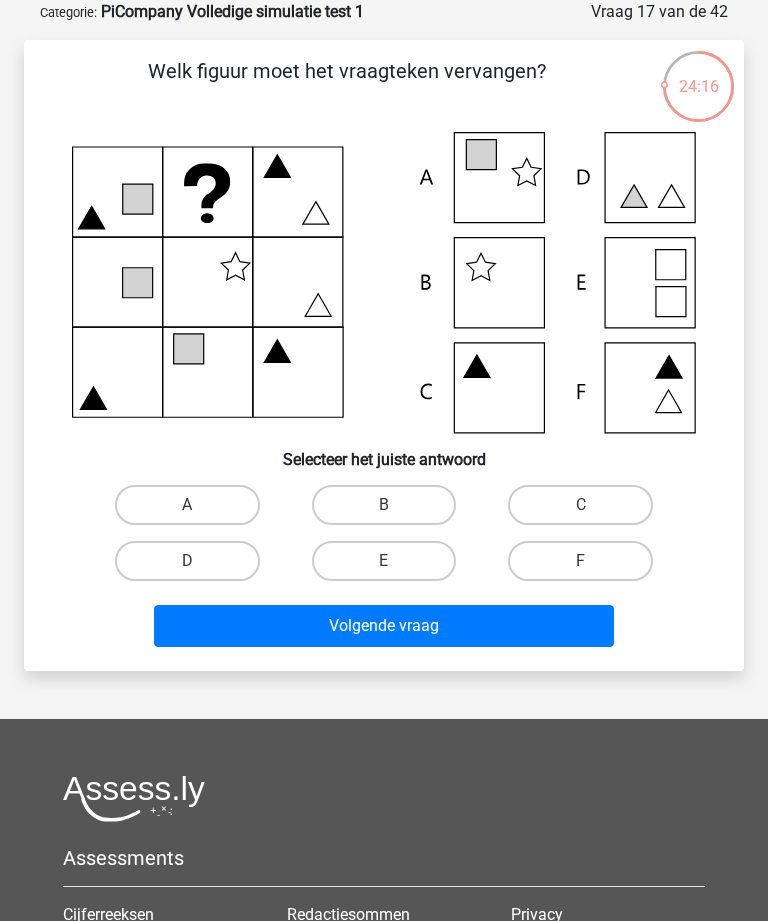 click on "A" at bounding box center (187, 505) 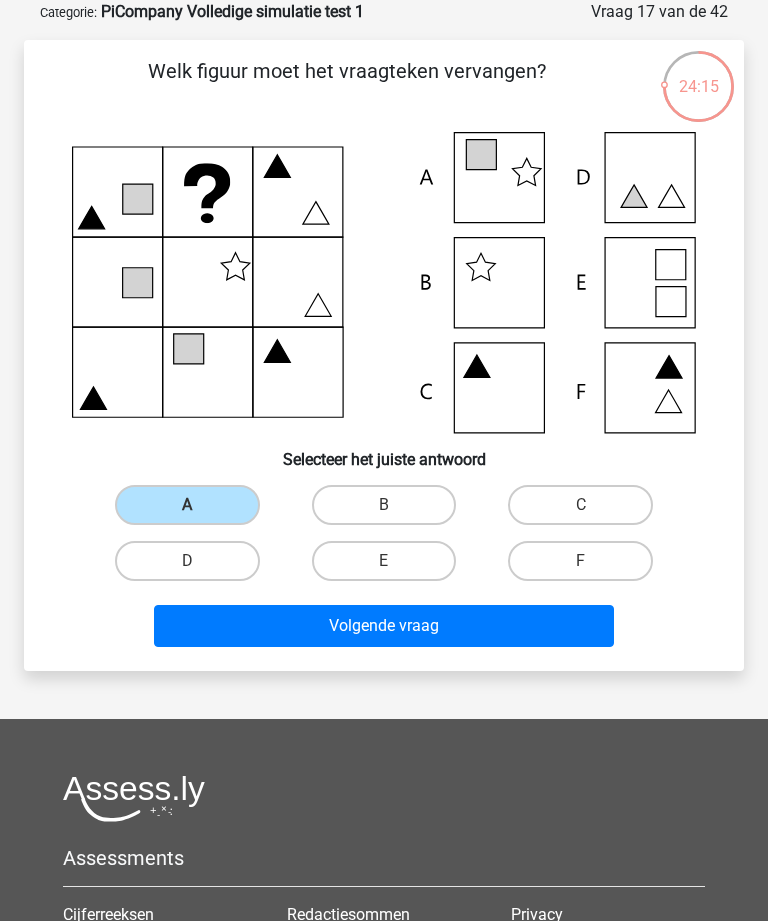 click on "Volgende vraag" at bounding box center (383, 626) 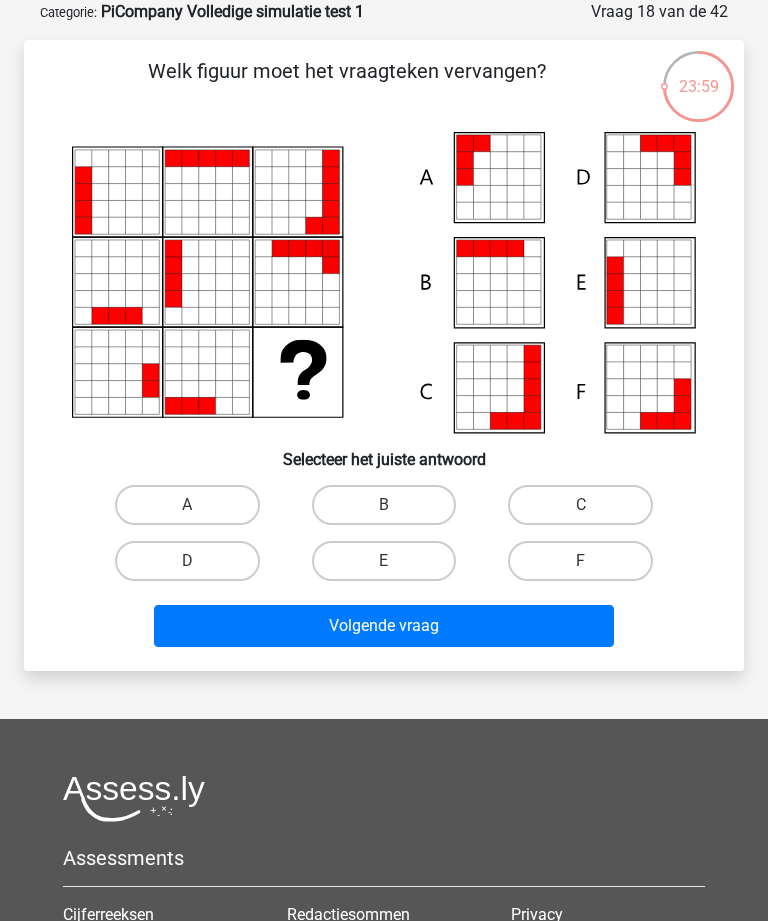 click on "E" at bounding box center [384, 561] 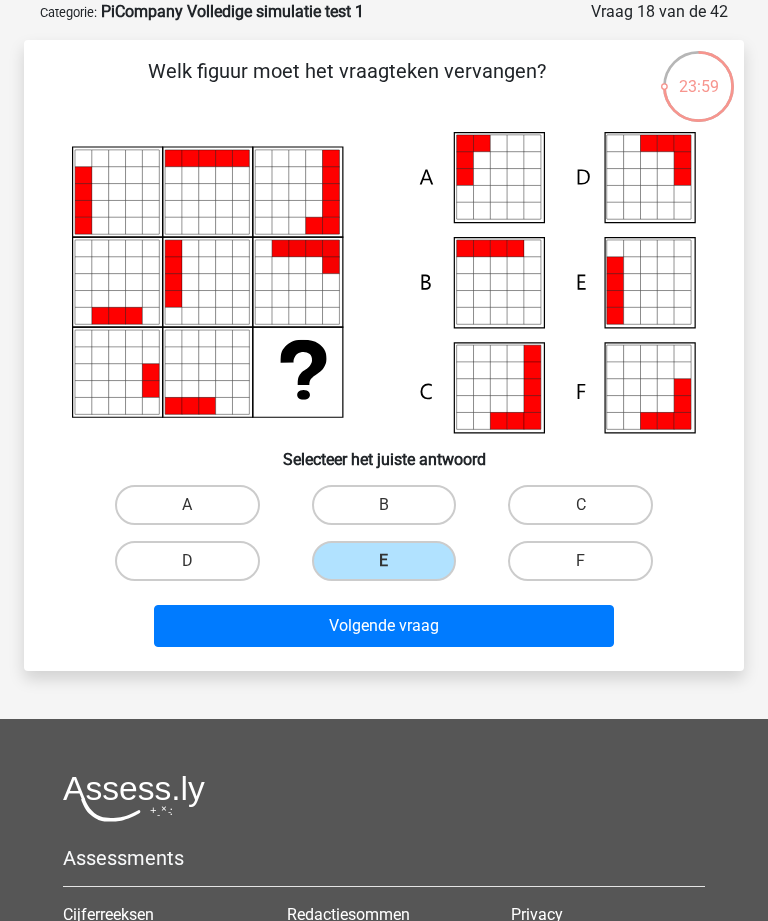 click on "Volgende vraag" at bounding box center (383, 626) 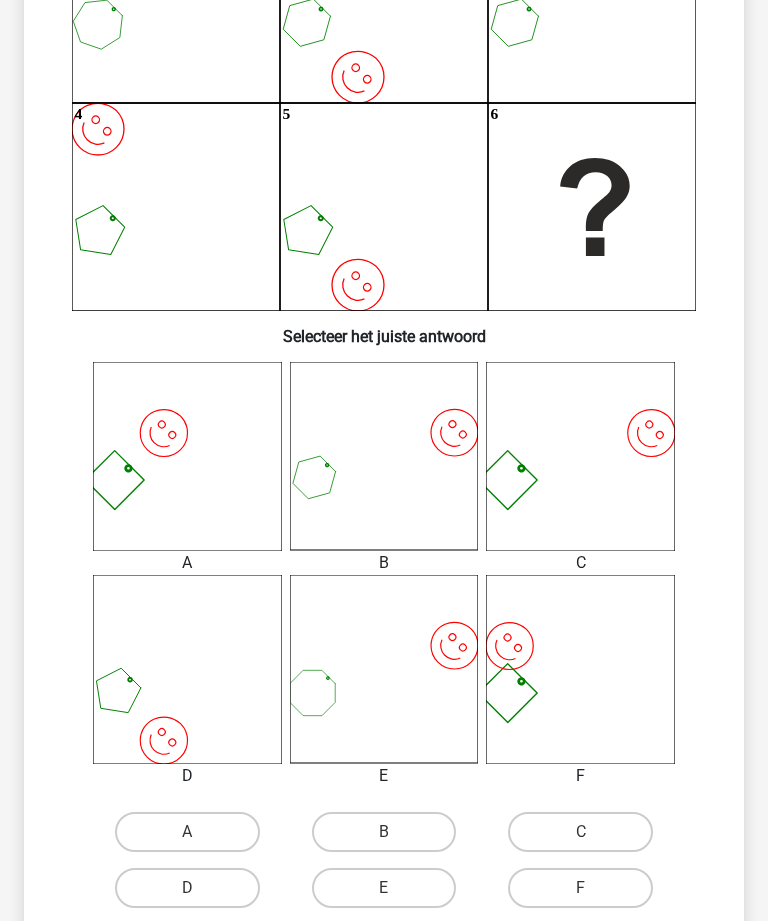 scroll, scrollTop: 338, scrollLeft: 0, axis: vertical 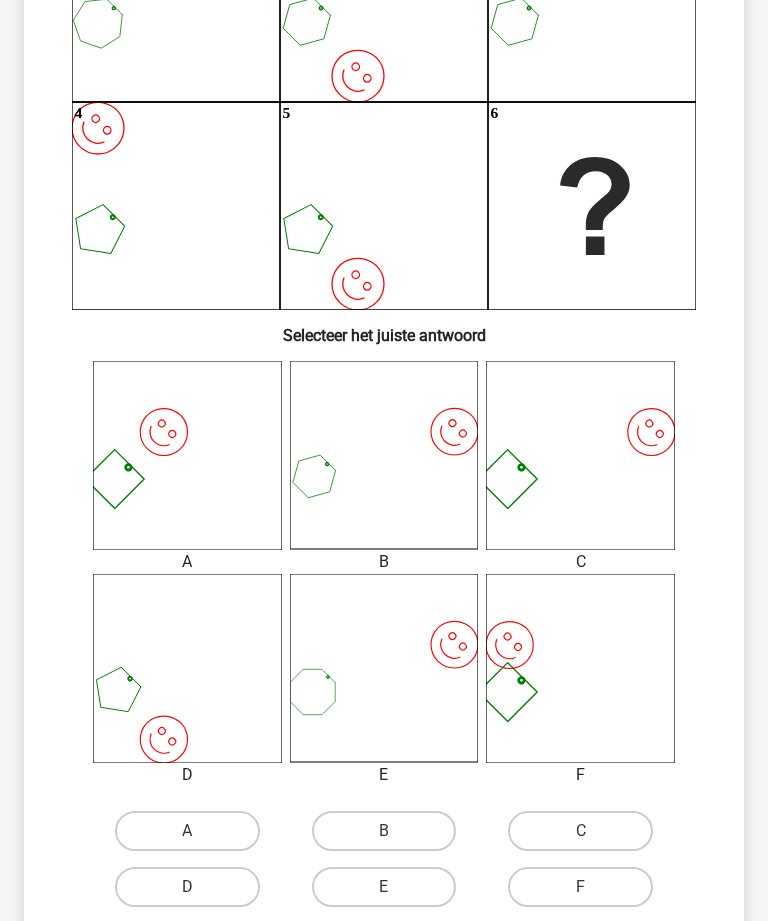 click on "C" at bounding box center (580, 831) 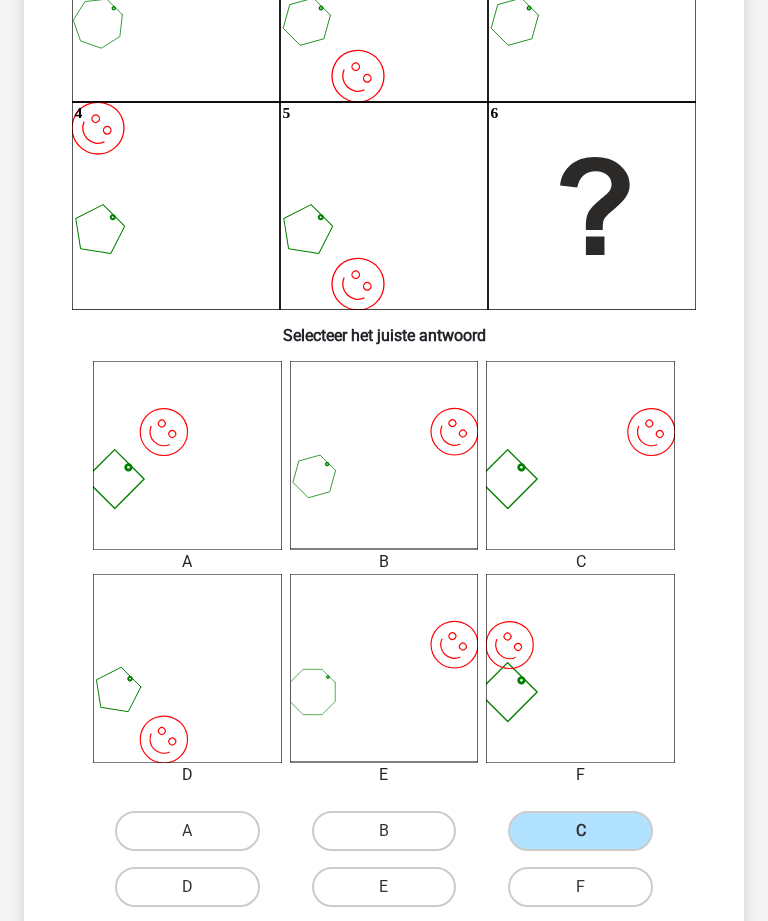 click on "Volgende vraag" at bounding box center [383, 952] 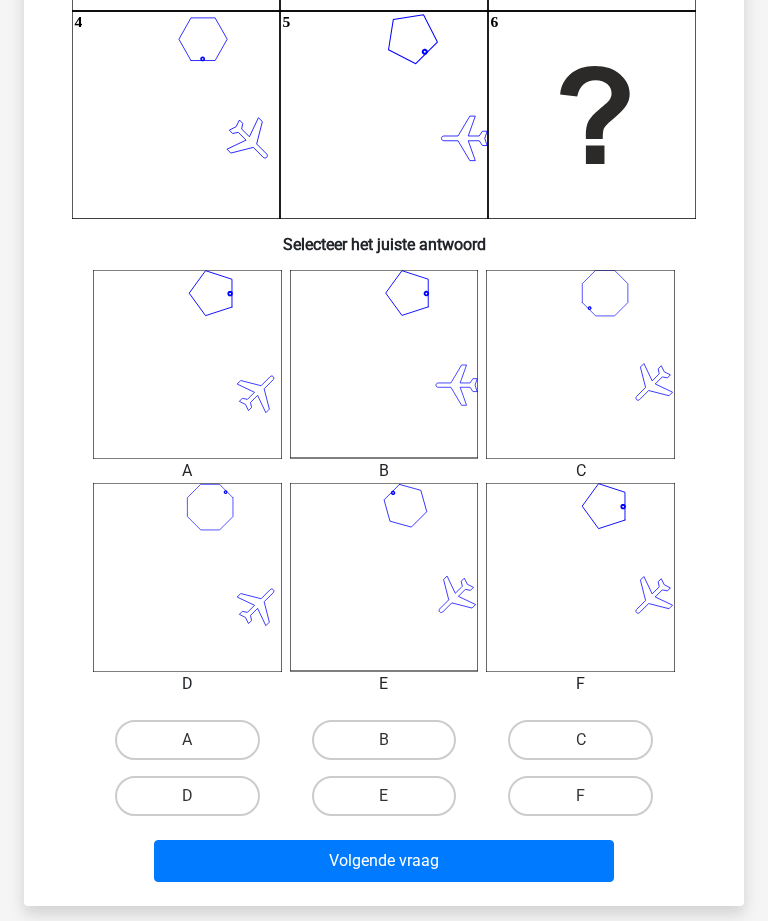scroll, scrollTop: 428, scrollLeft: 0, axis: vertical 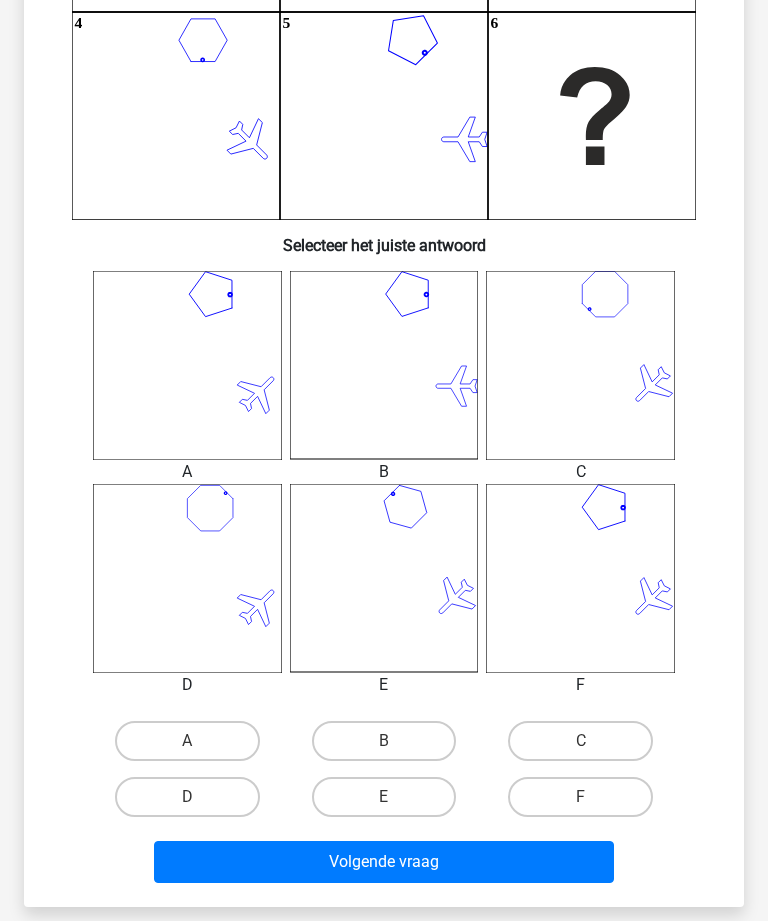 click on "F" at bounding box center [580, 797] 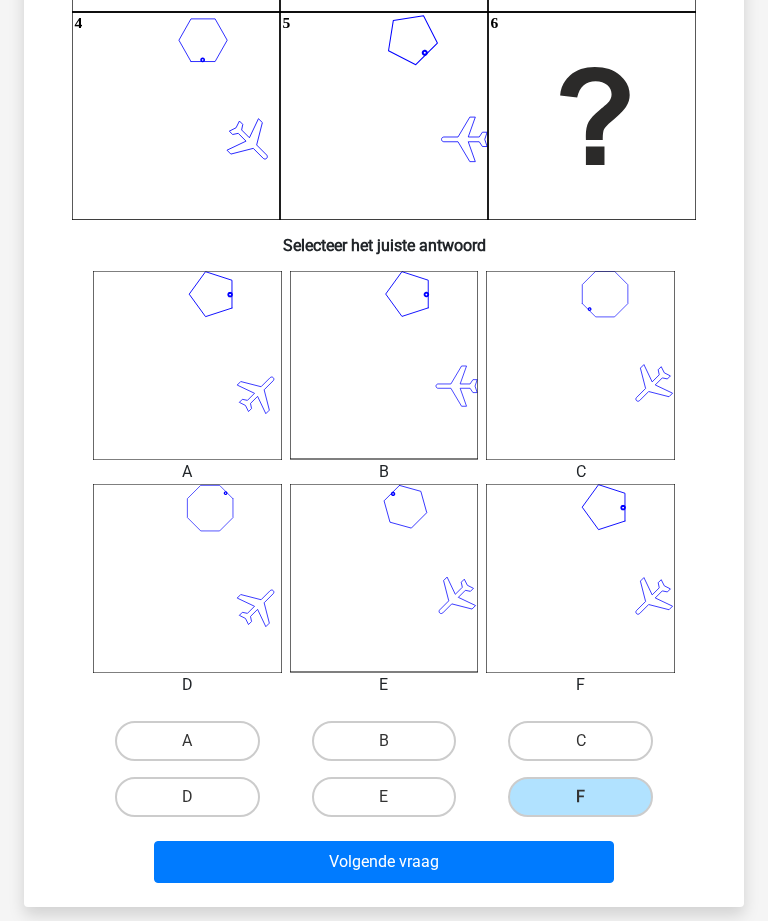 click on "Volgende vraag" at bounding box center [383, 862] 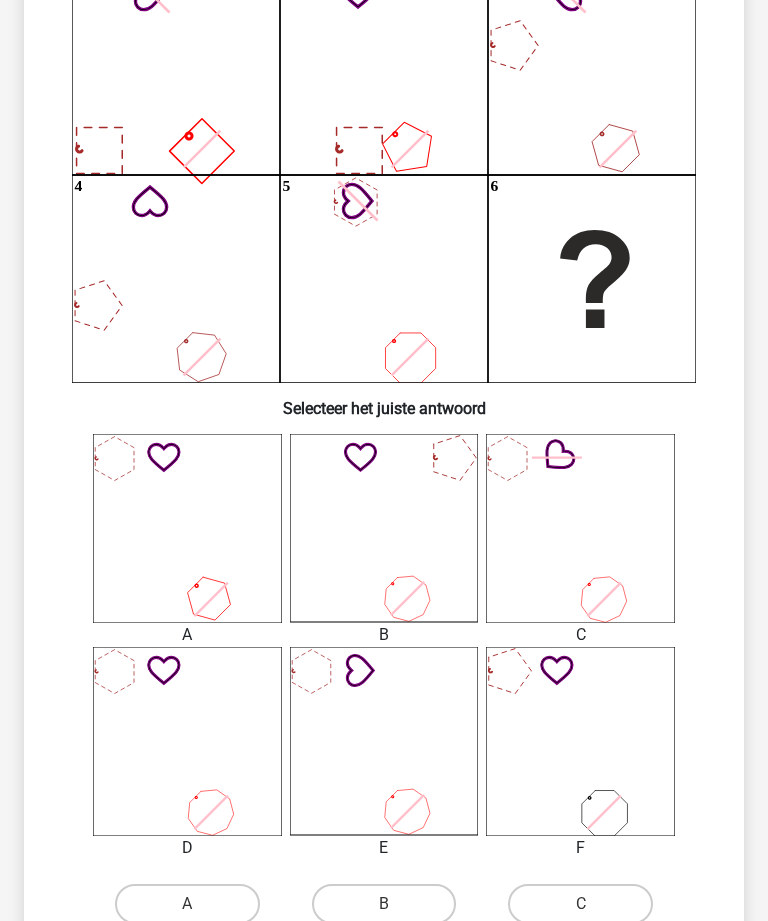 scroll, scrollTop: 265, scrollLeft: 0, axis: vertical 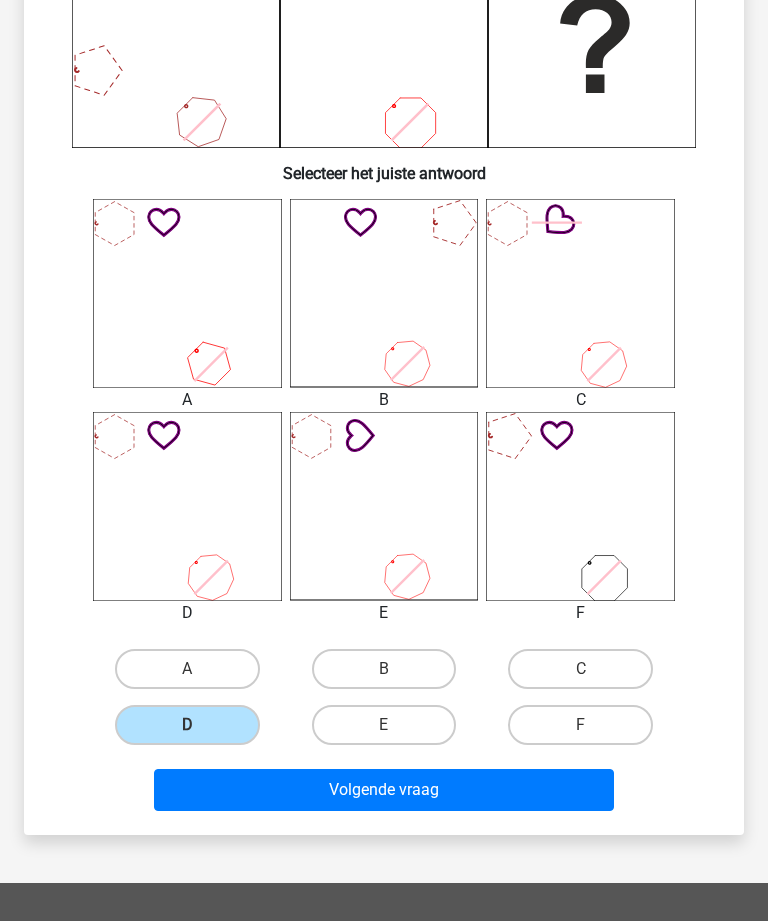 click on "Volgende vraag" at bounding box center [383, 790] 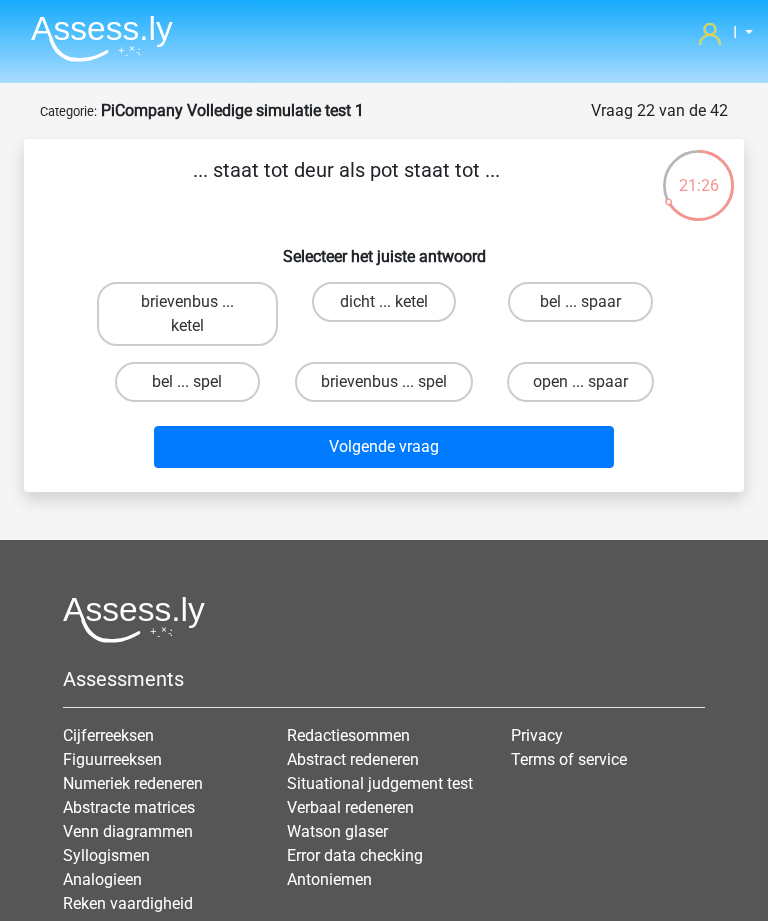 scroll, scrollTop: 0, scrollLeft: 0, axis: both 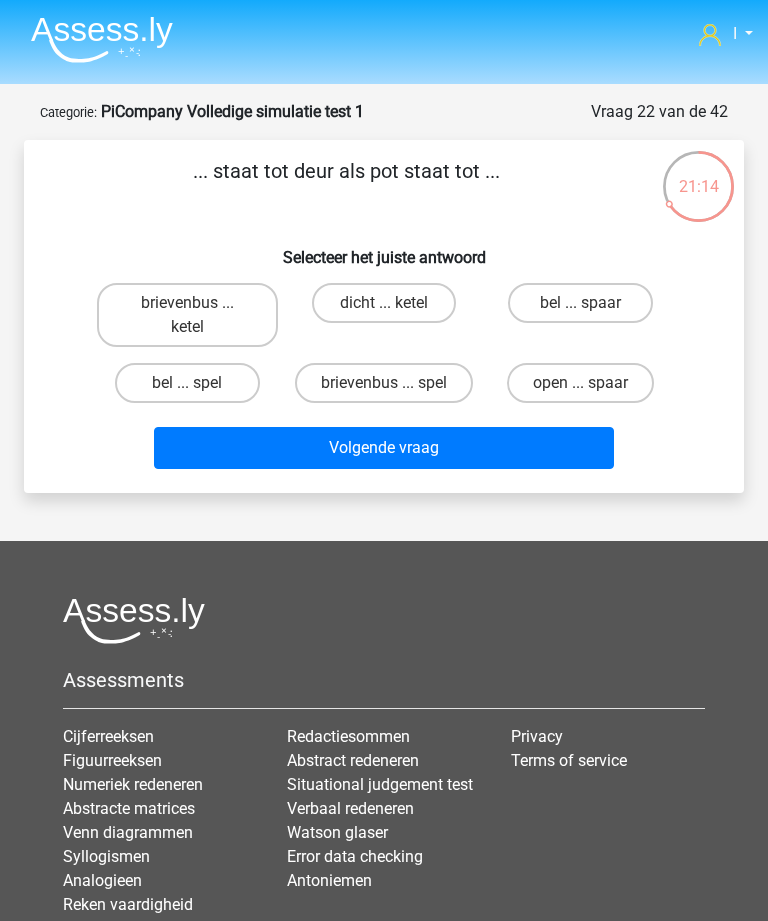 click on "bel ... spaar" at bounding box center (580, 315) 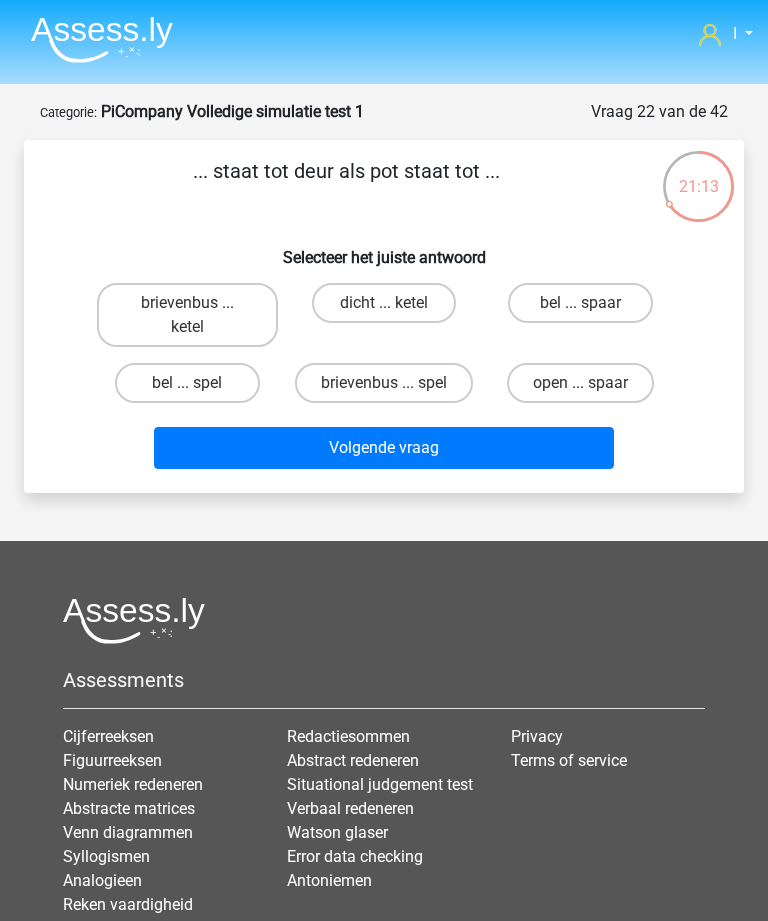 click on "bel ... spaar" at bounding box center [580, 303] 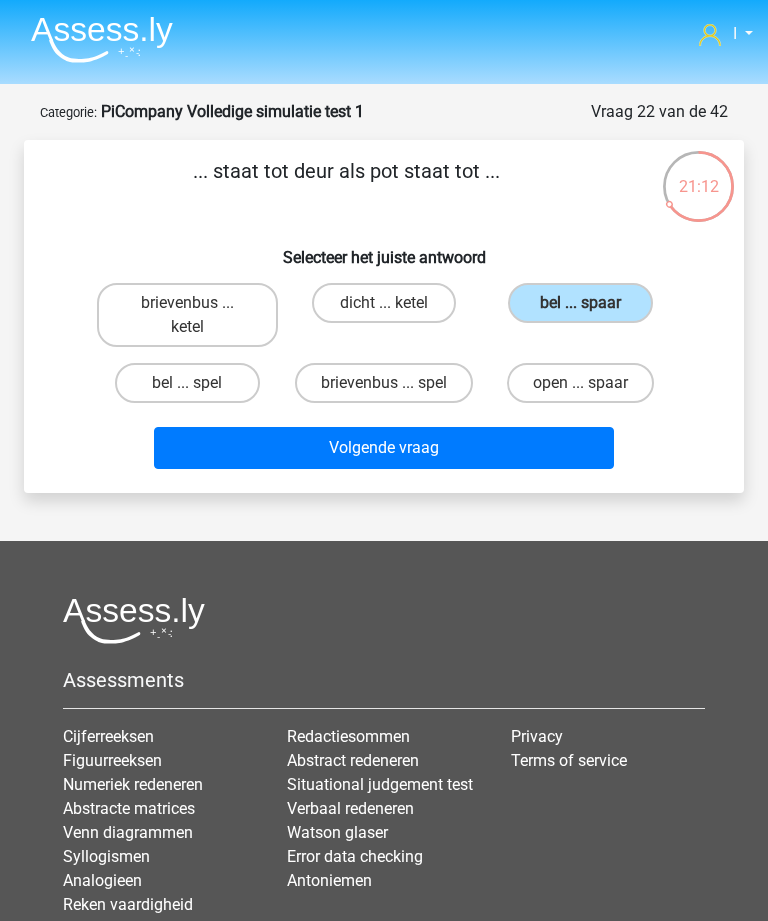 click on "Volgende vraag" at bounding box center (383, 448) 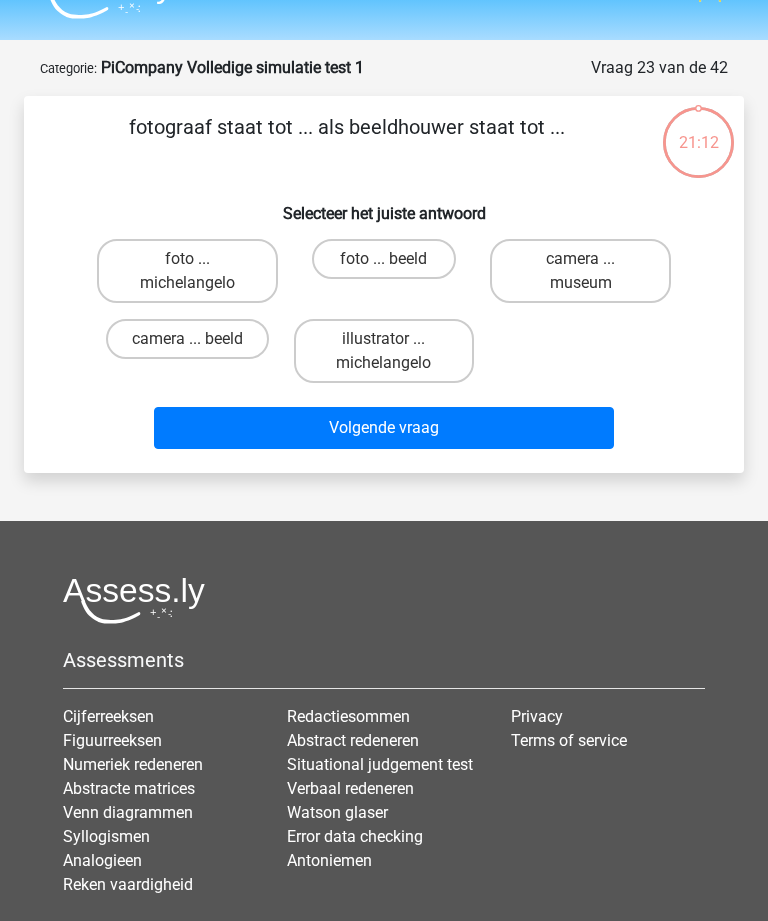 scroll, scrollTop: 100, scrollLeft: 0, axis: vertical 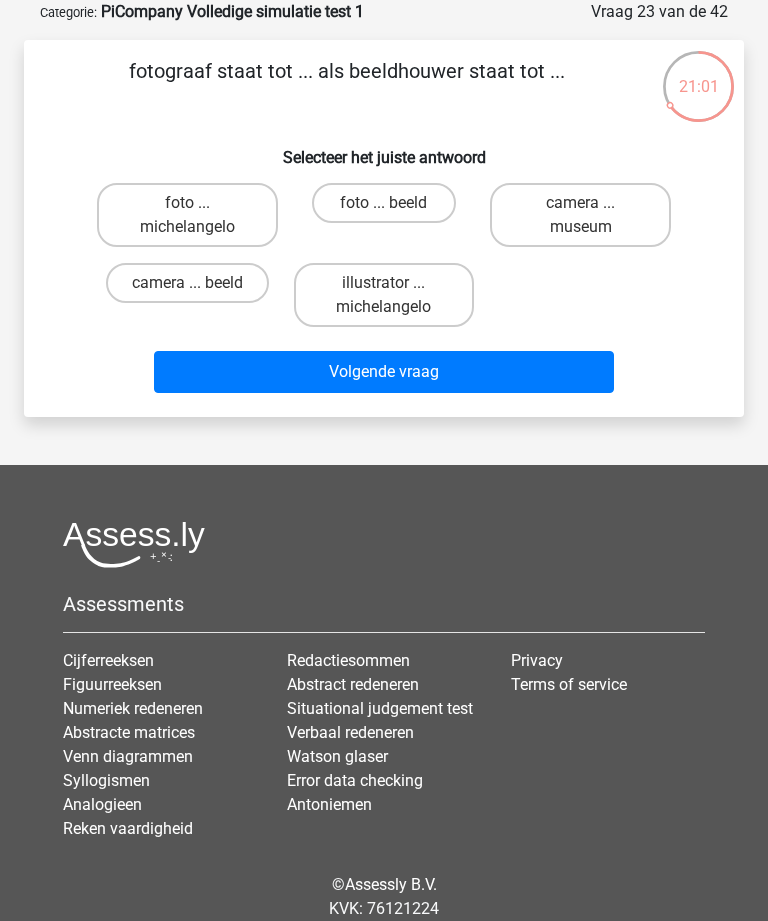 click on "foto ... beeld" at bounding box center (384, 203) 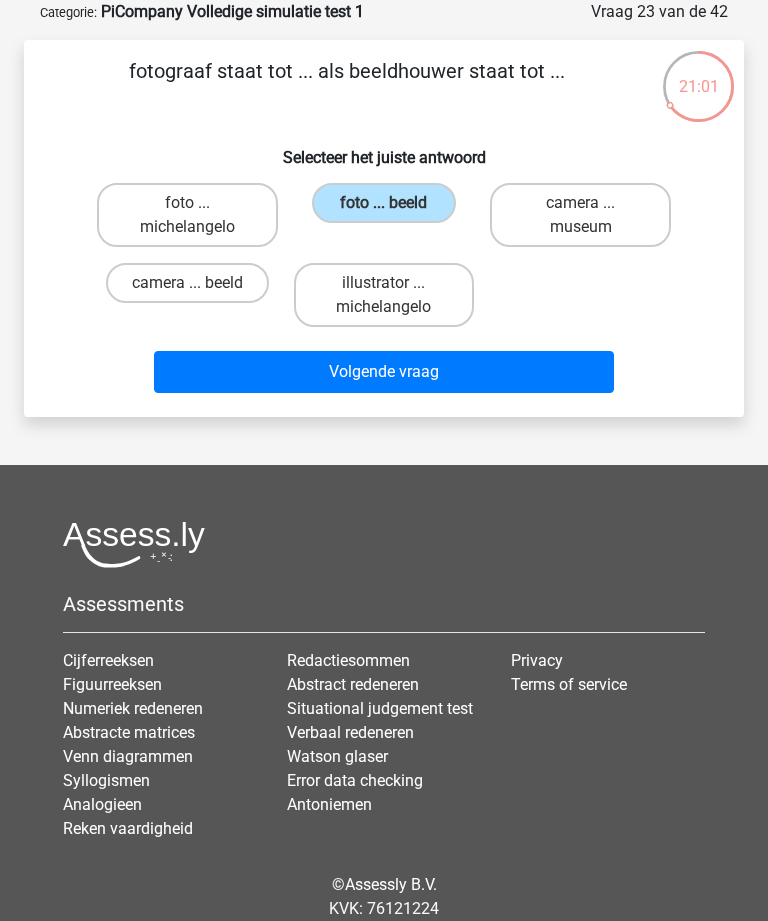 click on "Volgende vraag" at bounding box center (383, 372) 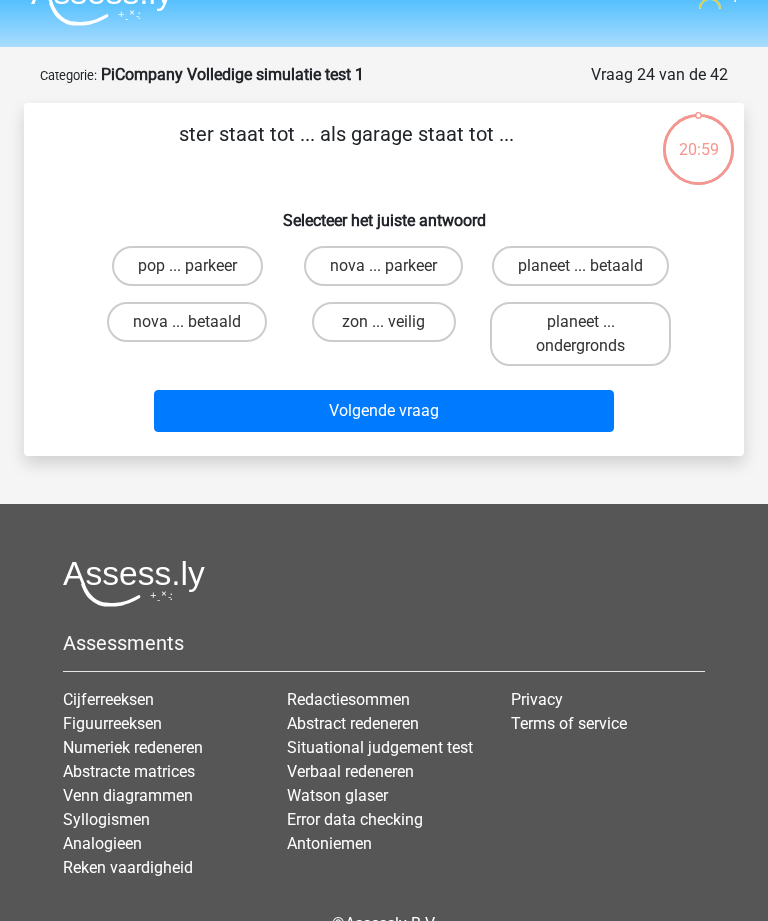 scroll, scrollTop: 0, scrollLeft: 0, axis: both 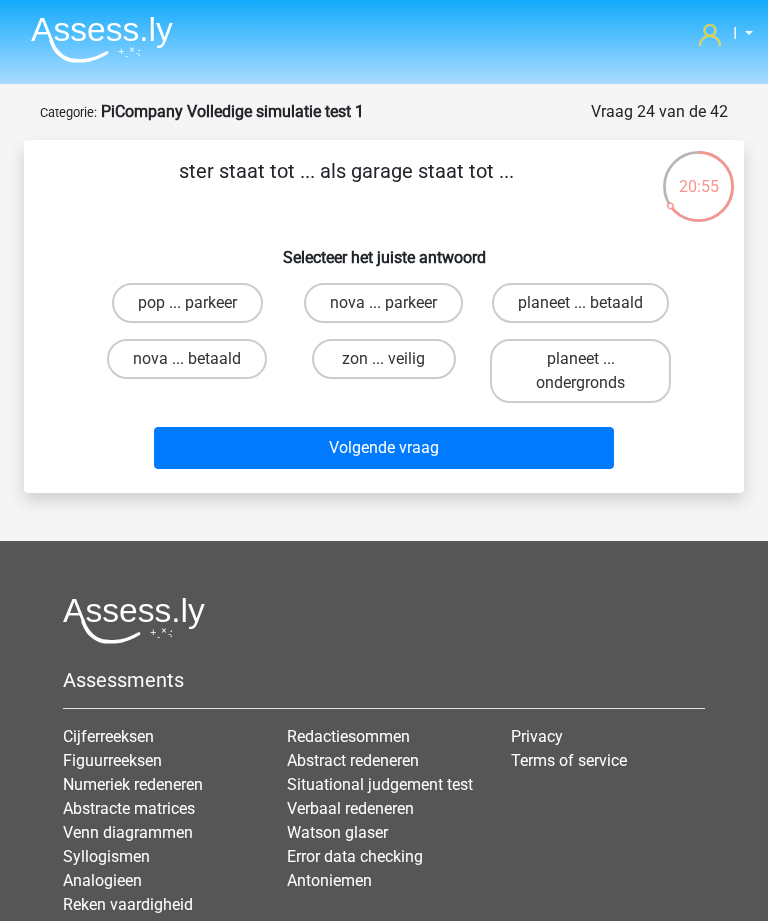 click on "pop ... parkeer" at bounding box center [187, 303] 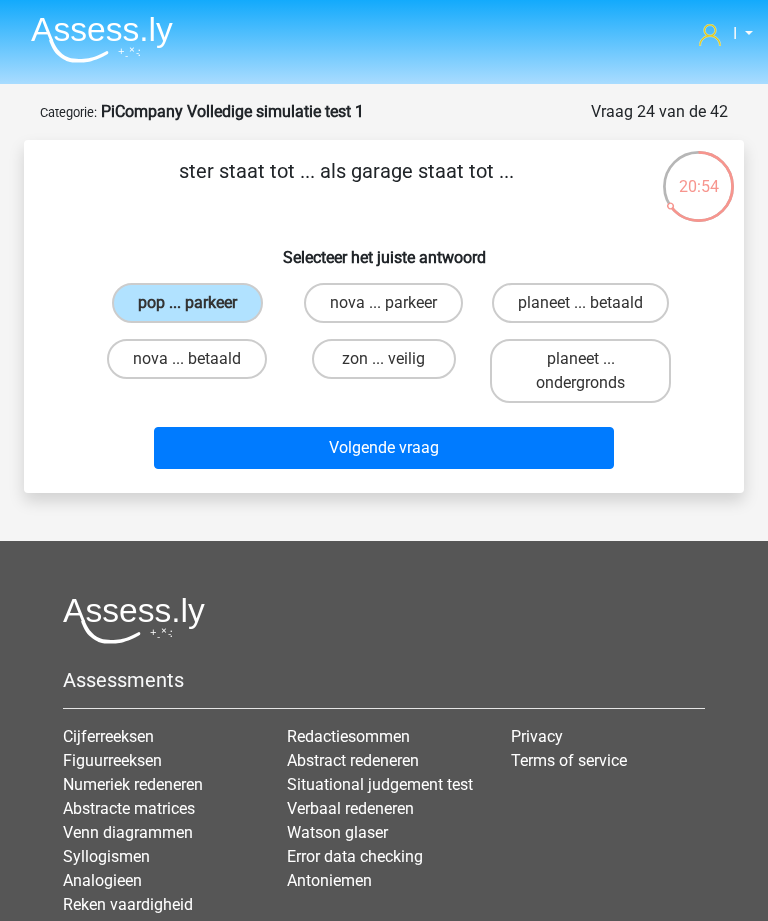 click on "Volgende vraag" at bounding box center [383, 448] 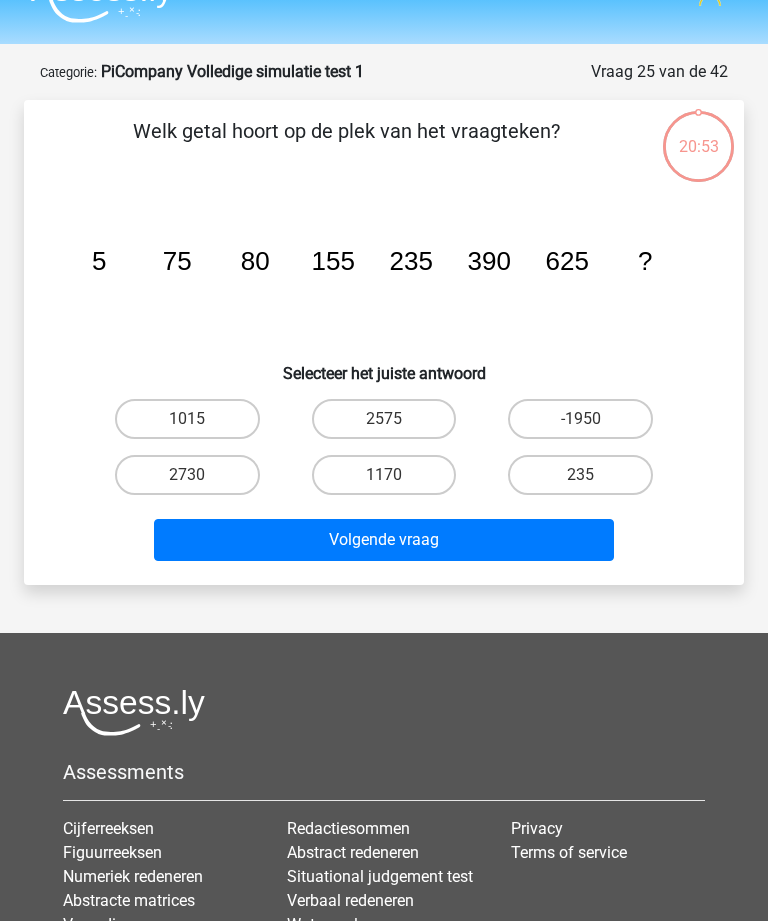 scroll, scrollTop: 100, scrollLeft: 0, axis: vertical 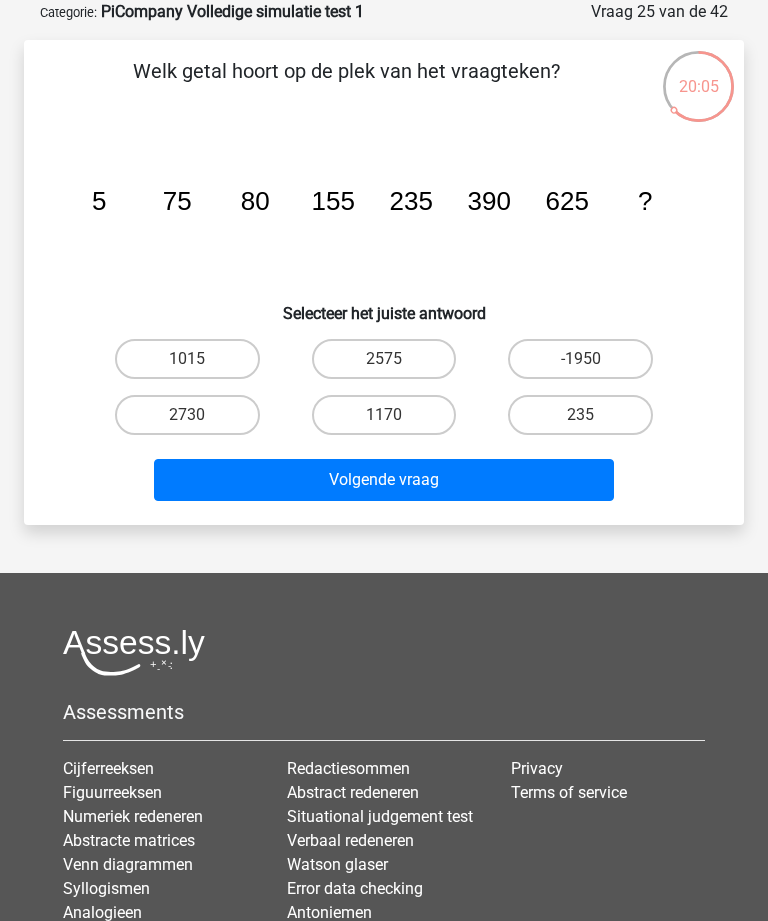 click on "1015" at bounding box center (187, 359) 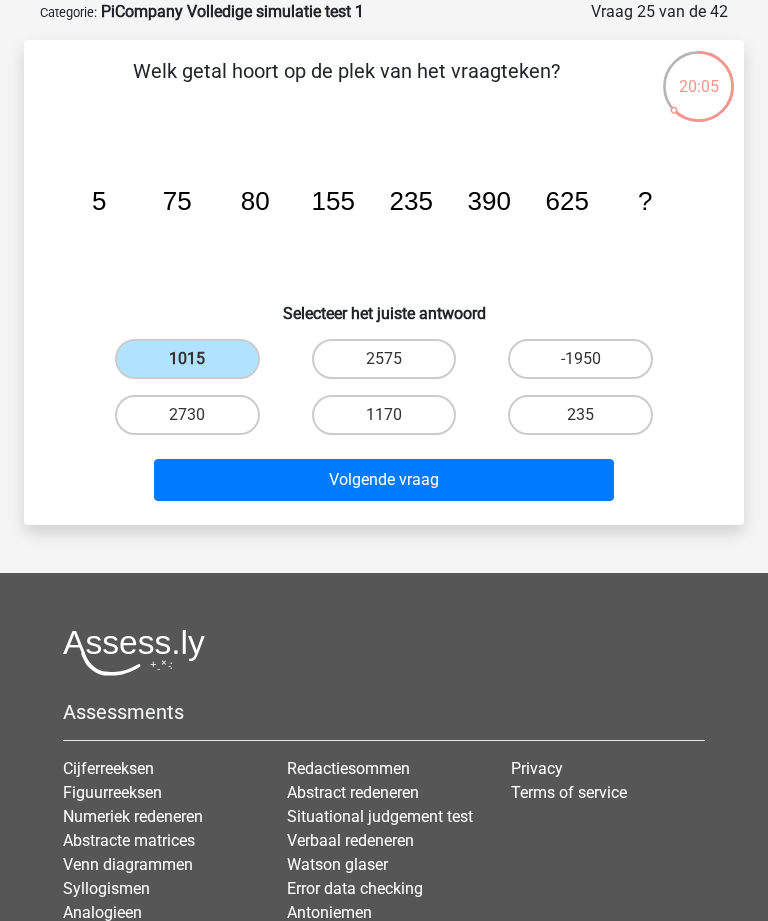 click on "Volgende vraag" at bounding box center [383, 480] 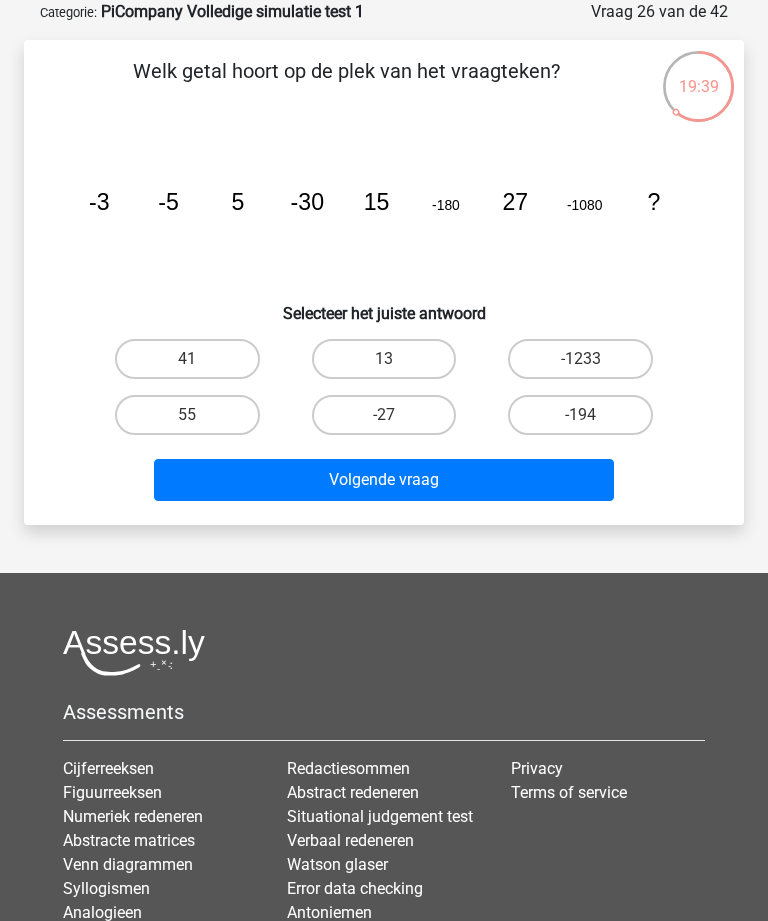 click on "41" at bounding box center [187, 359] 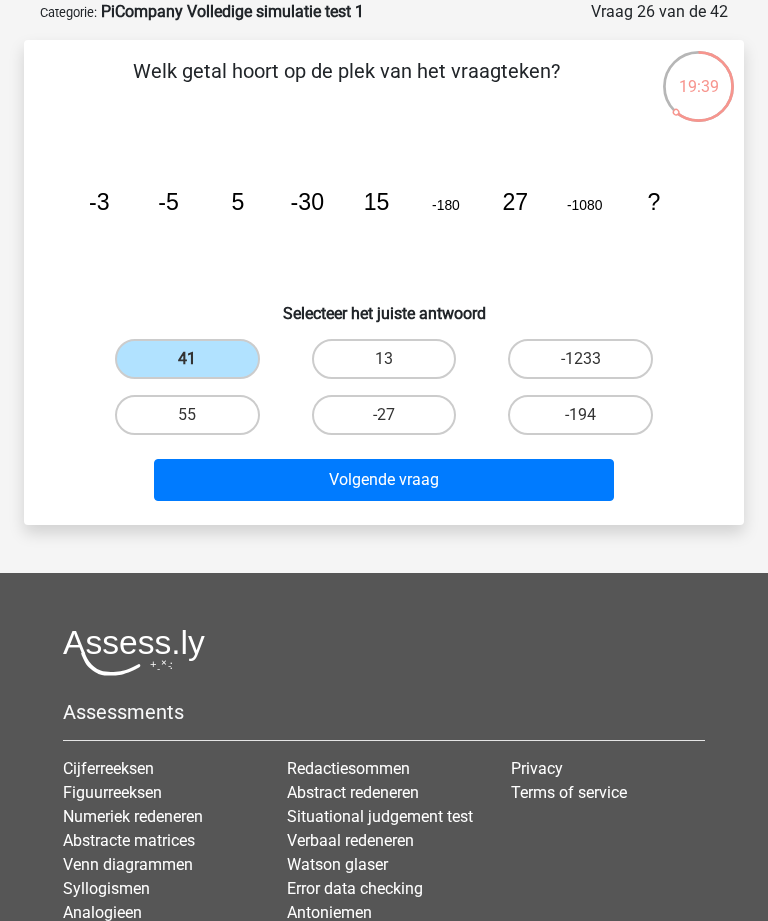 click on "Volgende vraag" at bounding box center (383, 480) 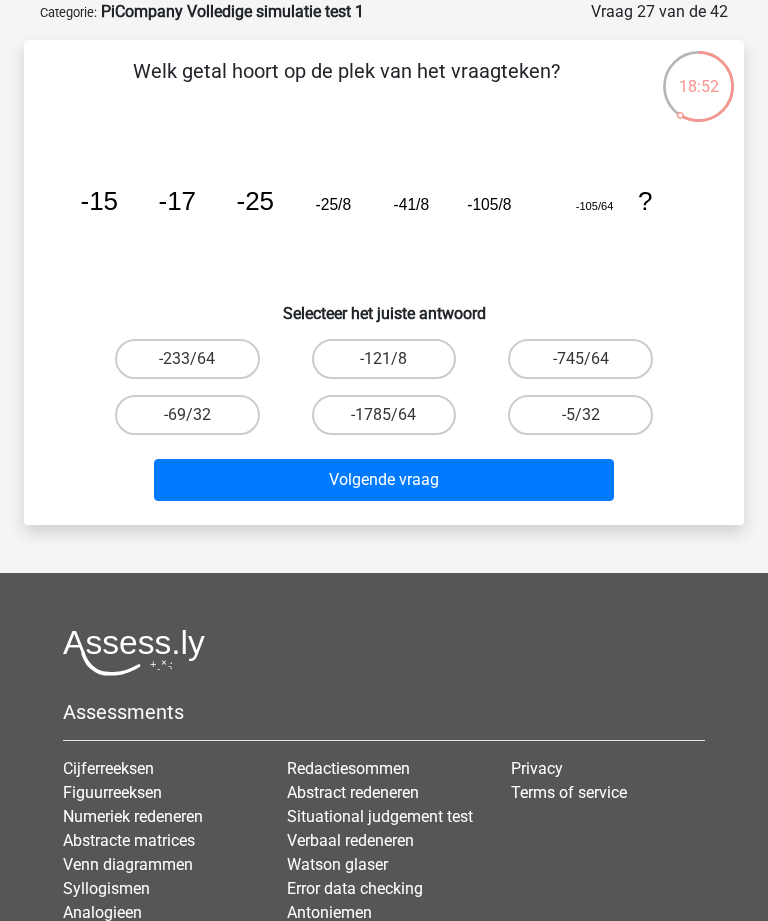 click on "-233/64" at bounding box center [187, 359] 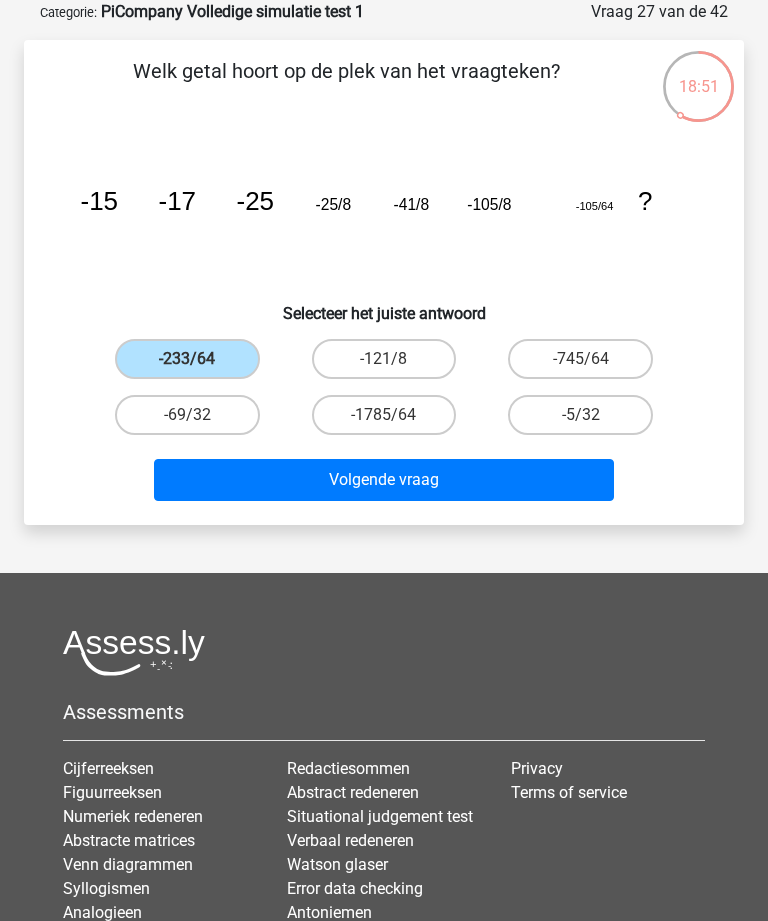 click on "Volgende vraag" at bounding box center [383, 480] 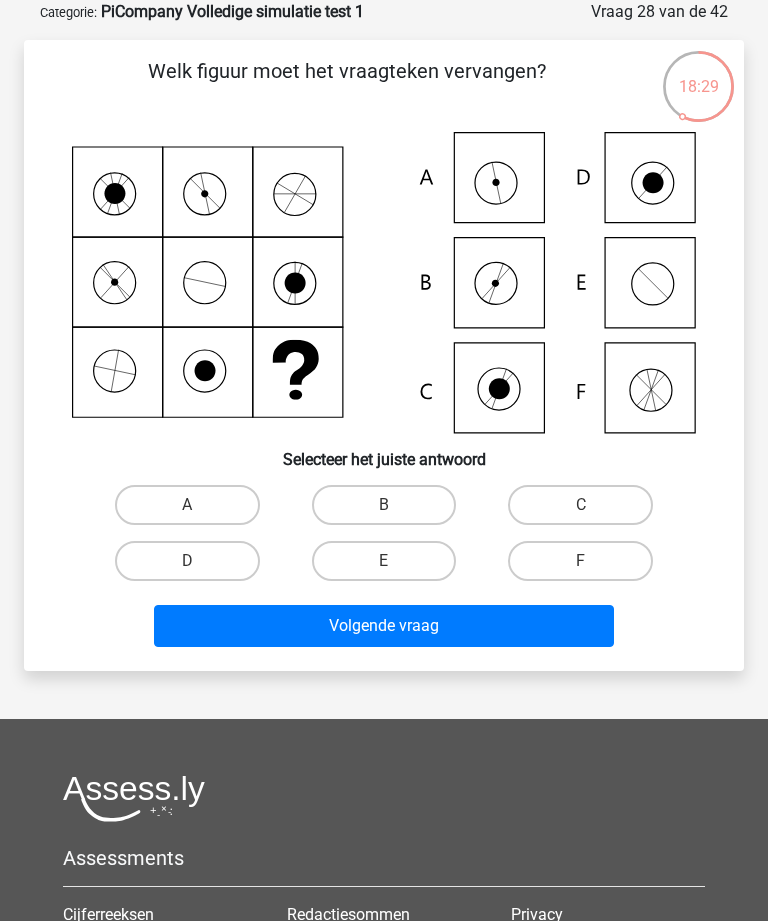 click on "A" at bounding box center (187, 505) 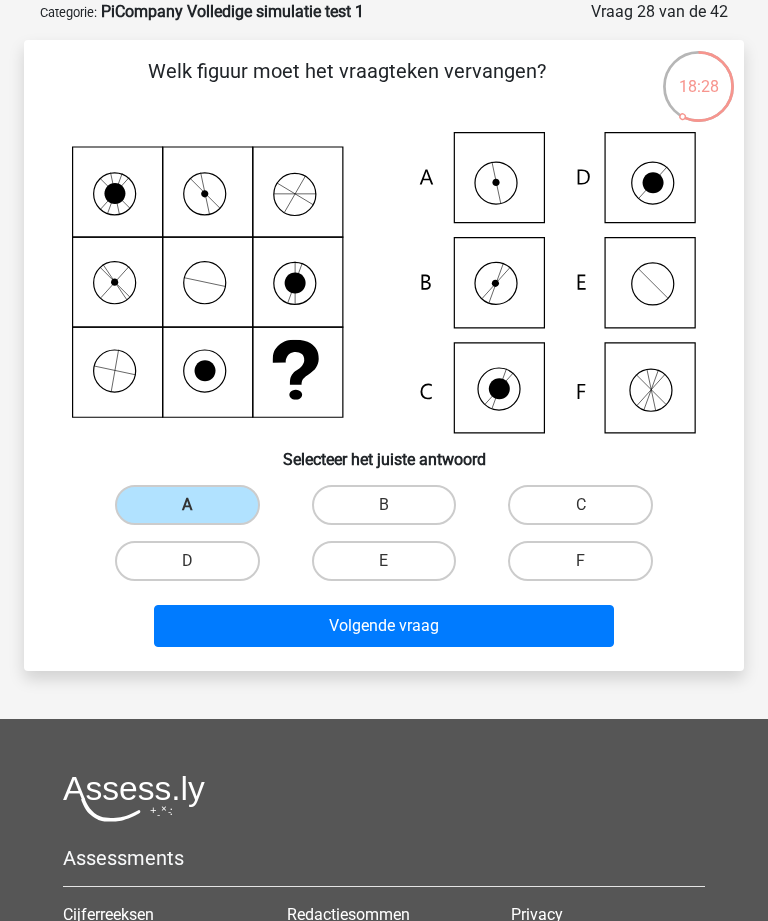 click on "Volgende vraag" at bounding box center [383, 626] 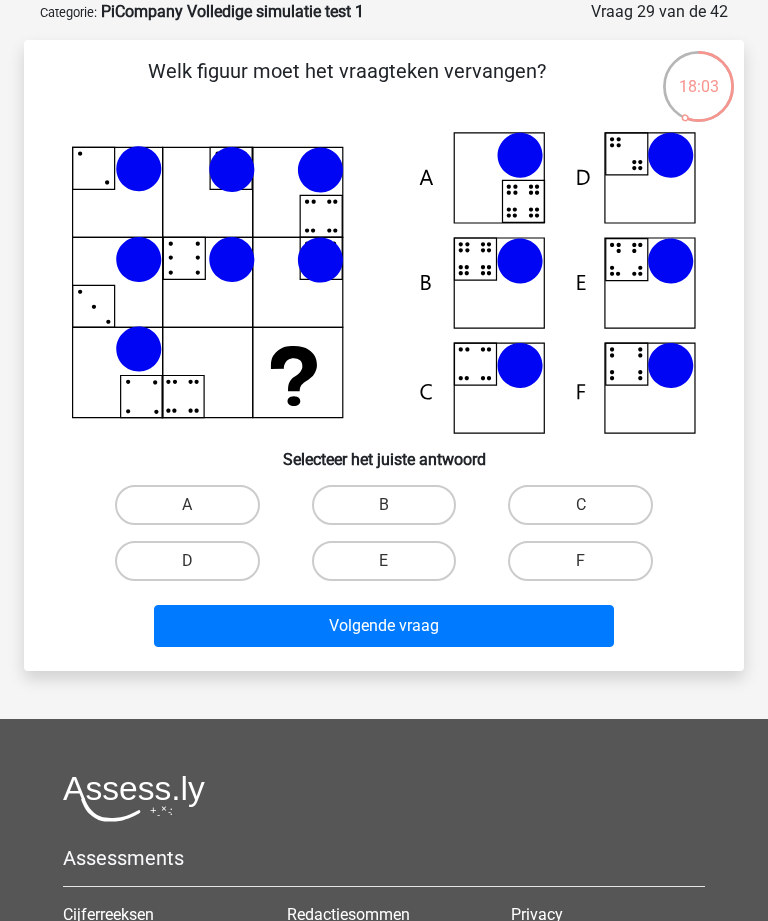 click on "B" at bounding box center (384, 505) 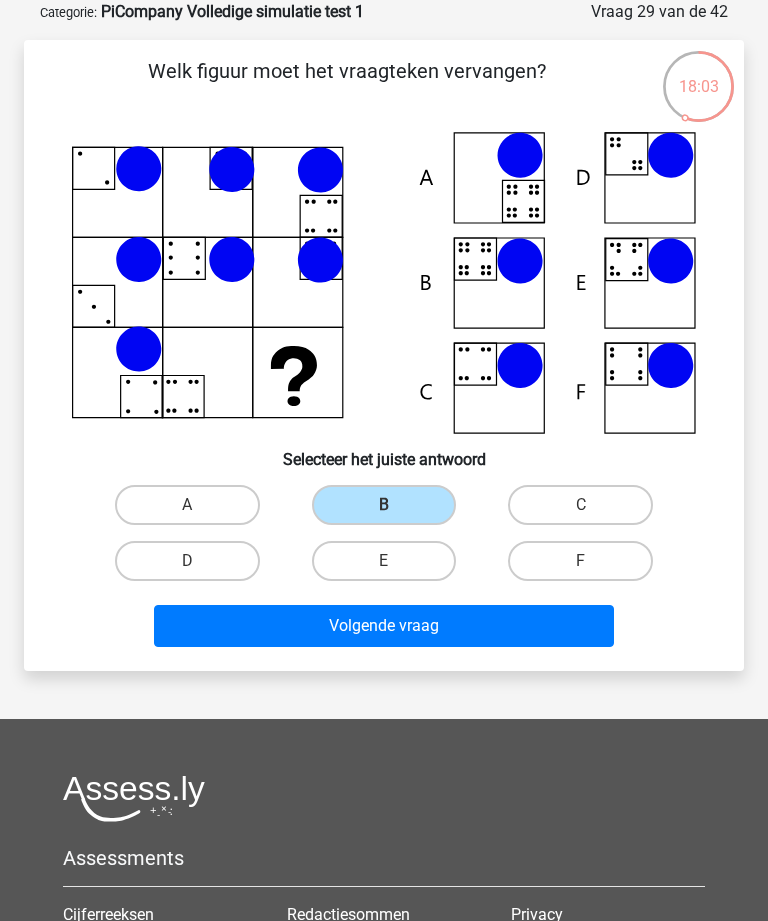 click on "Volgende vraag" at bounding box center [383, 626] 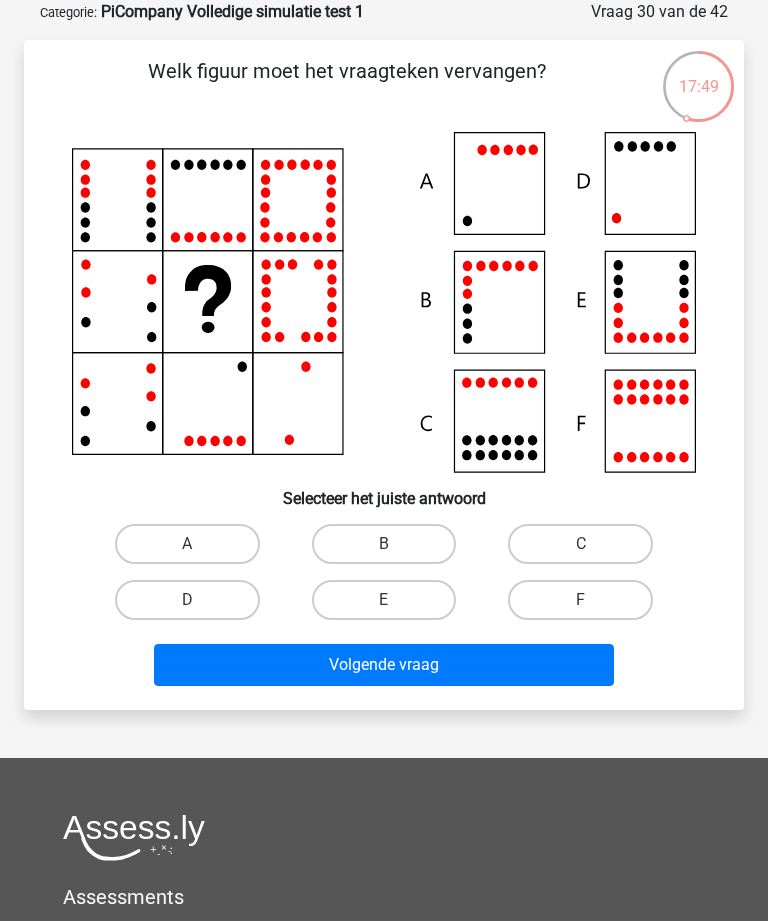 click on "D" at bounding box center (187, 600) 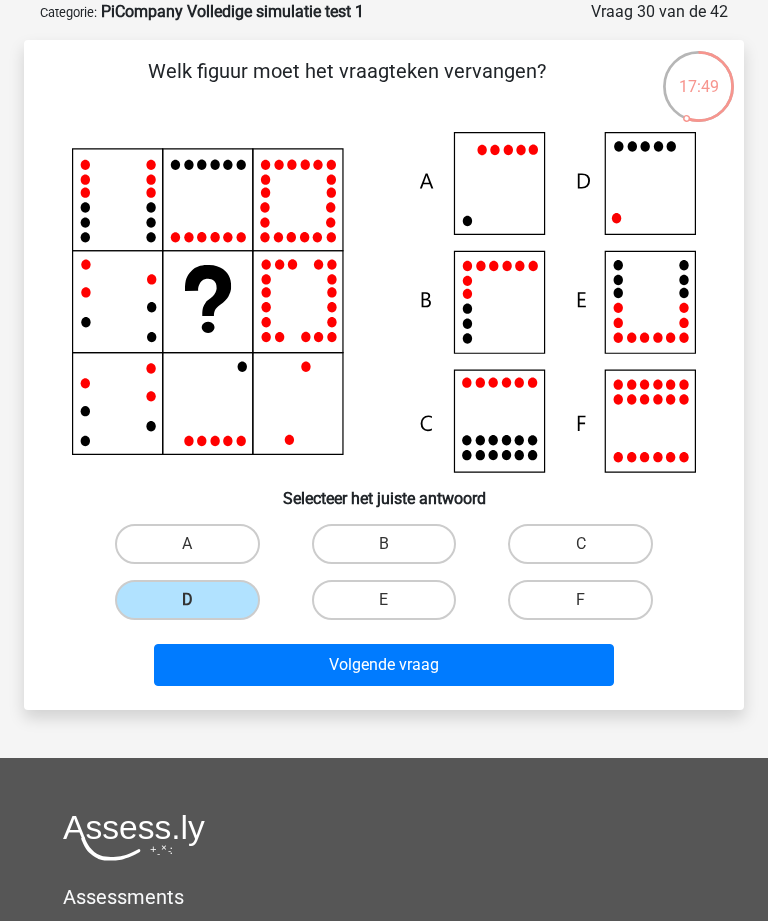 click on "Volgende vraag" at bounding box center (383, 665) 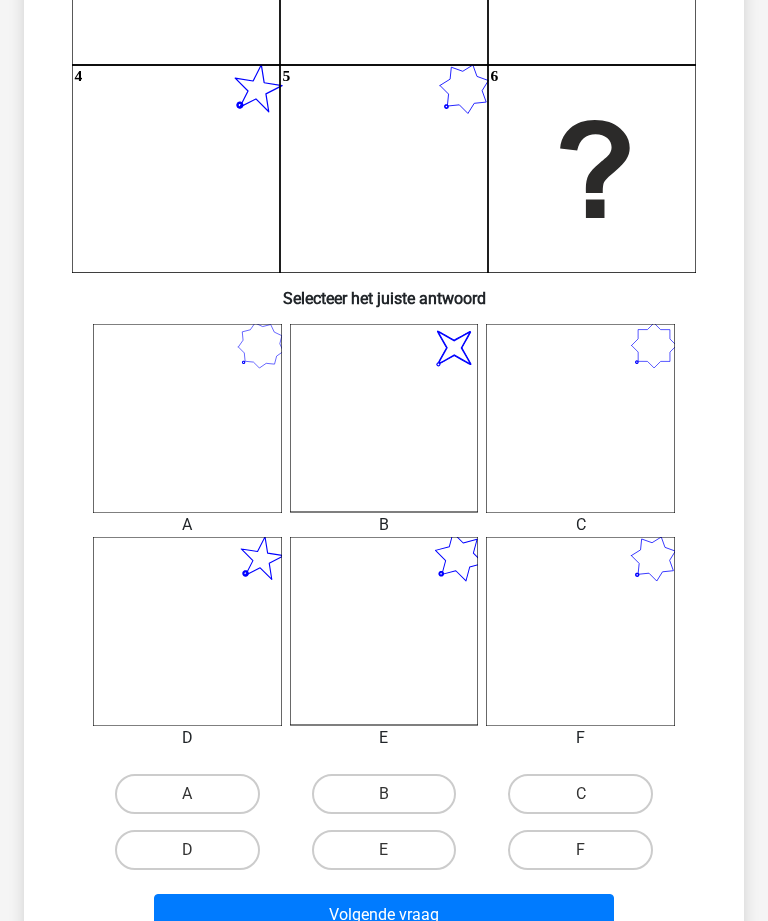 scroll, scrollTop: 374, scrollLeft: 0, axis: vertical 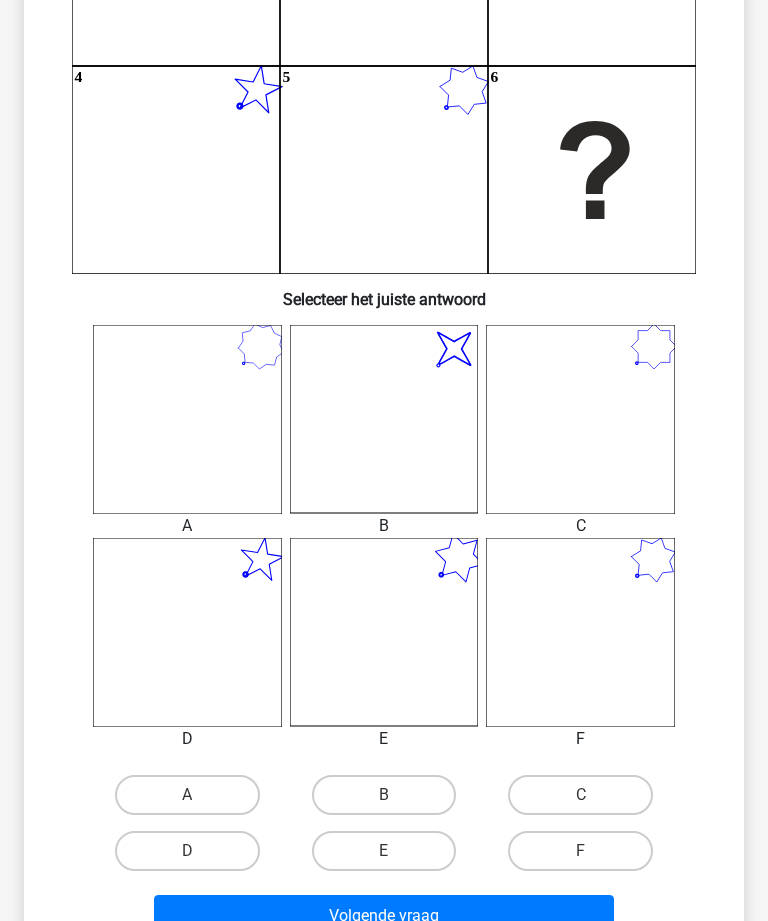 click on "B" at bounding box center (384, 795) 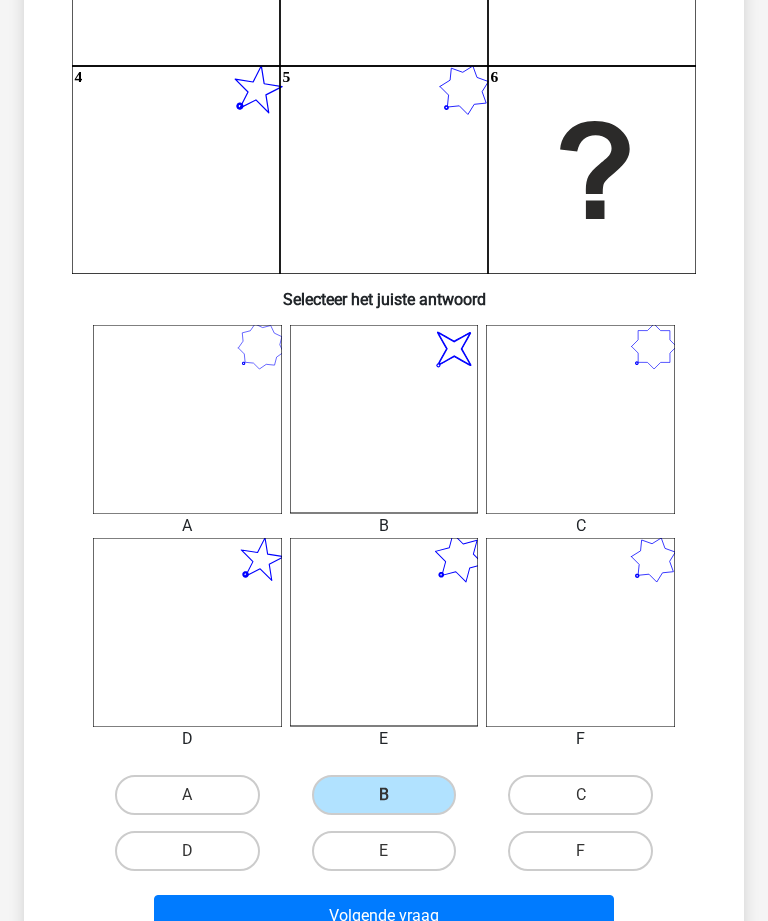 click on "Volgende vraag" at bounding box center [383, 916] 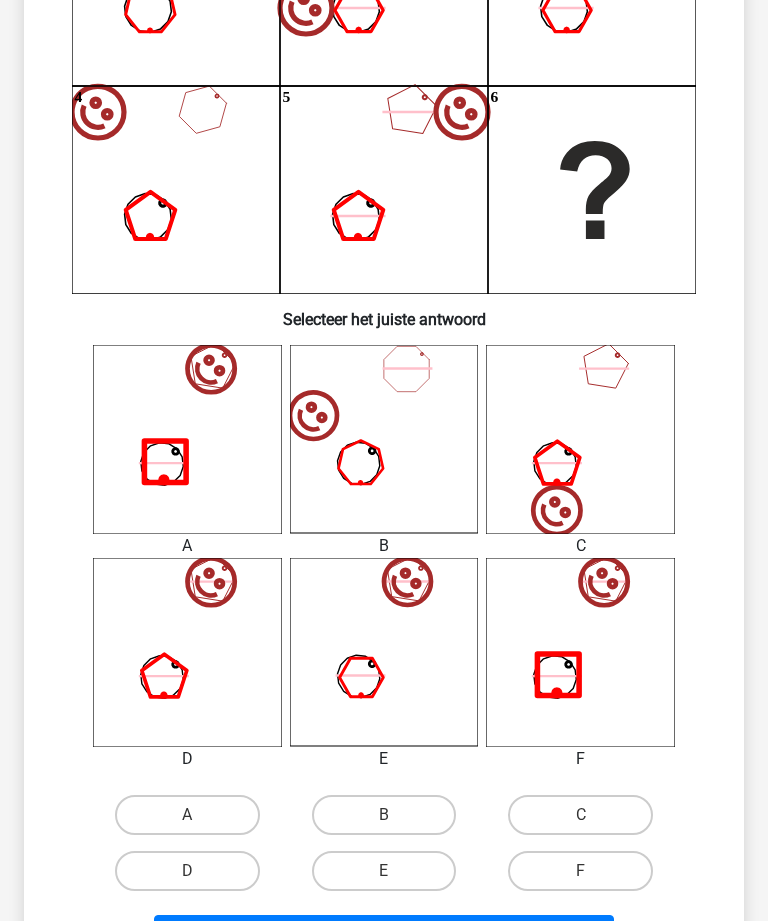 scroll, scrollTop: 357, scrollLeft: 0, axis: vertical 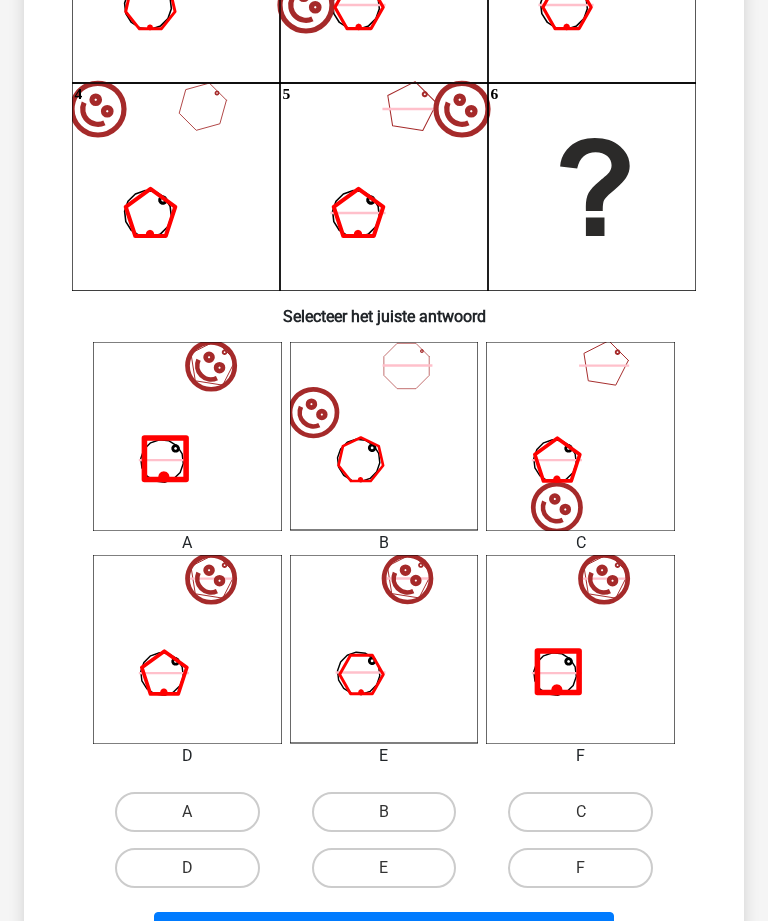 click on "A" at bounding box center (187, 812) 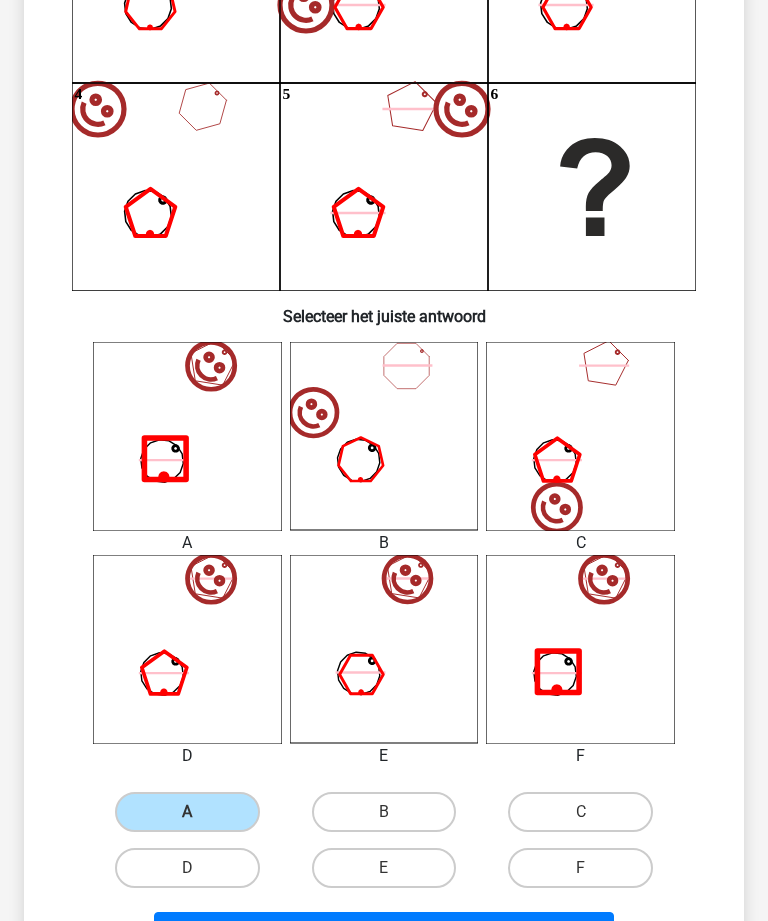 click on "Volgende vraag" at bounding box center [383, 933] 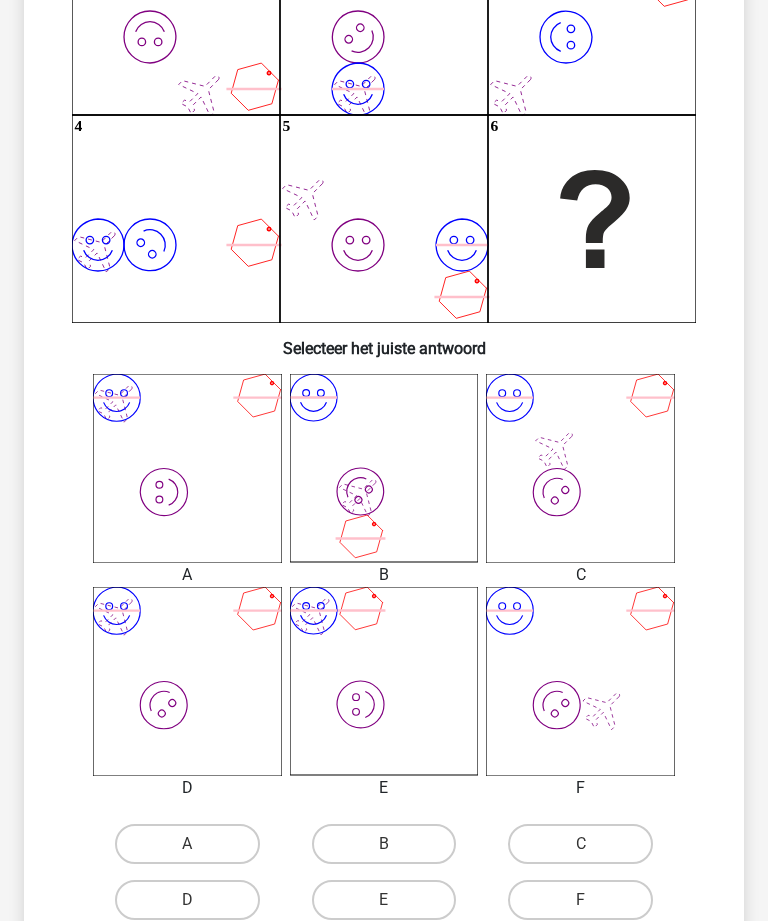 scroll, scrollTop: 376, scrollLeft: 0, axis: vertical 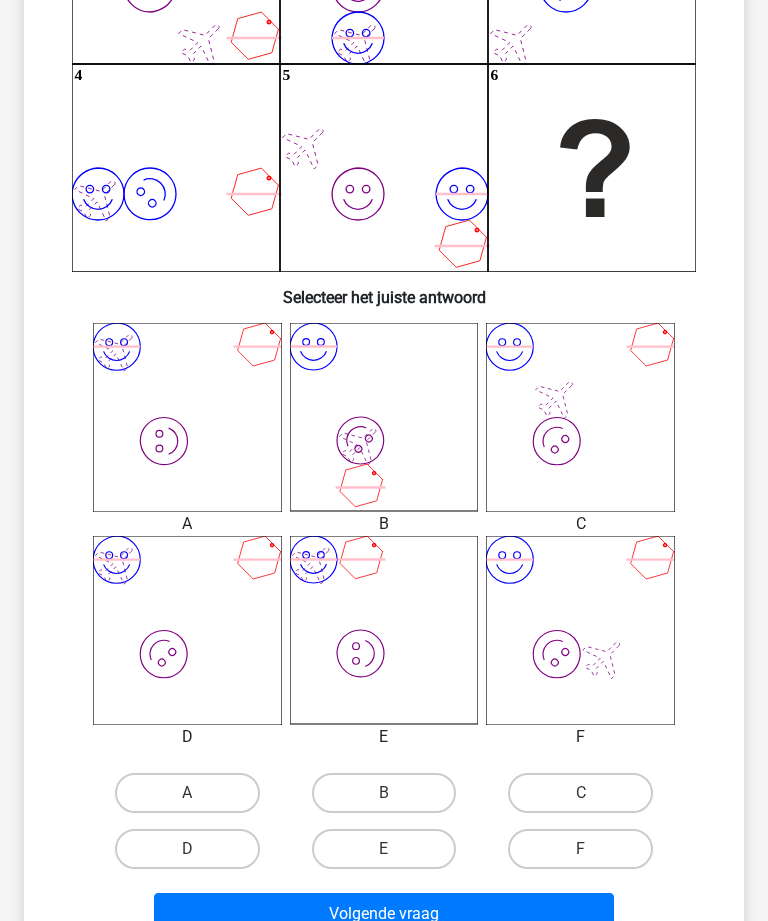 click on "D" at bounding box center (187, 849) 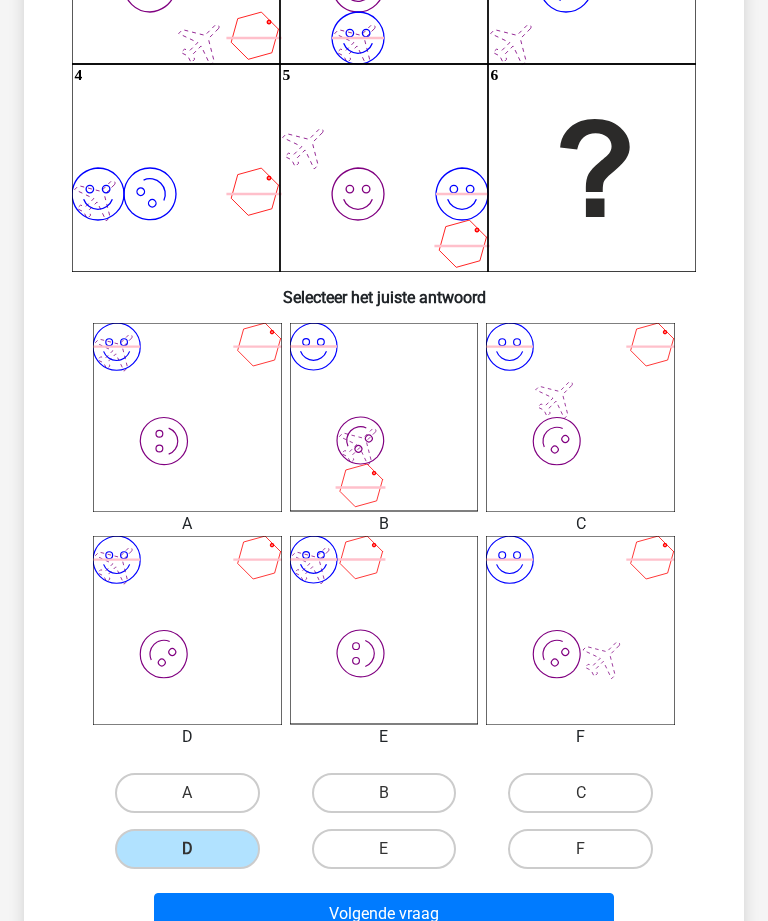 click on "Volgende vraag" at bounding box center [383, 914] 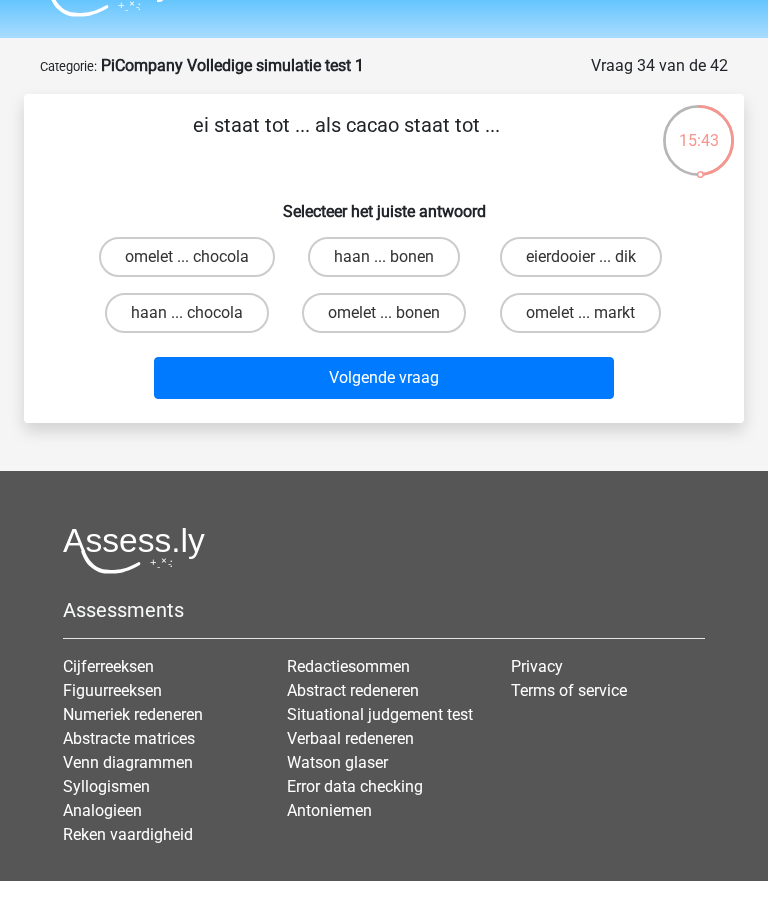 scroll, scrollTop: 47, scrollLeft: 0, axis: vertical 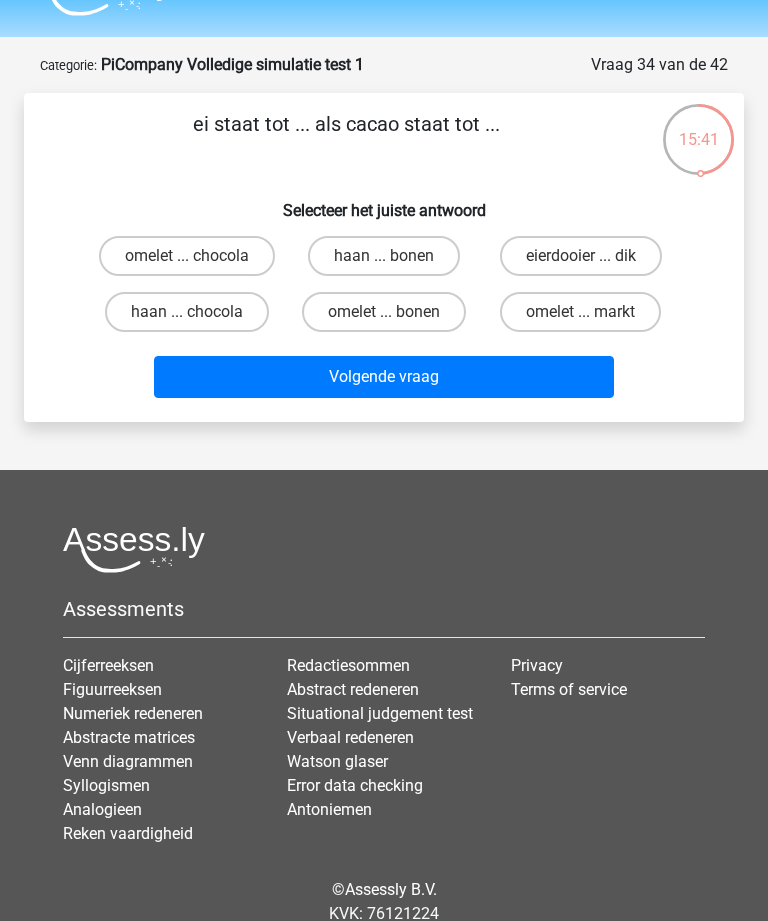 click on "omelet ... chocola" at bounding box center [187, 256] 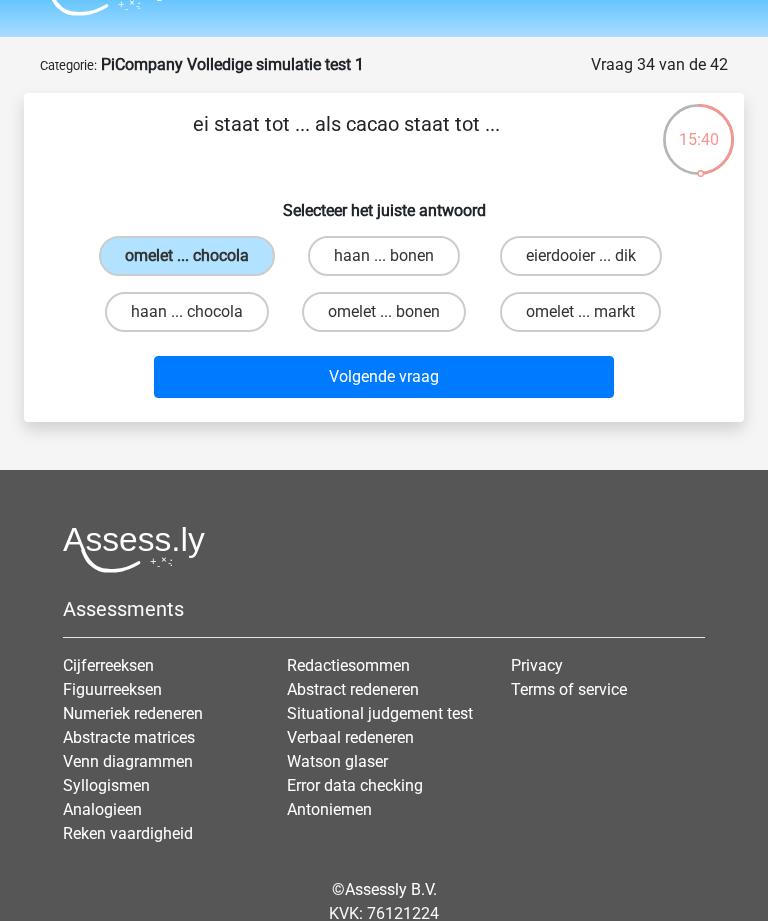 click on "Volgende vraag" at bounding box center (383, 377) 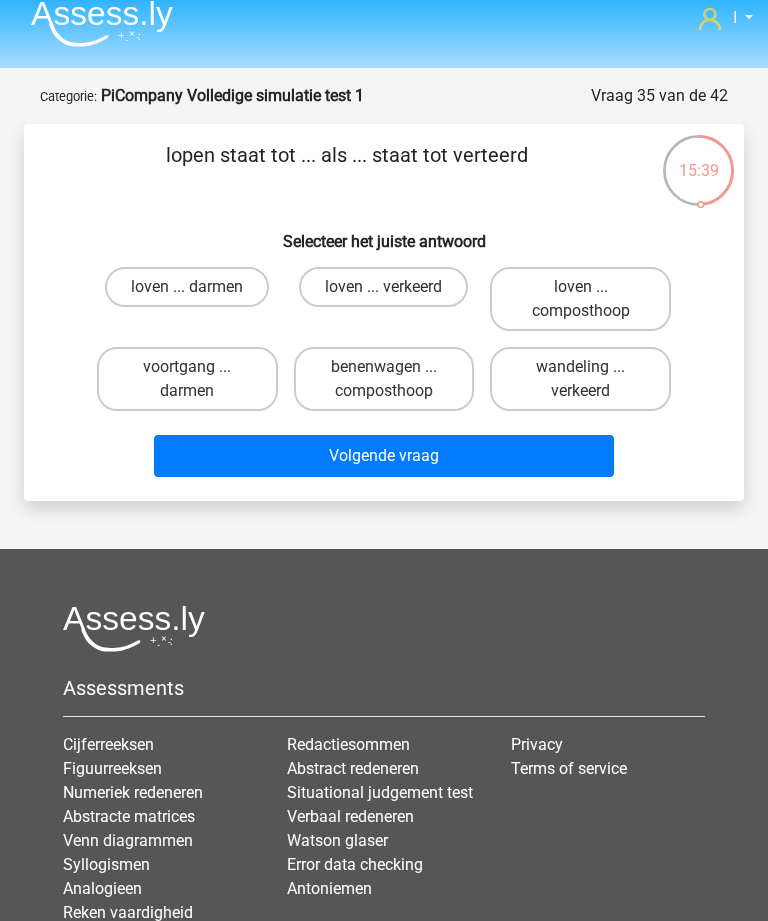 scroll, scrollTop: 10, scrollLeft: 0, axis: vertical 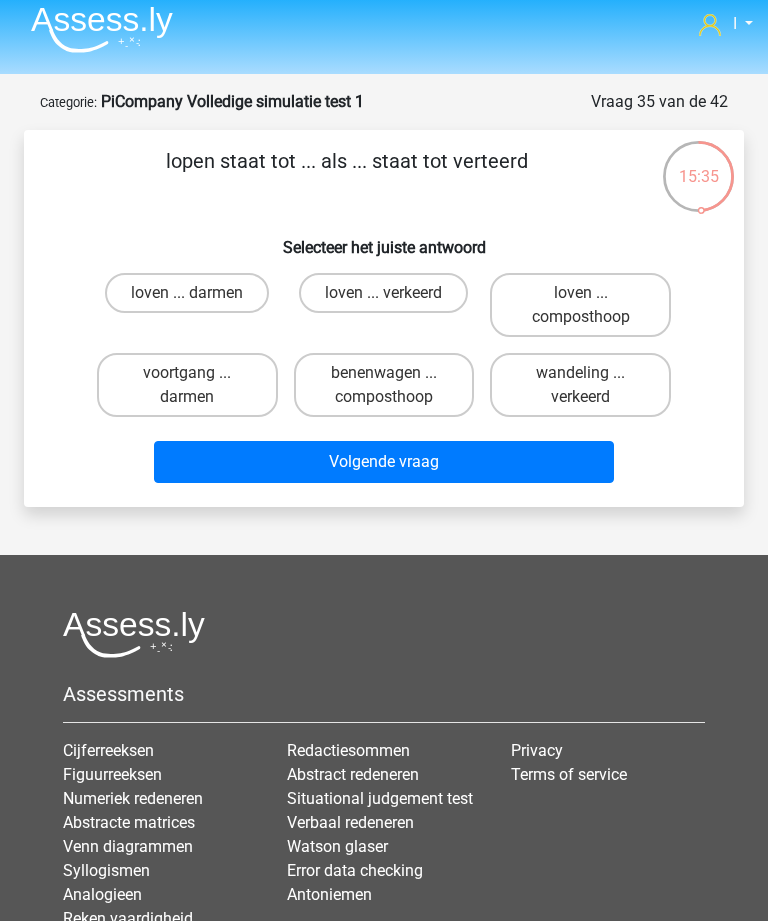 click on "loven ... verkeerd" at bounding box center [383, 293] 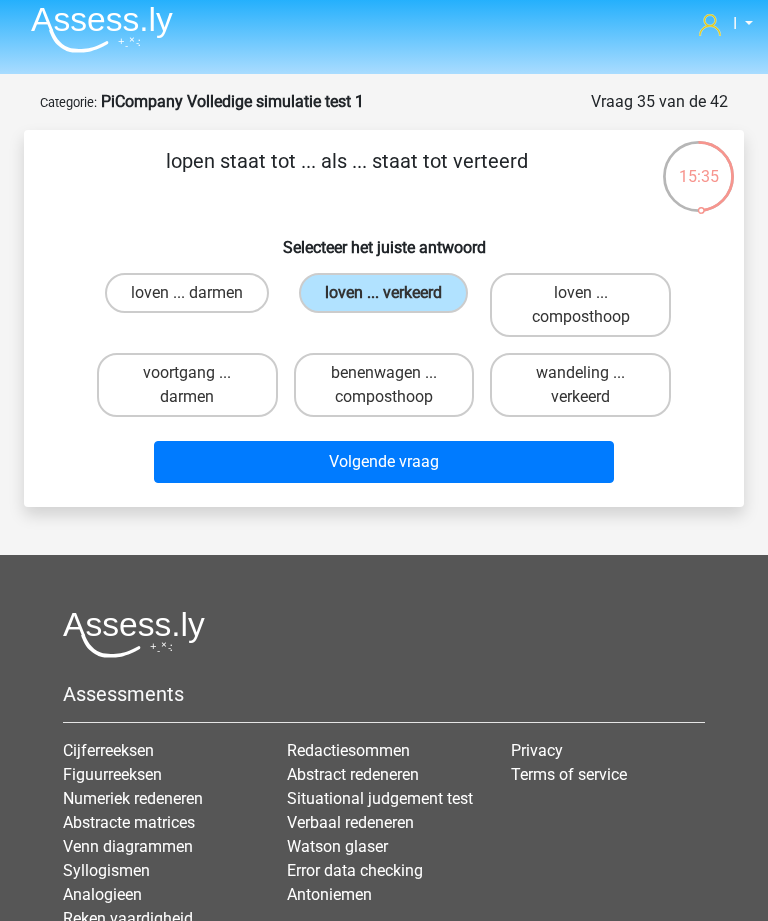 click on "Volgende vraag" at bounding box center (383, 462) 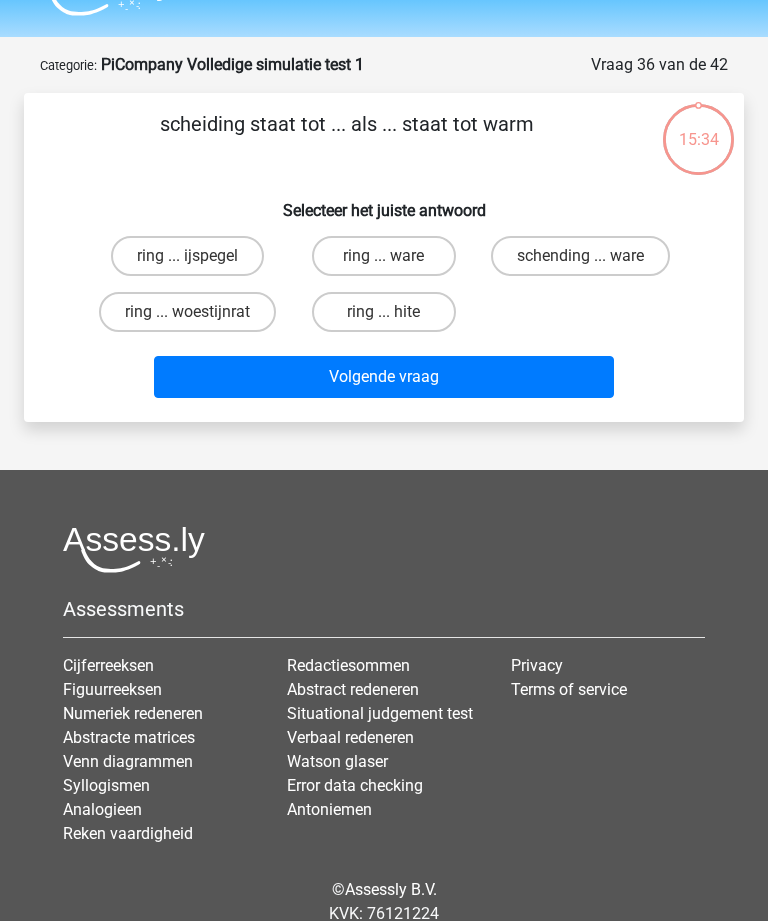 scroll, scrollTop: 0, scrollLeft: 0, axis: both 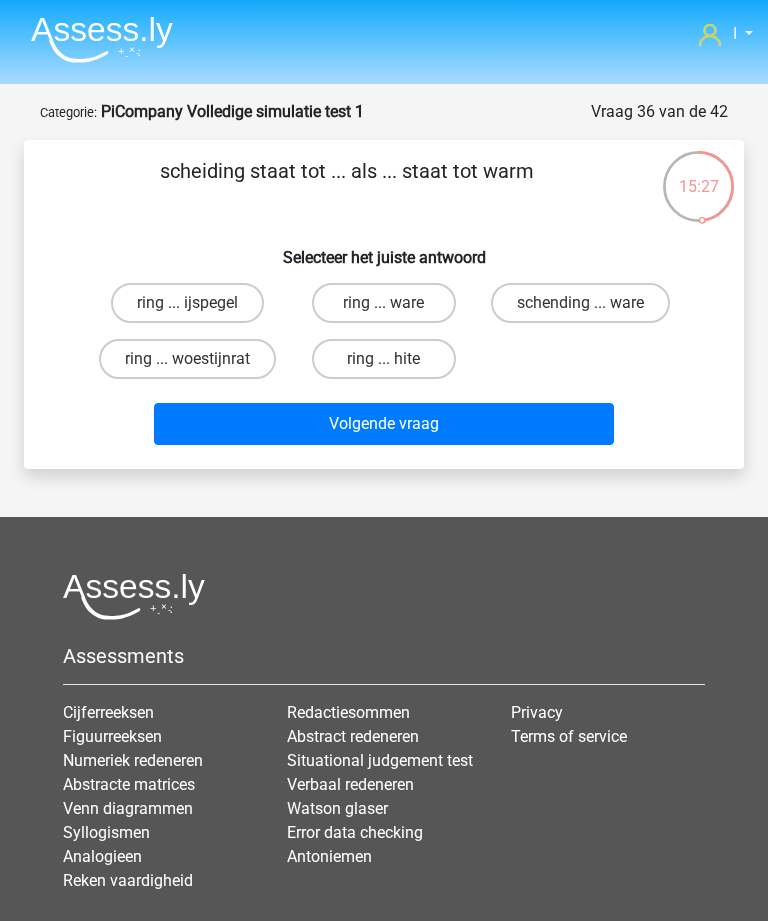 click on "schending ... ware" at bounding box center [580, 303] 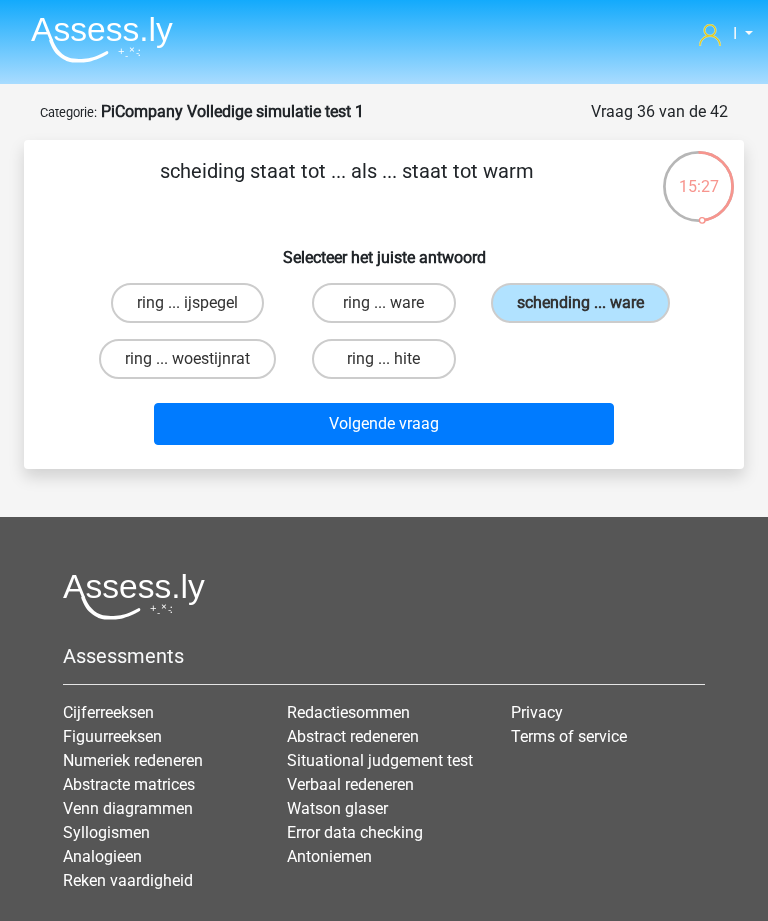 click on "Volgende vraag" at bounding box center (383, 424) 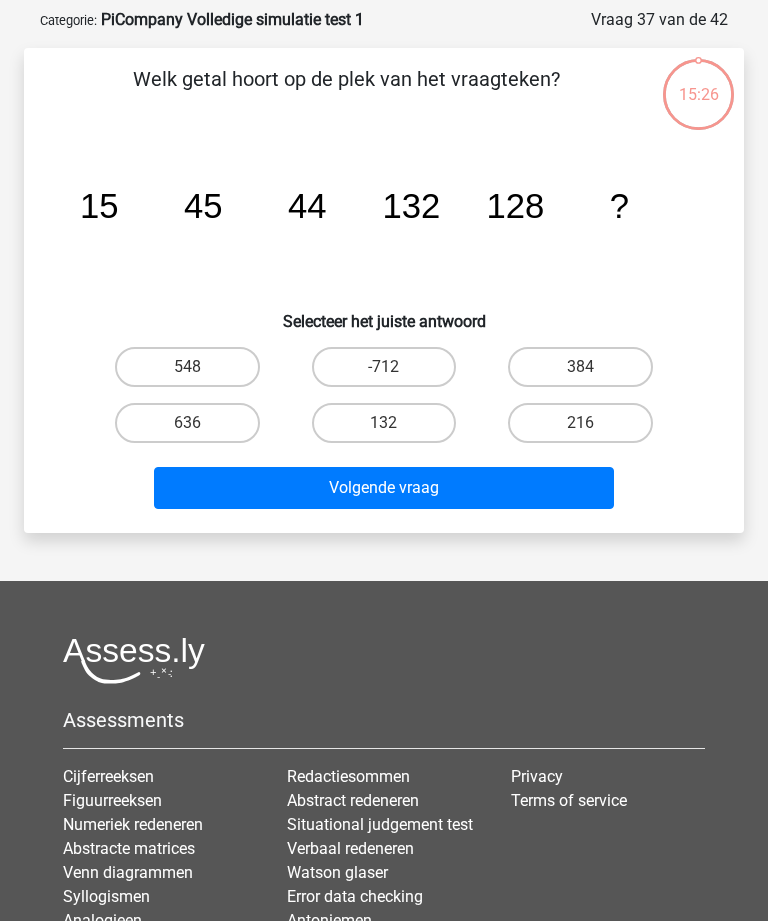 scroll, scrollTop: 100, scrollLeft: 0, axis: vertical 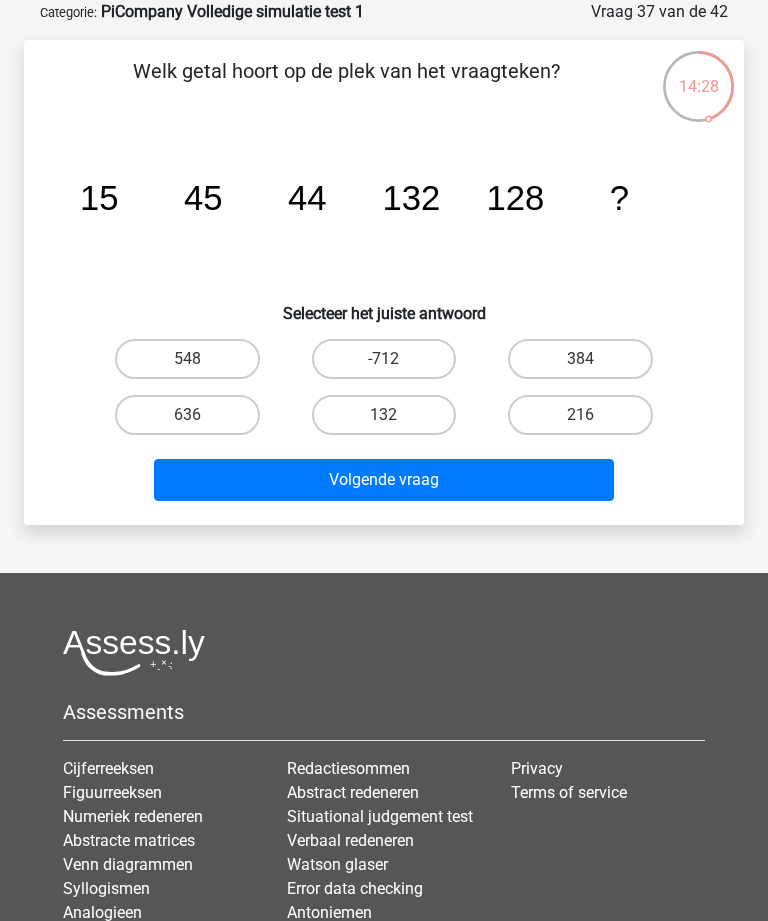 click on "384" at bounding box center [580, 359] 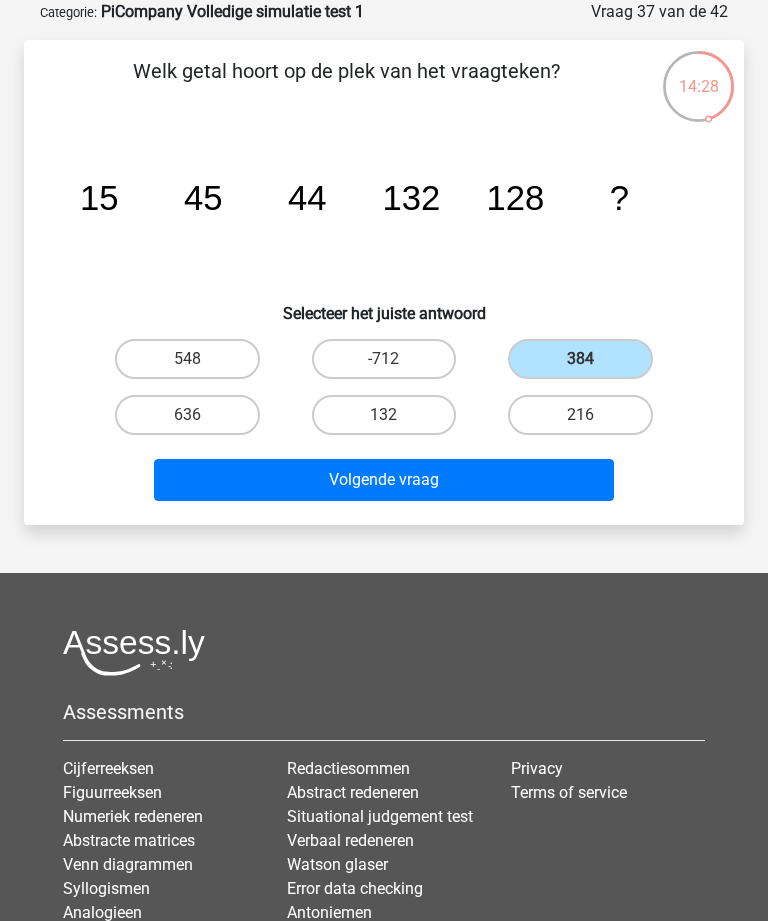 click on "Volgende vraag" at bounding box center [383, 480] 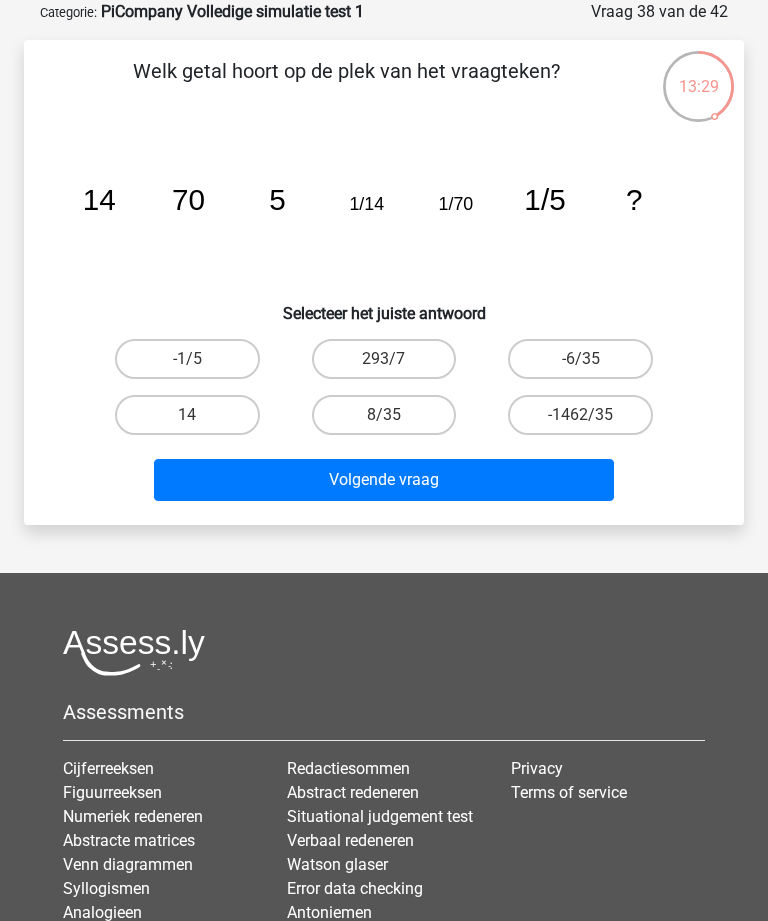 click on "14" at bounding box center (187, 415) 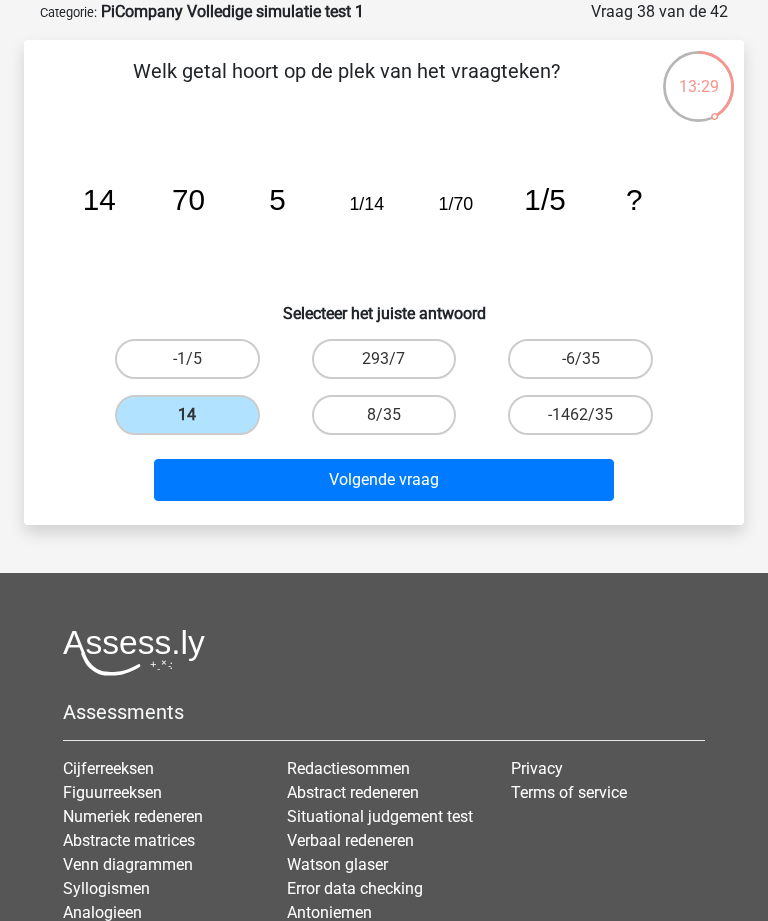 click on "Volgende vraag" at bounding box center [383, 480] 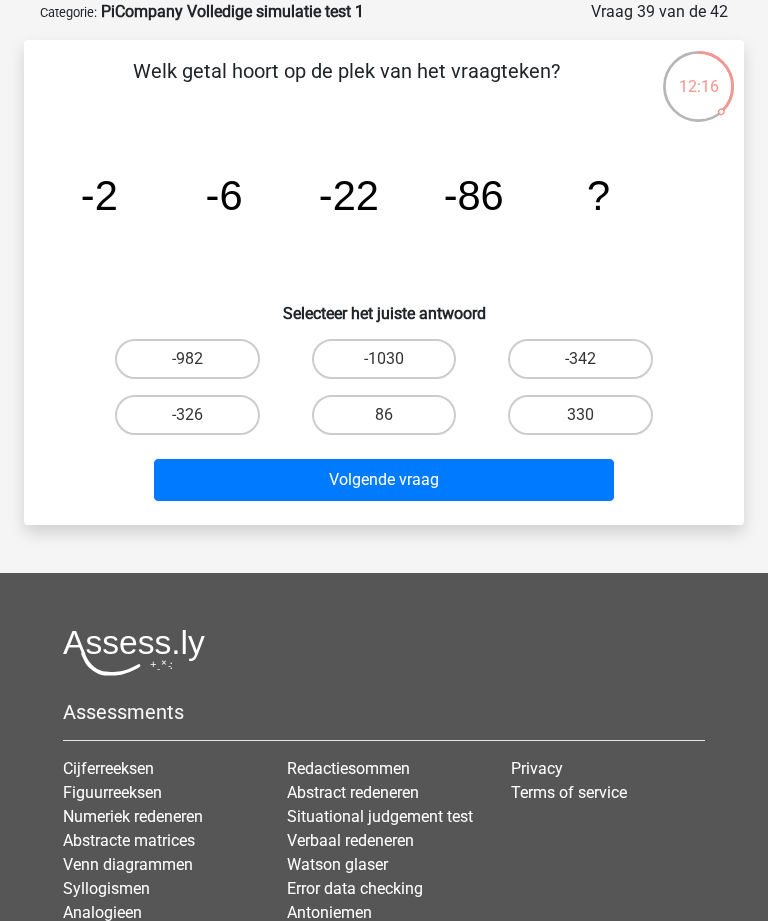 click on "-342" at bounding box center (580, 359) 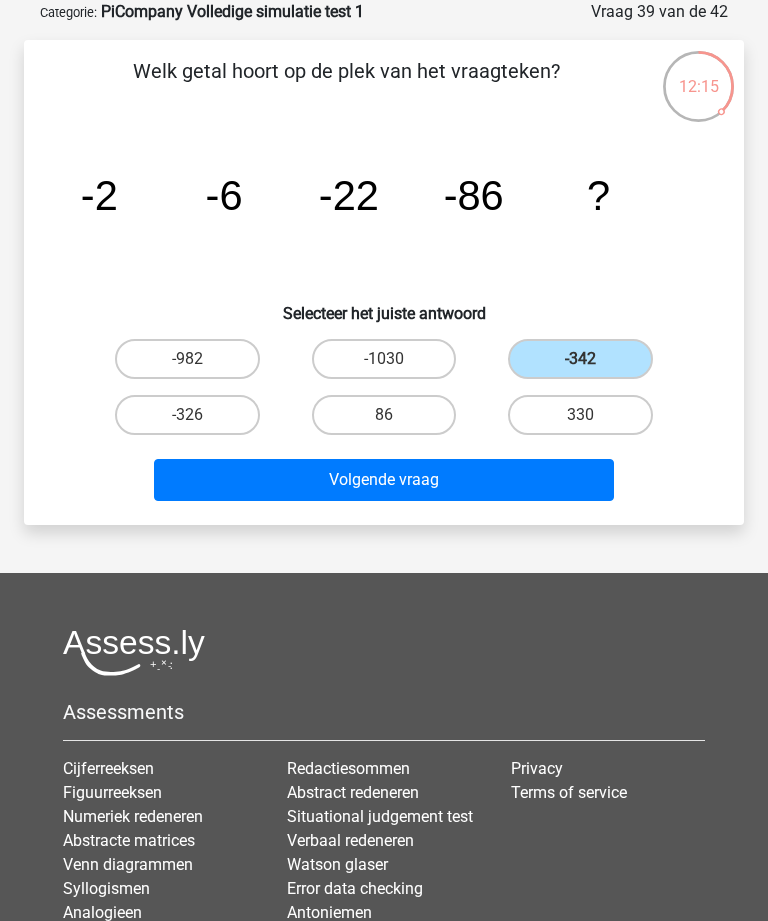click on "Volgende vraag" at bounding box center [383, 480] 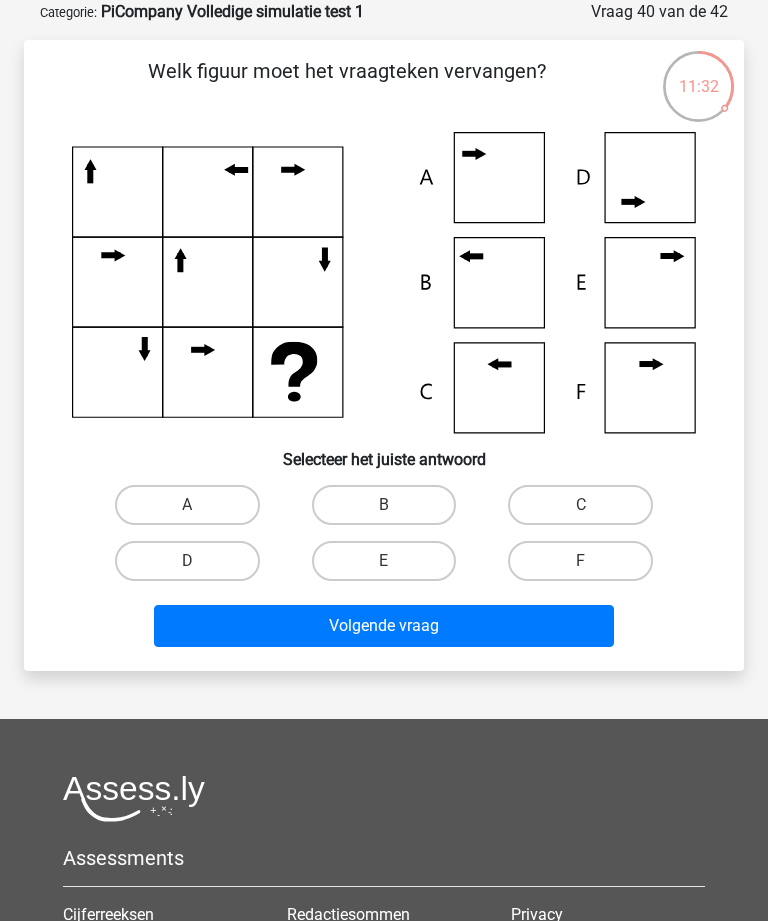 click on "B" at bounding box center [384, 505] 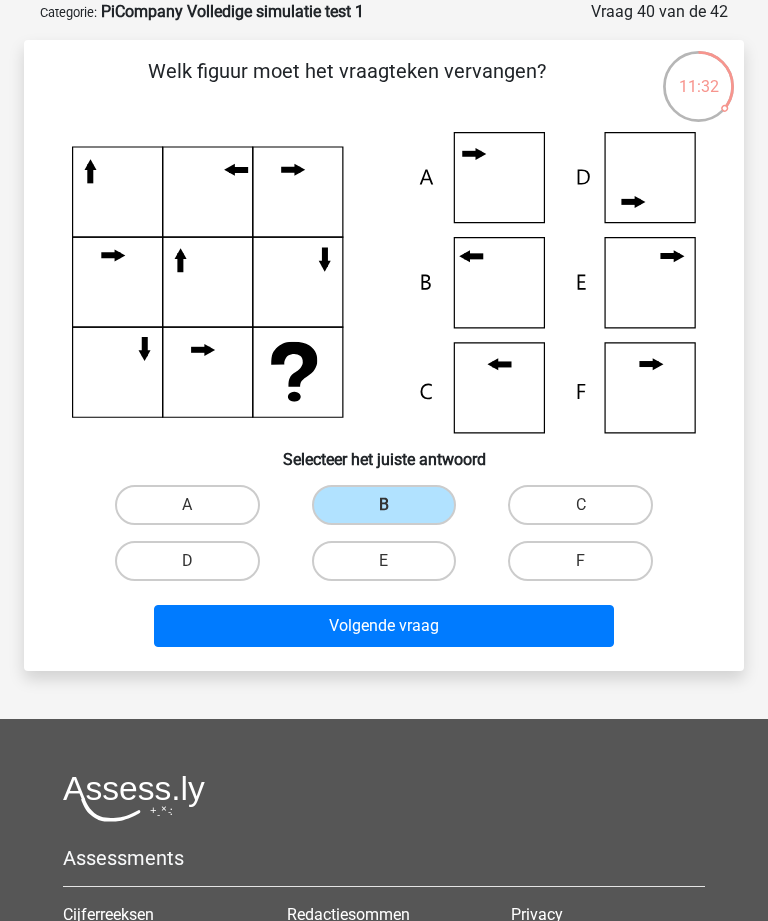 click on "Volgende vraag" at bounding box center (383, 626) 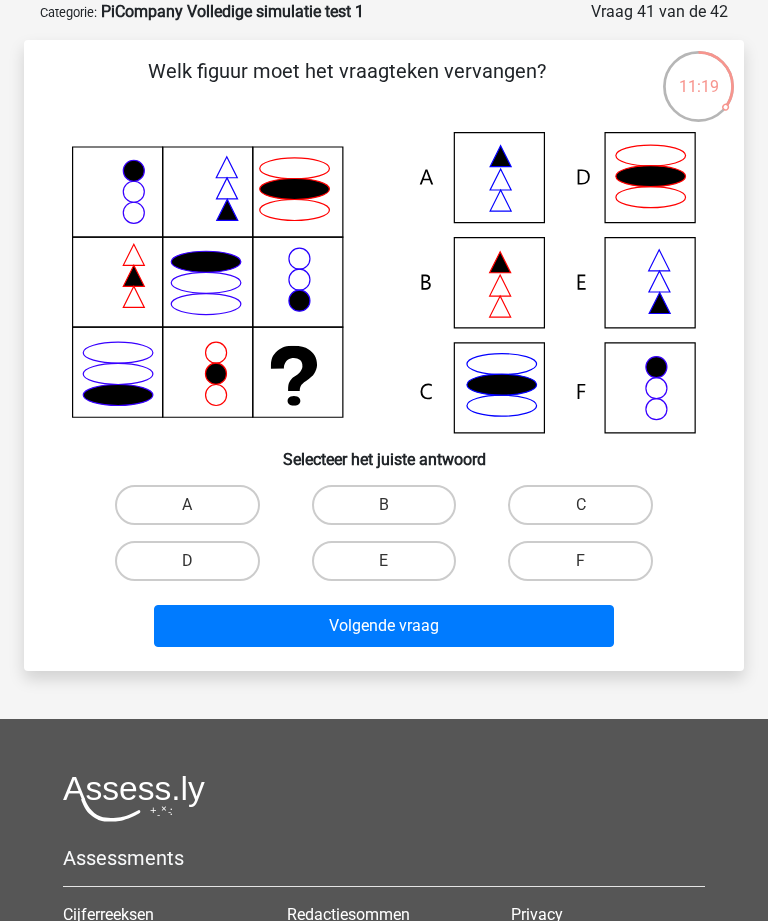 click on "B" at bounding box center (390, 511) 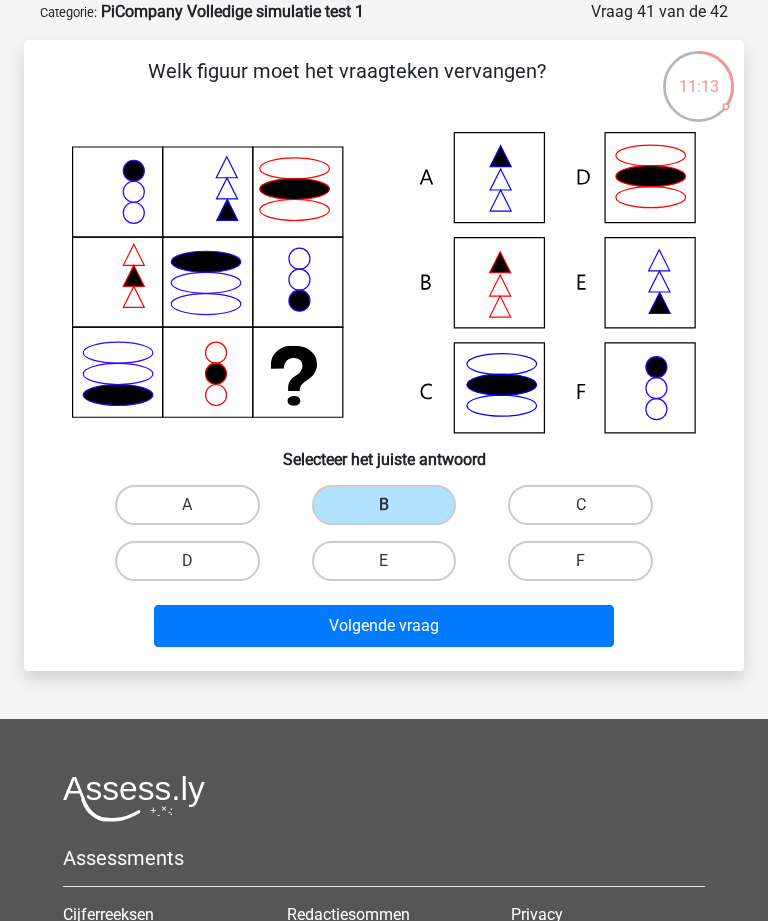 click on "E" at bounding box center [384, 561] 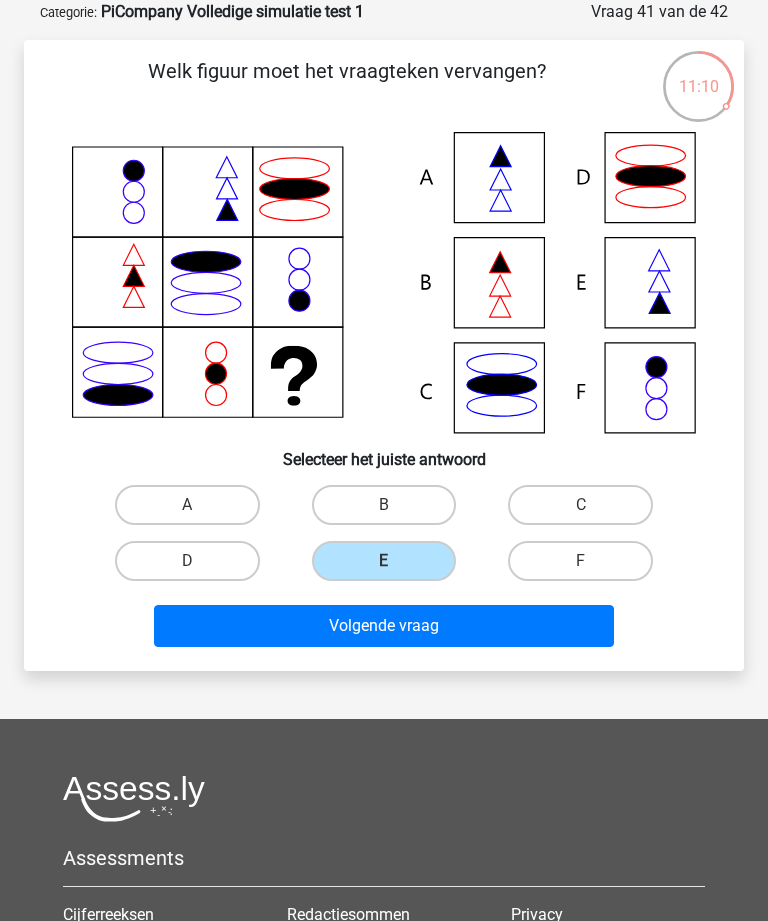 click on "A" at bounding box center (187, 505) 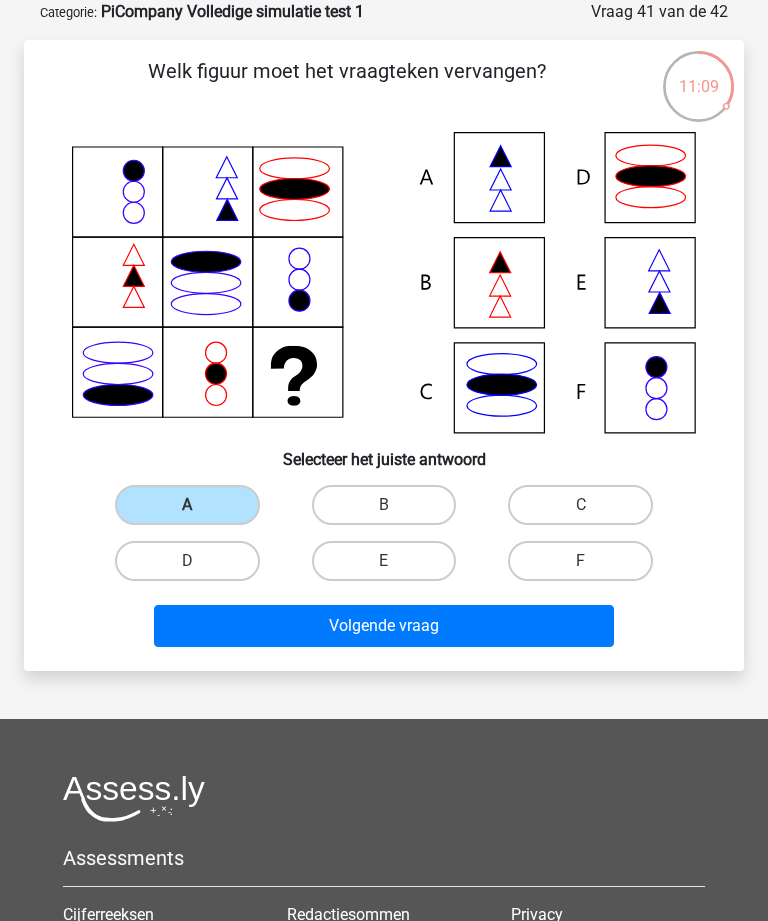 click on "Volgende vraag" at bounding box center [383, 626] 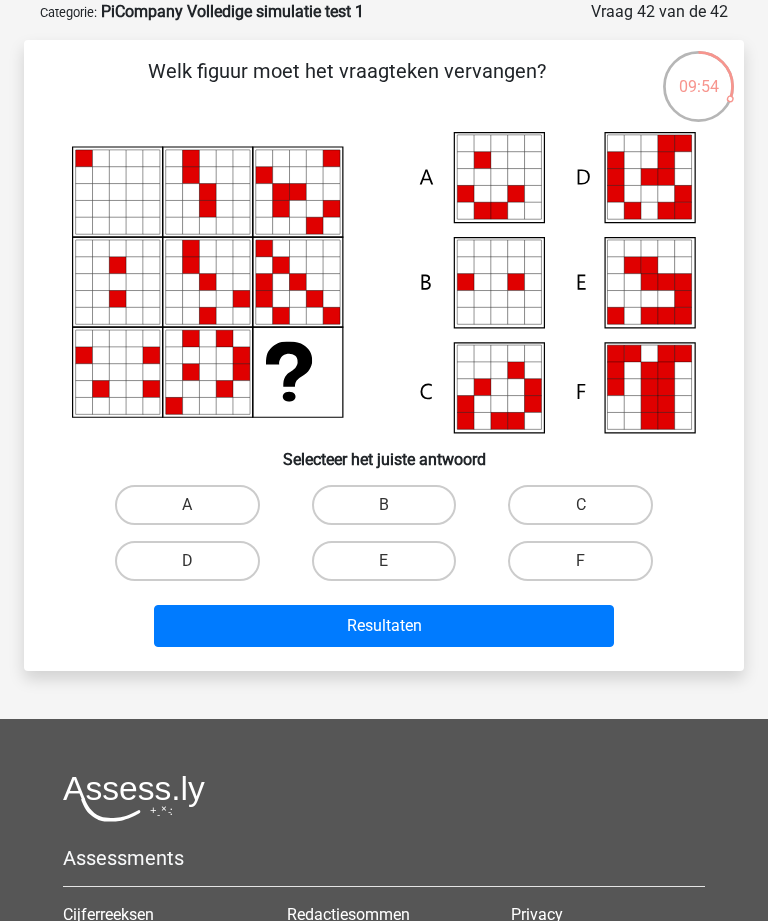 click on "E" at bounding box center [384, 561] 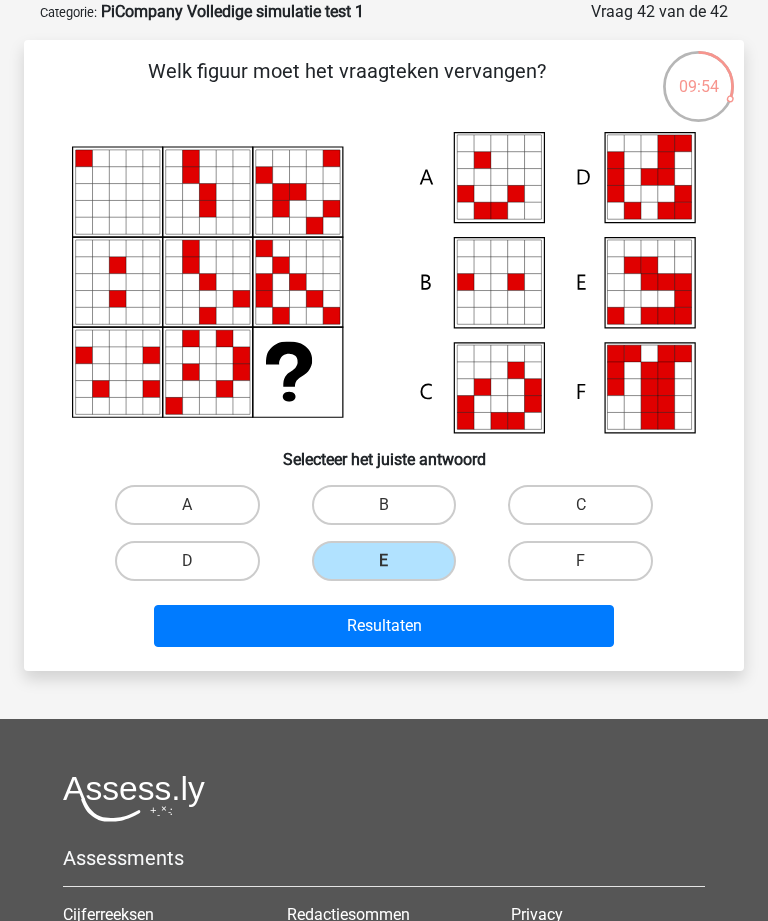 click on "Resultaten" at bounding box center (383, 626) 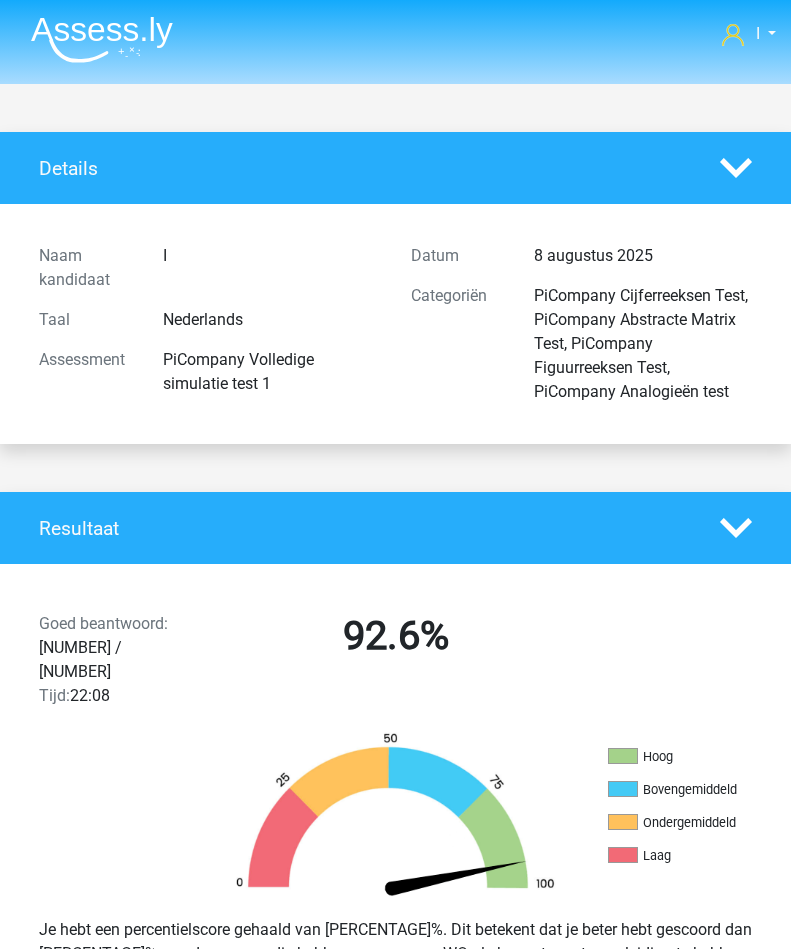 scroll, scrollTop: 0, scrollLeft: 0, axis: both 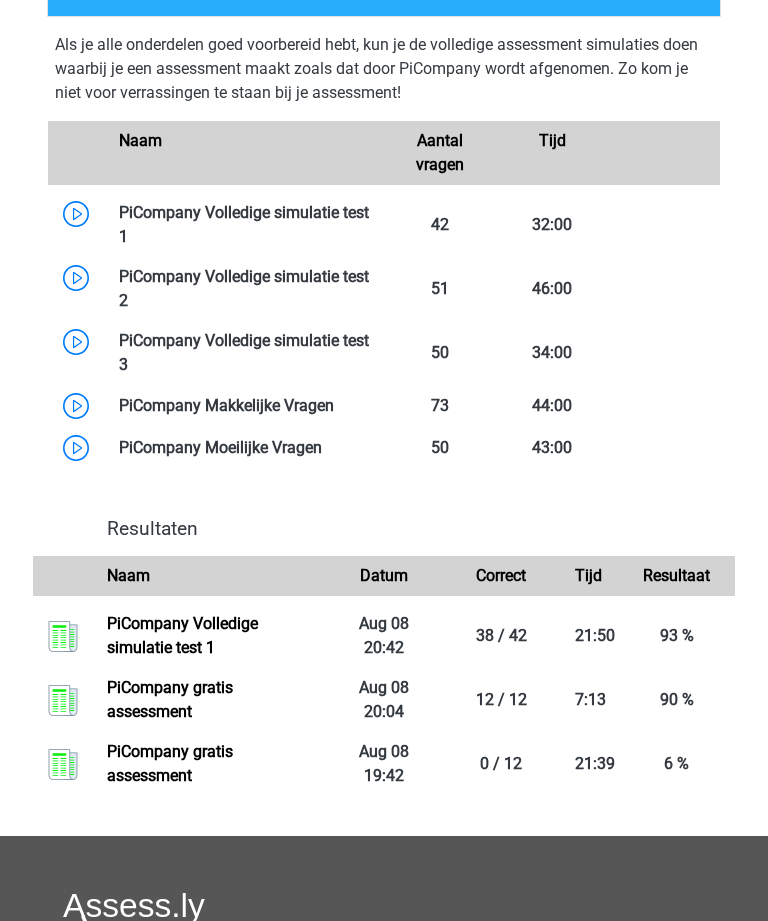 click at bounding box center [128, 364] 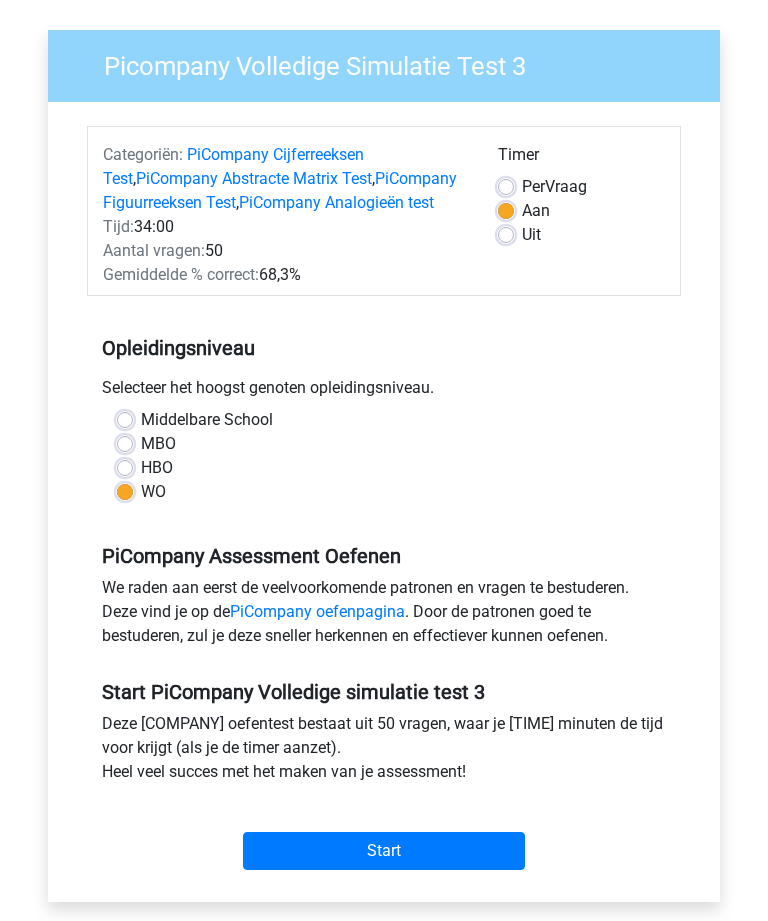 scroll, scrollTop: 133, scrollLeft: 0, axis: vertical 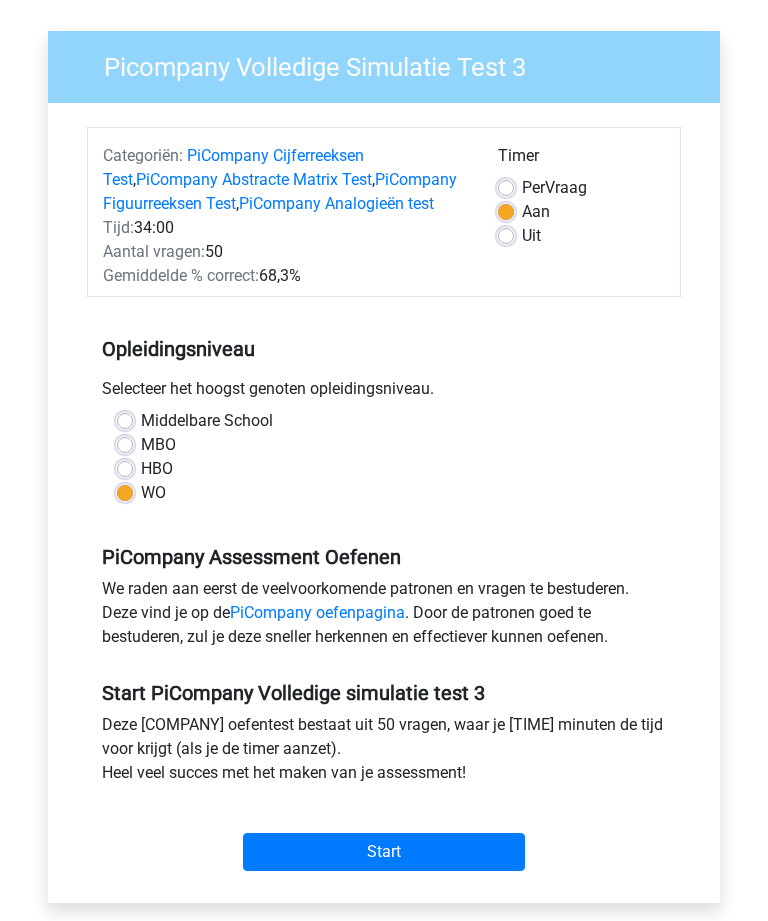 click on "Start" at bounding box center (384, 852) 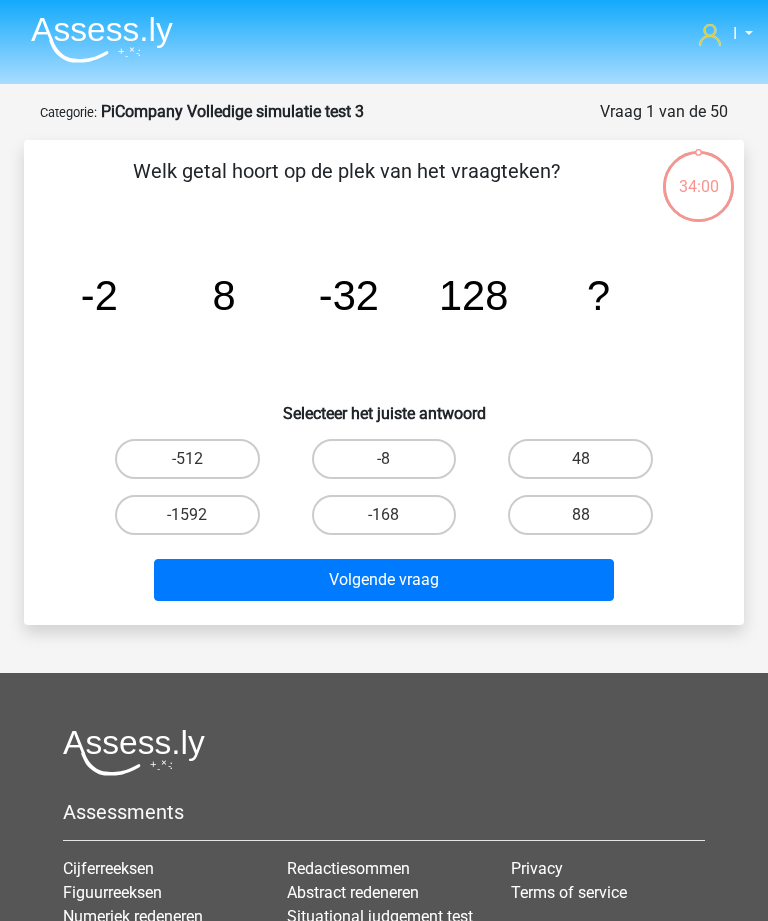 scroll, scrollTop: 0, scrollLeft: 0, axis: both 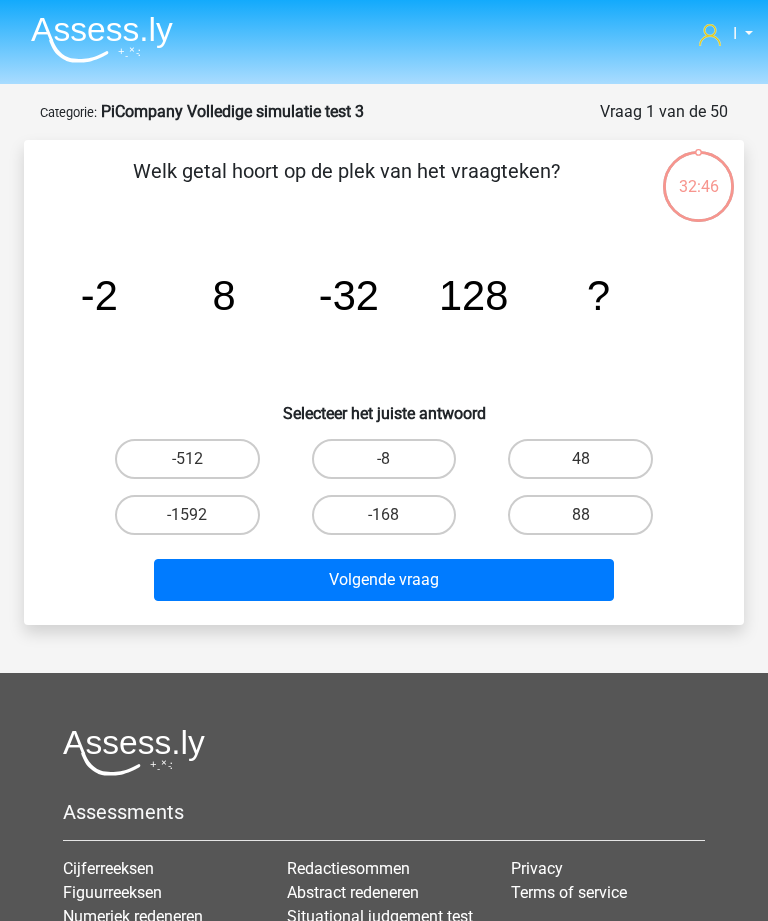 click on "-512" at bounding box center (187, 459) 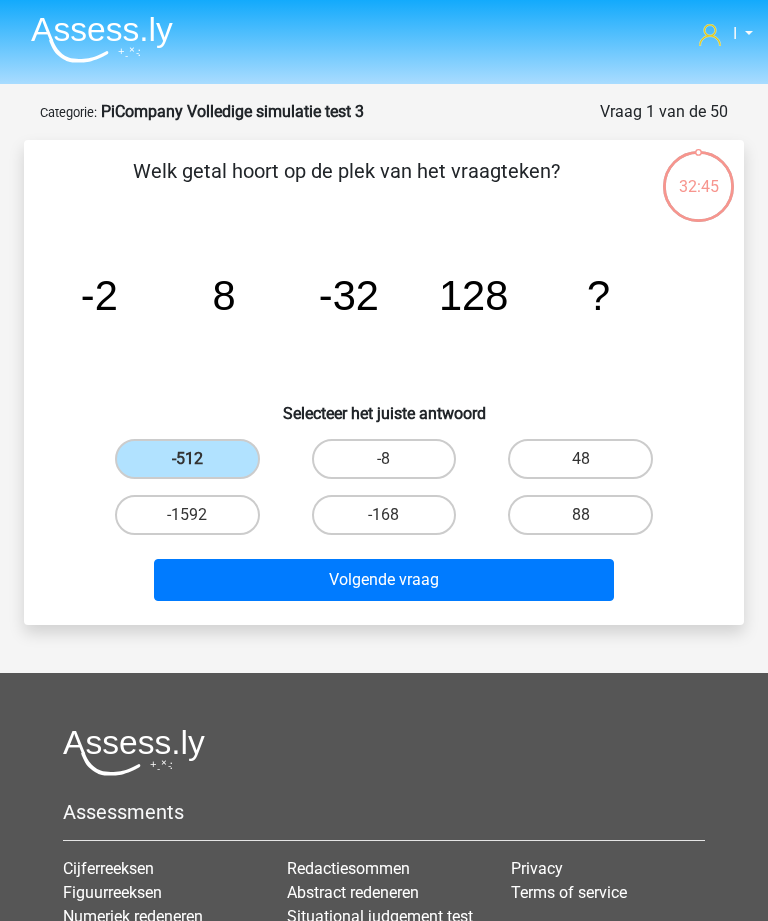 click on "Volgende vraag" at bounding box center (383, 580) 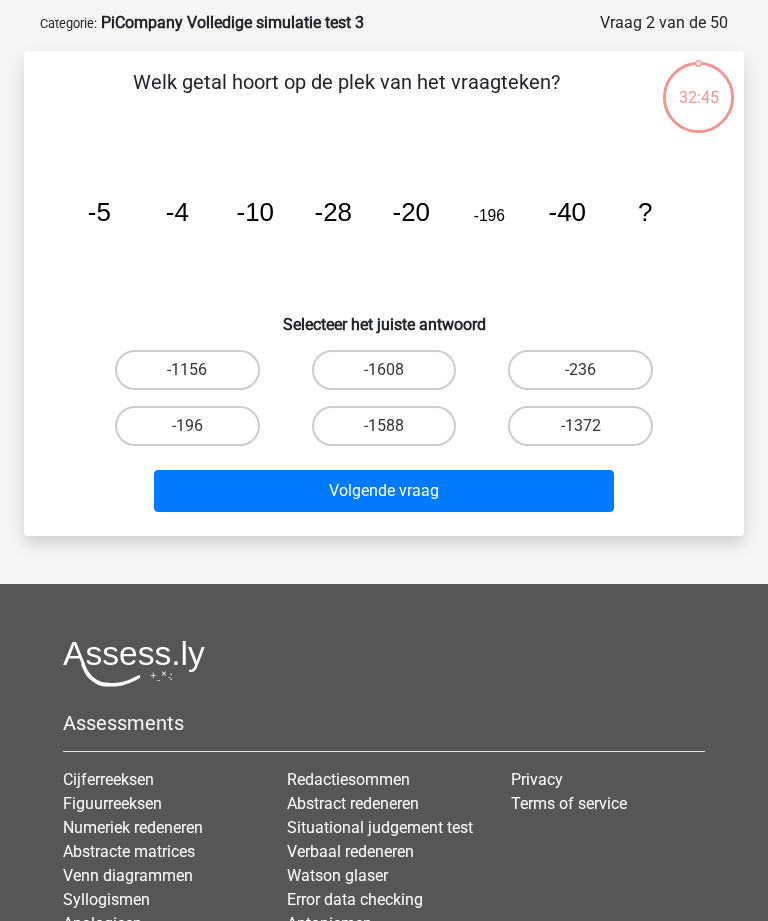 scroll, scrollTop: 100, scrollLeft: 0, axis: vertical 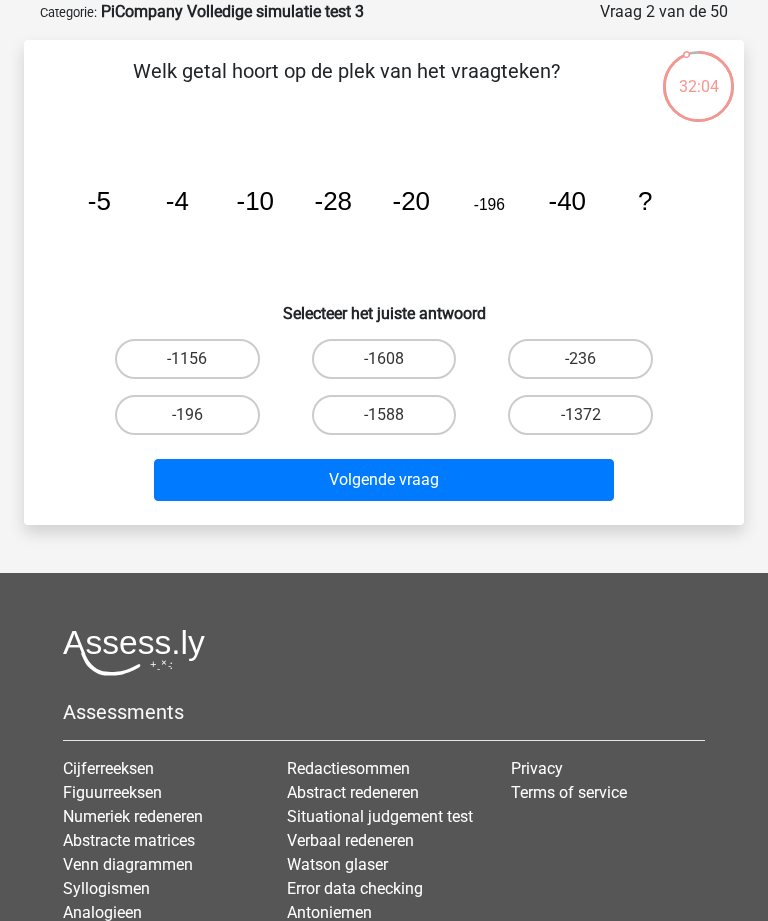 click on "-1372" at bounding box center [580, 415] 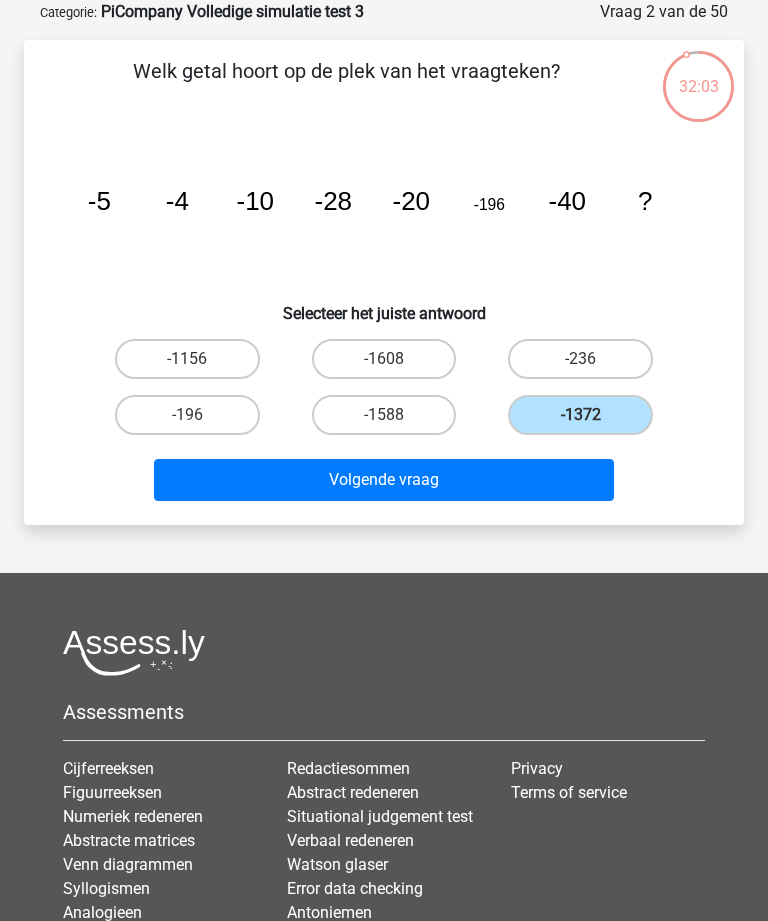 click on "Volgende vraag" at bounding box center [383, 480] 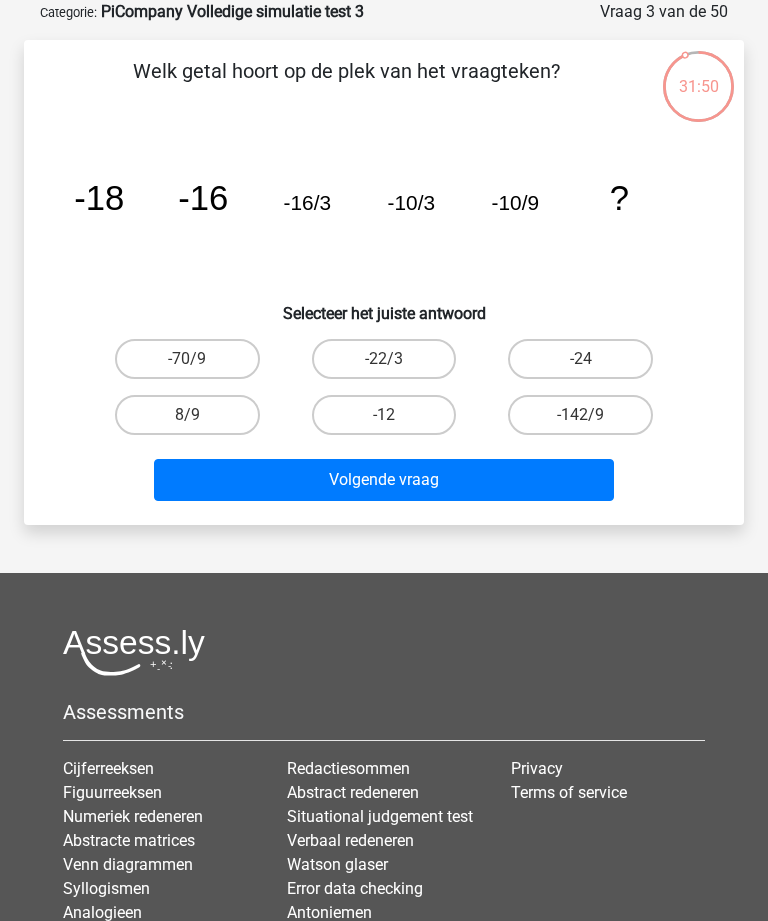 click on "8/9" at bounding box center (187, 415) 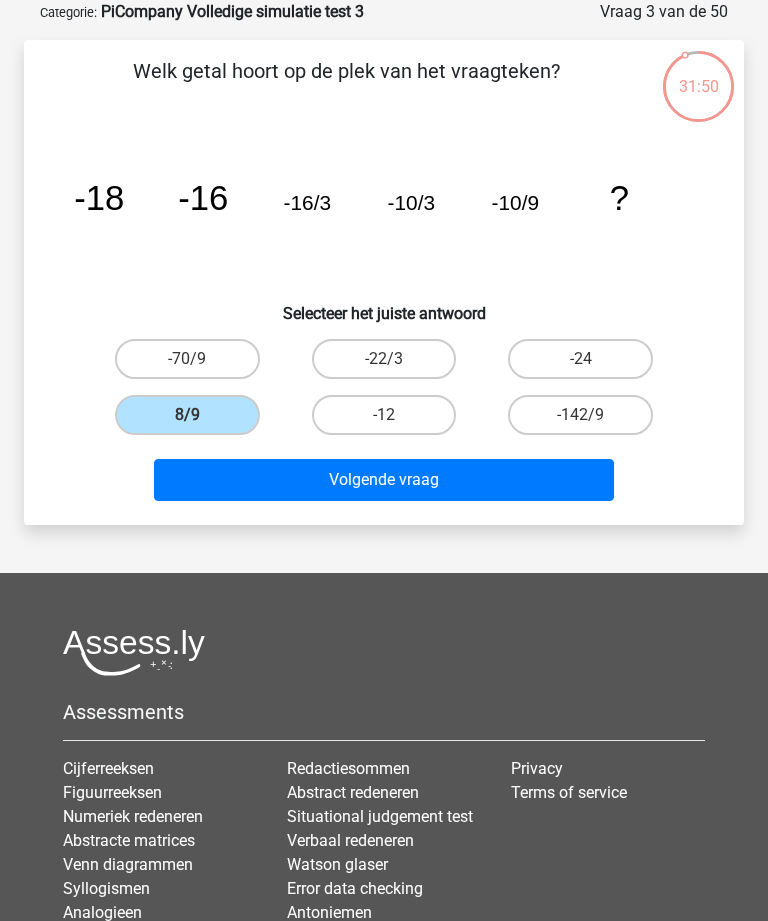 click on "Volgende vraag" at bounding box center (383, 480) 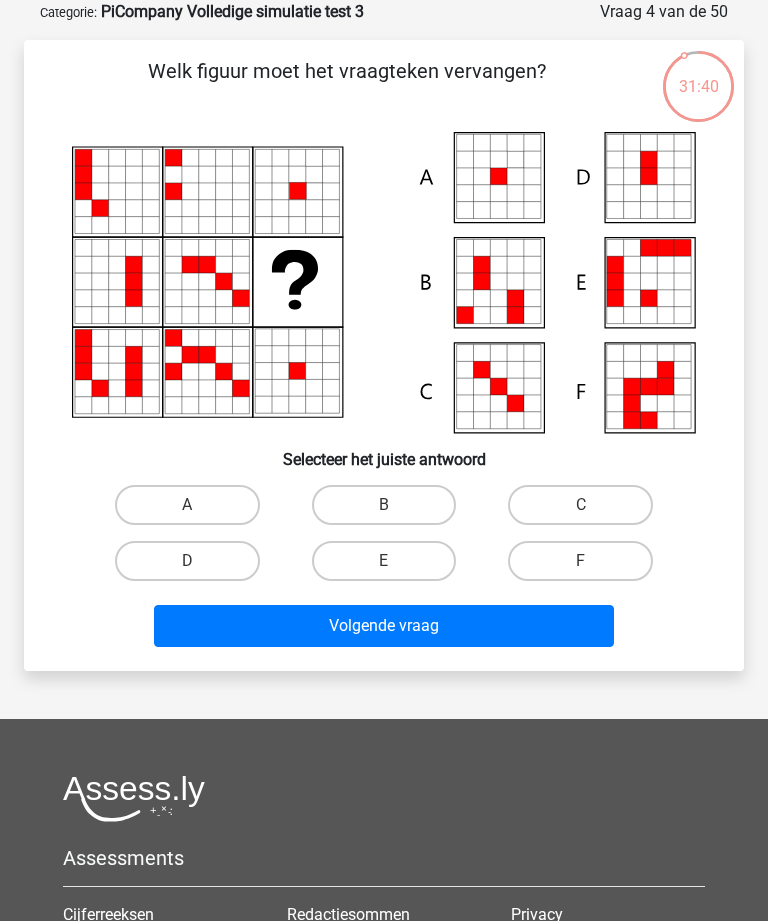 click on "A" at bounding box center [187, 505] 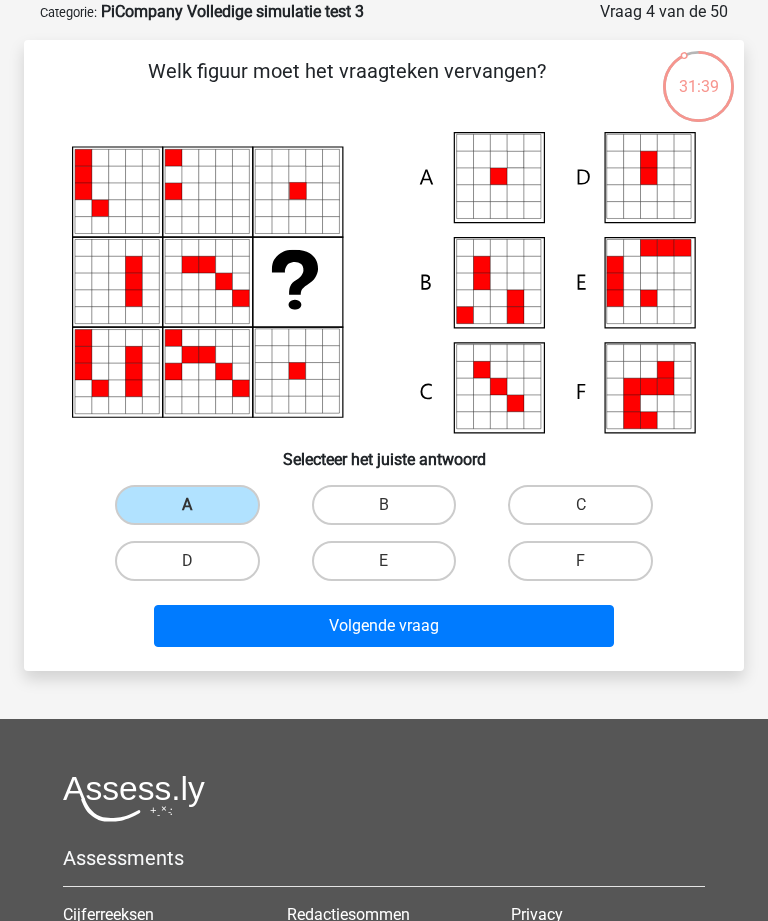 click on "Volgende vraag" at bounding box center (383, 626) 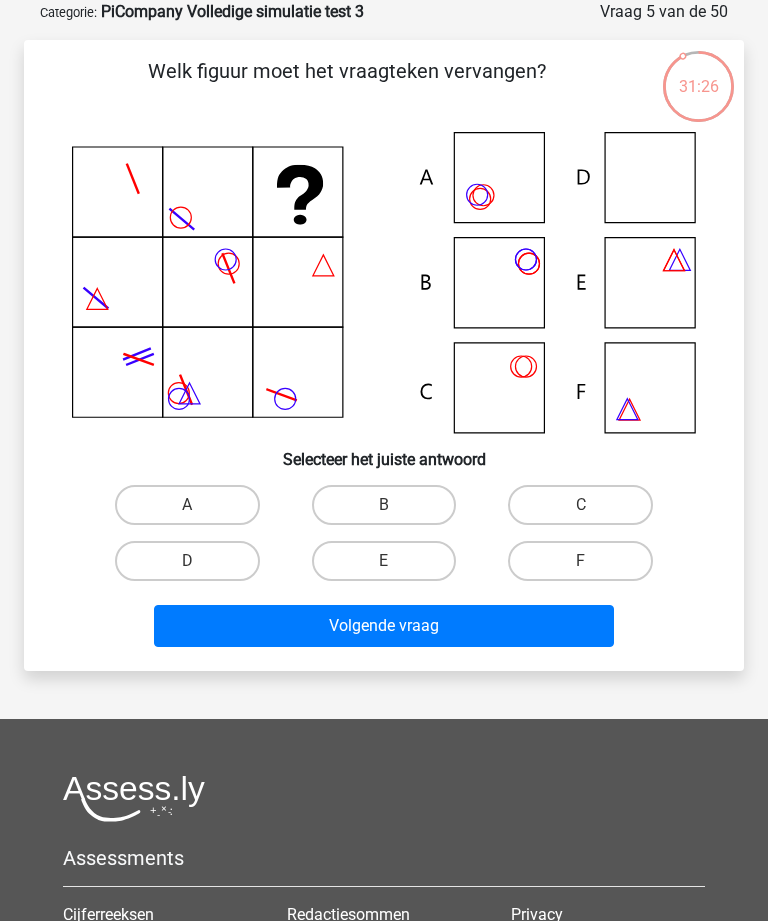 click on "D" at bounding box center (187, 561) 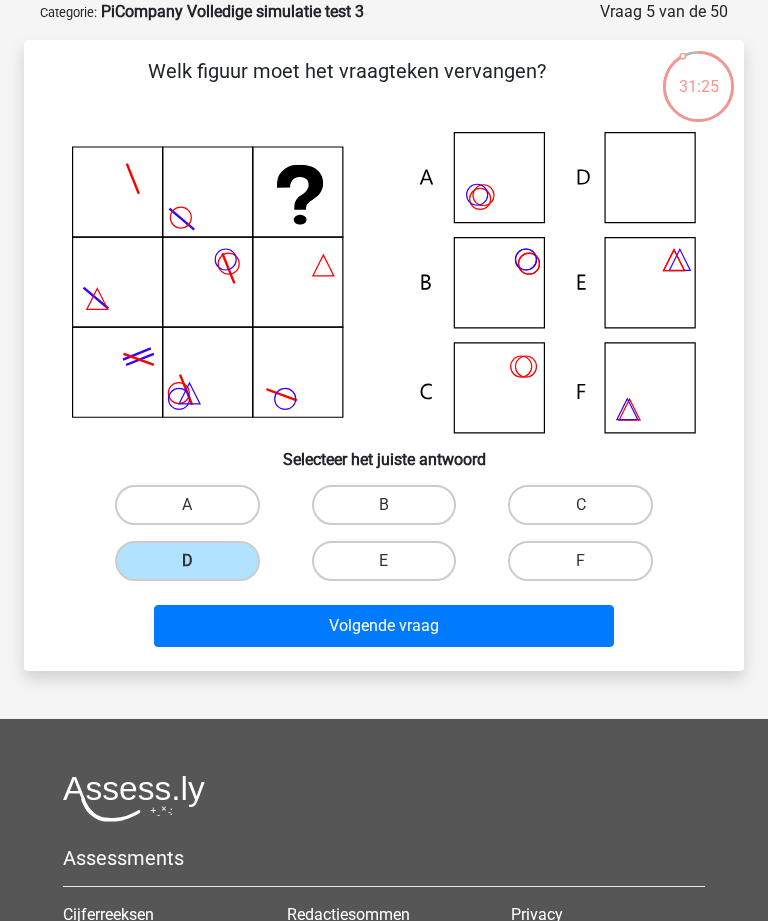 click on "Volgende vraag" at bounding box center (383, 626) 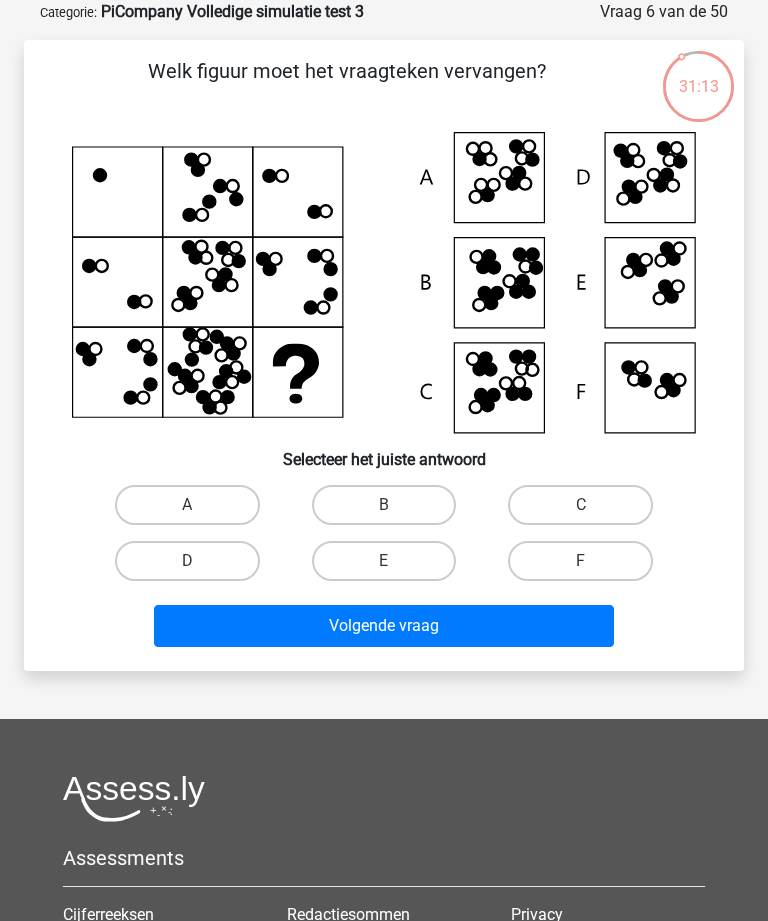 click on "D" at bounding box center [187, 561] 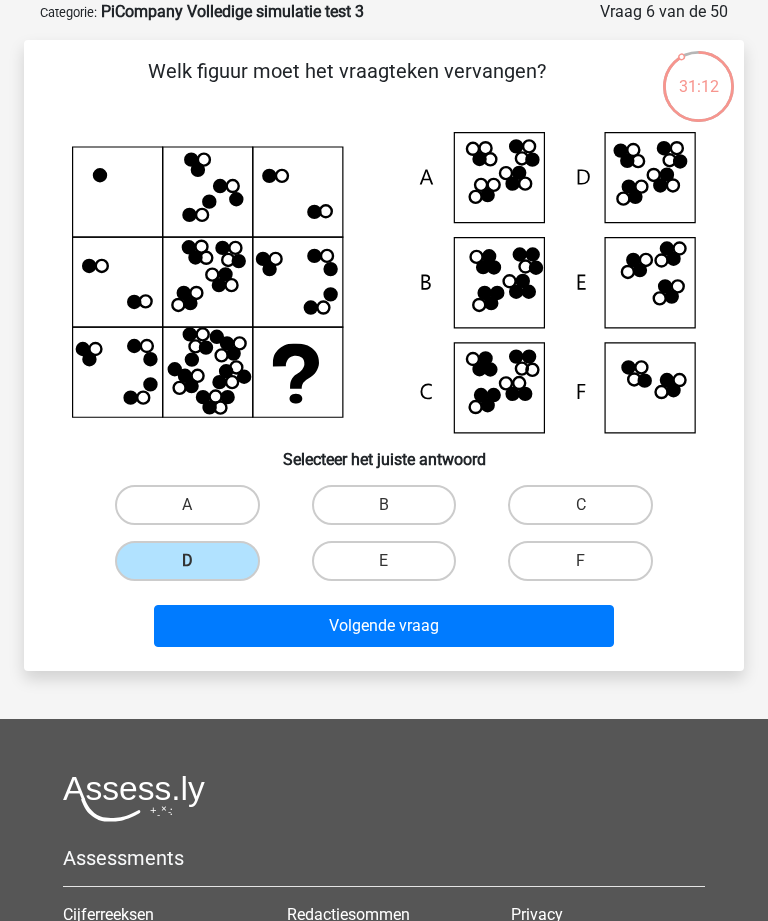 click on "Volgende vraag" at bounding box center (383, 626) 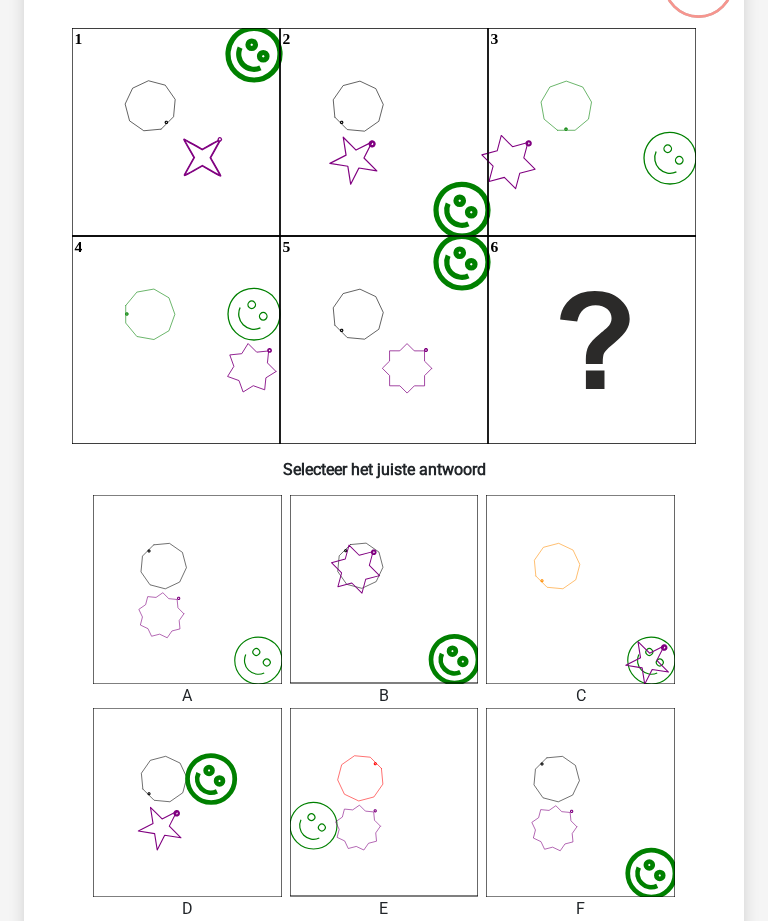 scroll, scrollTop: 204, scrollLeft: 0, axis: vertical 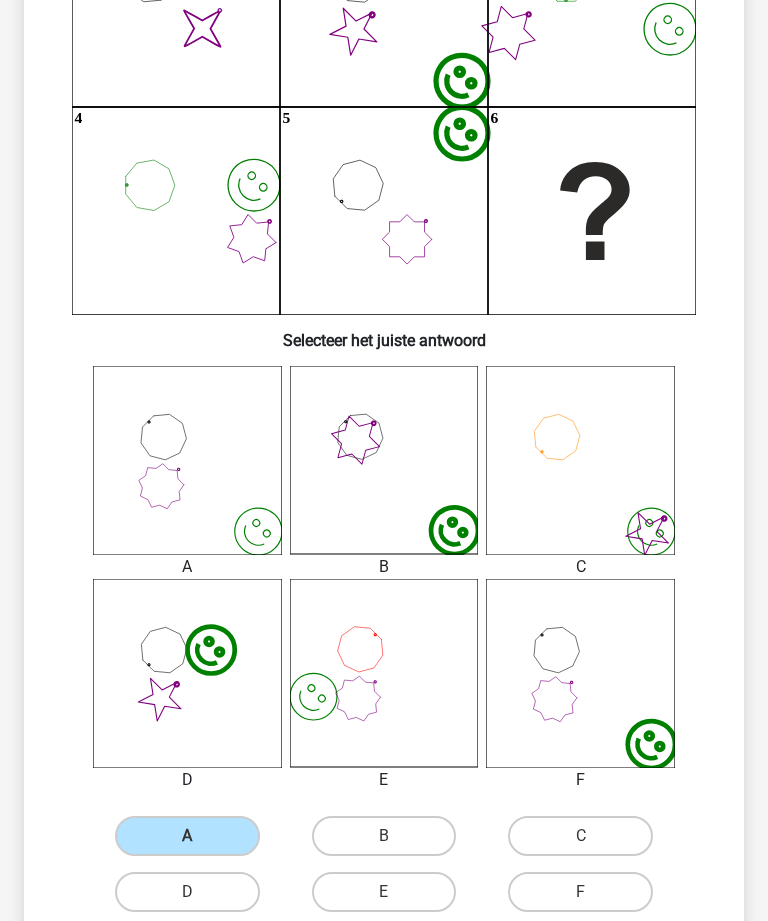 click on "F" at bounding box center [580, 892] 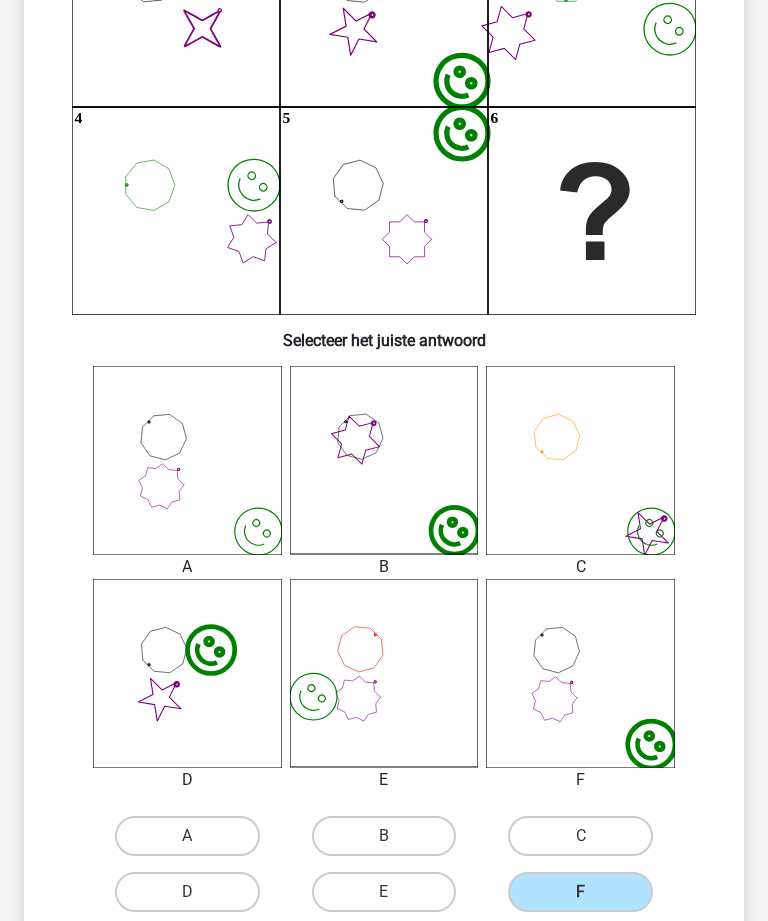 click on "Volgende vraag" at bounding box center (383, 957) 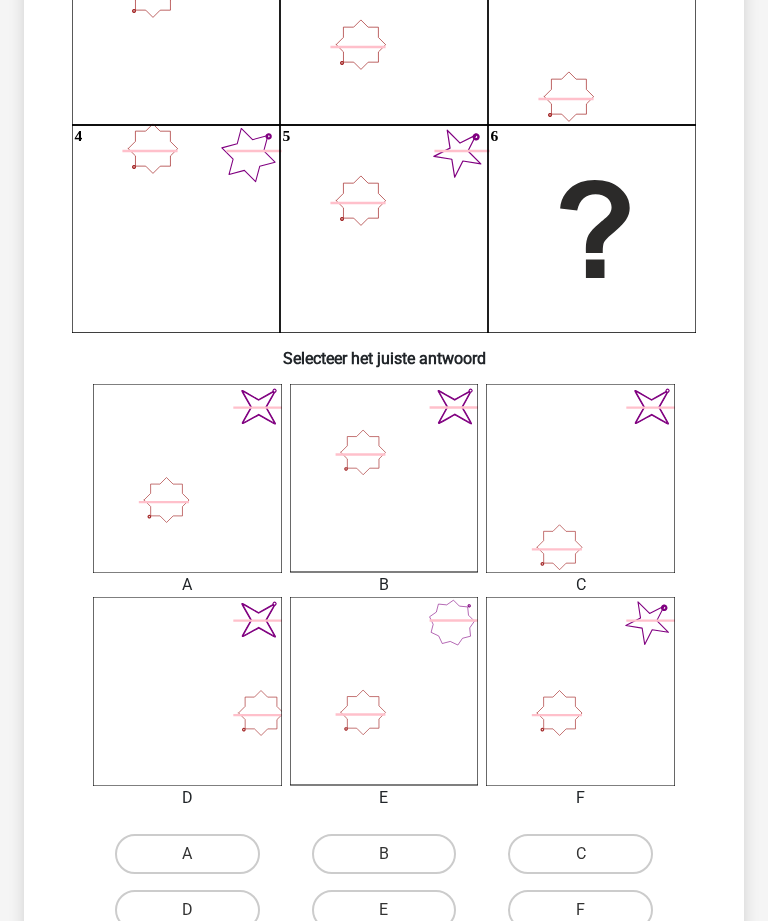 scroll, scrollTop: 323, scrollLeft: 0, axis: vertical 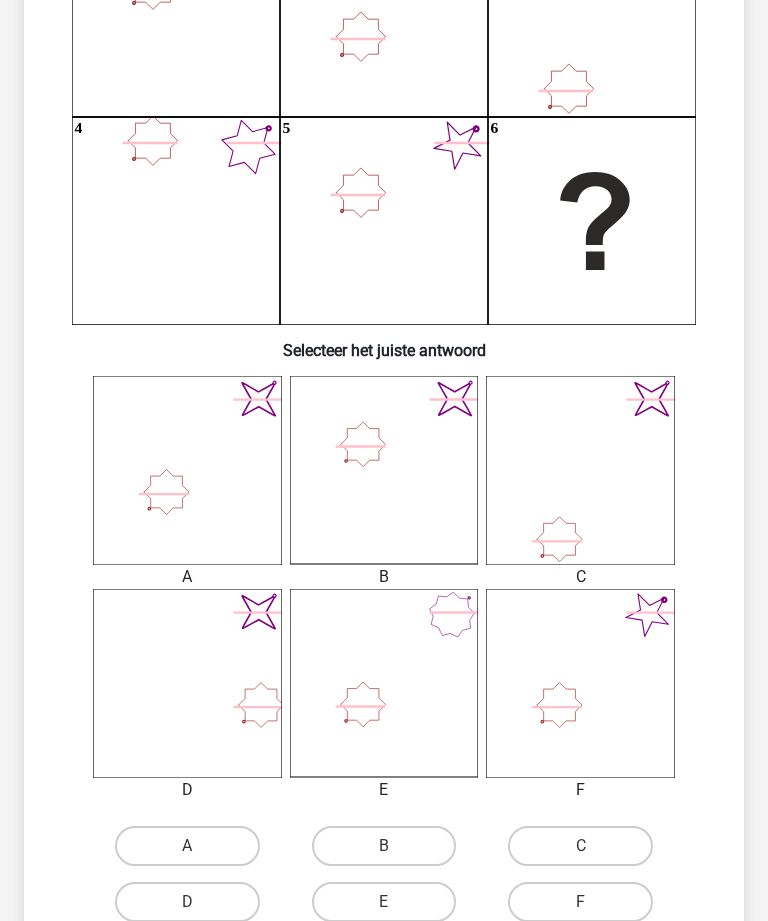 click on "A" at bounding box center (187, 846) 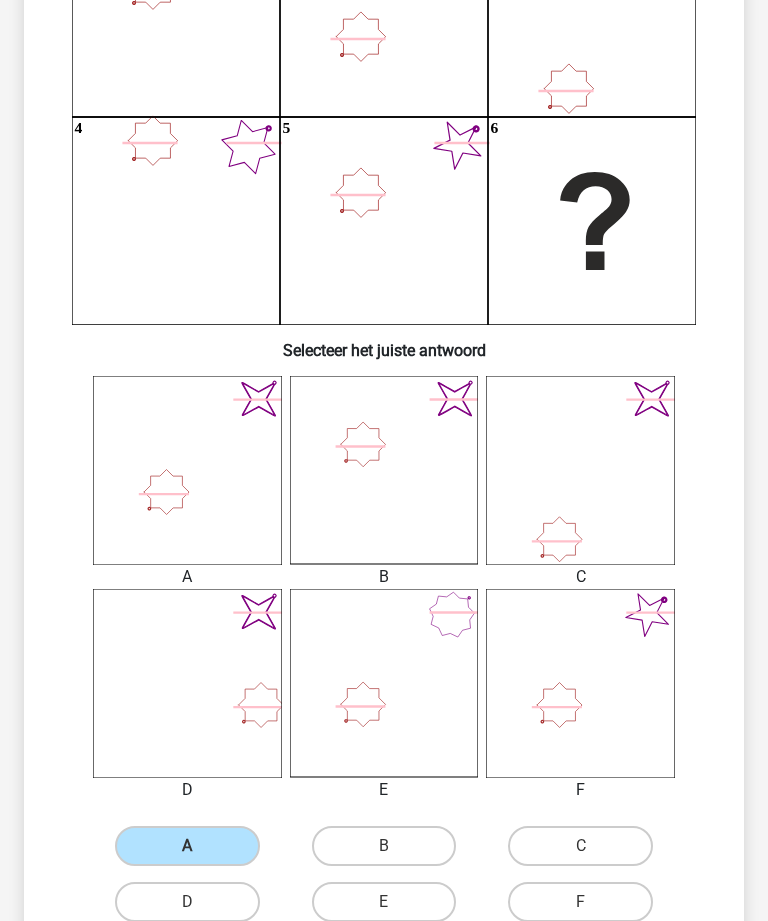 click on "Volgende vraag" at bounding box center (383, 967) 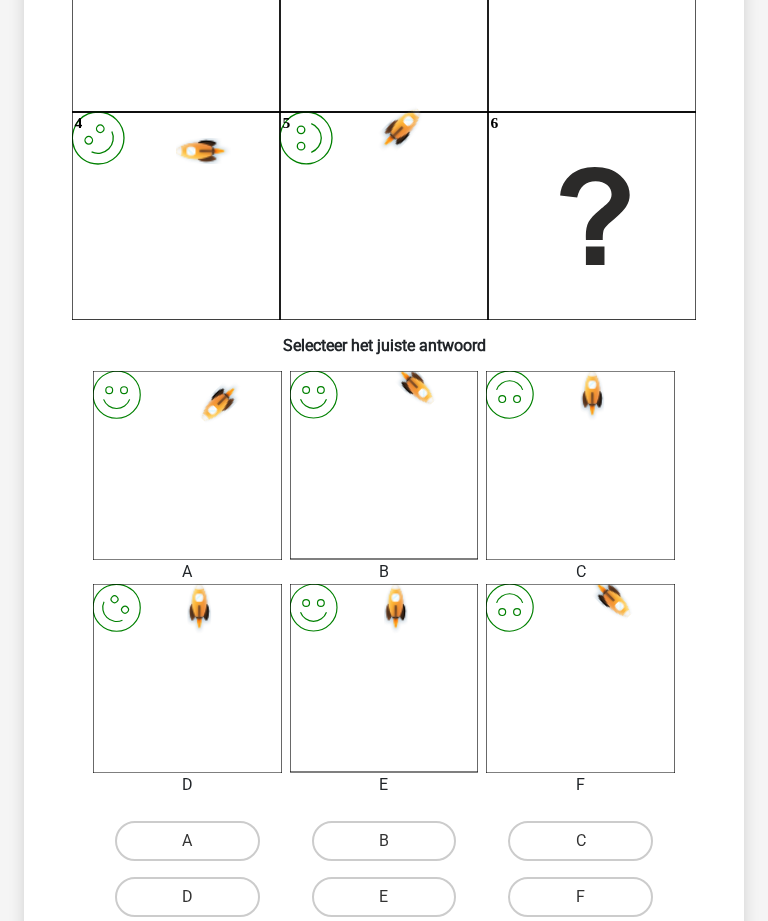 scroll, scrollTop: 329, scrollLeft: 0, axis: vertical 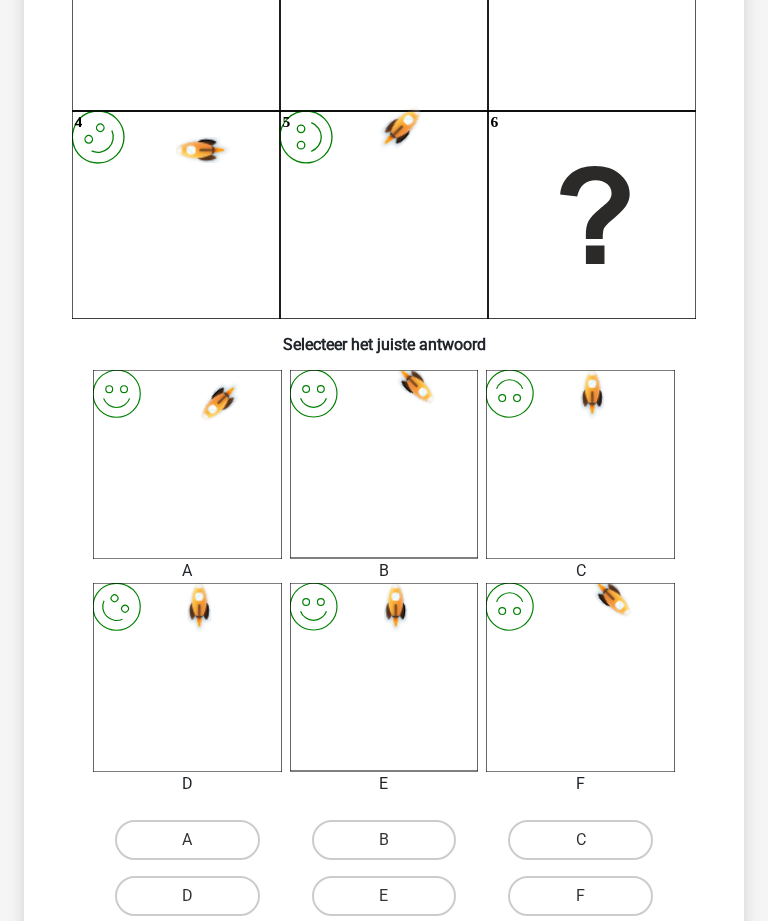 click on "E" at bounding box center [390, 902] 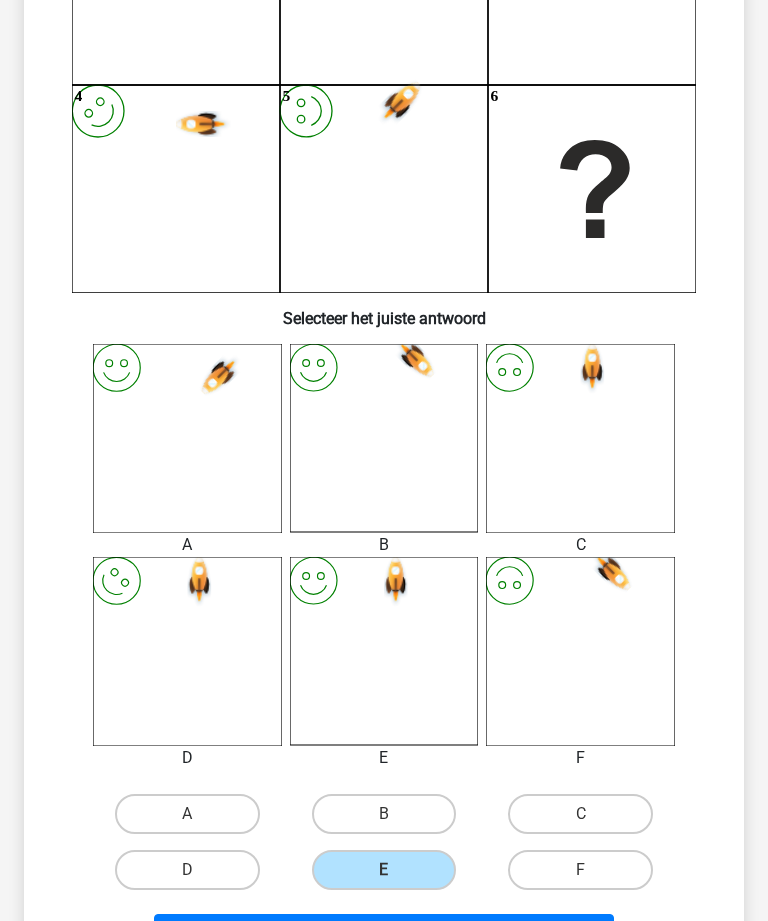 click on "Volgende vraag" at bounding box center (383, 935) 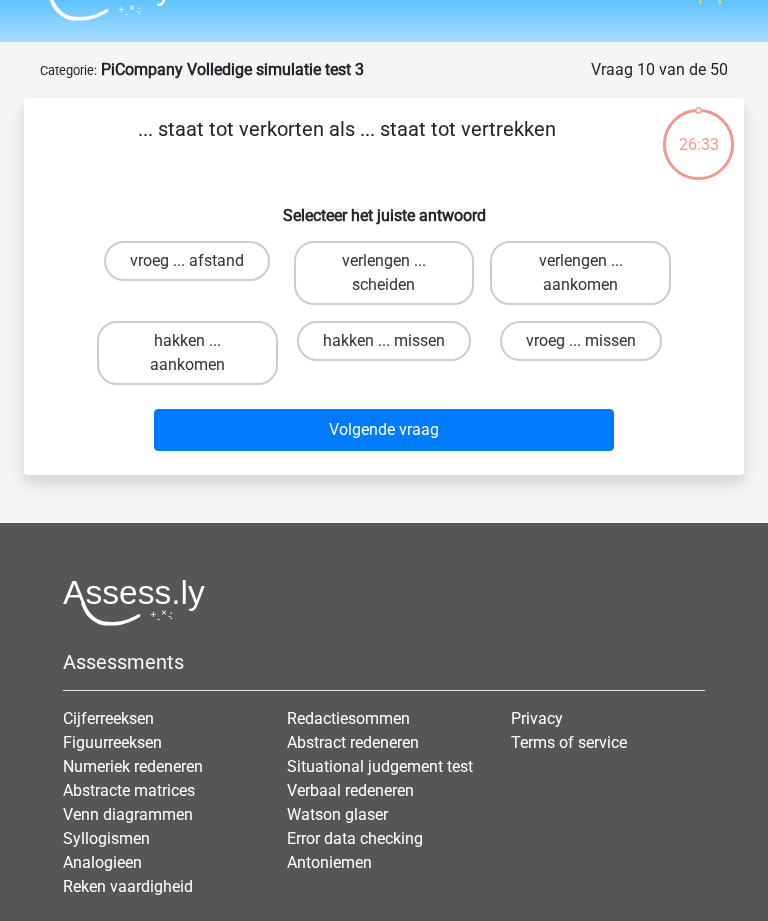 scroll, scrollTop: 0, scrollLeft: 0, axis: both 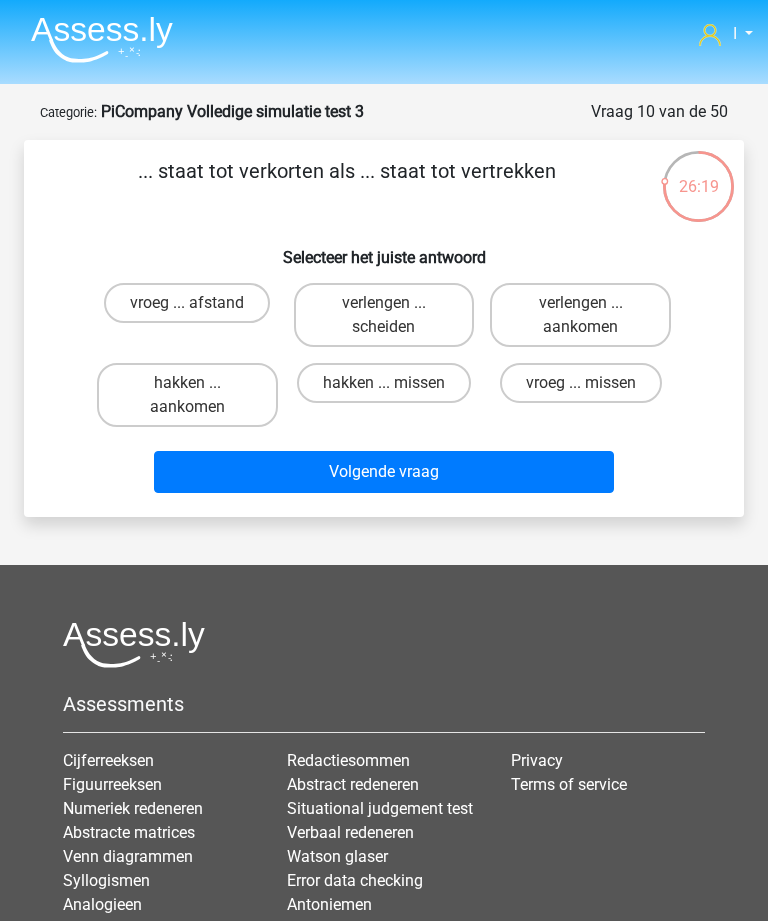 click on "verlengen ... aankomen" at bounding box center (587, 309) 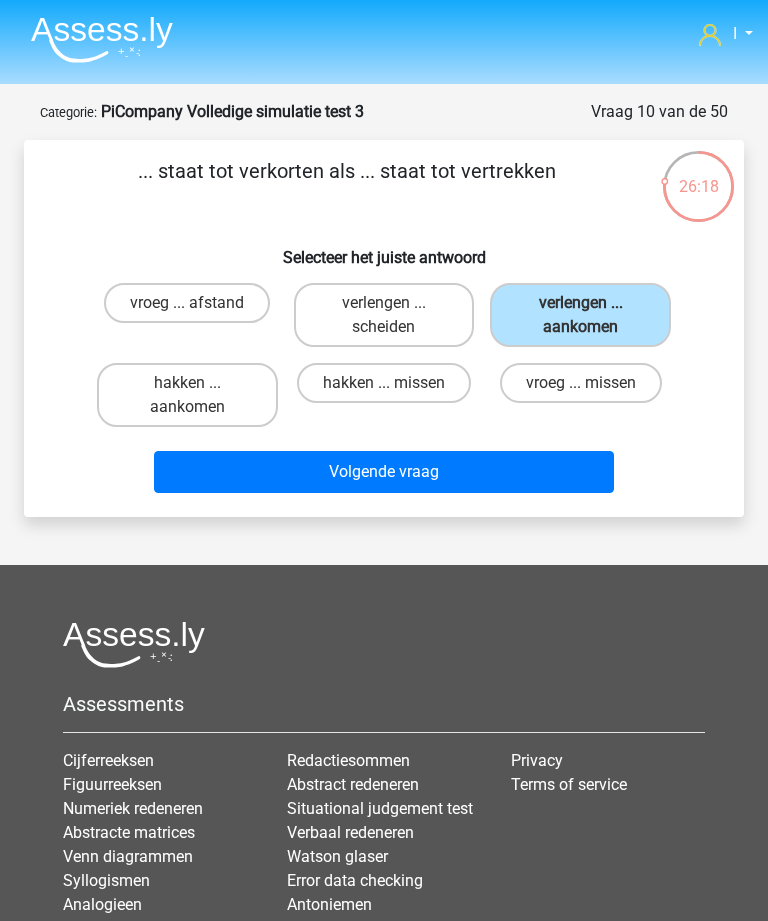 click on "Volgende vraag" at bounding box center (383, 472) 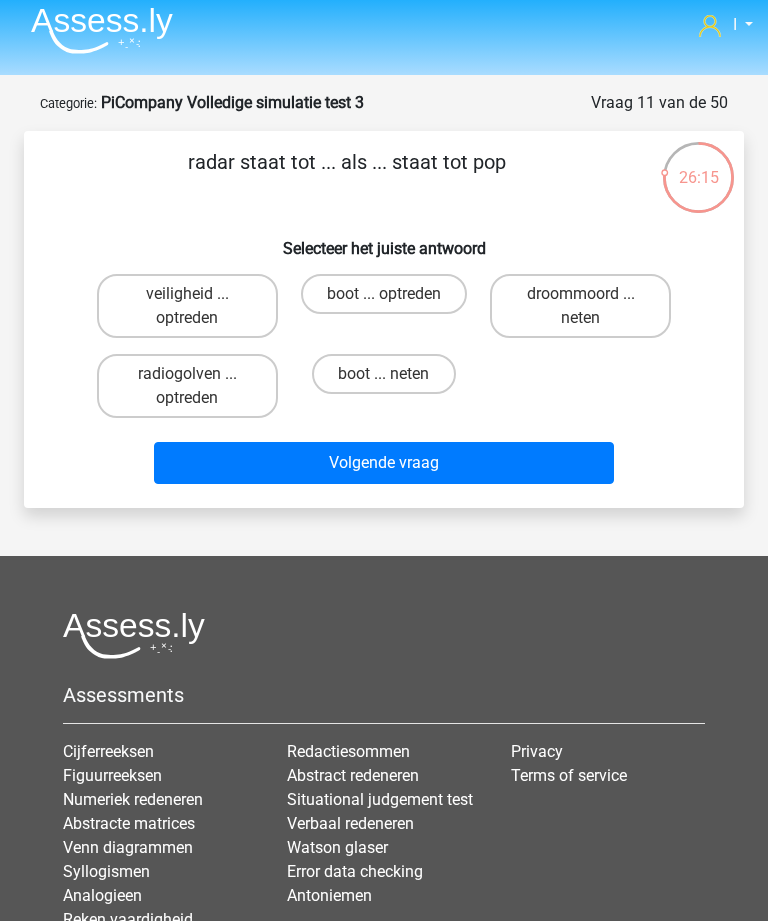 scroll, scrollTop: 4, scrollLeft: 0, axis: vertical 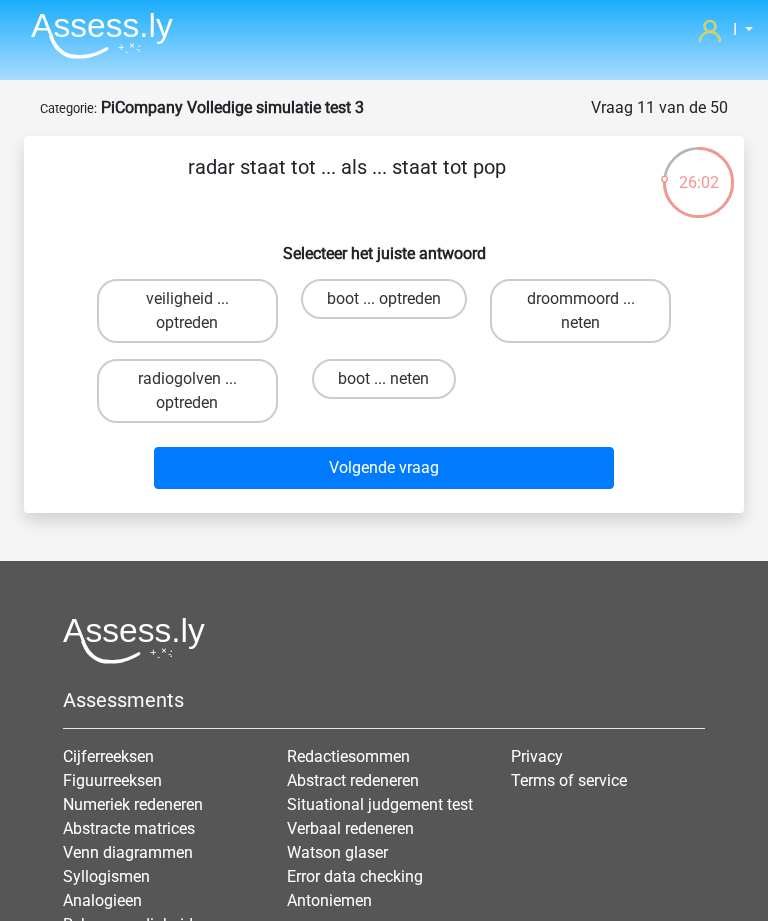 click on "droommoord ... neten" at bounding box center (580, 311) 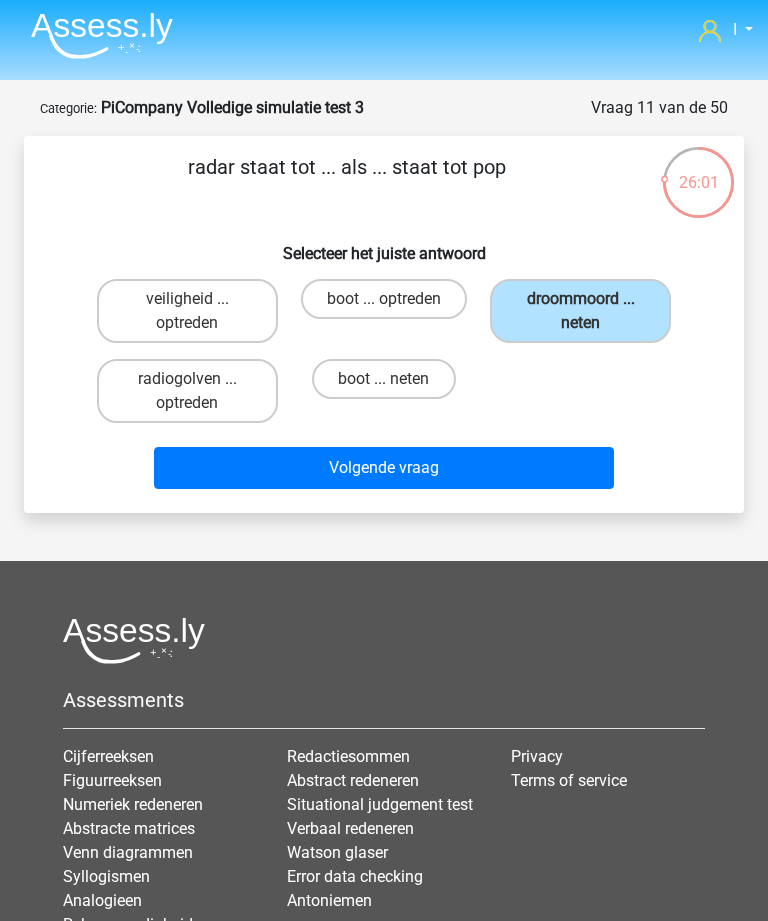 click on "Volgende vraag" at bounding box center (383, 468) 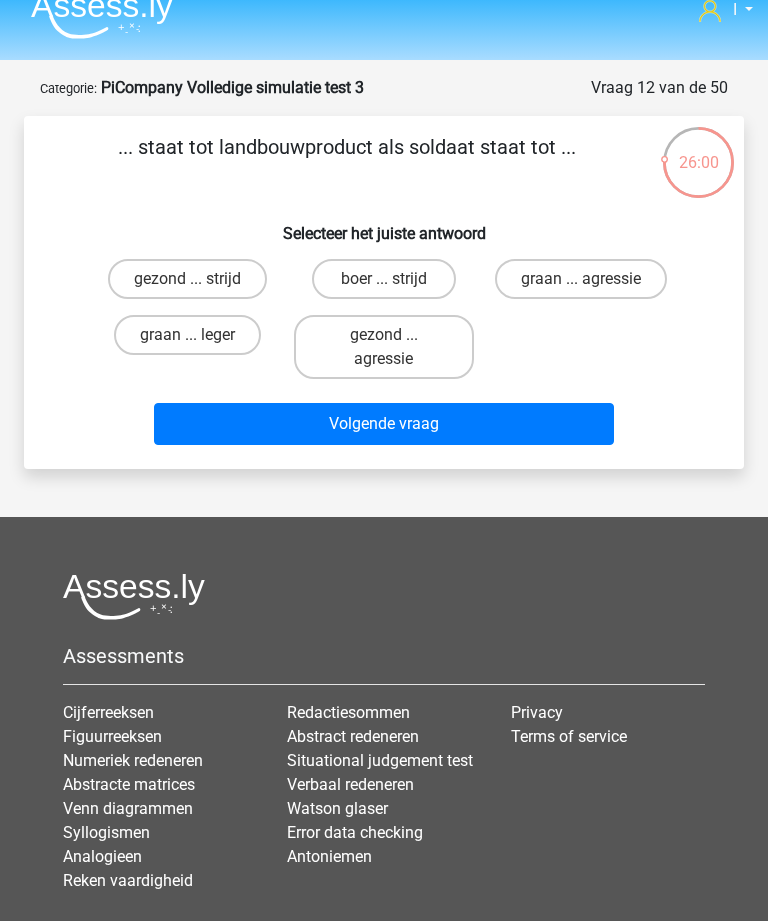 scroll, scrollTop: 9, scrollLeft: 0, axis: vertical 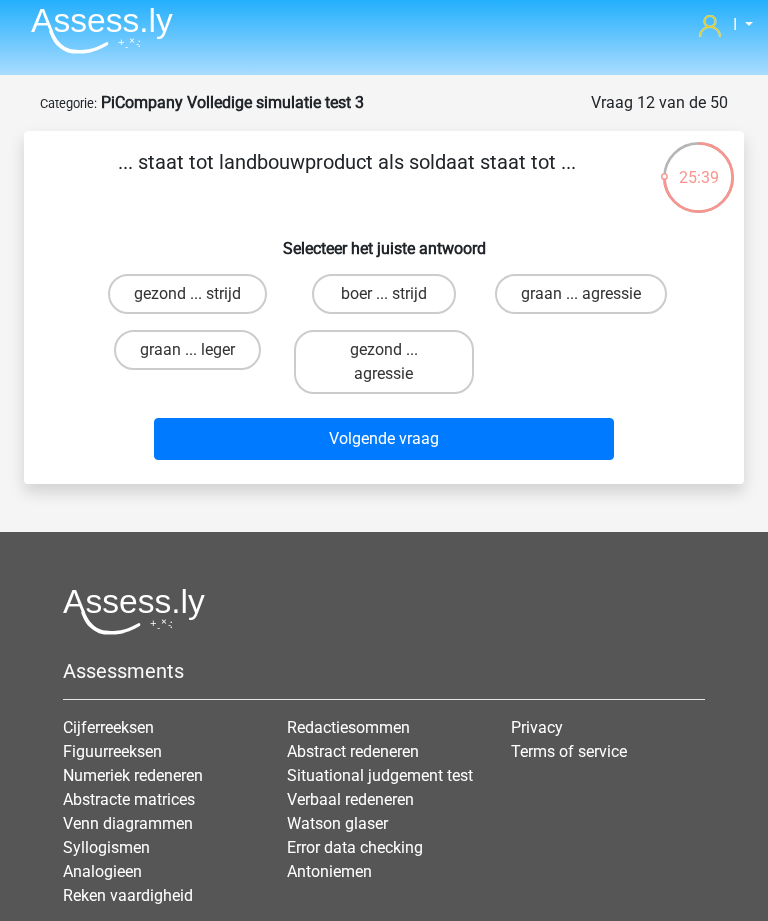 click on "boer ... strijd" at bounding box center [384, 294] 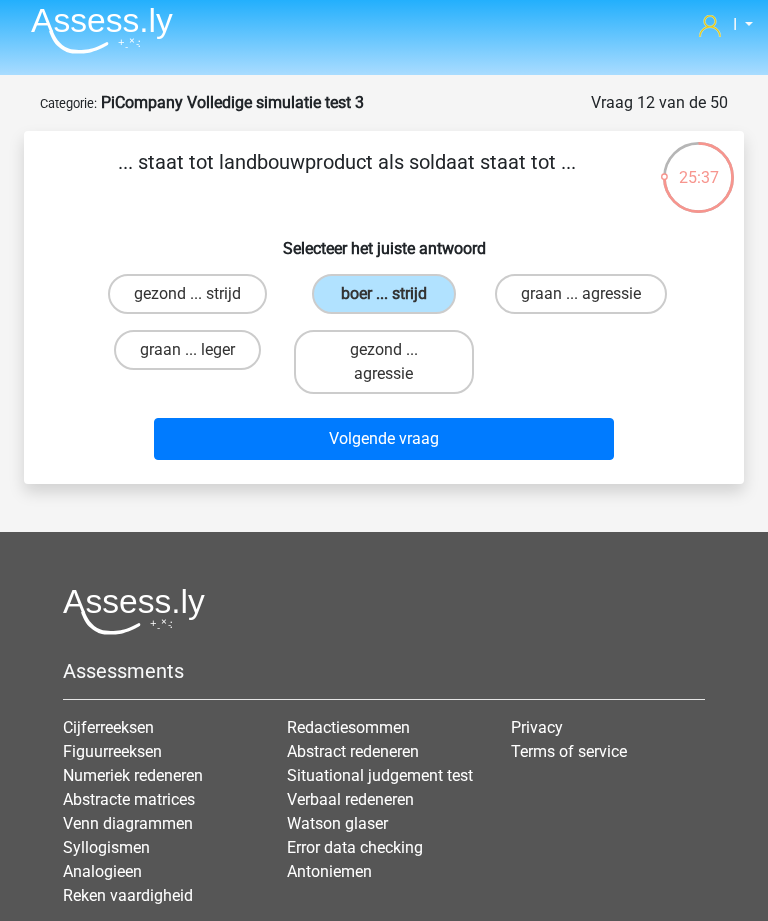 click on "Volgende vraag" at bounding box center (383, 439) 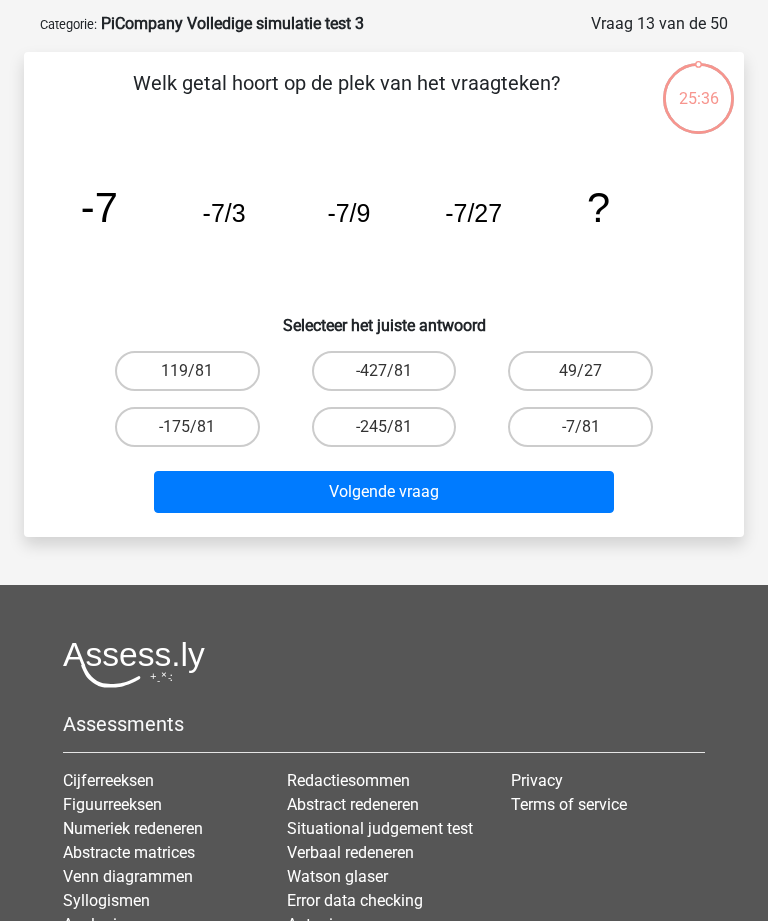scroll, scrollTop: 100, scrollLeft: 0, axis: vertical 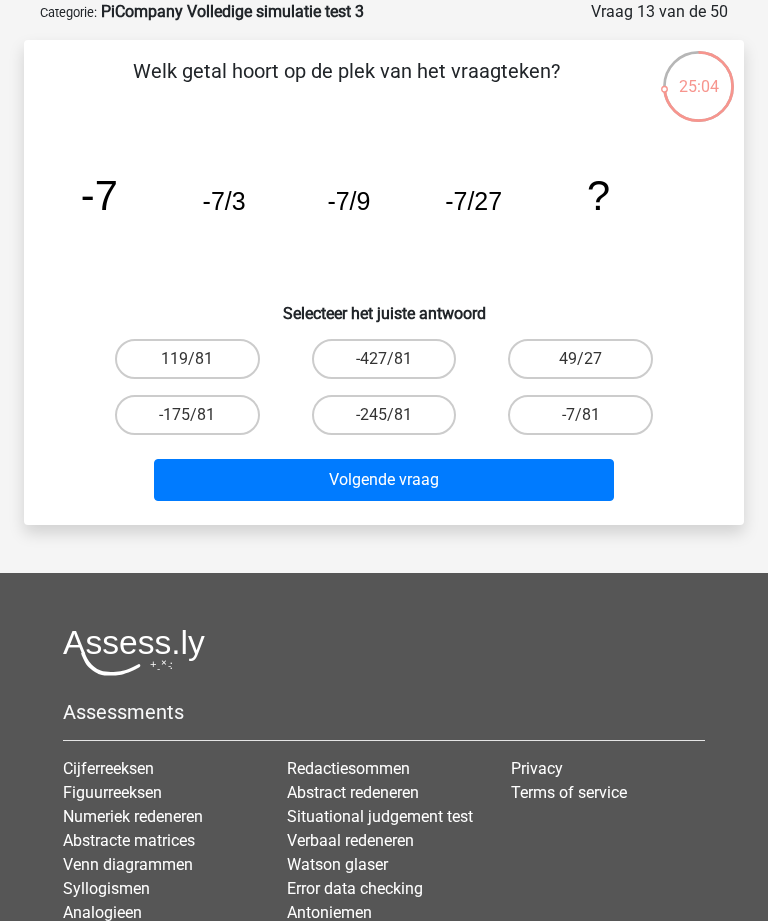 click on "-7/81" at bounding box center [580, 415] 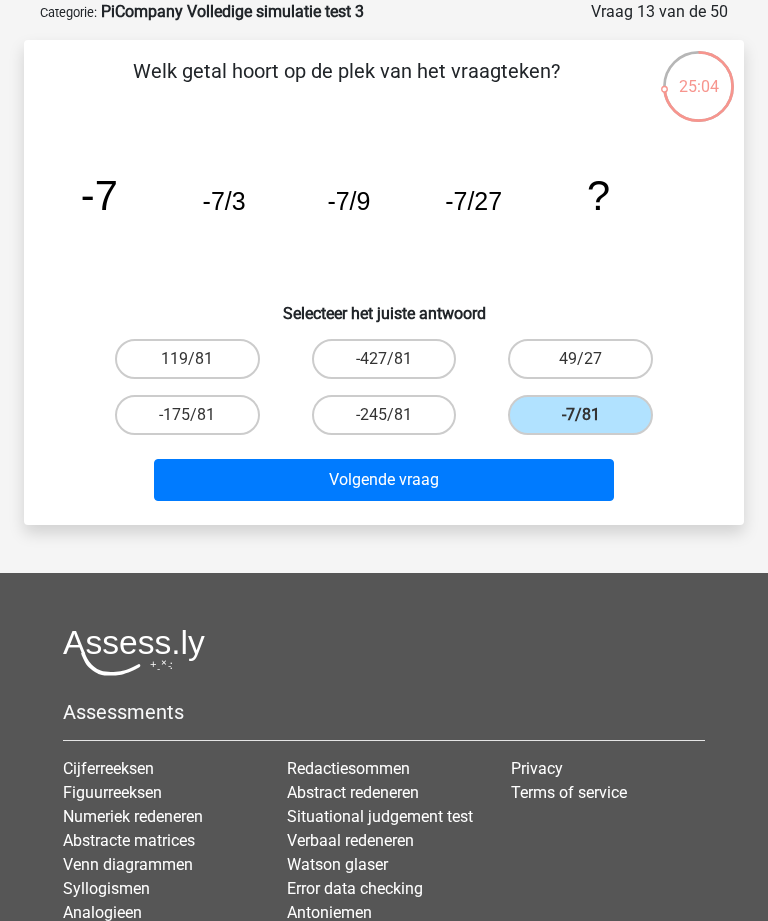 click on "Volgende vraag" at bounding box center [383, 480] 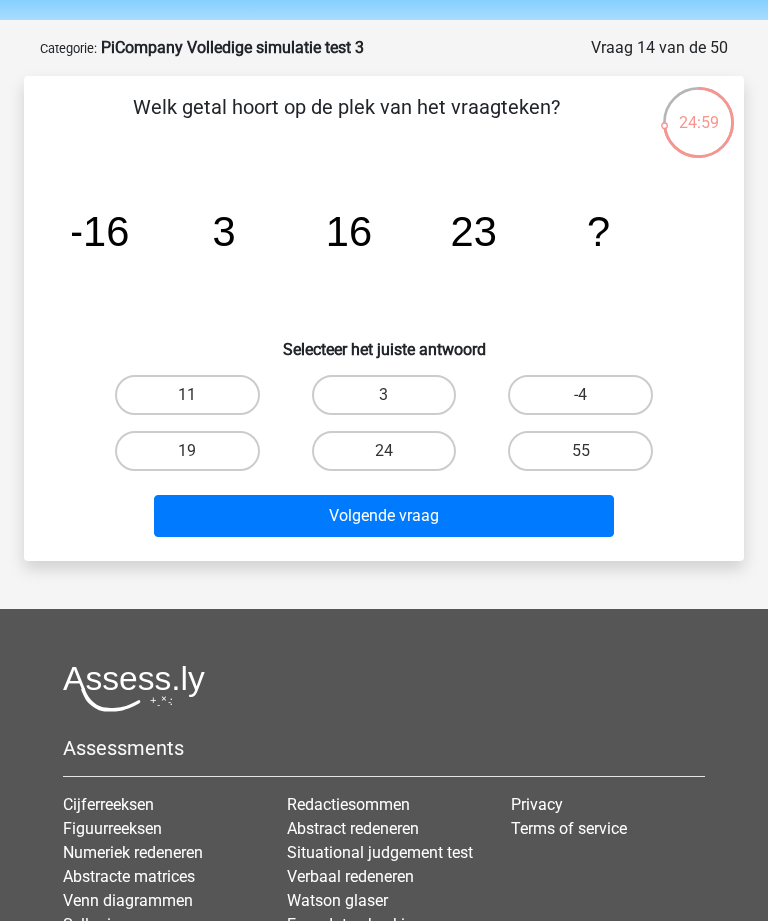 scroll, scrollTop: 65, scrollLeft: 0, axis: vertical 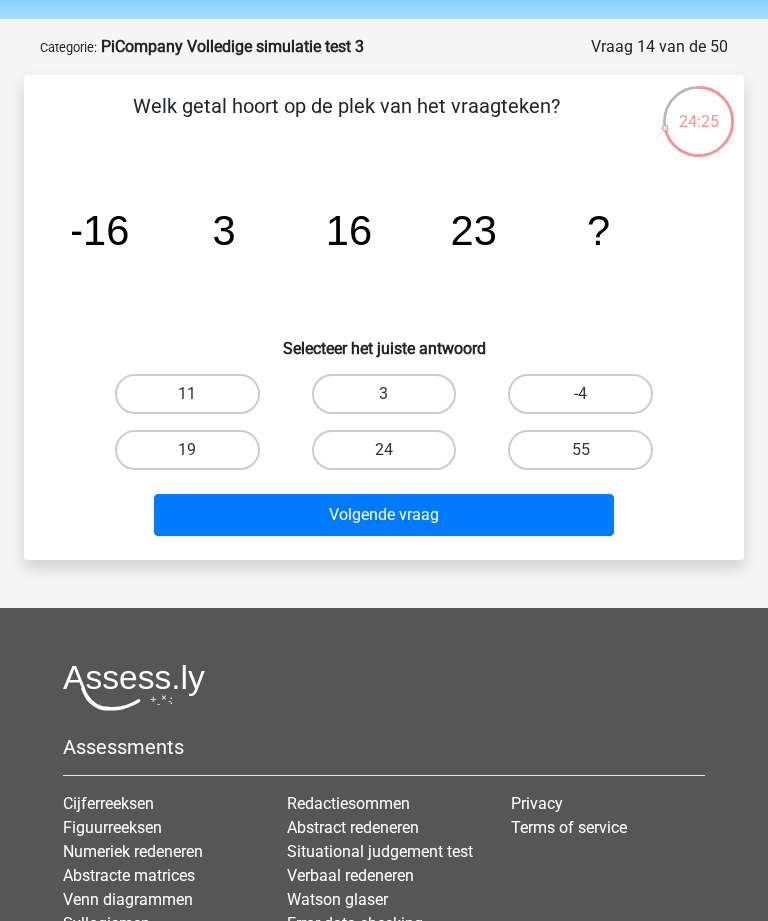 click on "24" at bounding box center [384, 450] 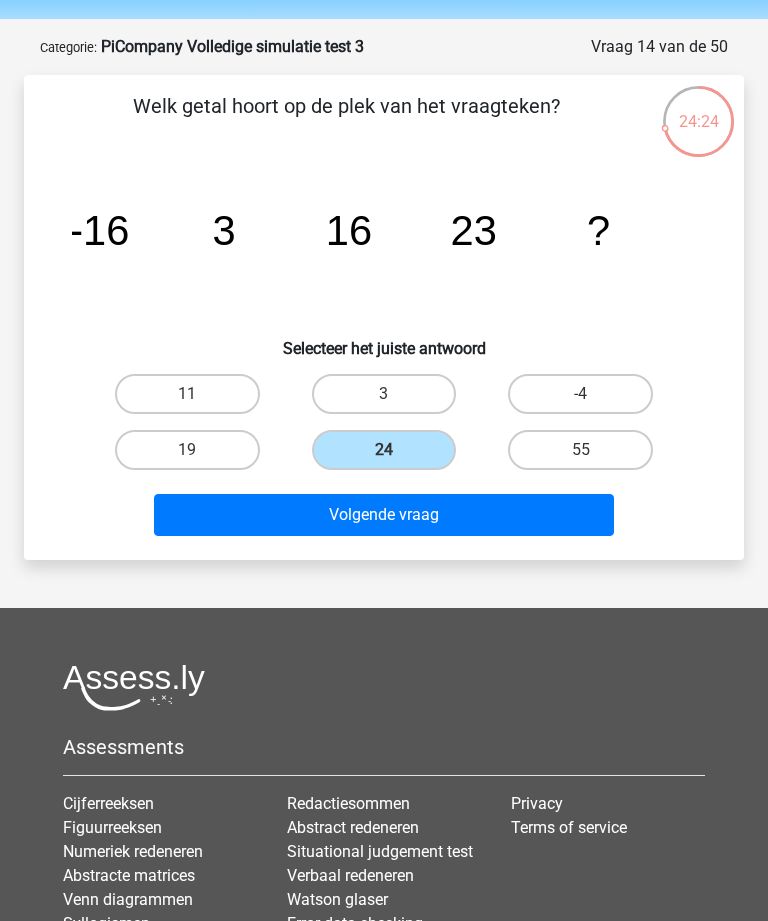 click on "Volgende vraag" at bounding box center (383, 515) 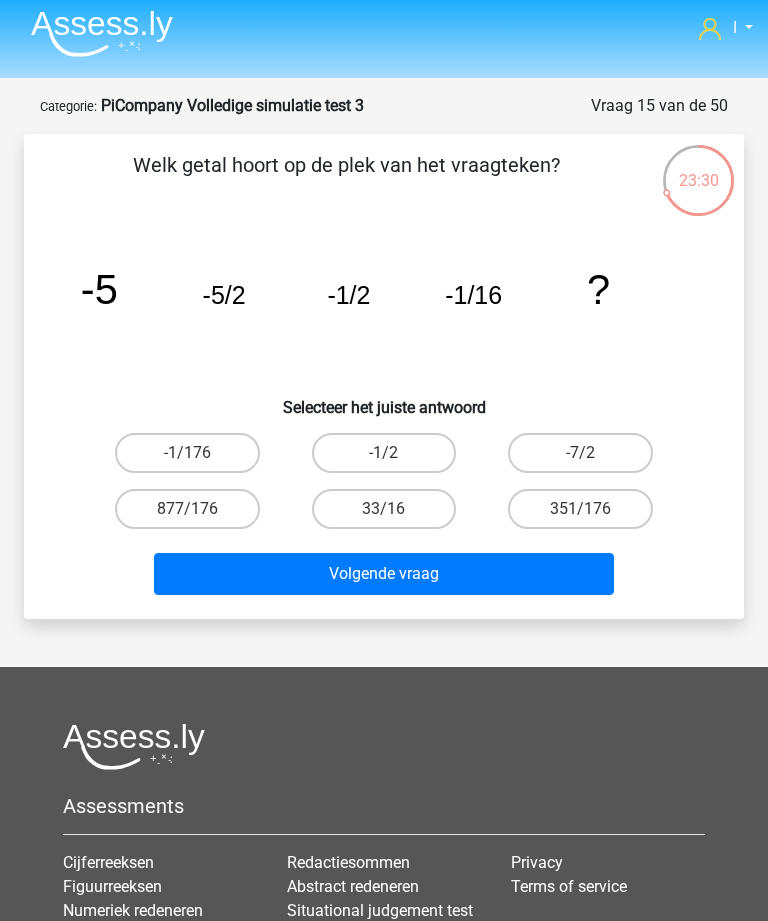 scroll, scrollTop: 6, scrollLeft: 0, axis: vertical 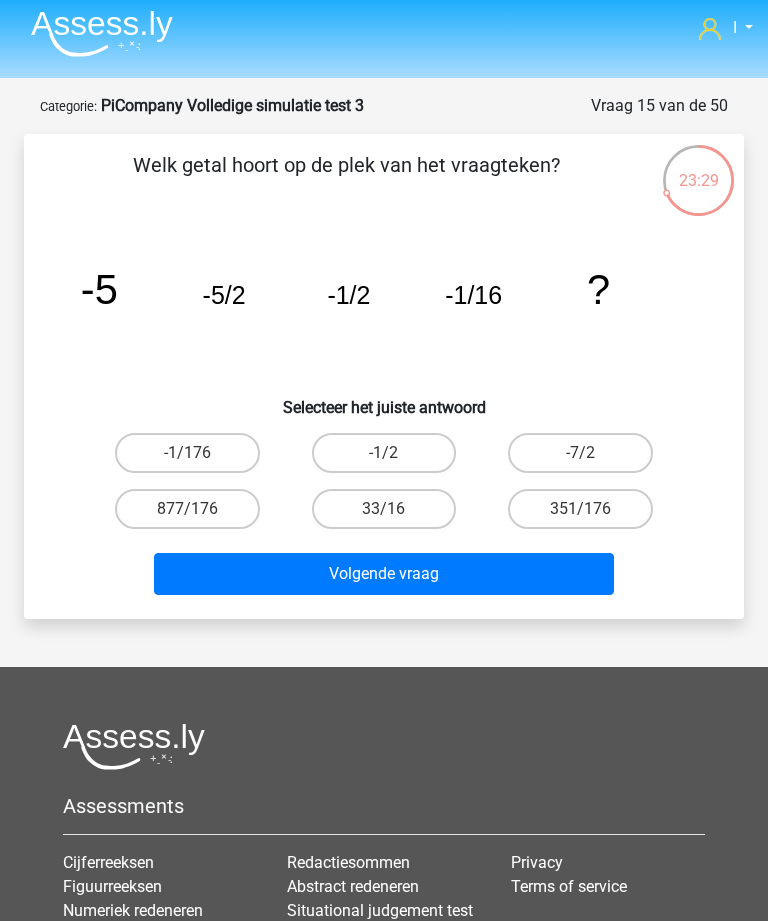click on "-1/176" at bounding box center (187, 453) 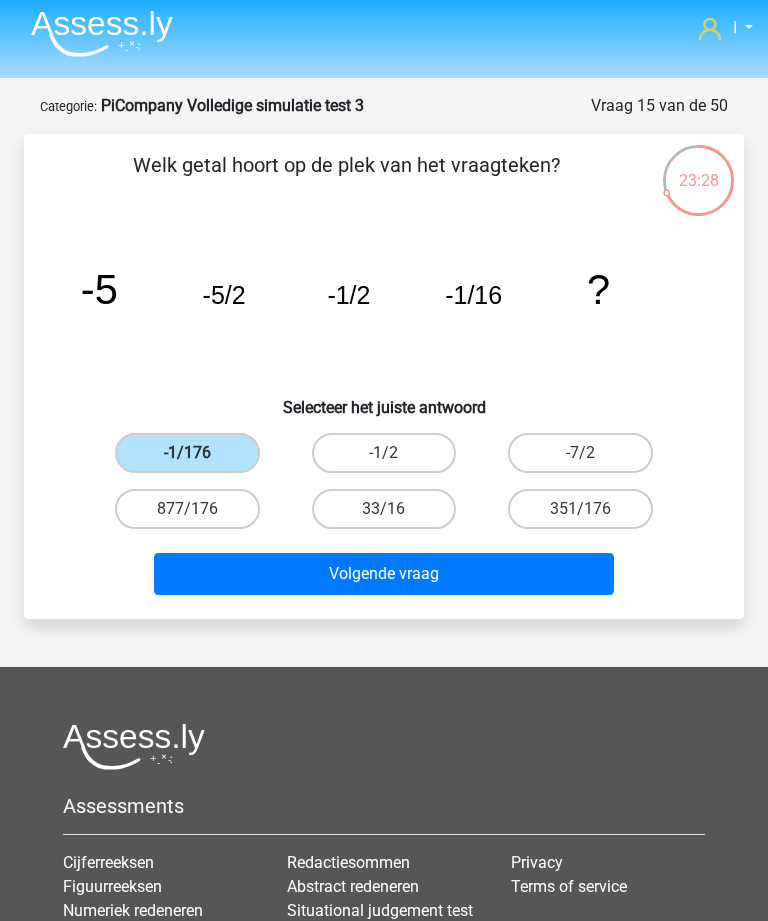click on "Volgende vraag" at bounding box center (383, 574) 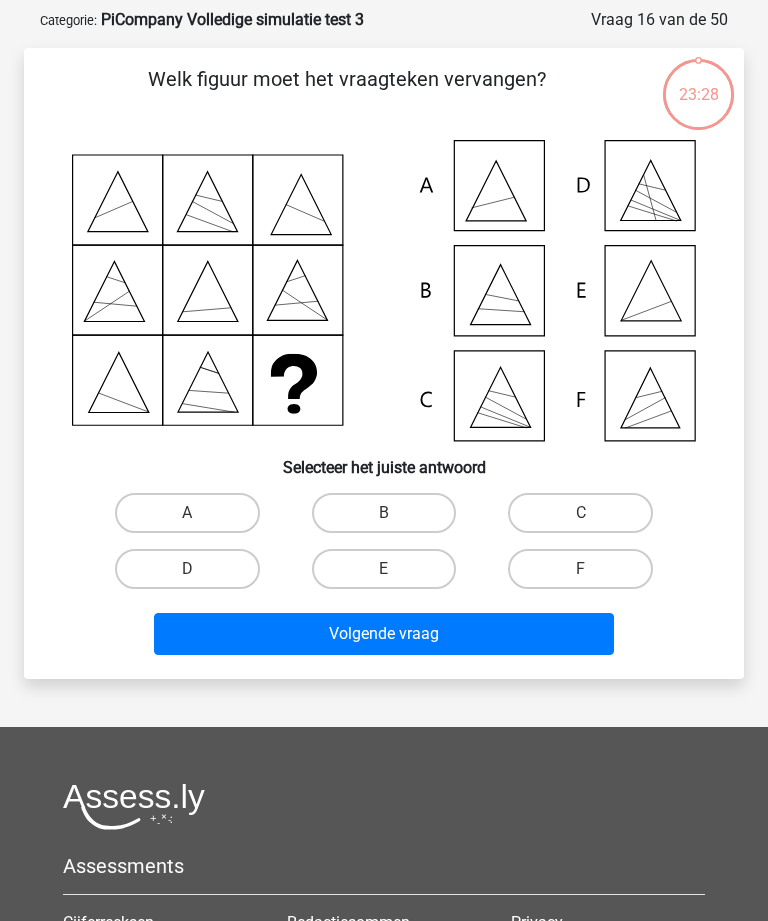 scroll, scrollTop: 100, scrollLeft: 0, axis: vertical 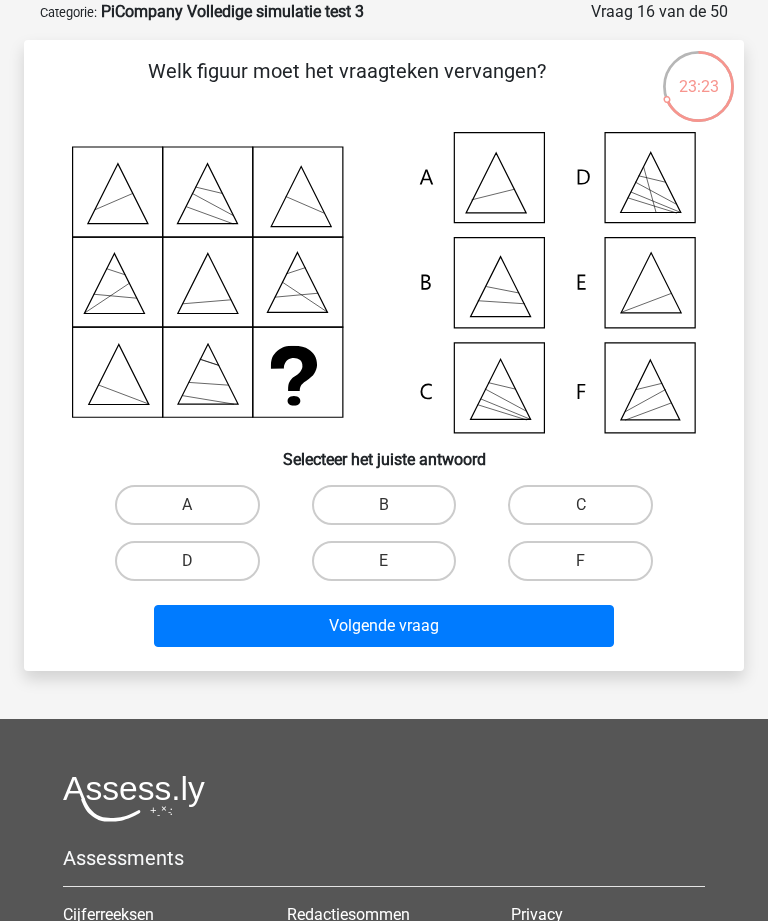 click on "E" at bounding box center [384, 561] 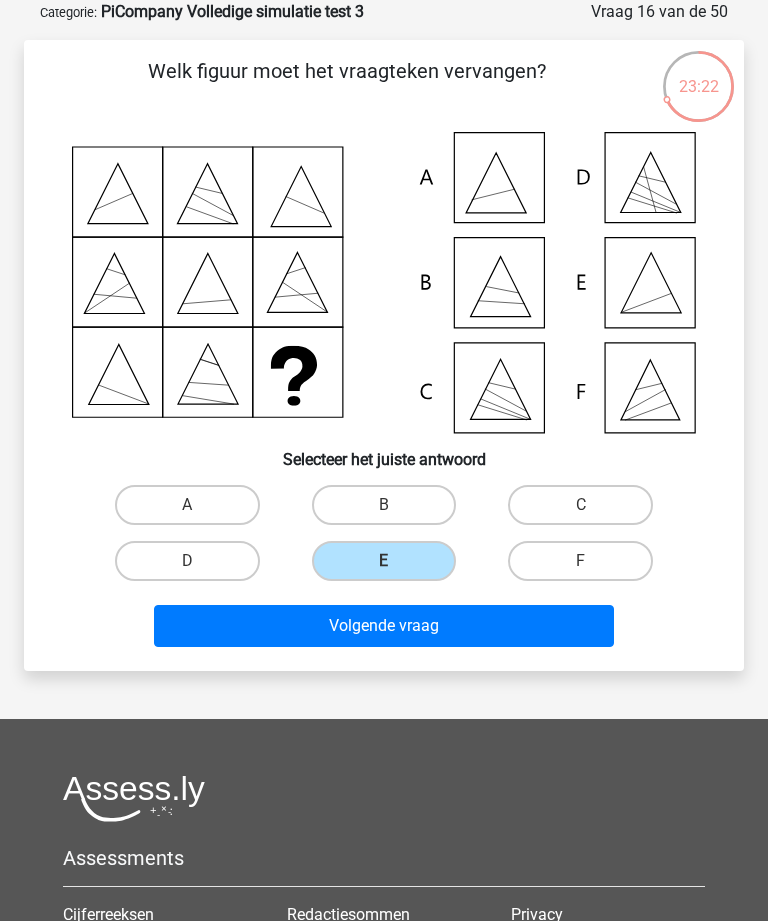 click on "Volgende vraag" at bounding box center (383, 626) 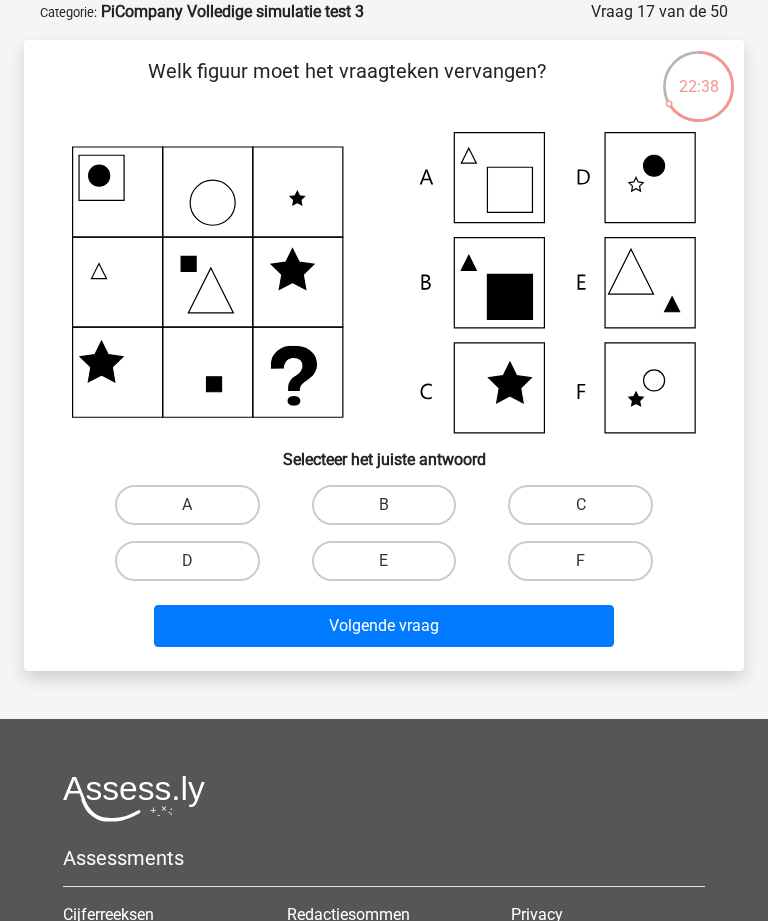 click on "A" at bounding box center (187, 505) 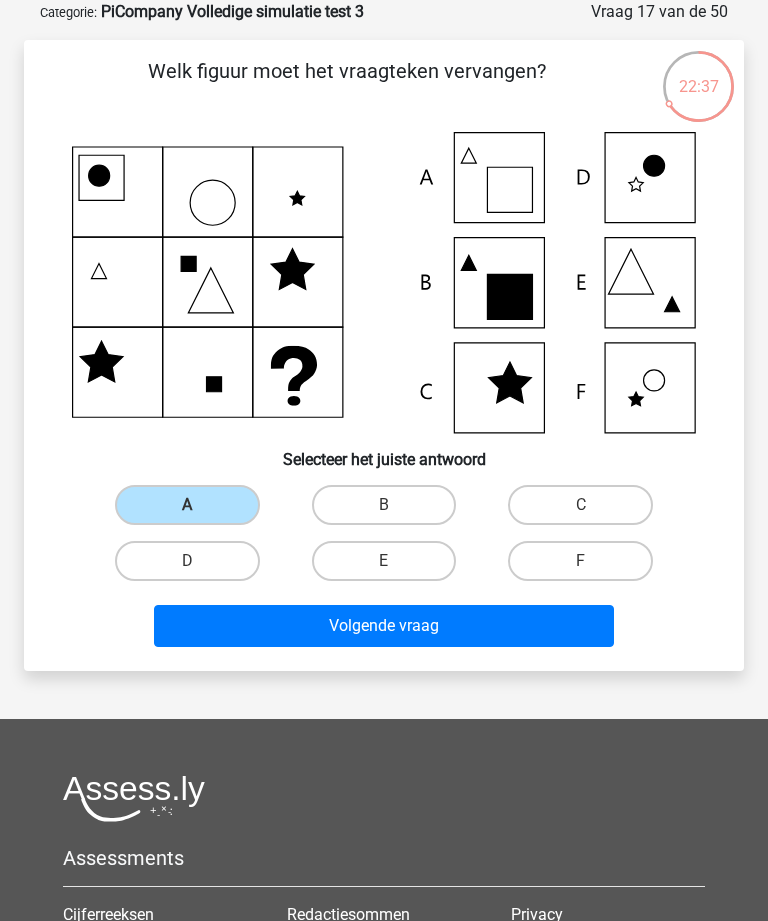 click on "Volgende vraag" at bounding box center (383, 626) 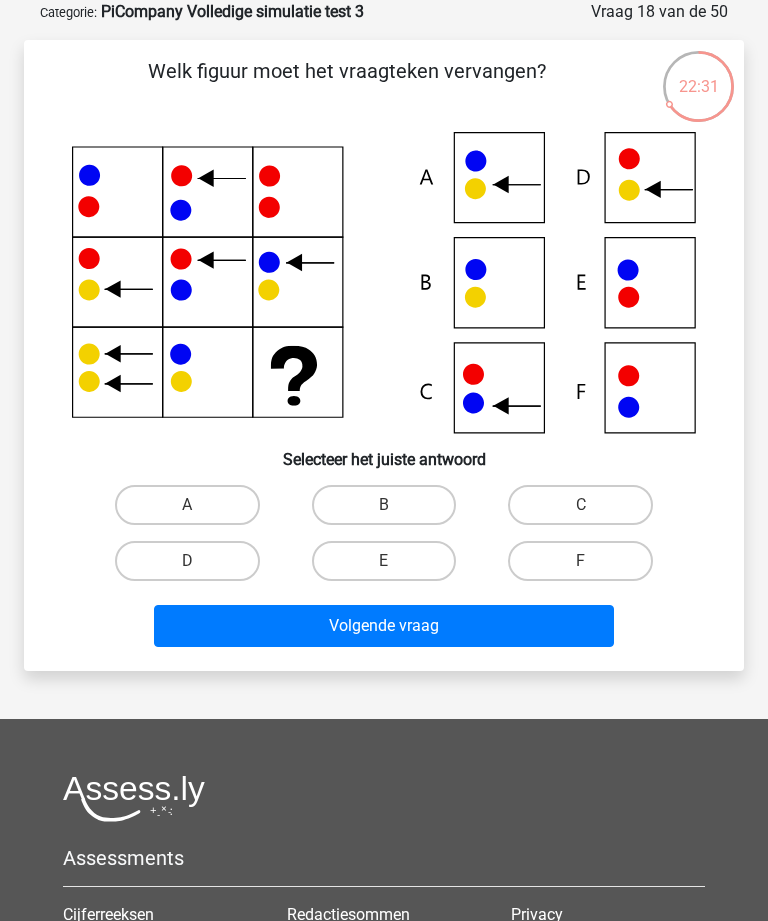 click on "C" at bounding box center [580, 505] 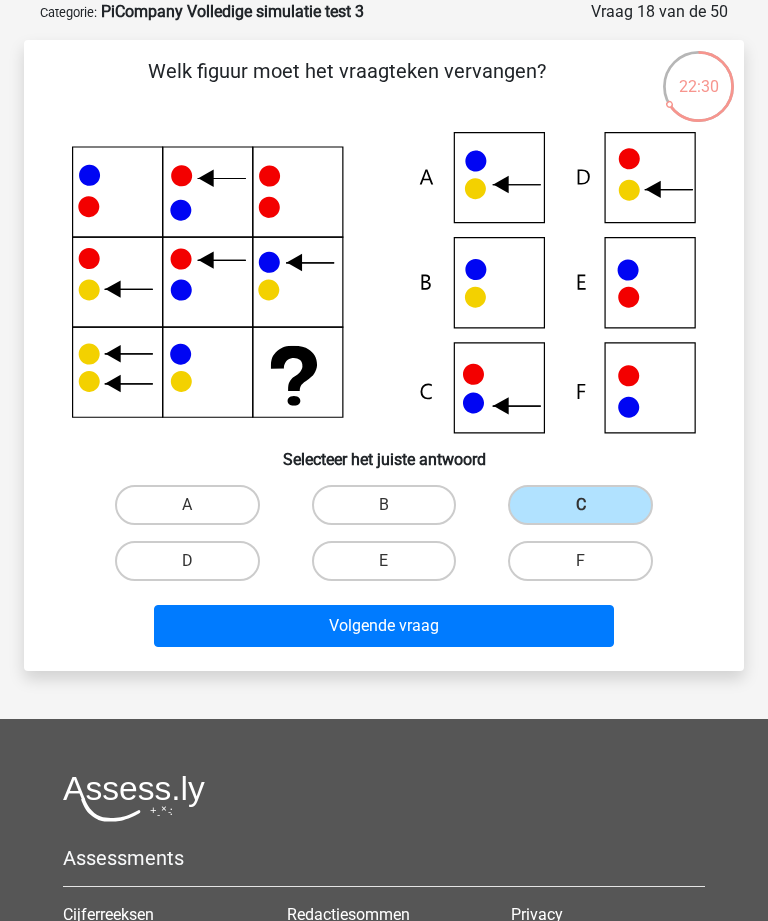 click on "Volgende vraag" at bounding box center (383, 626) 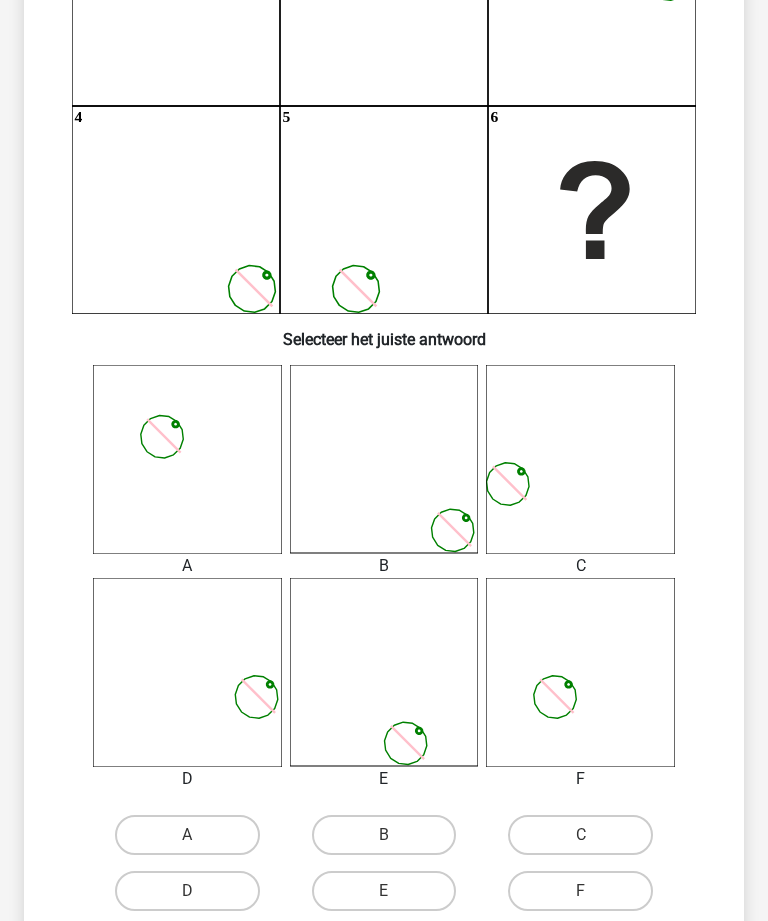 scroll, scrollTop: 335, scrollLeft: 0, axis: vertical 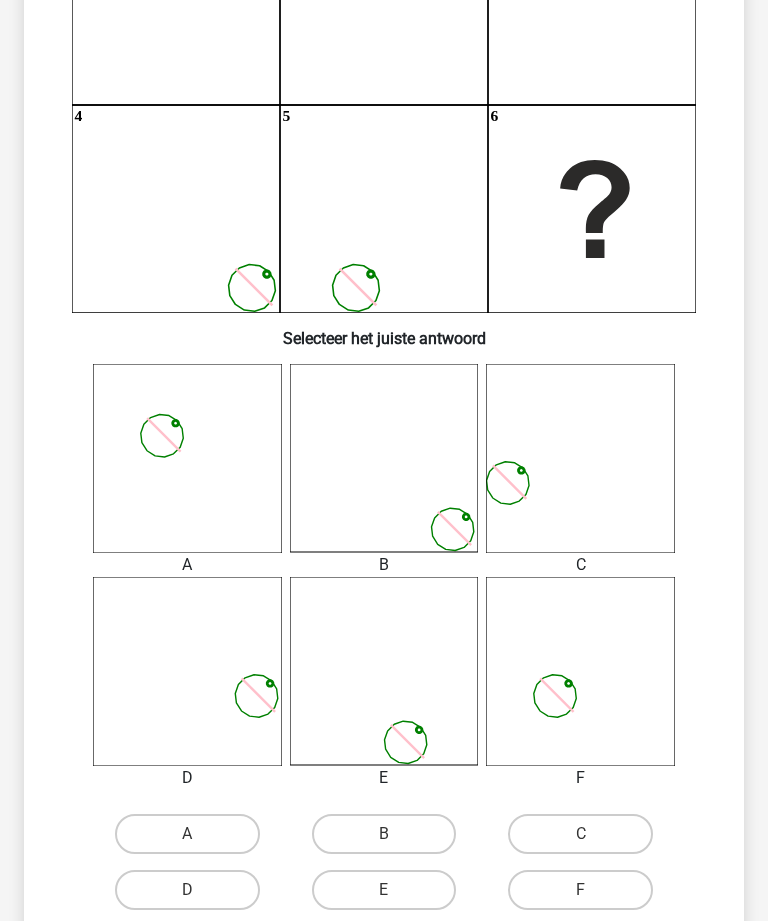 click on "C" at bounding box center (580, 834) 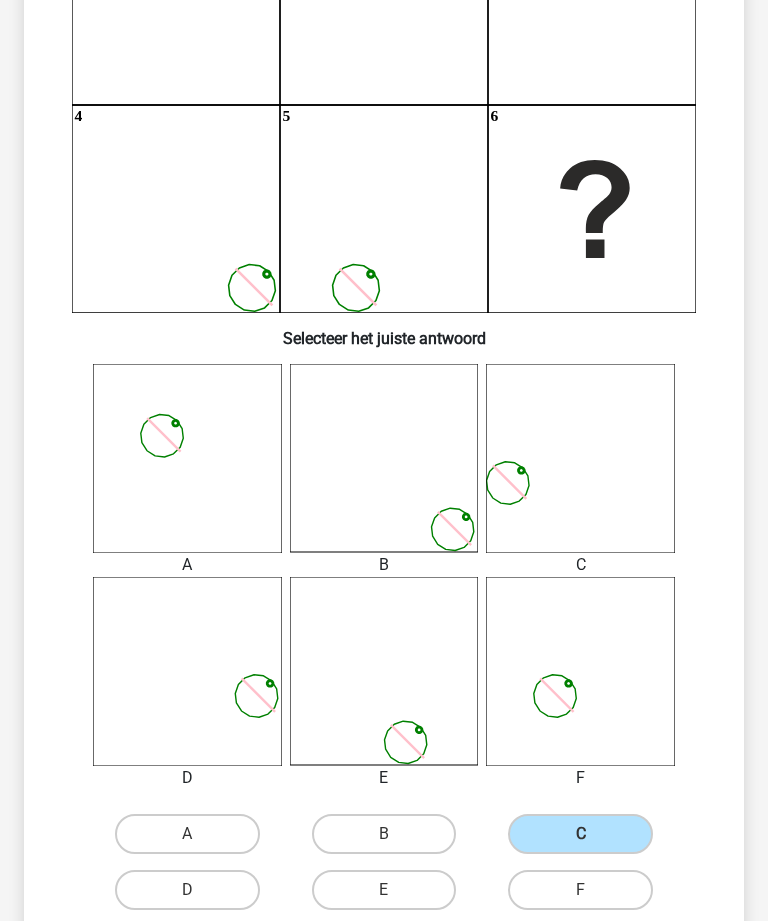 click on "Volgende vraag" at bounding box center (383, 955) 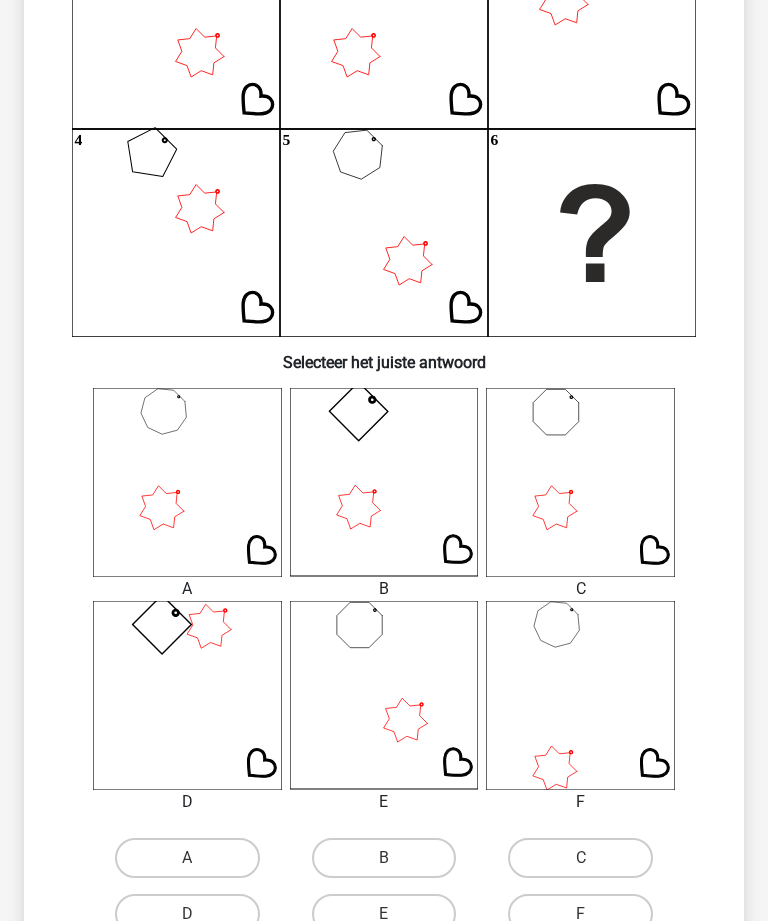 scroll, scrollTop: 312, scrollLeft: 0, axis: vertical 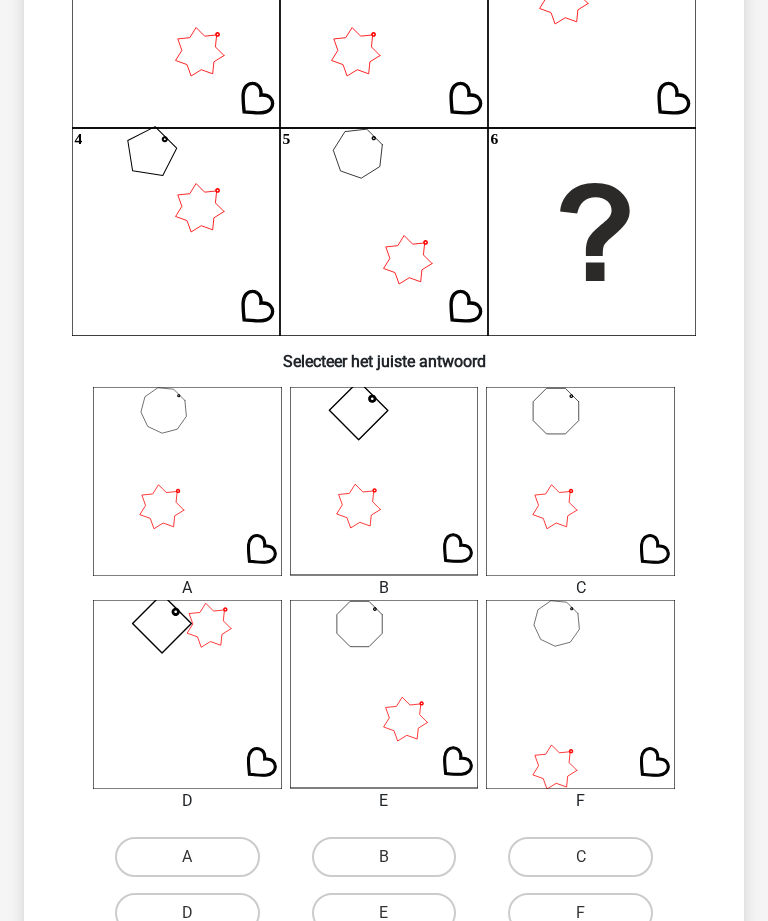 click on "E" at bounding box center [384, 913] 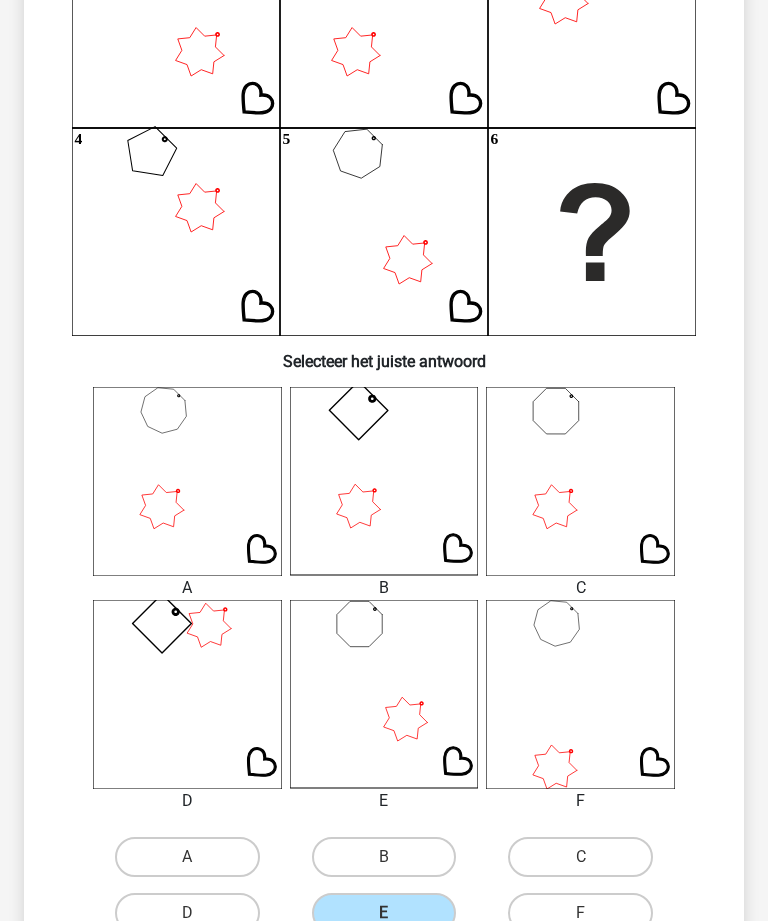 click on "Volgende vraag" at bounding box center (383, 978) 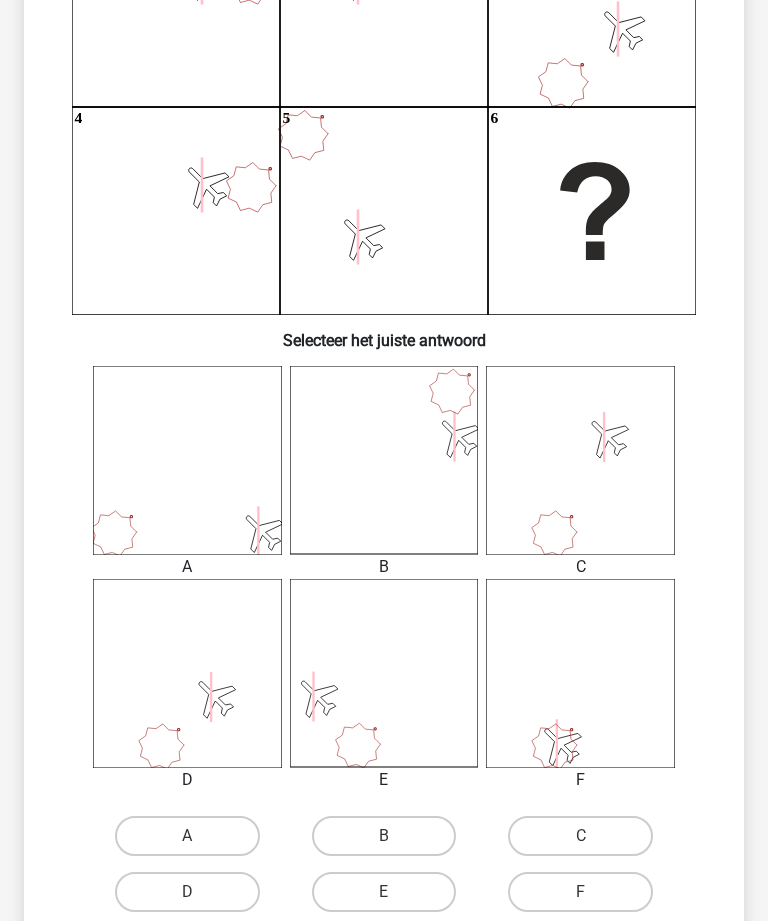scroll, scrollTop: 335, scrollLeft: 0, axis: vertical 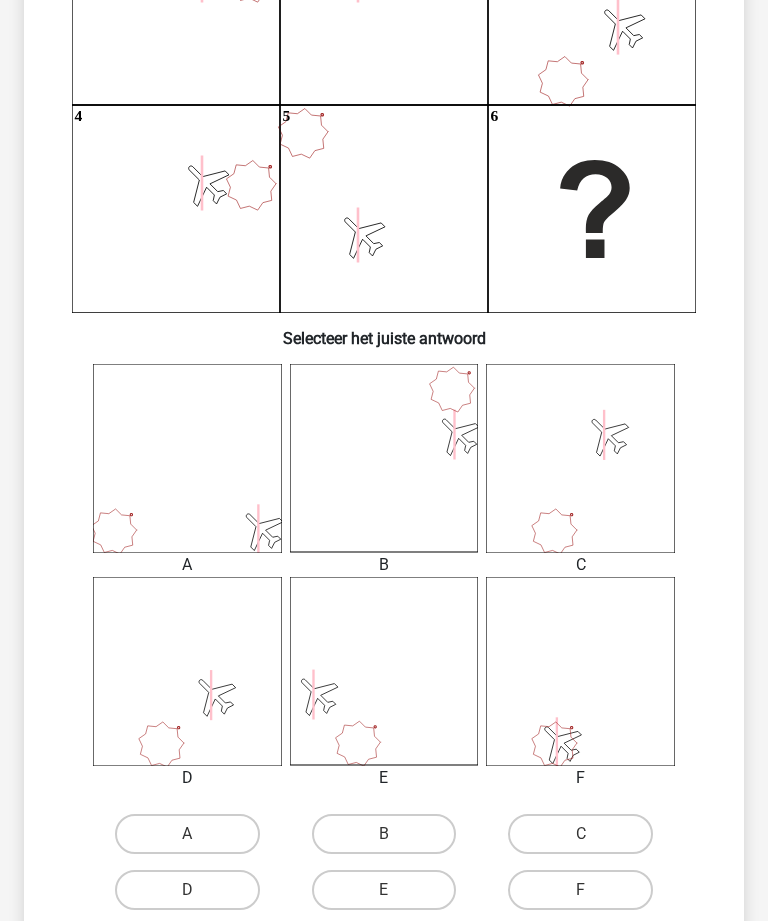 click on "D" at bounding box center (187, 890) 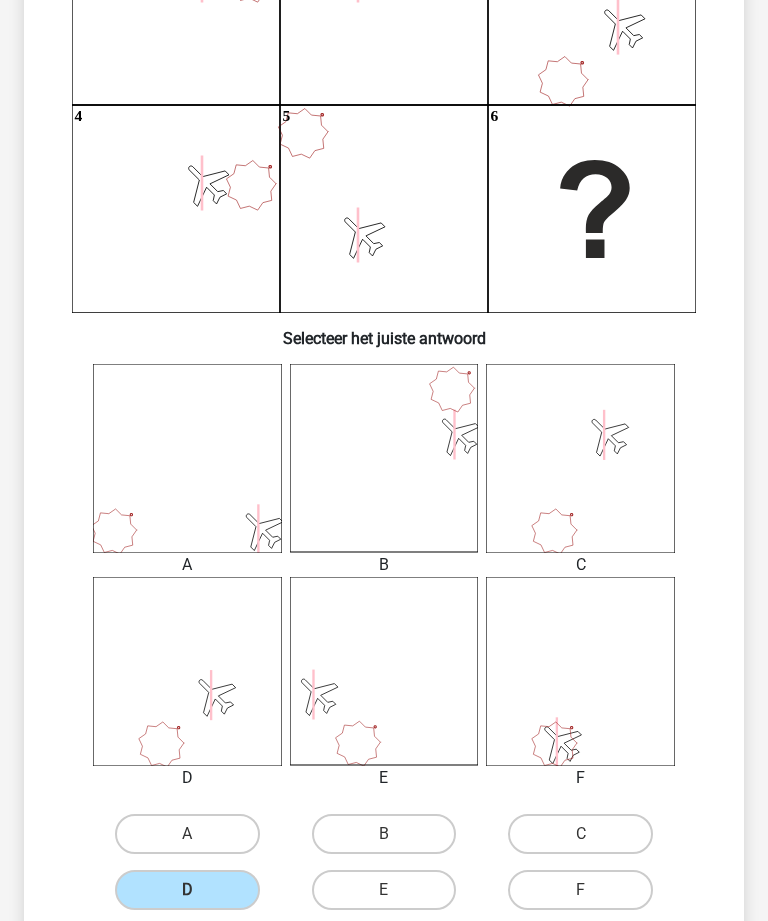click on "Volgende vraag" at bounding box center (383, 955) 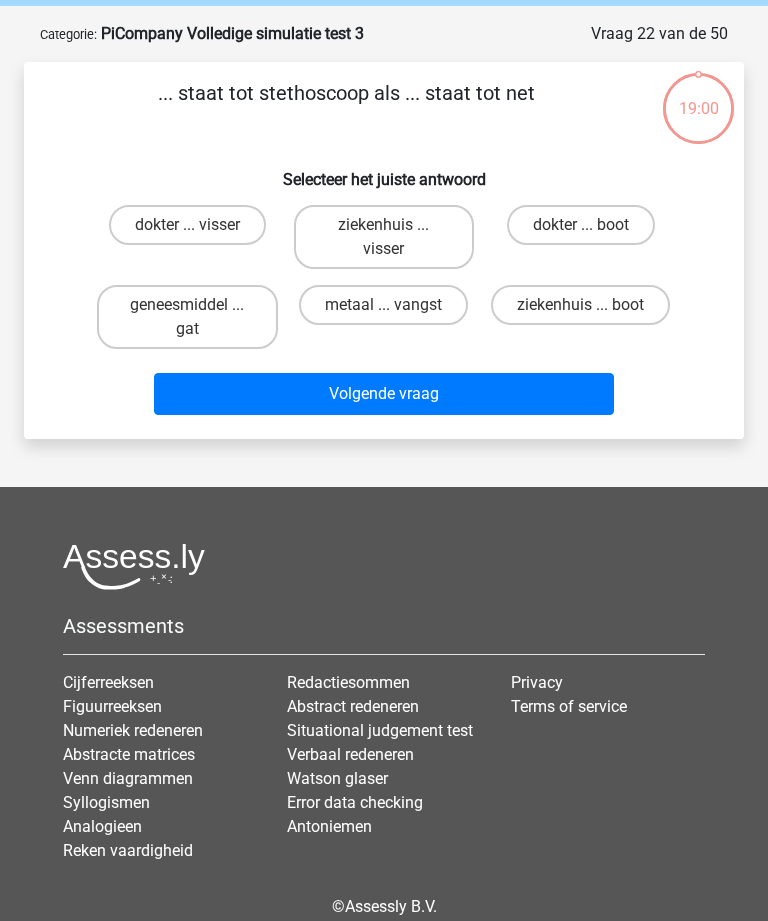 scroll, scrollTop: 0, scrollLeft: 0, axis: both 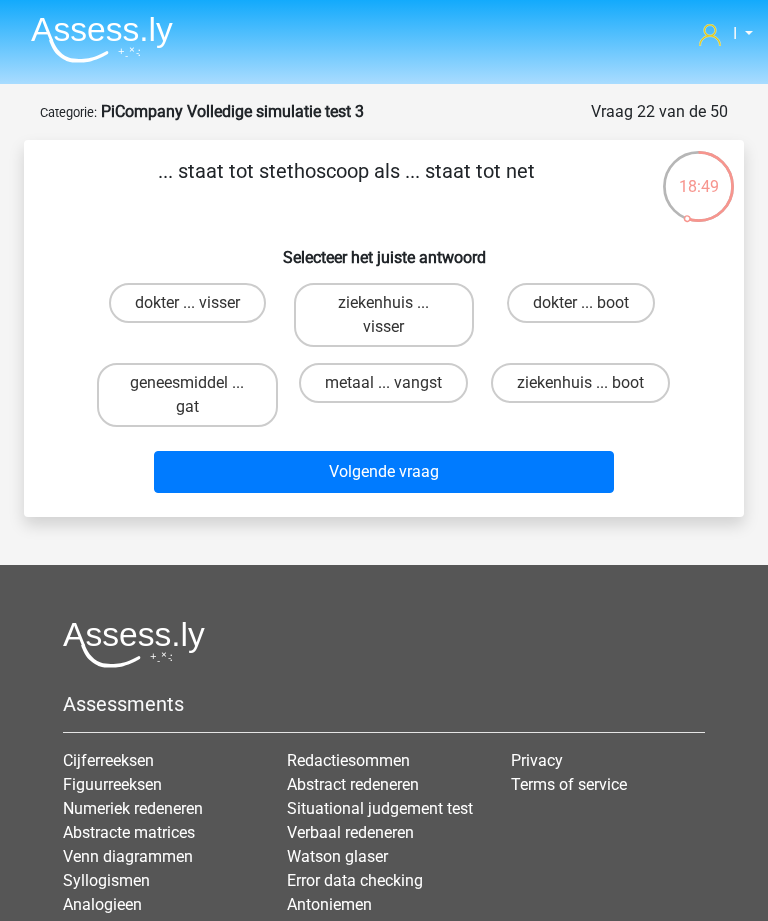 click on "dokter ... visser" at bounding box center (187, 303) 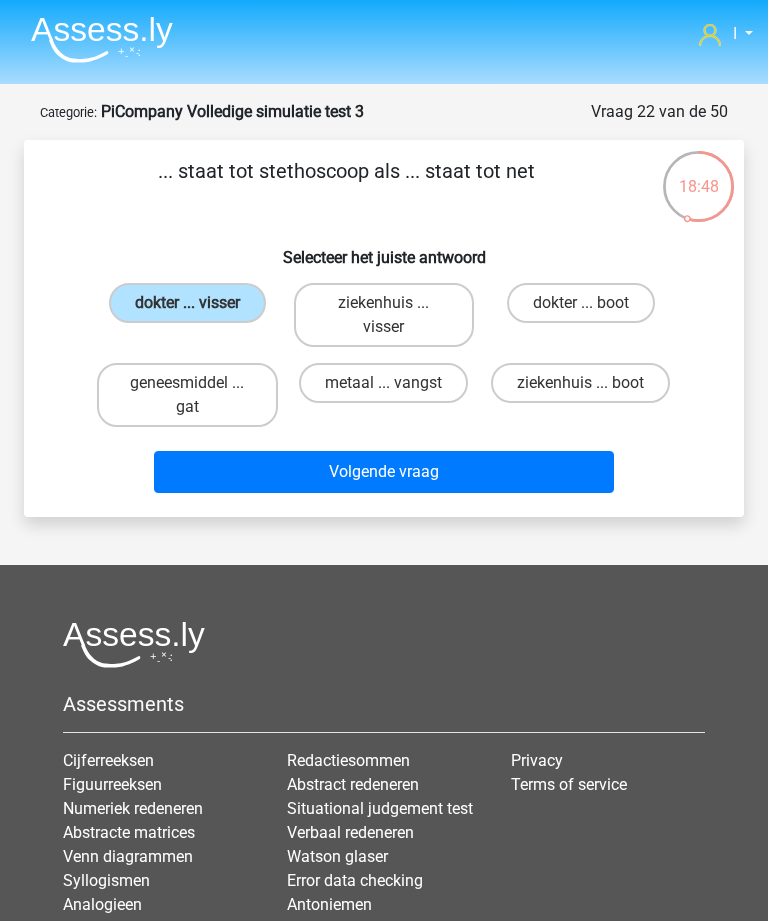 click on "Volgende vraag" at bounding box center [383, 472] 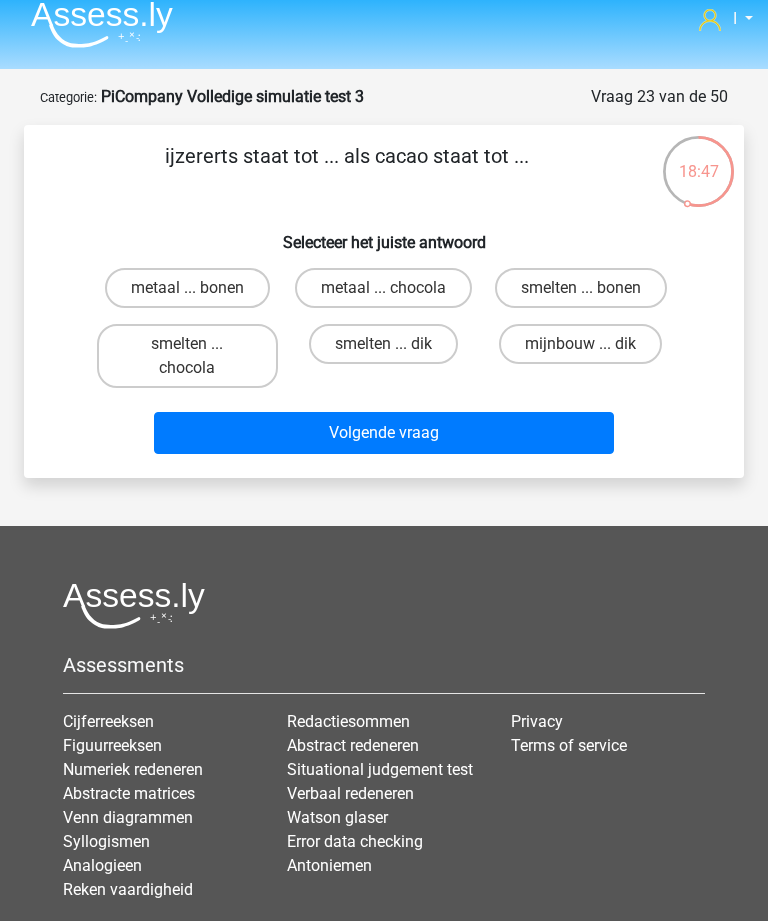 scroll, scrollTop: 0, scrollLeft: 0, axis: both 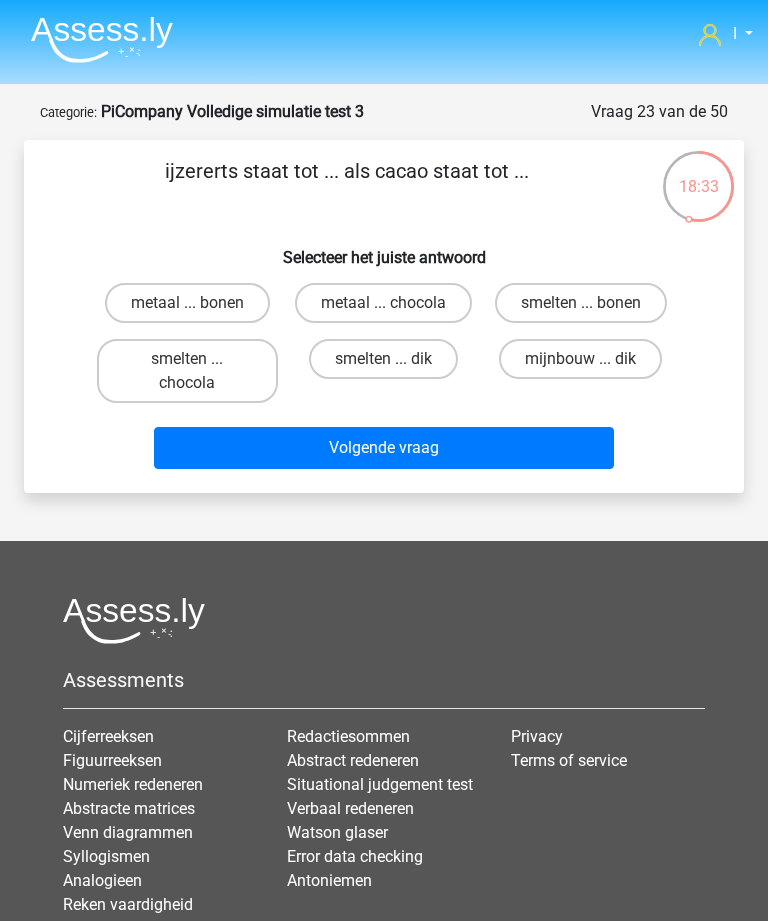 click on "metaal ... chocola" at bounding box center (383, 303) 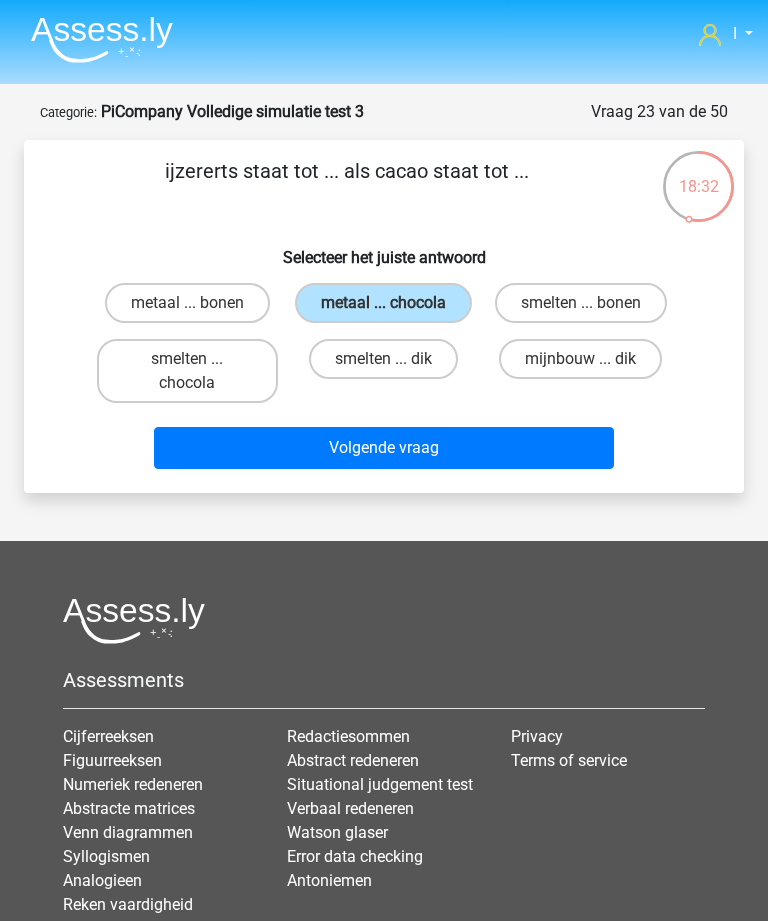 scroll, scrollTop: 1, scrollLeft: 0, axis: vertical 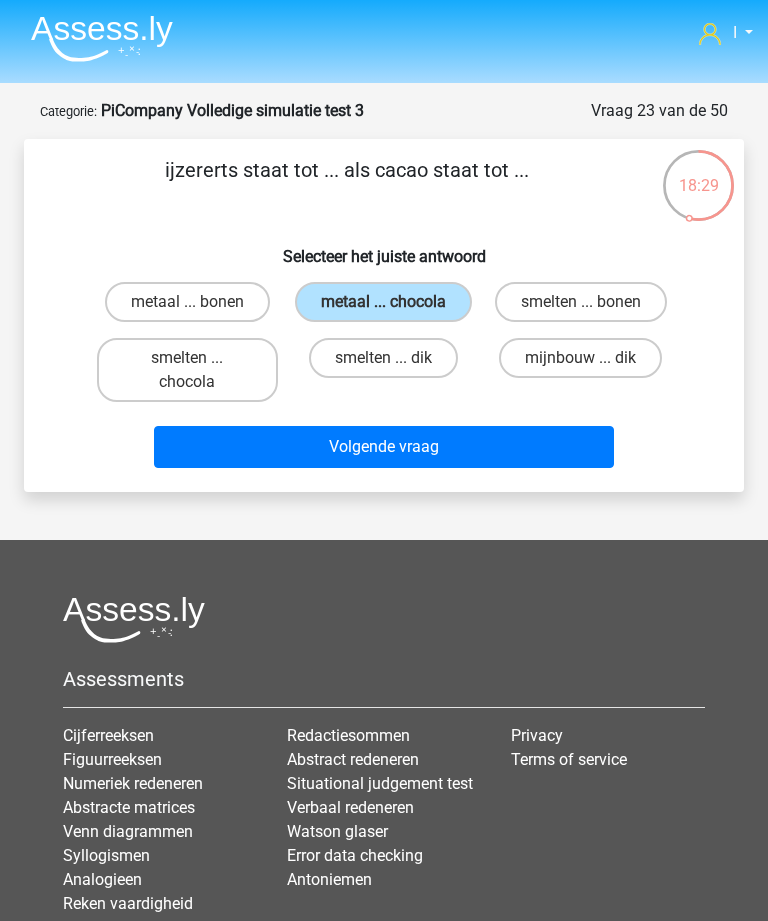 click on "Volgende vraag" at bounding box center [383, 447] 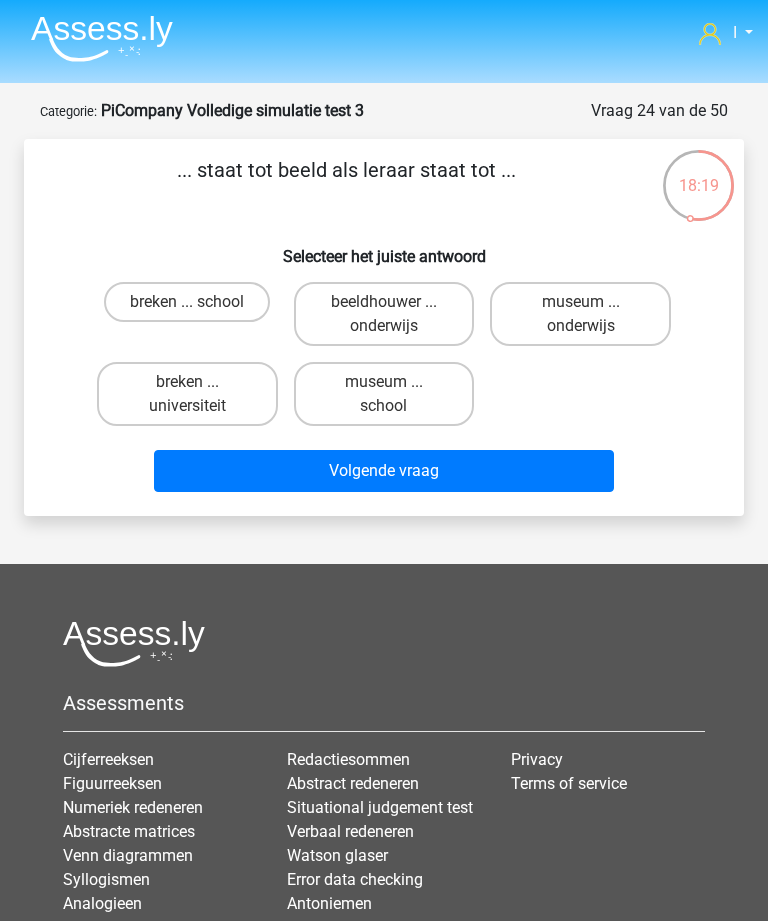 scroll, scrollTop: 0, scrollLeft: 0, axis: both 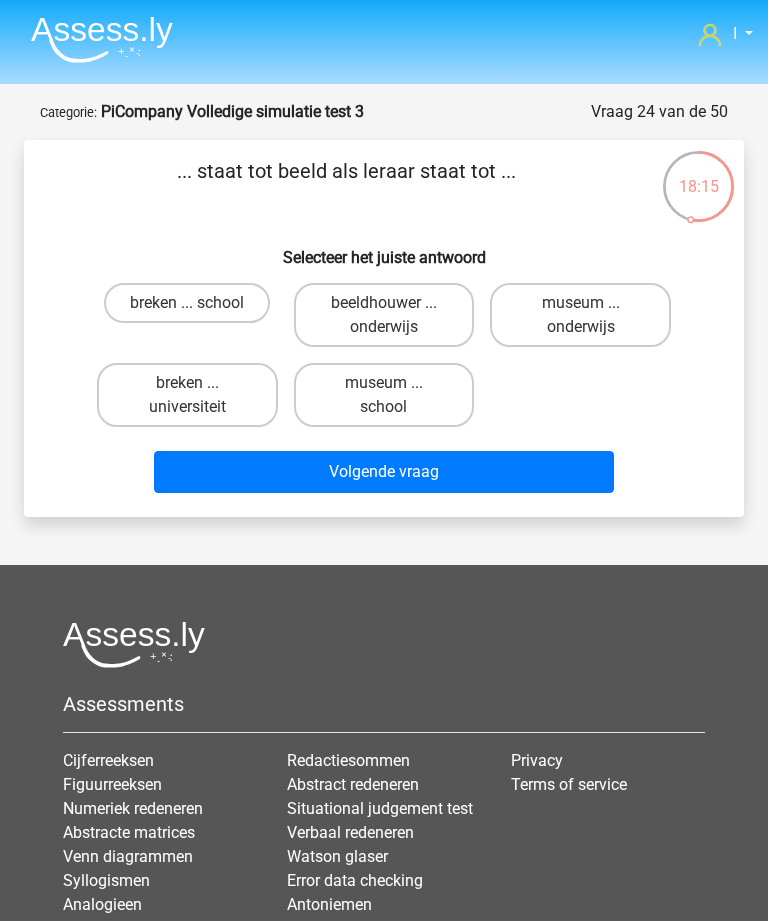 click on "beeldhouwer ... onderwijs" at bounding box center [384, 315] 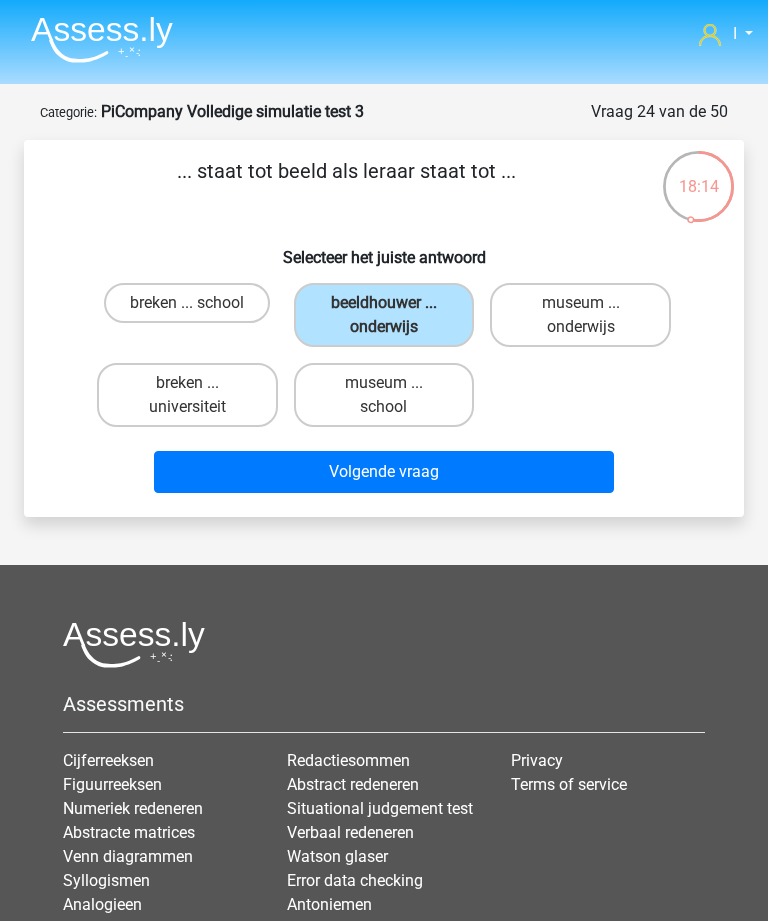 click on "Volgende vraag" at bounding box center [383, 472] 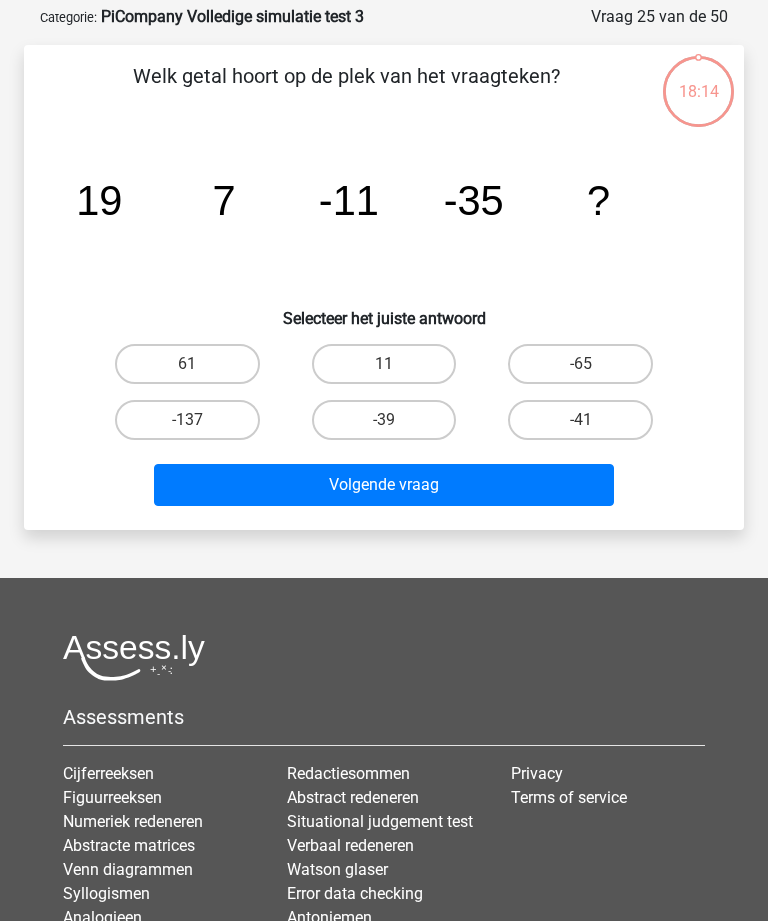 scroll, scrollTop: 100, scrollLeft: 0, axis: vertical 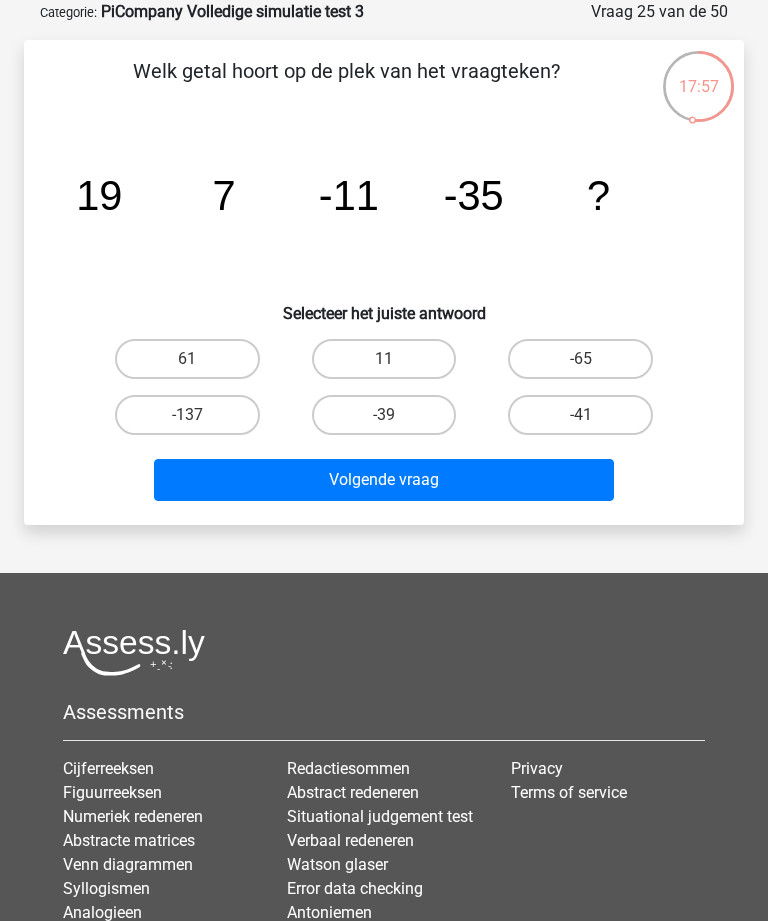 click on "-65" at bounding box center (580, 359) 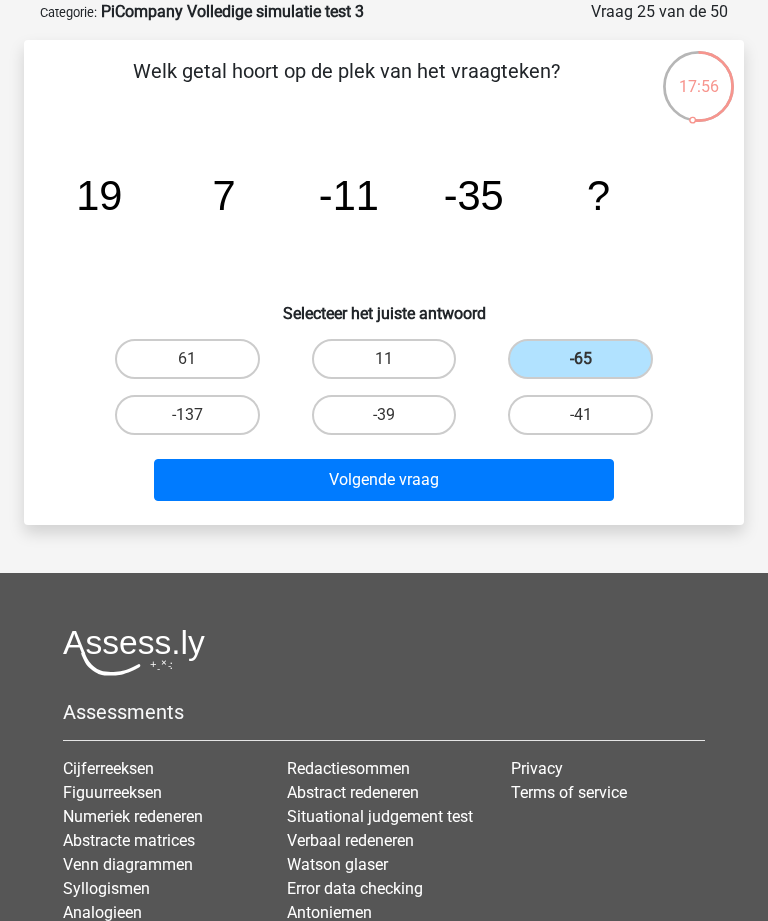 click on "Volgende vraag" at bounding box center [383, 480] 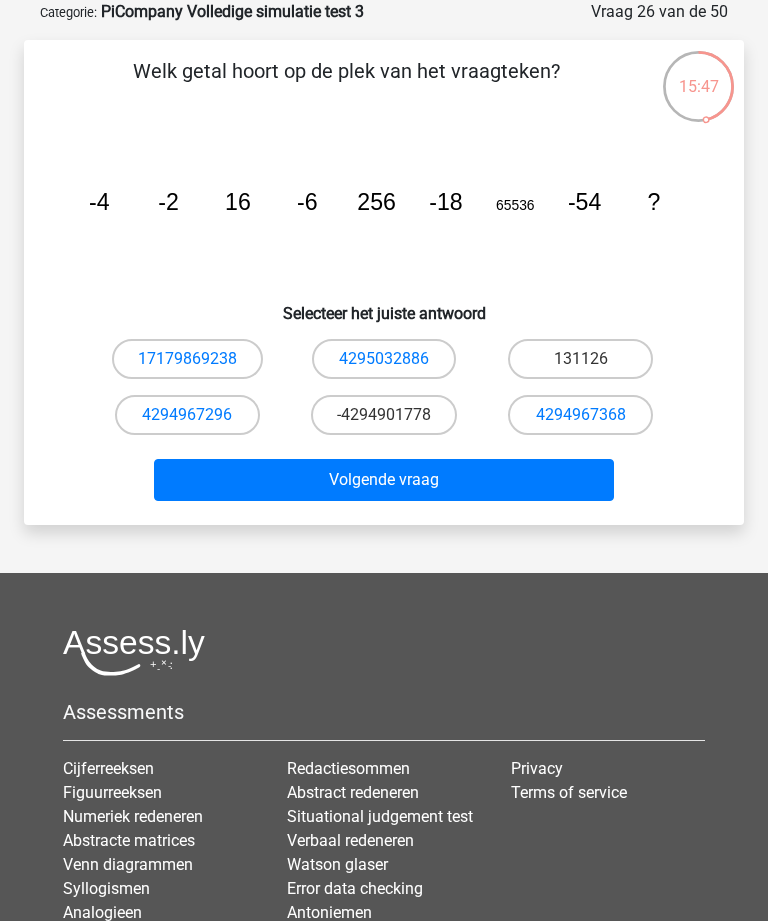 click on "4294967296" at bounding box center [187, 414] 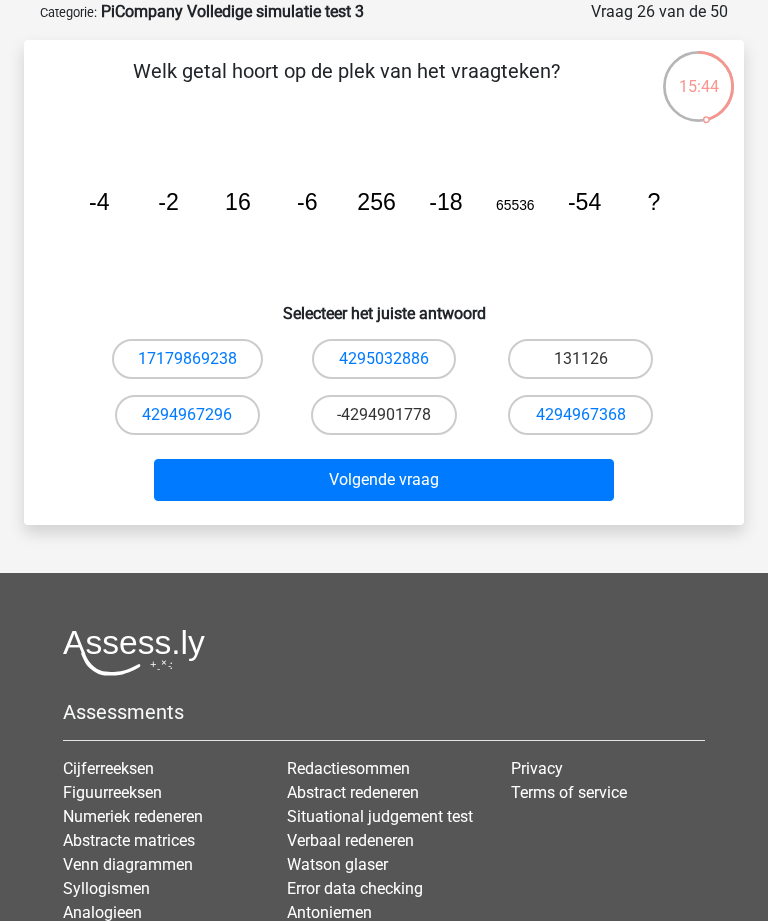 click on "4294967296" at bounding box center [187, 415] 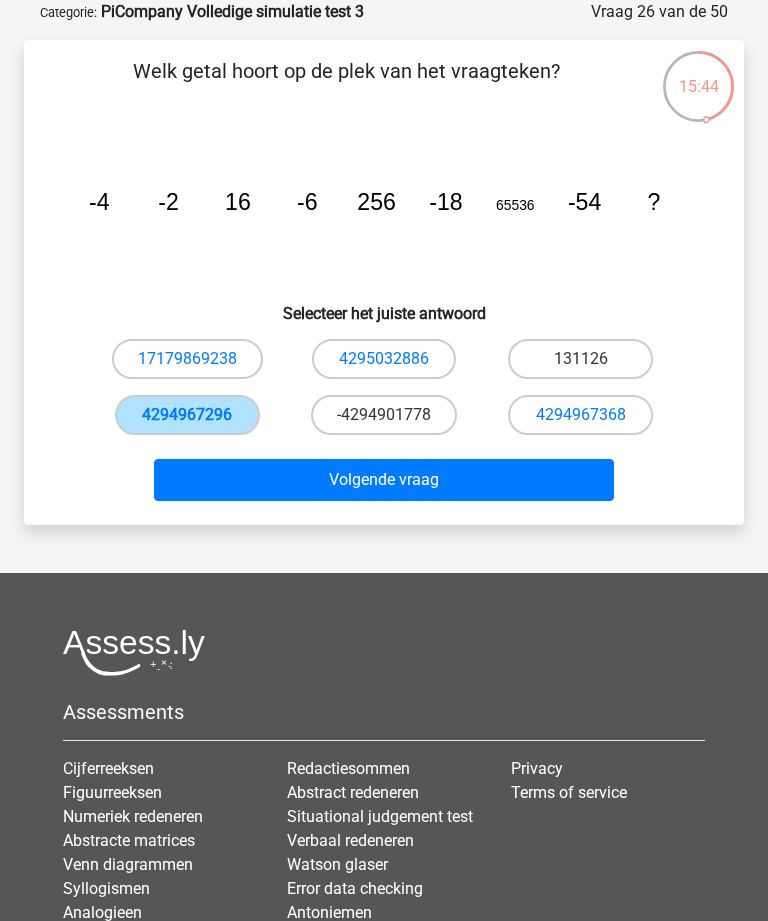 click on "Volgende vraag" at bounding box center (383, 480) 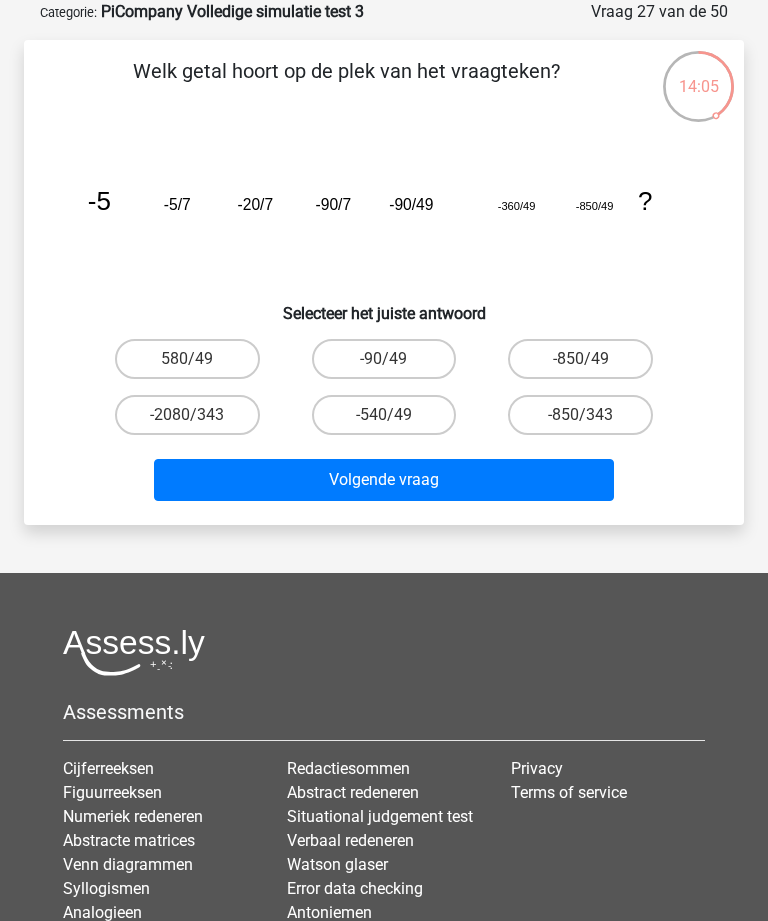 click on "-850/49" at bounding box center [580, 359] 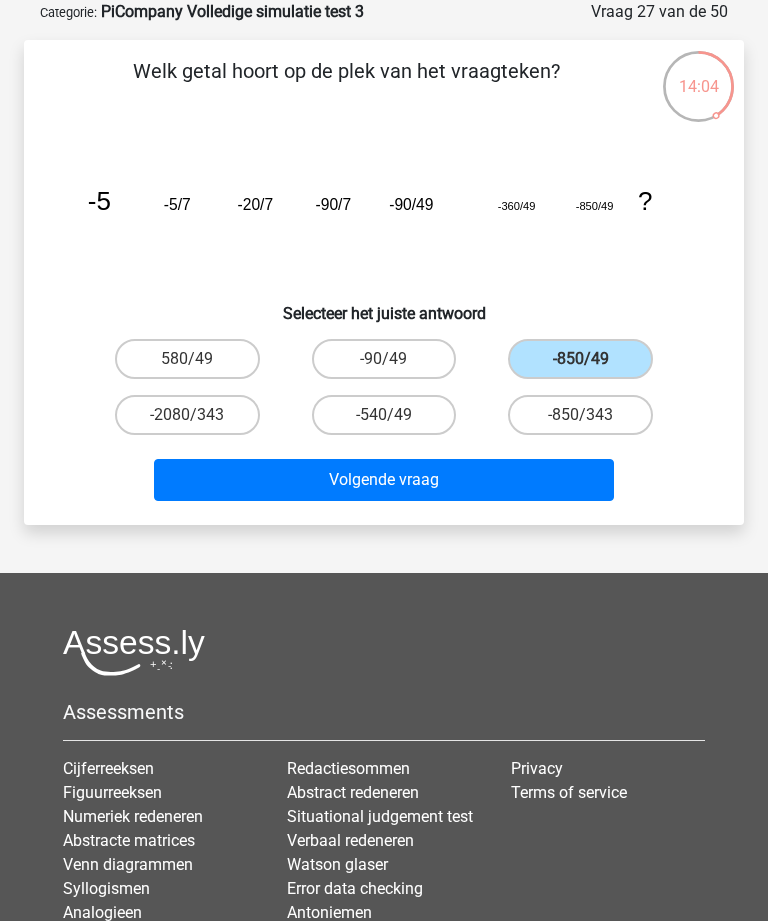 click on "Volgende vraag" at bounding box center [383, 480] 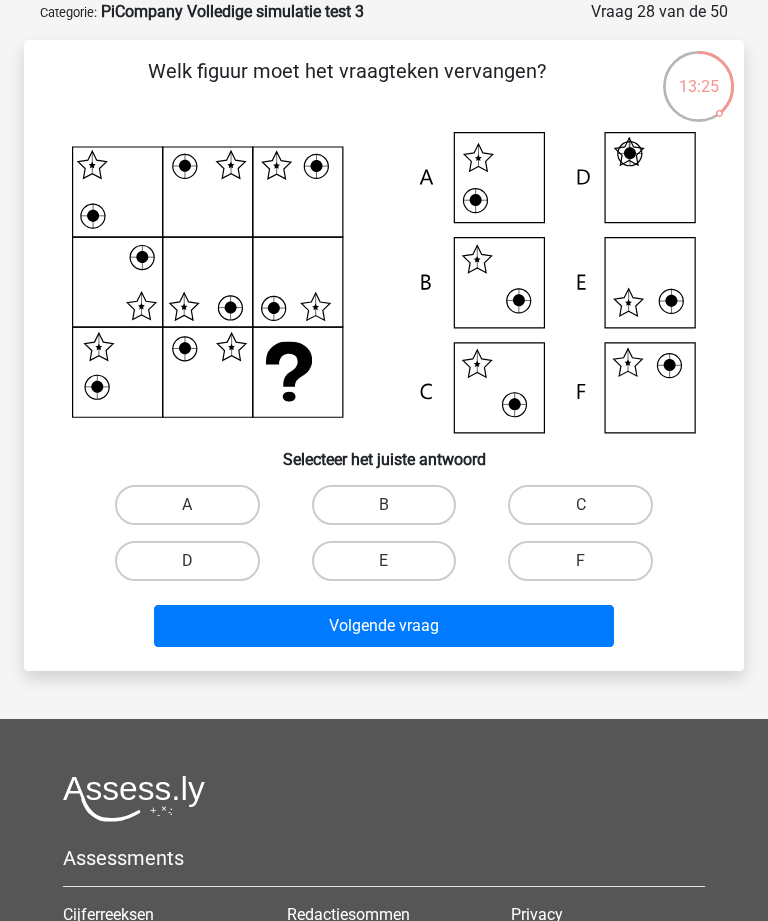 click on "F" at bounding box center (587, 567) 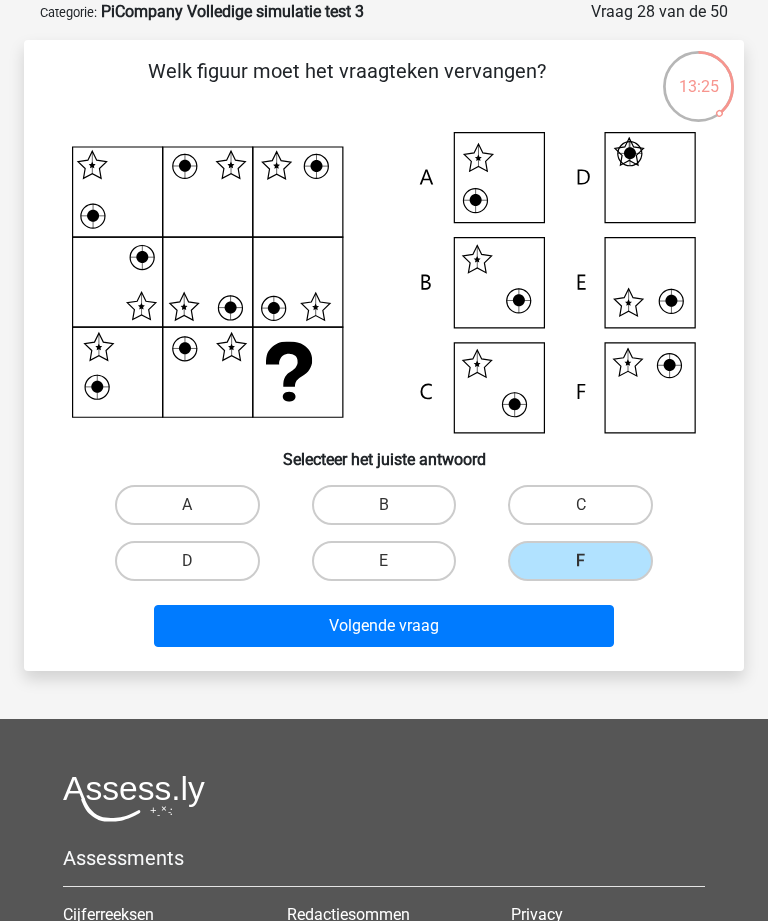 click on "Volgende vraag" at bounding box center [383, 626] 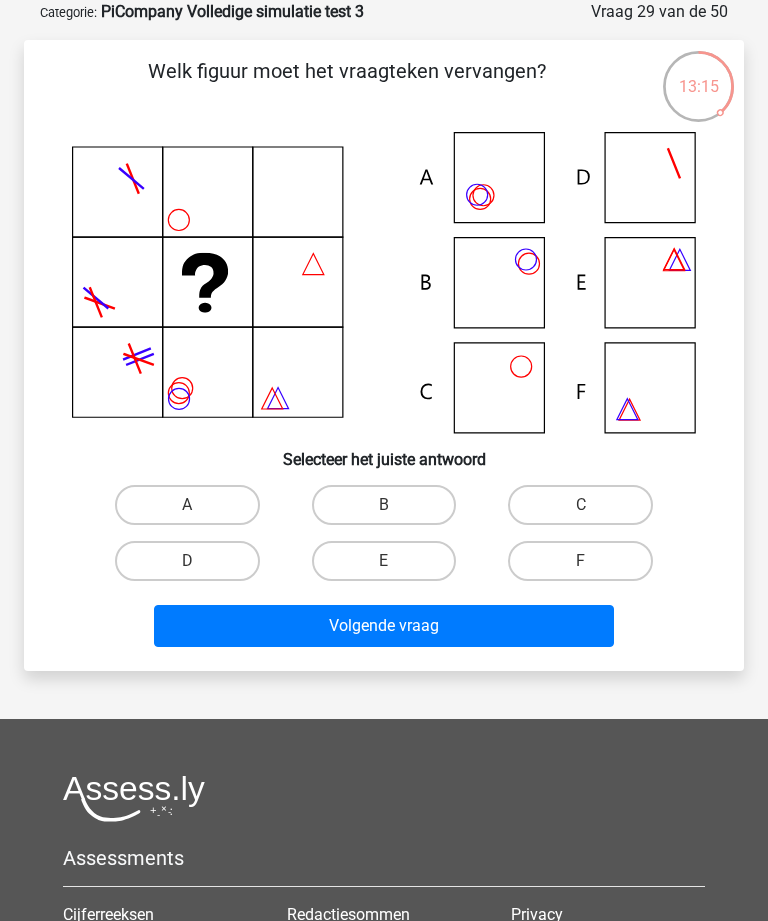 click on "B" at bounding box center (384, 505) 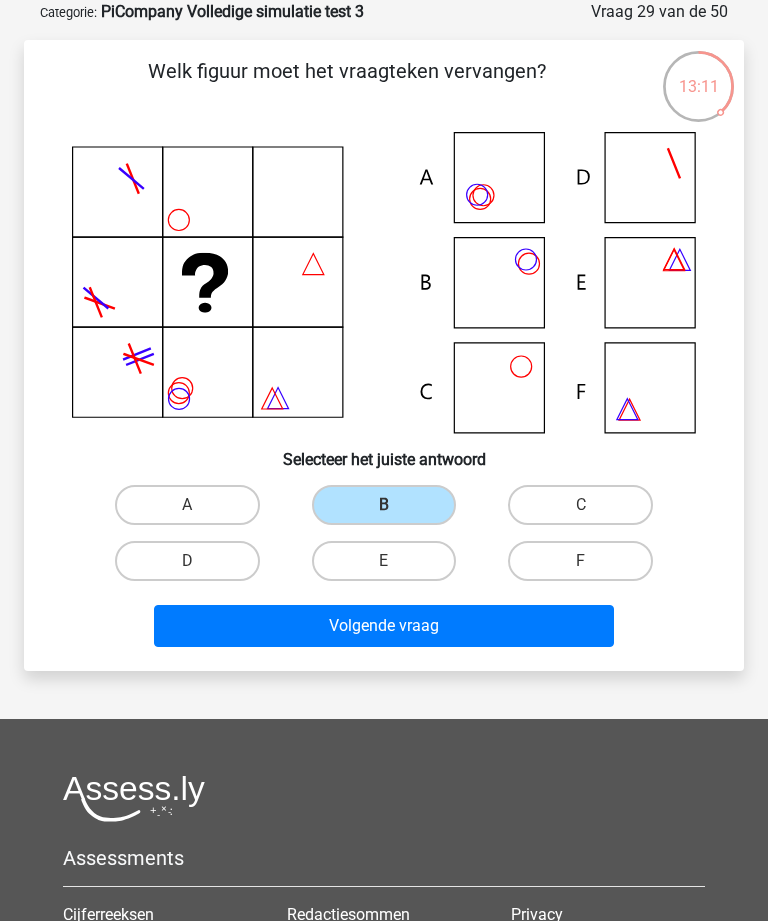 click on "Volgende vraag" at bounding box center [383, 626] 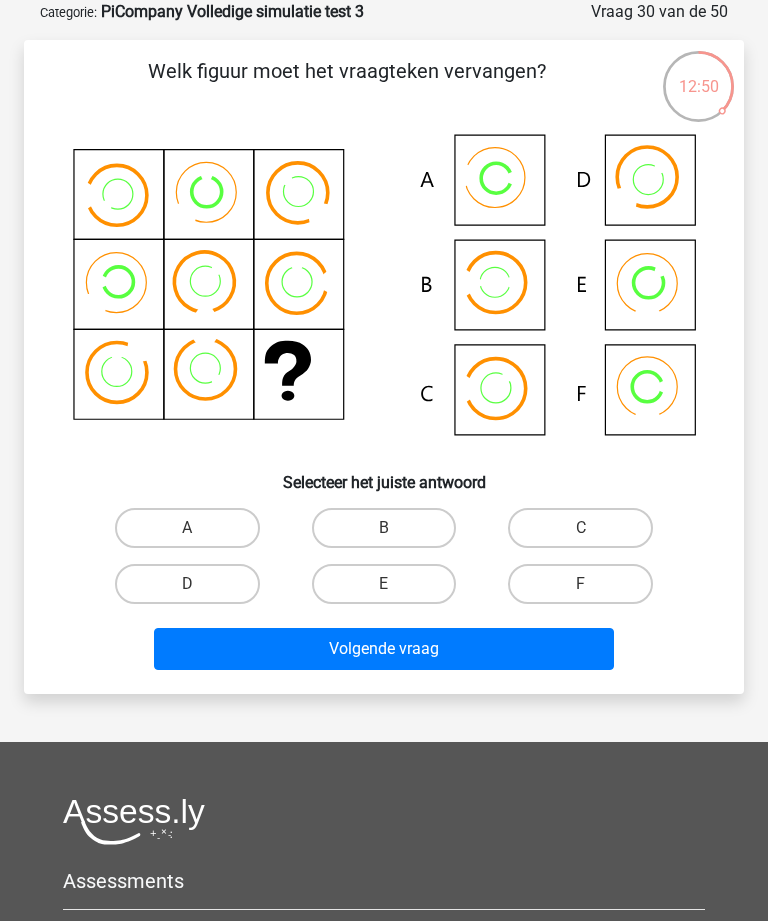 click on "A" at bounding box center (187, 528) 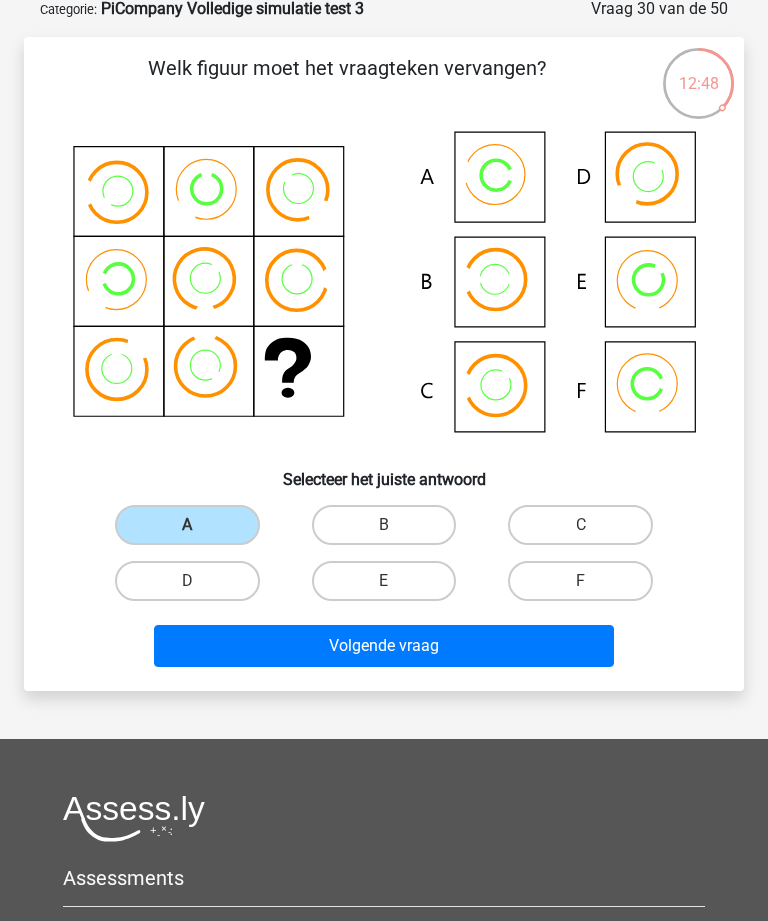 scroll, scrollTop: 99, scrollLeft: 0, axis: vertical 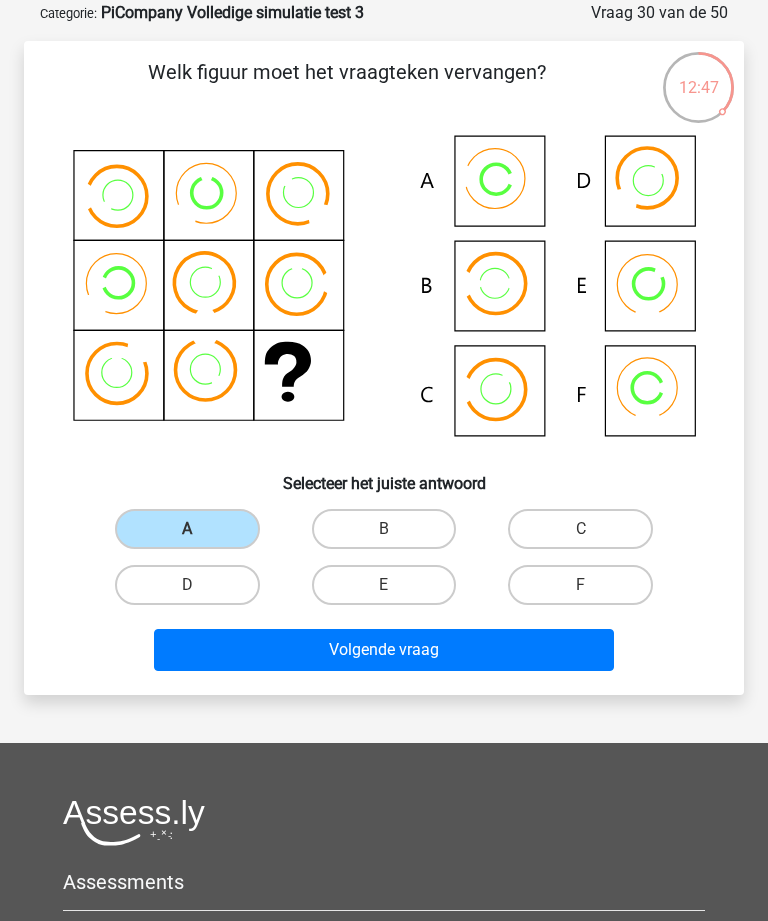 click on "Volgende vraag" at bounding box center (383, 650) 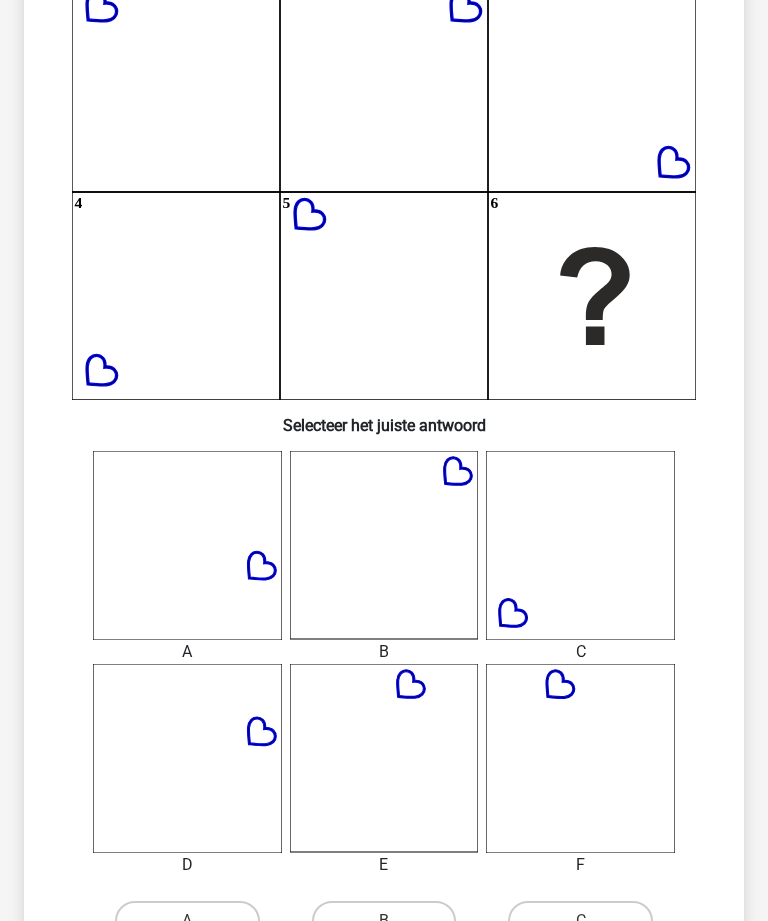 scroll, scrollTop: 251, scrollLeft: 0, axis: vertical 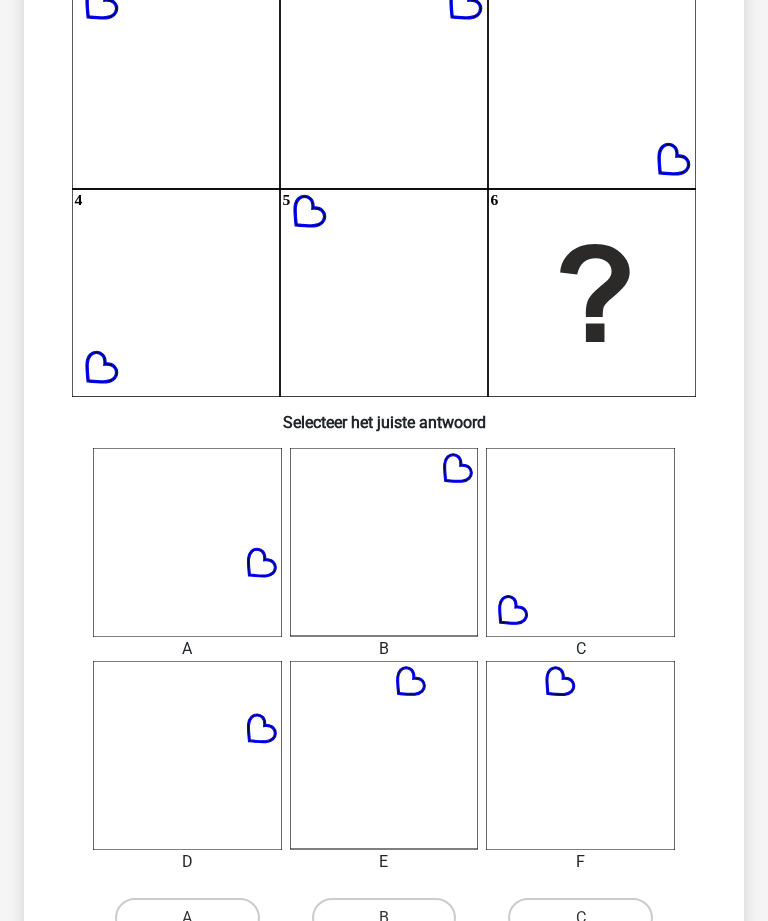 click 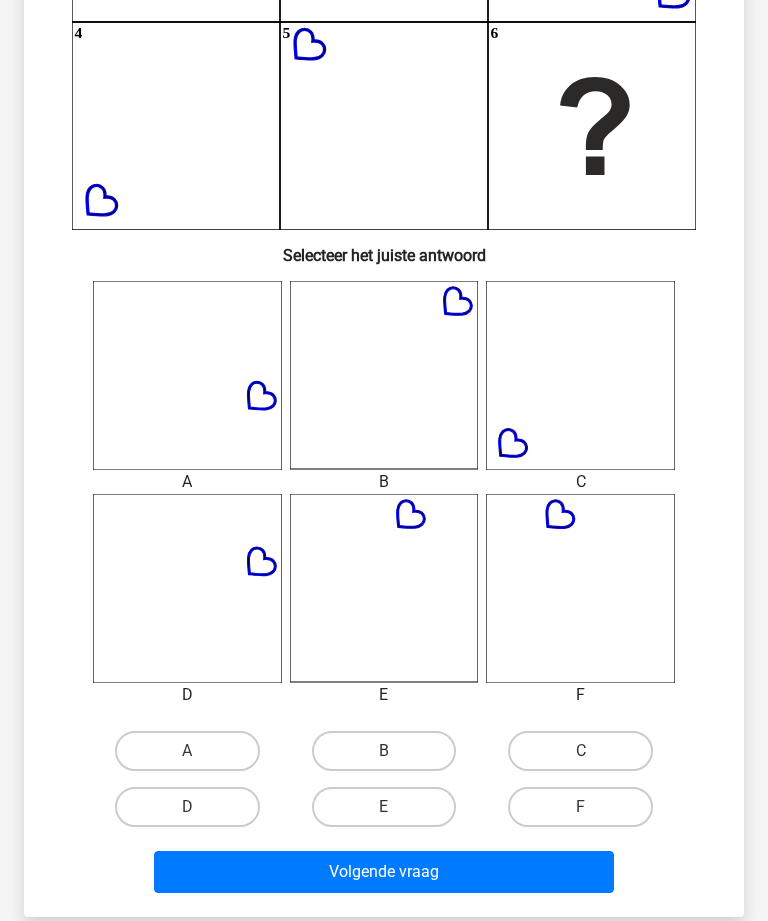 scroll, scrollTop: 418, scrollLeft: 0, axis: vertical 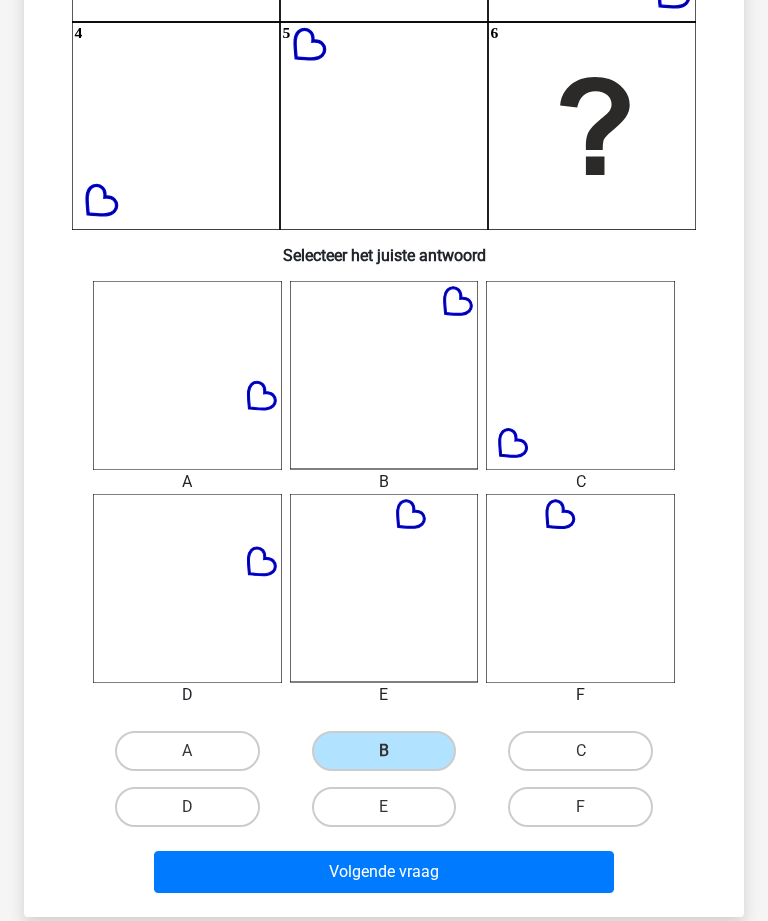 click on "Volgende vraag" at bounding box center (383, 872) 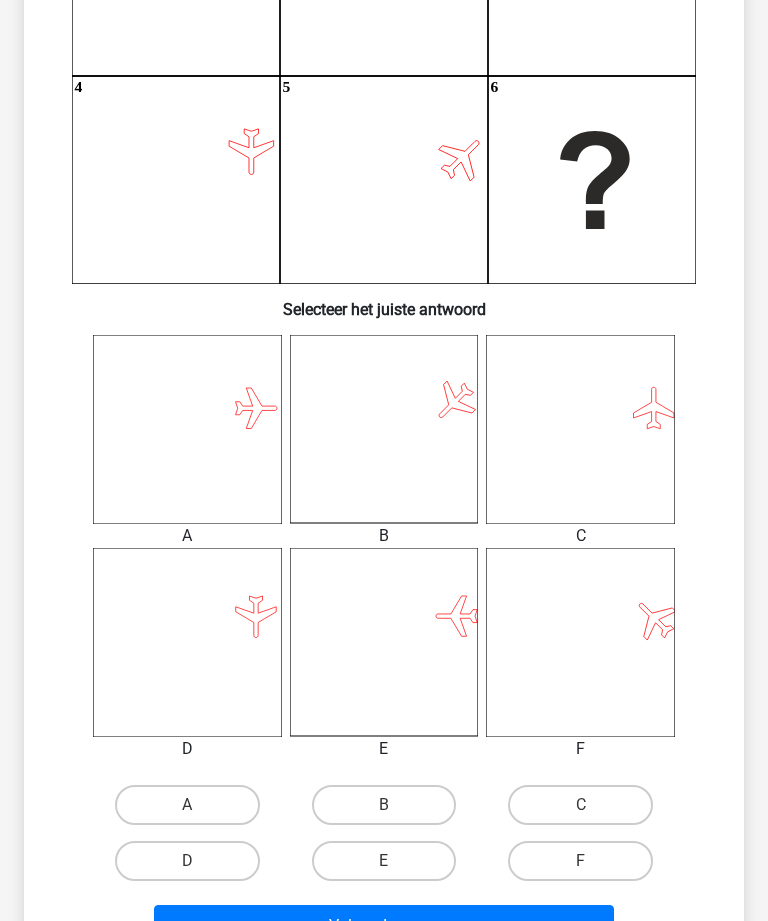 scroll, scrollTop: 364, scrollLeft: 0, axis: vertical 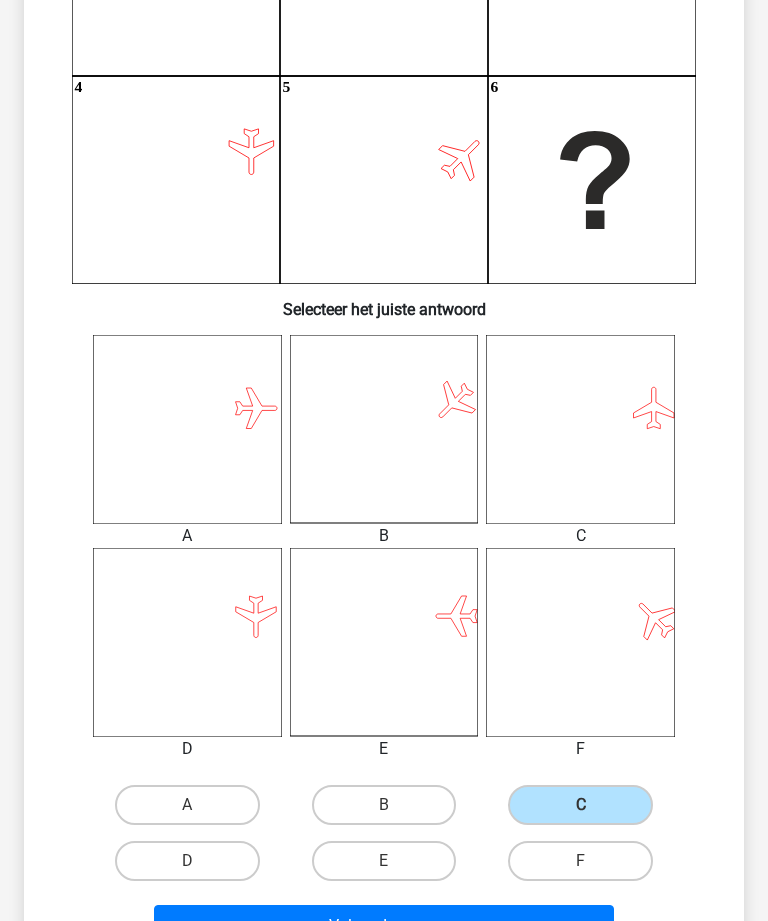 click on "Volgende vraag" at bounding box center (383, 926) 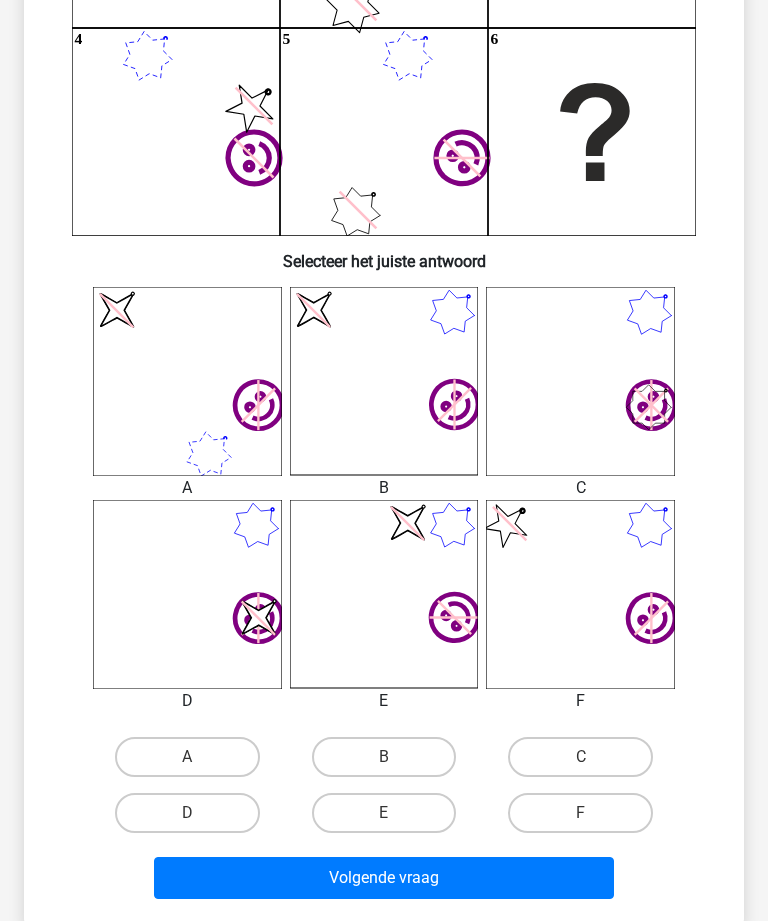scroll, scrollTop: 412, scrollLeft: 0, axis: vertical 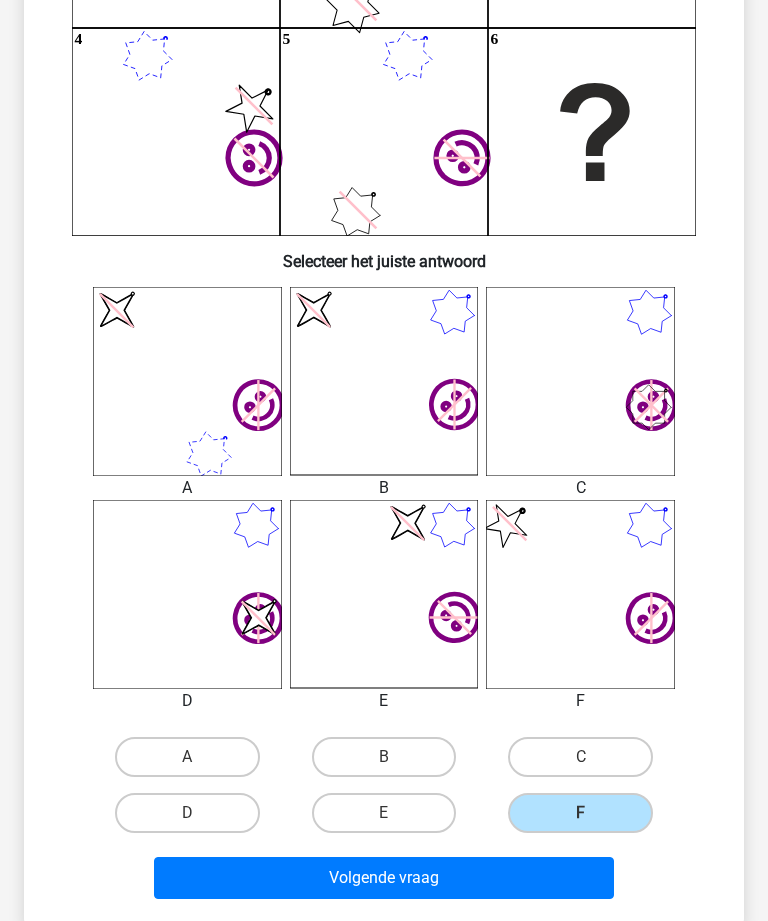 click on "Volgende vraag" at bounding box center (383, 878) 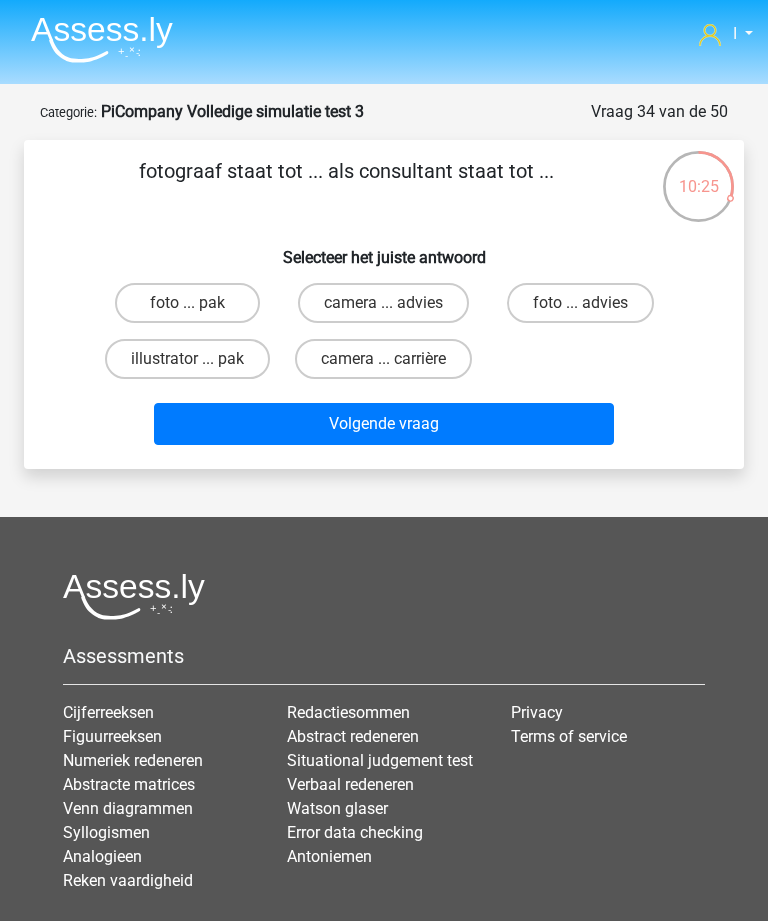 scroll, scrollTop: 42, scrollLeft: 0, axis: vertical 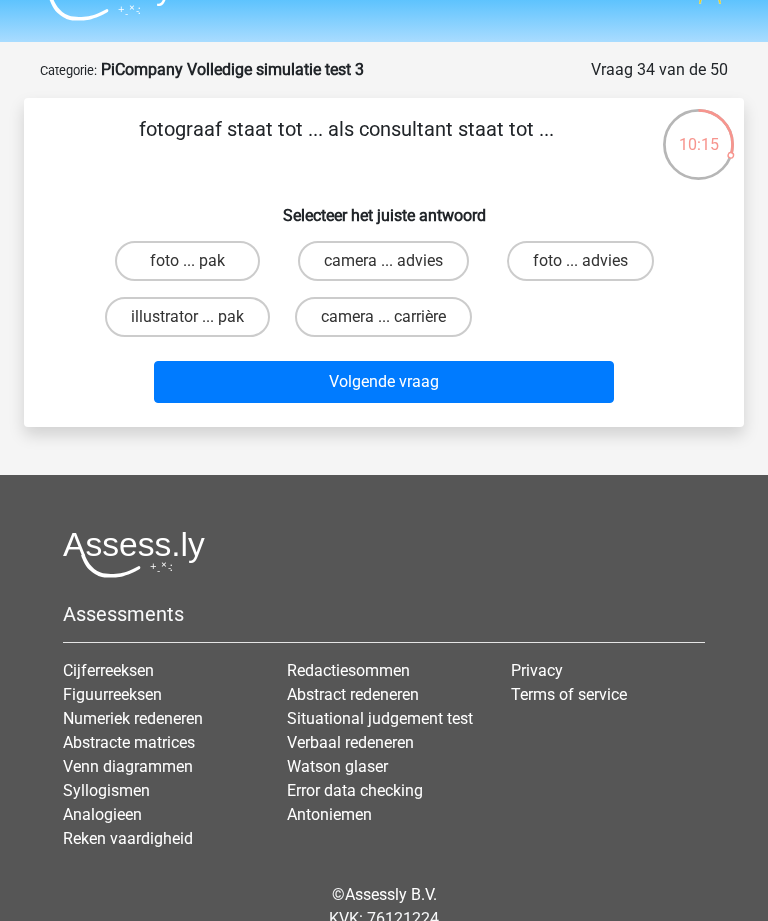 click on "Selecteer het juiste antwoord" at bounding box center [384, 207] 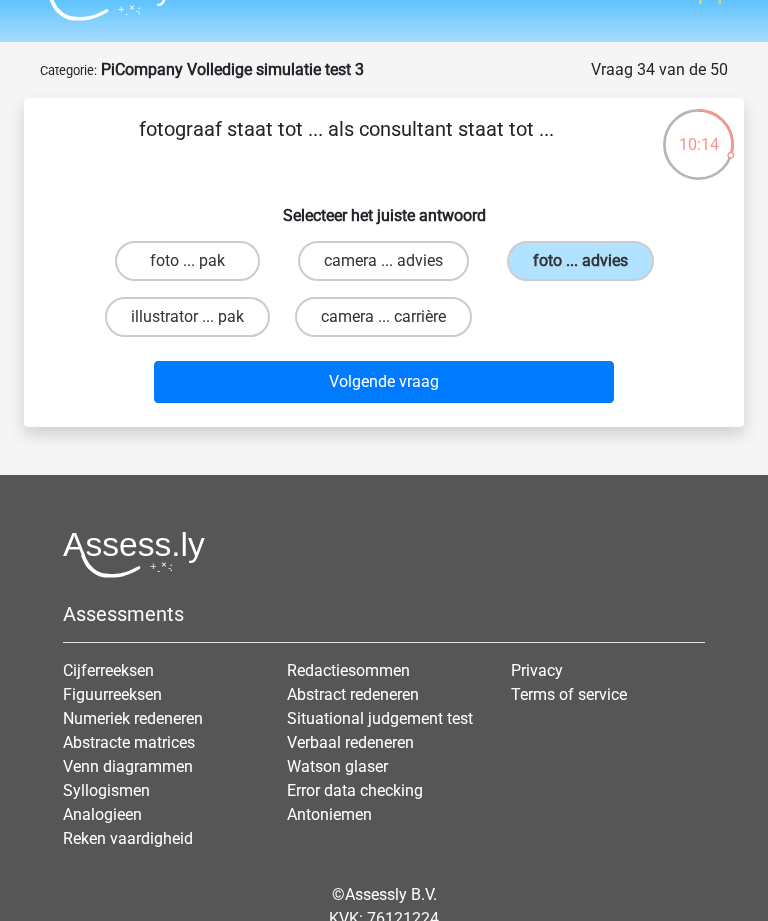 click on "Volgende vraag" at bounding box center [383, 382] 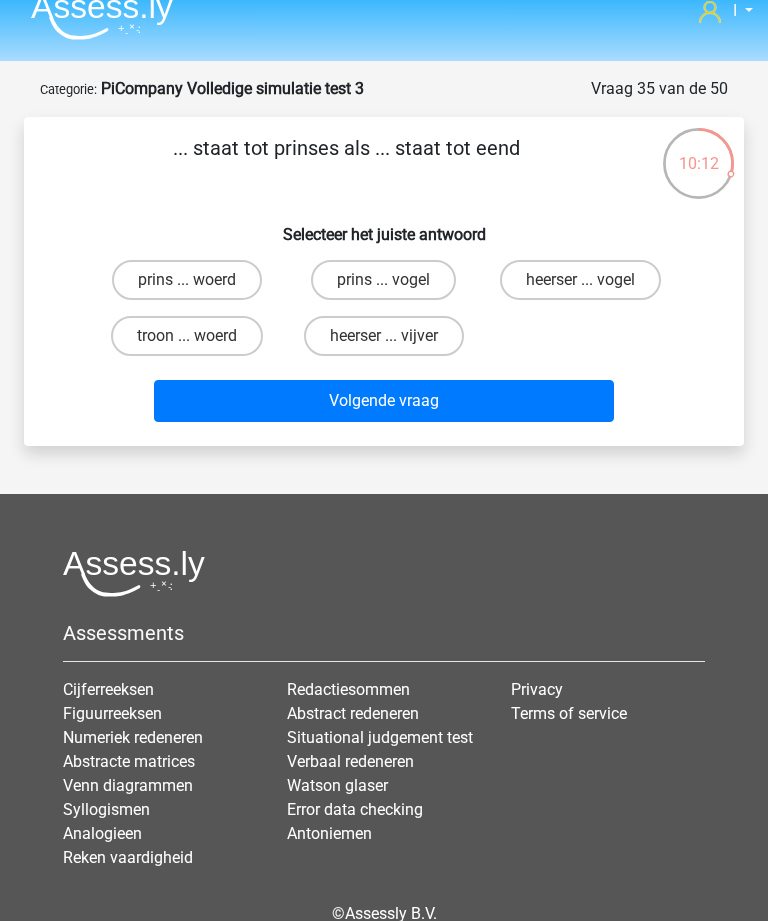 scroll, scrollTop: 20, scrollLeft: 0, axis: vertical 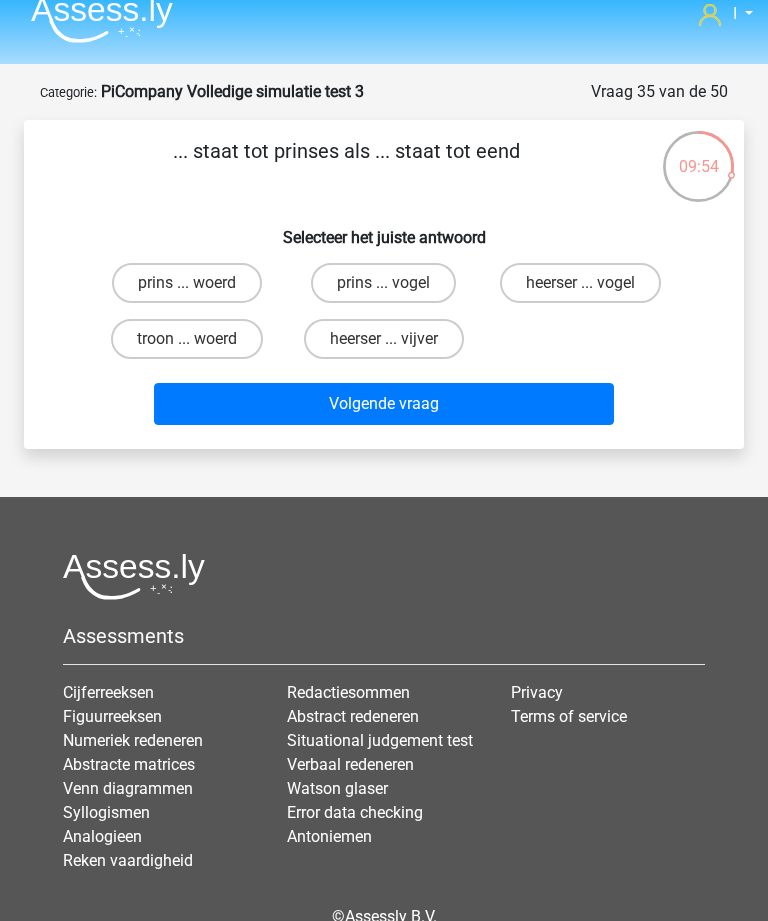 click on "prins ... woerd" at bounding box center [187, 283] 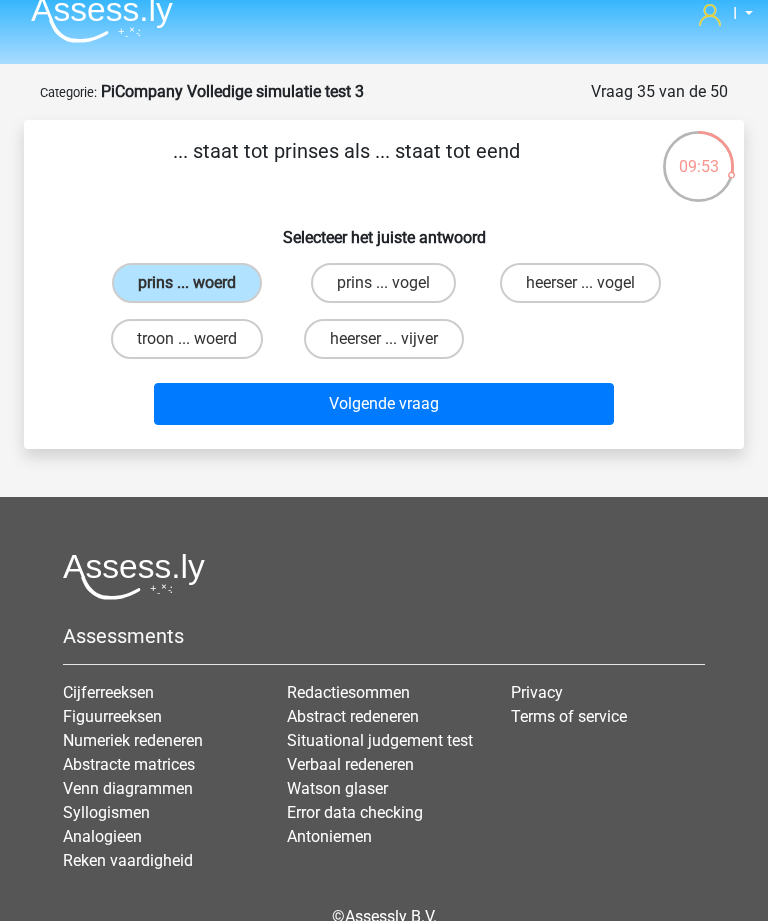 click on "Volgende vraag" at bounding box center (383, 404) 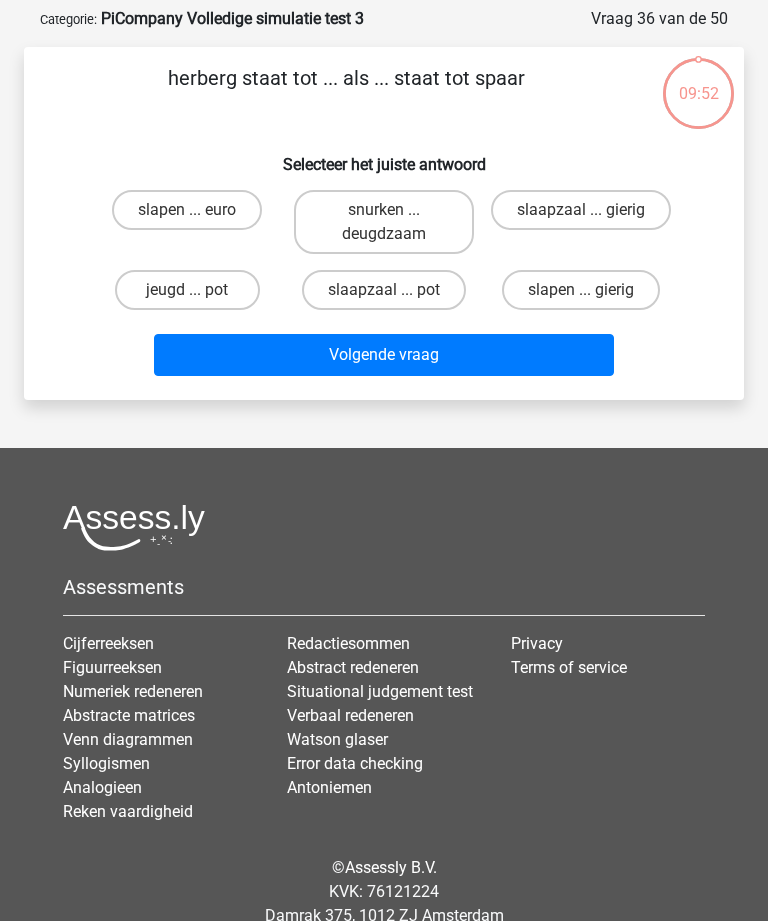 scroll, scrollTop: 100, scrollLeft: 0, axis: vertical 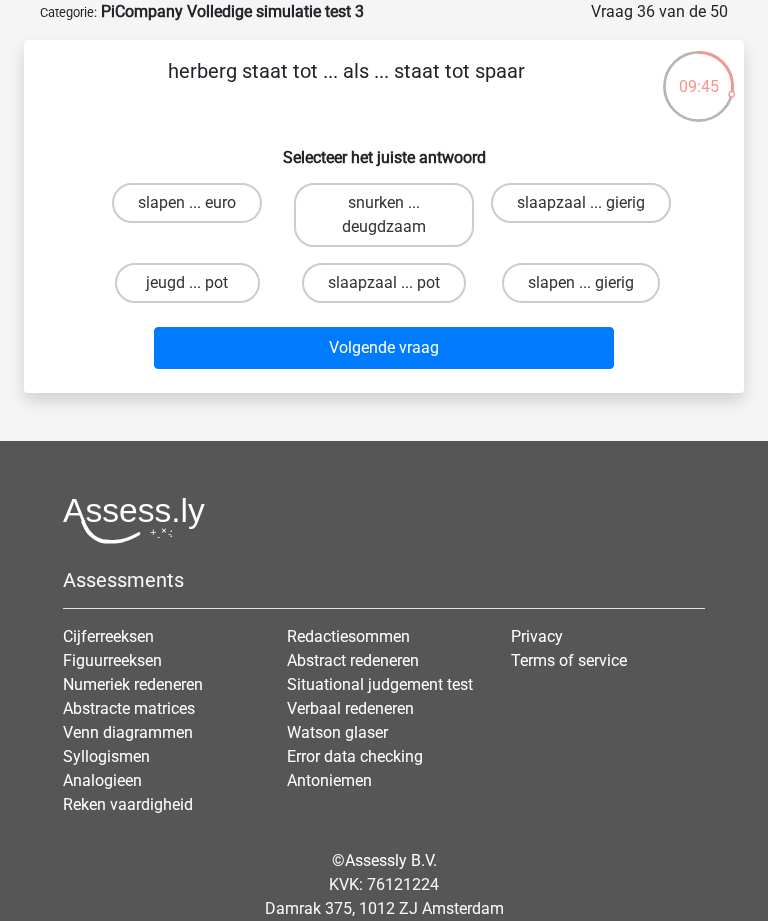 click on "jeugd ... pot" at bounding box center [187, 283] 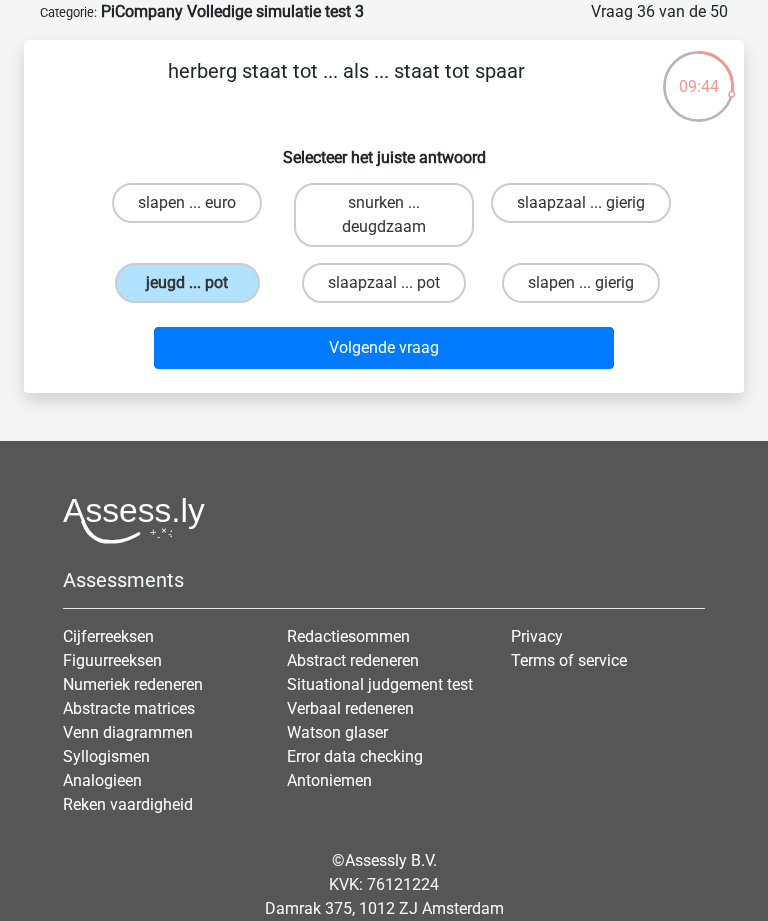click on "Volgende vraag" at bounding box center (383, 348) 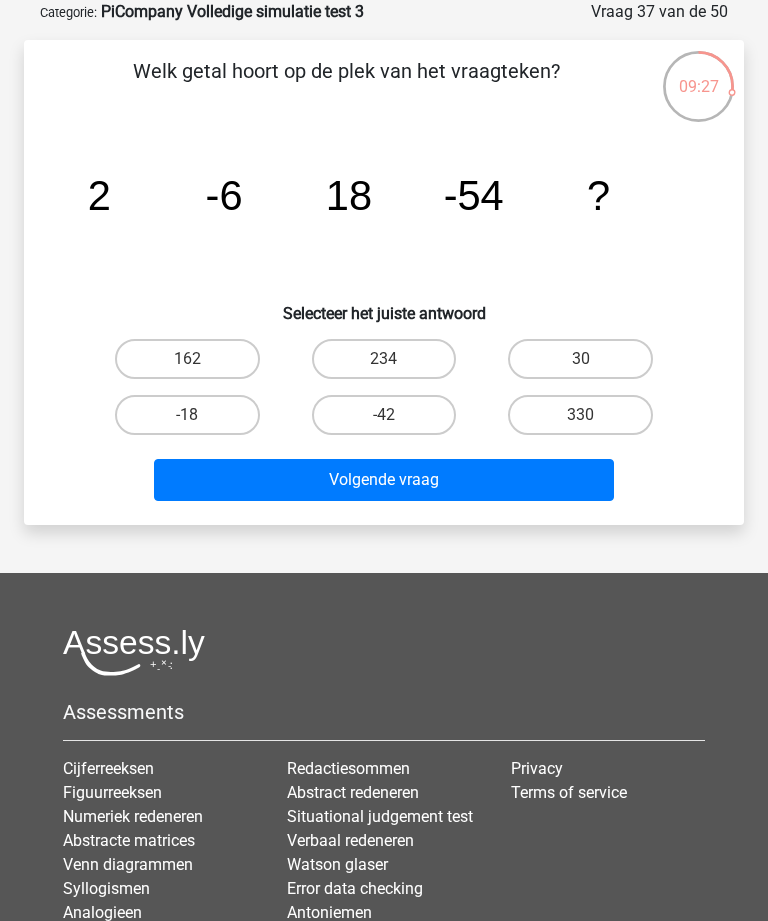 click on "162" at bounding box center (187, 359) 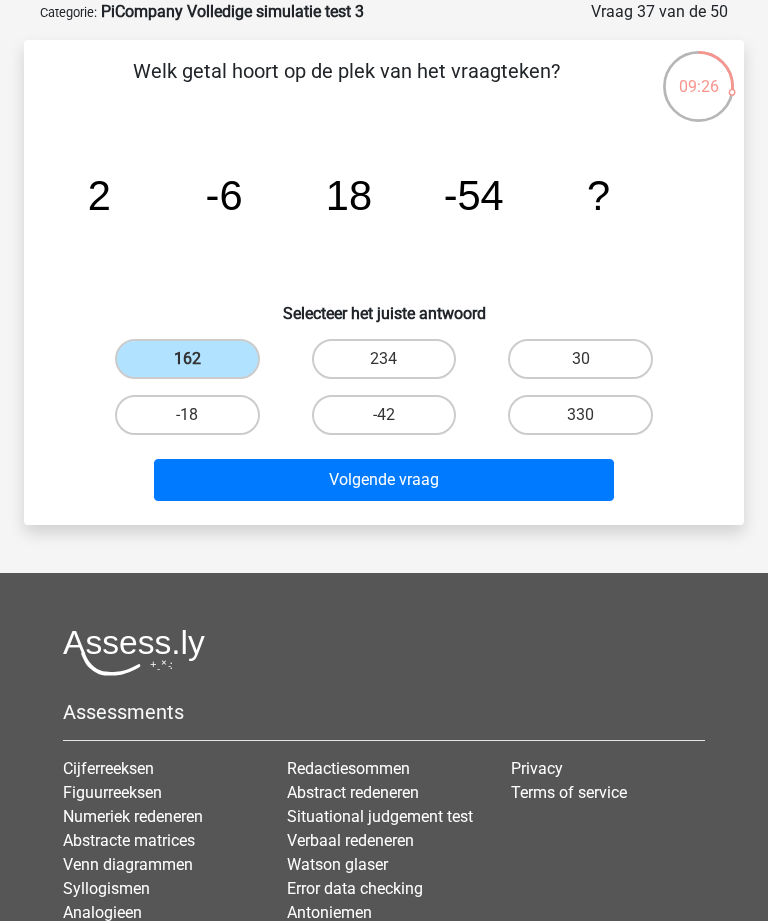 click on "Volgende vraag" at bounding box center [383, 480] 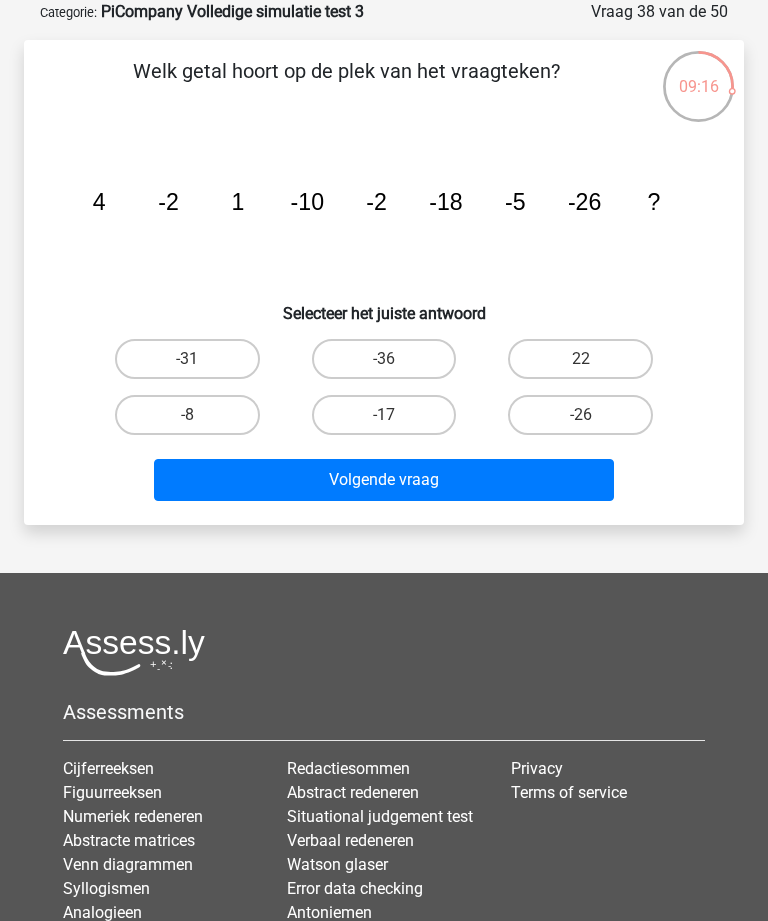 click on "-8" at bounding box center [187, 415] 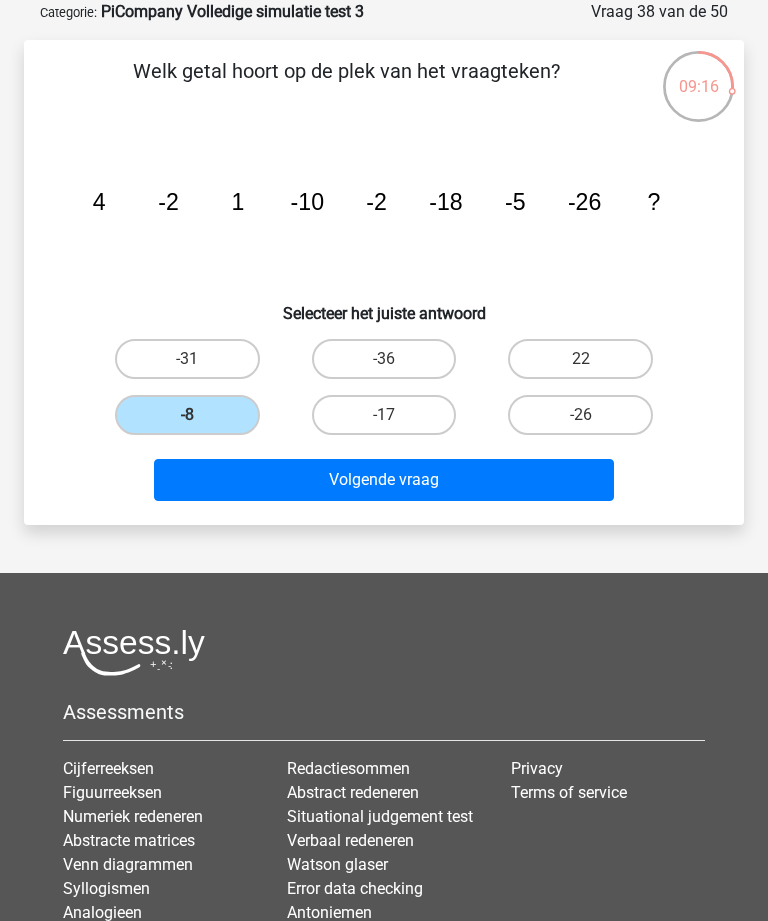 click on "Volgende vraag" at bounding box center [383, 480] 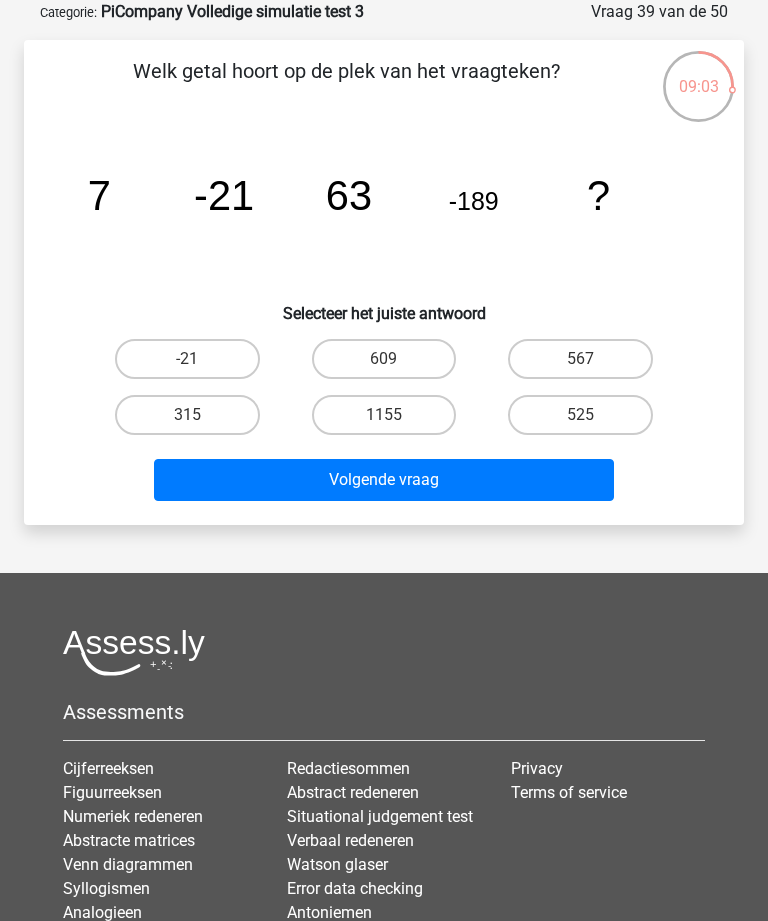 click on "567" at bounding box center [580, 359] 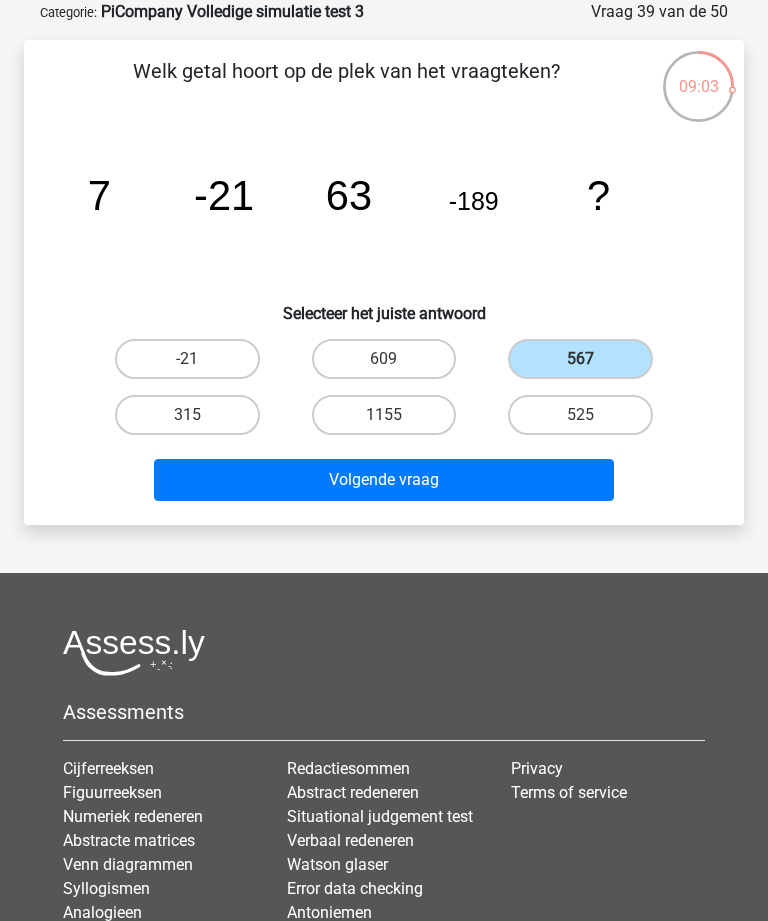 click on "Volgende vraag" at bounding box center [383, 480] 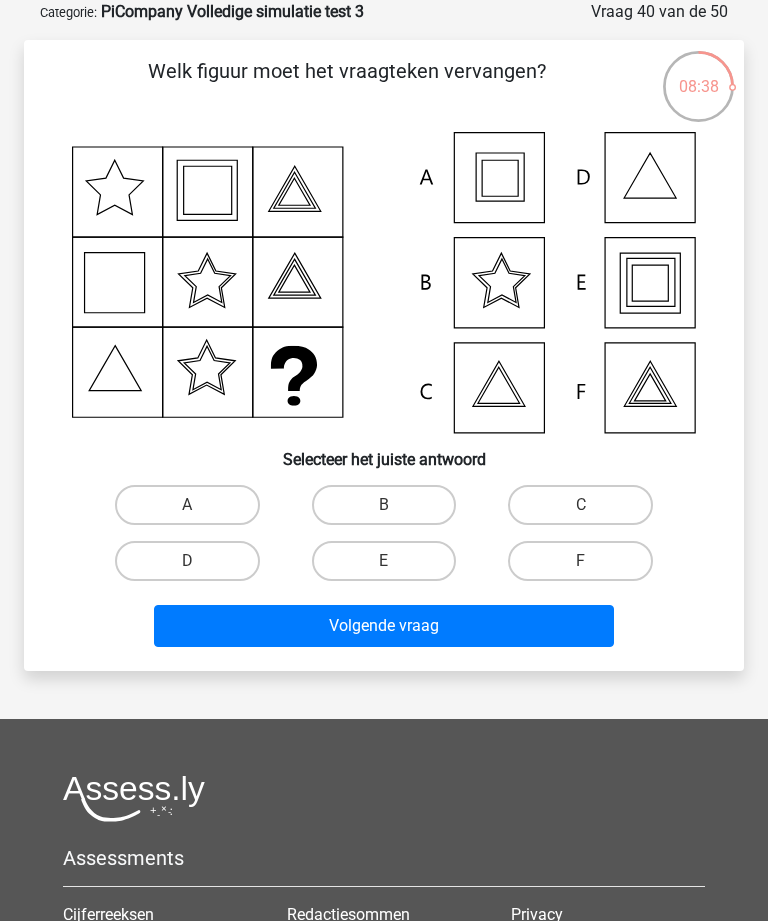 scroll, scrollTop: 100, scrollLeft: 0, axis: vertical 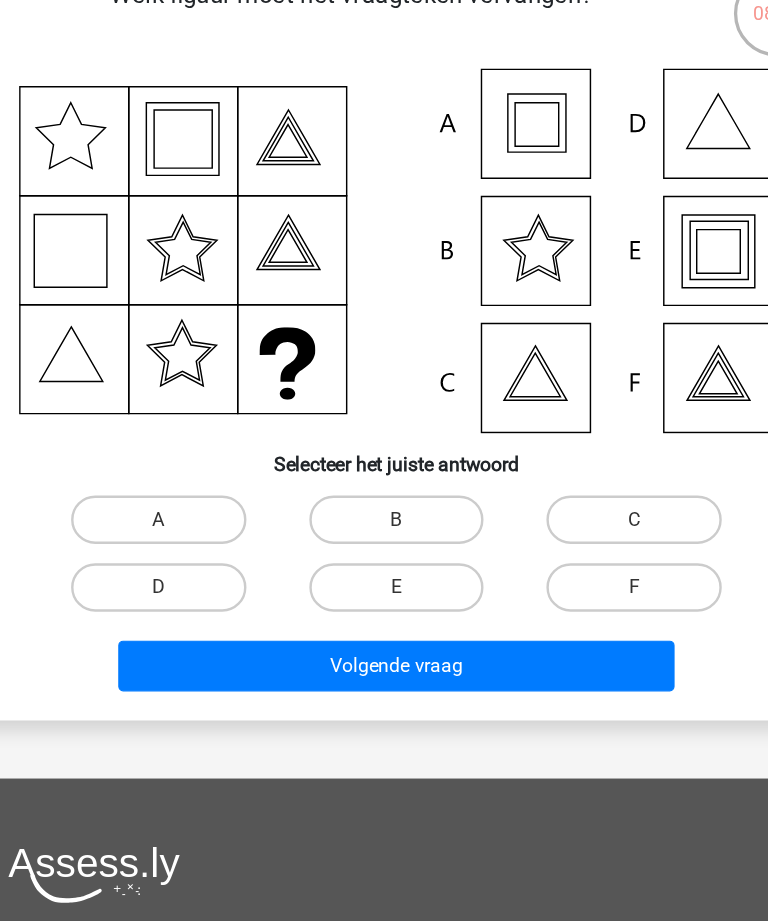 click on "E" at bounding box center (384, 561) 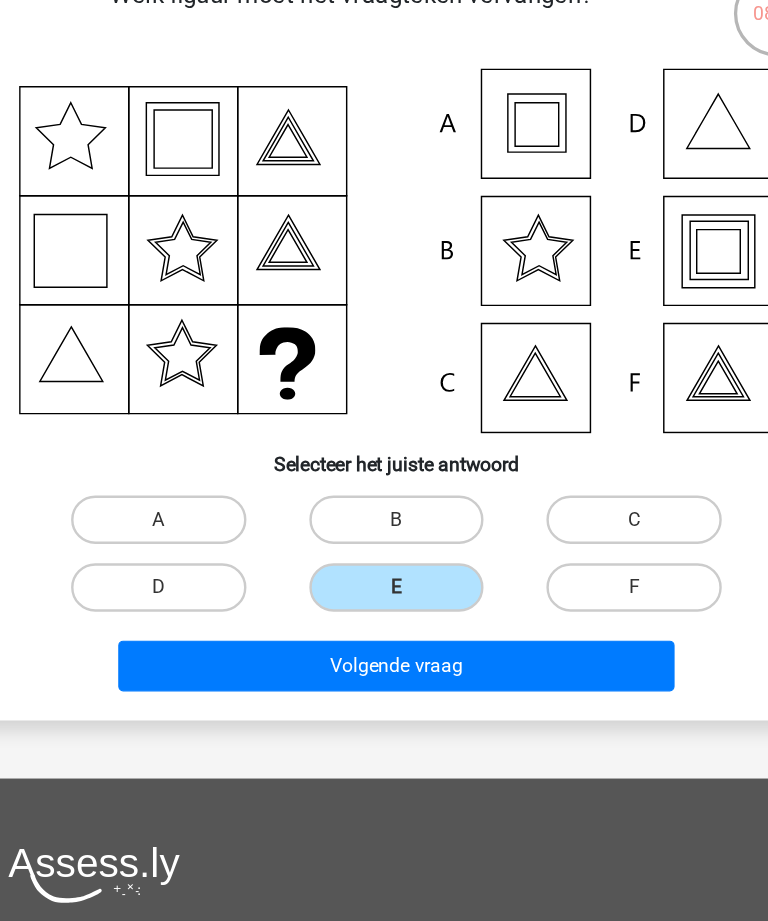 click on "Volgende vraag" at bounding box center [383, 626] 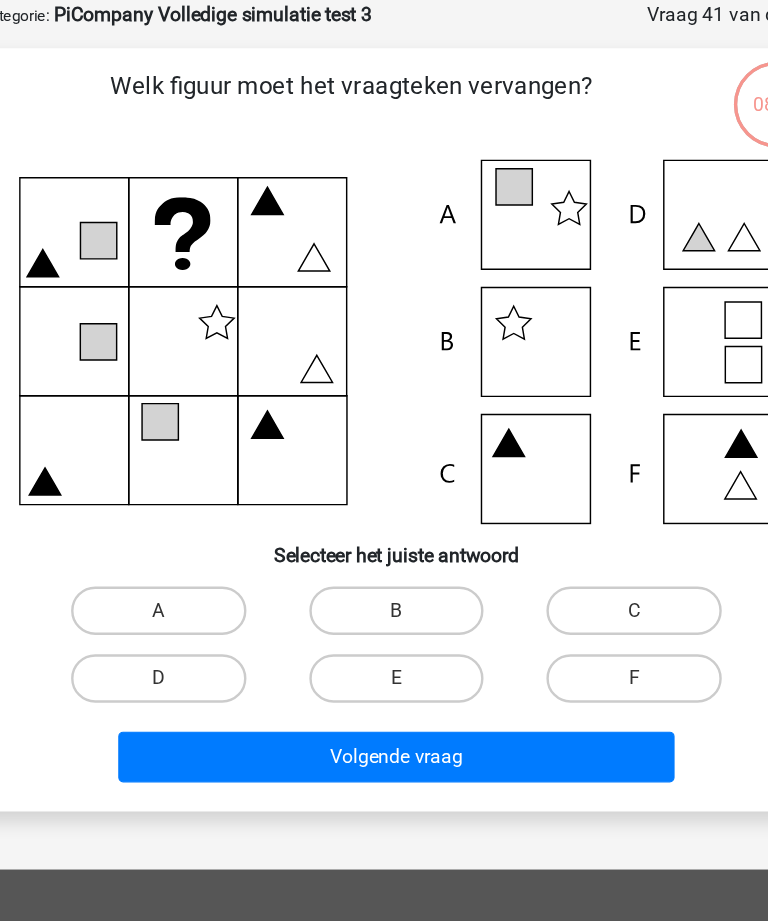 scroll, scrollTop: 100, scrollLeft: 0, axis: vertical 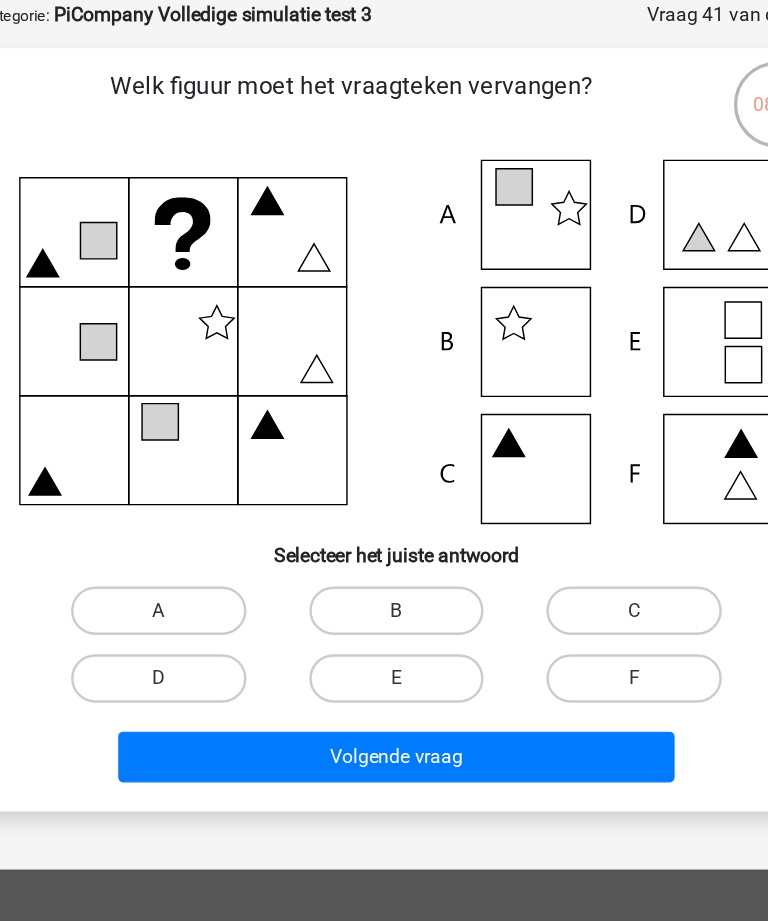 click on "A" at bounding box center (187, 505) 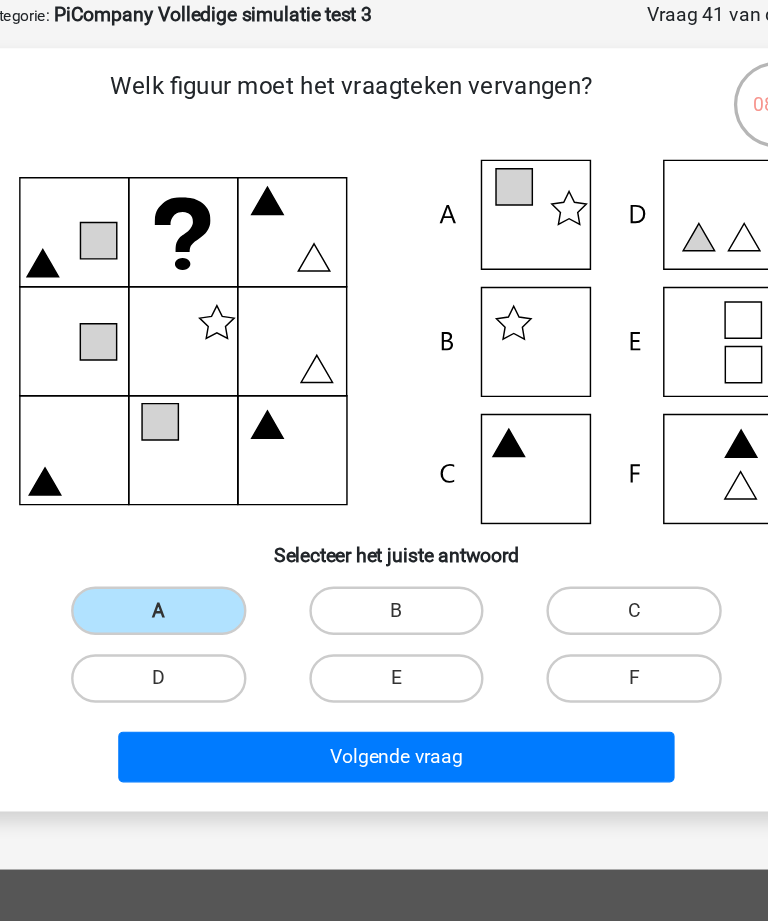 click on "Volgende vraag" at bounding box center [383, 626] 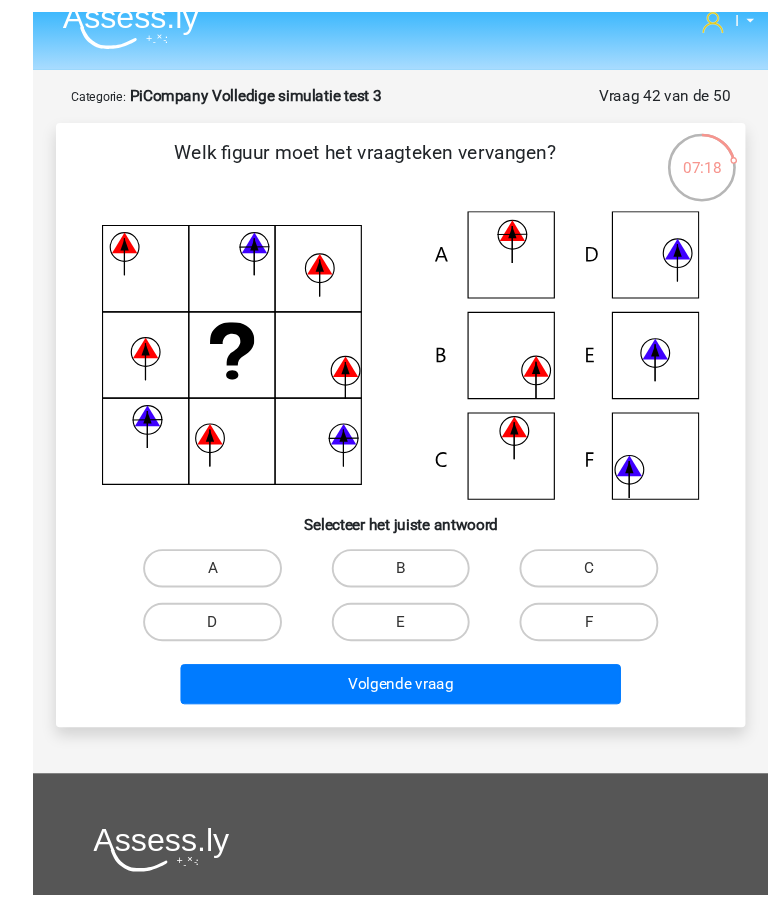 scroll, scrollTop: 0, scrollLeft: 0, axis: both 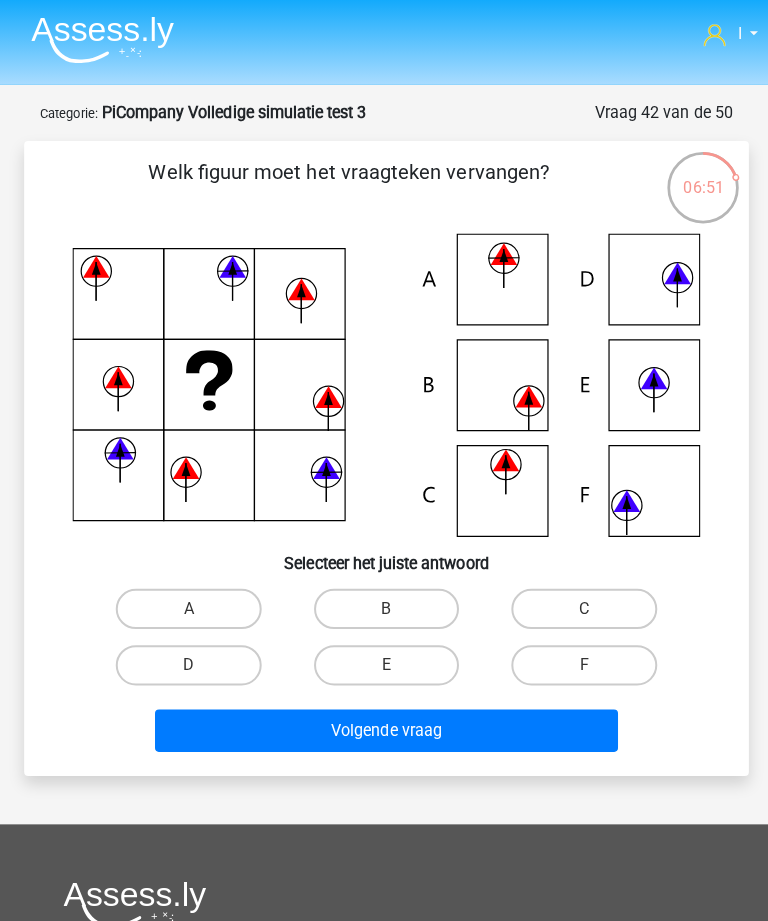 click on "D" at bounding box center (187, 661) 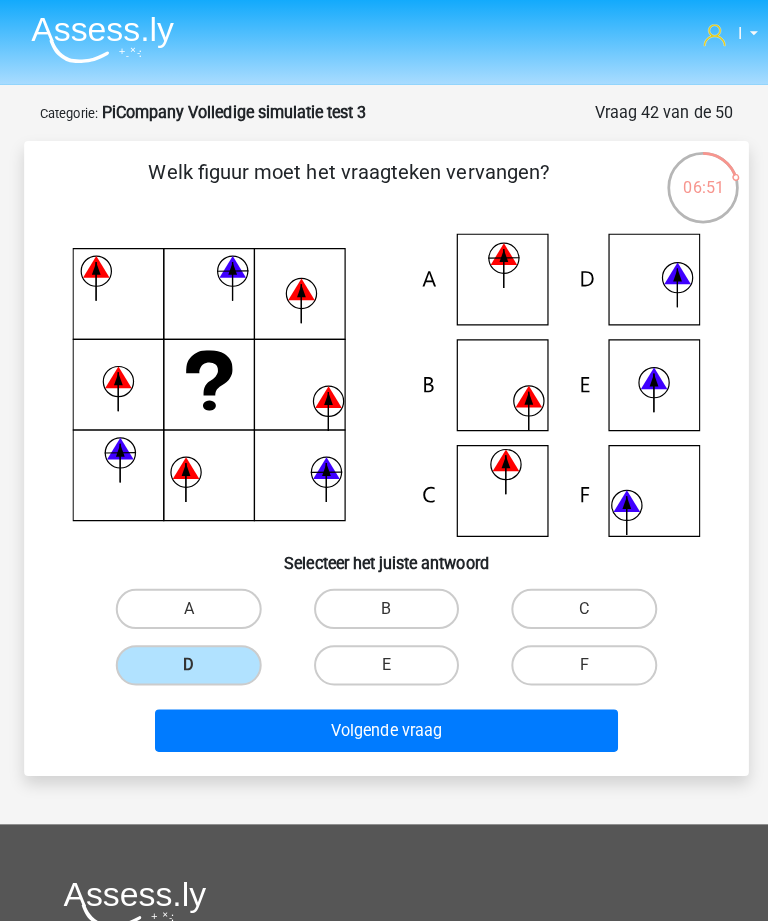 click on "Volgende vraag" at bounding box center (383, 726) 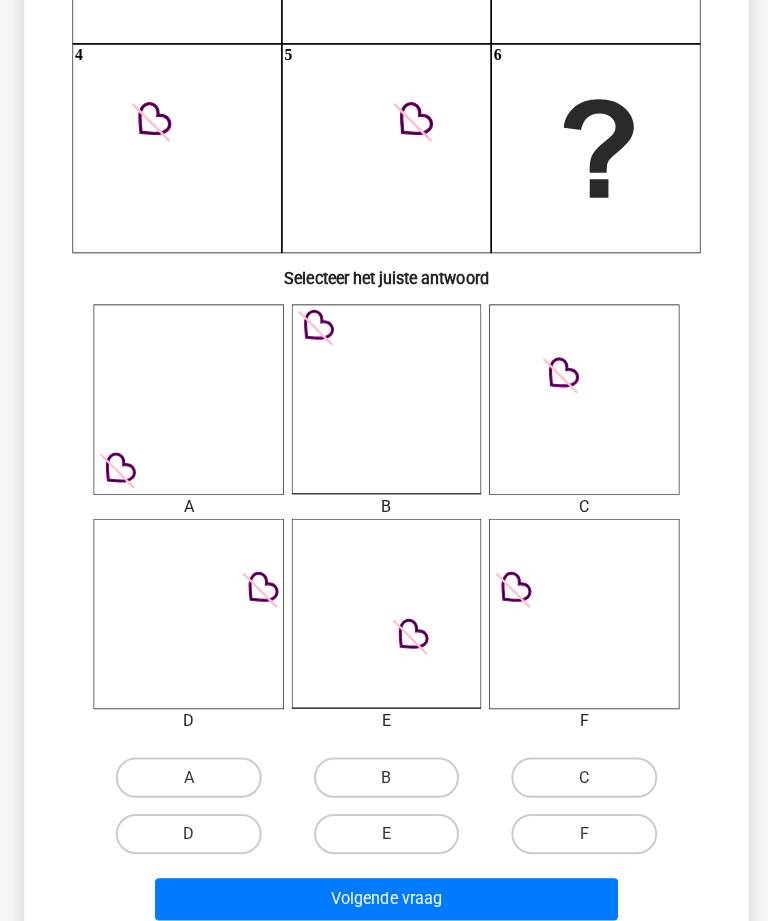 scroll, scrollTop: 400, scrollLeft: 0, axis: vertical 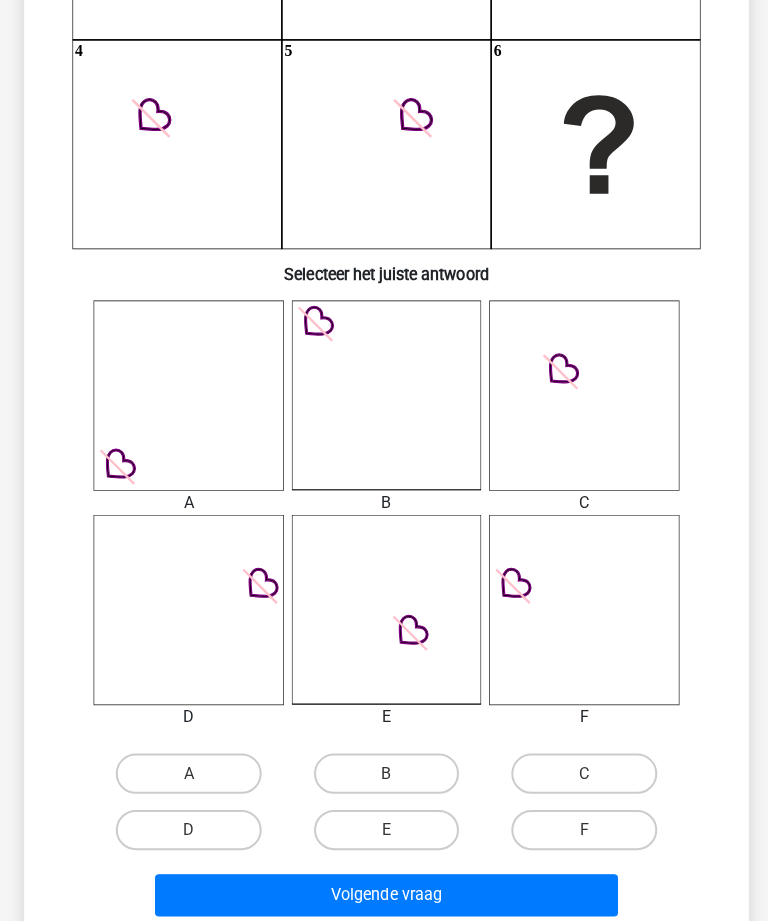click on "D" at bounding box center (193, 831) 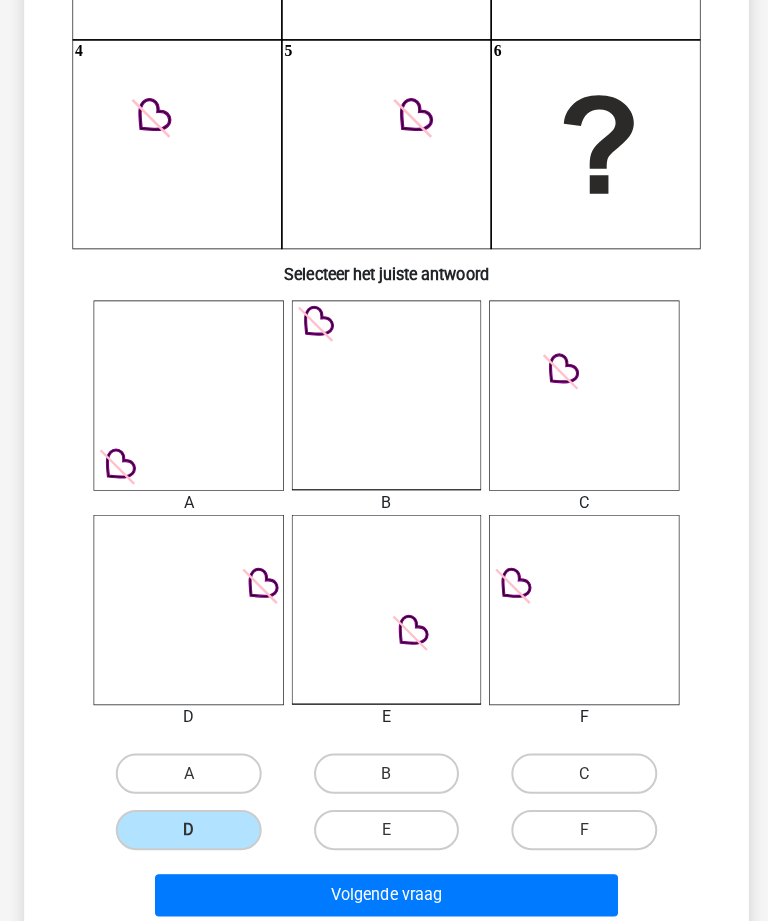 click on "Volgende vraag" at bounding box center (383, 890) 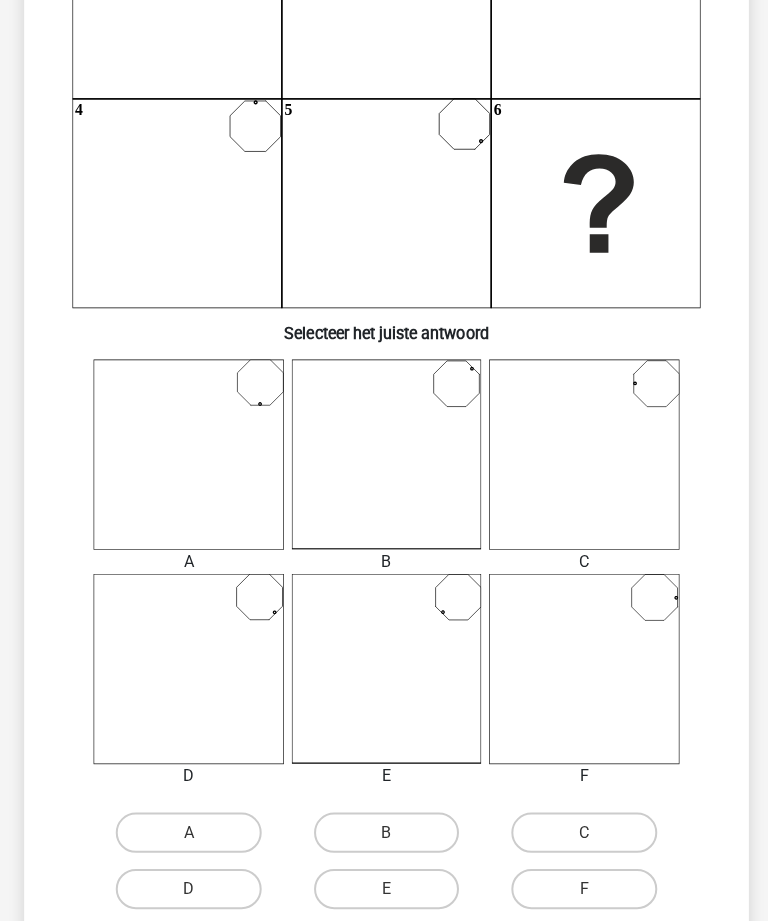scroll, scrollTop: 343, scrollLeft: 0, axis: vertical 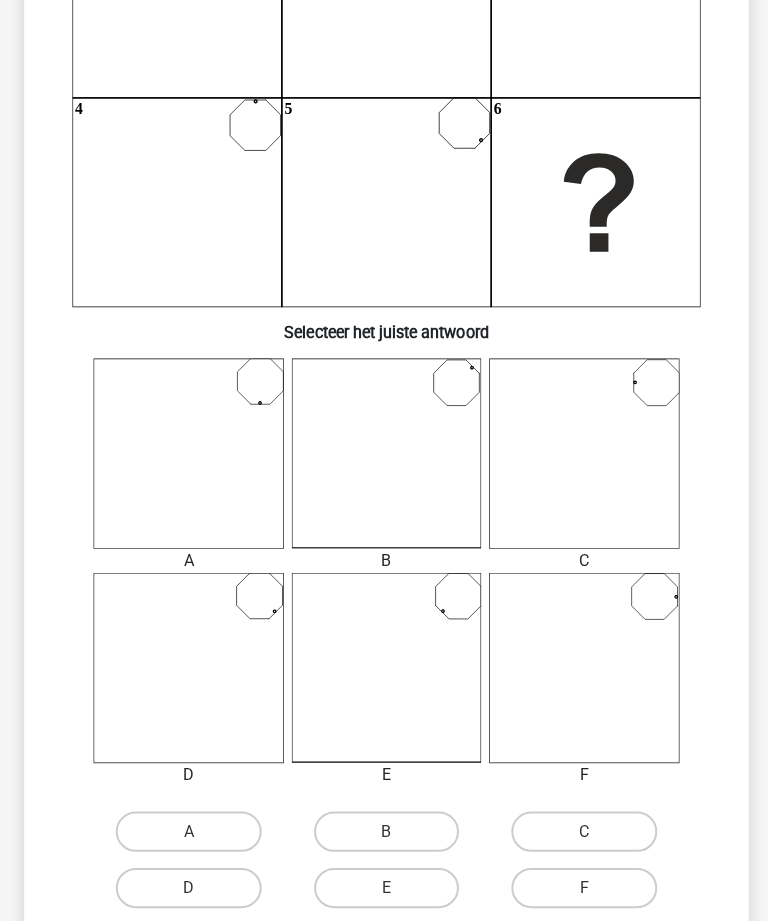 click on "B" at bounding box center [390, 832] 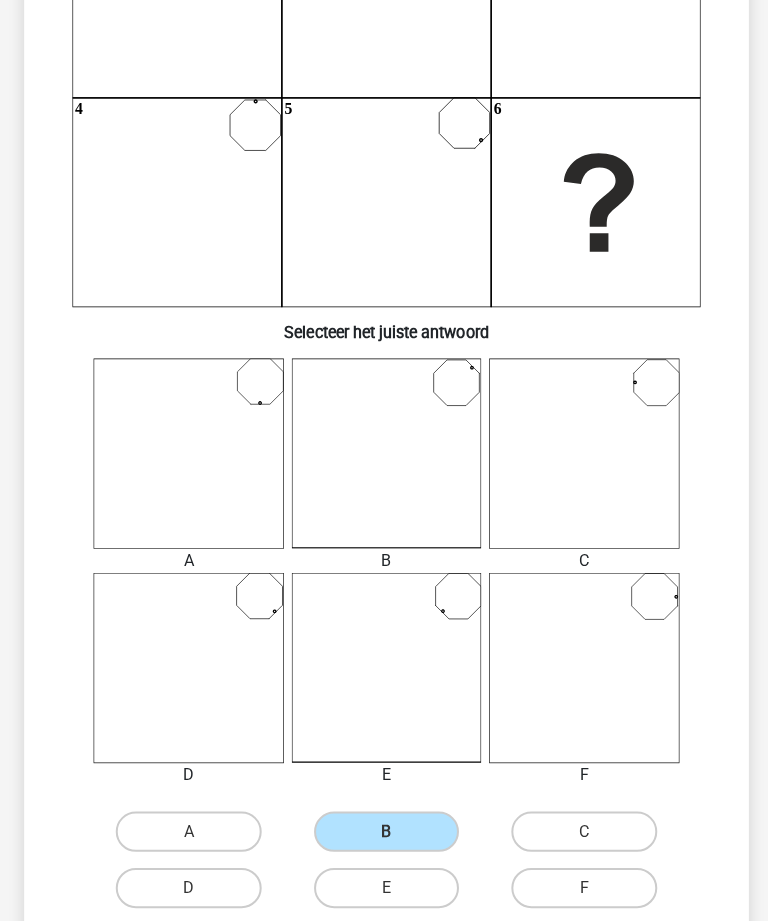 click on "Volgende vraag" at bounding box center [383, 947] 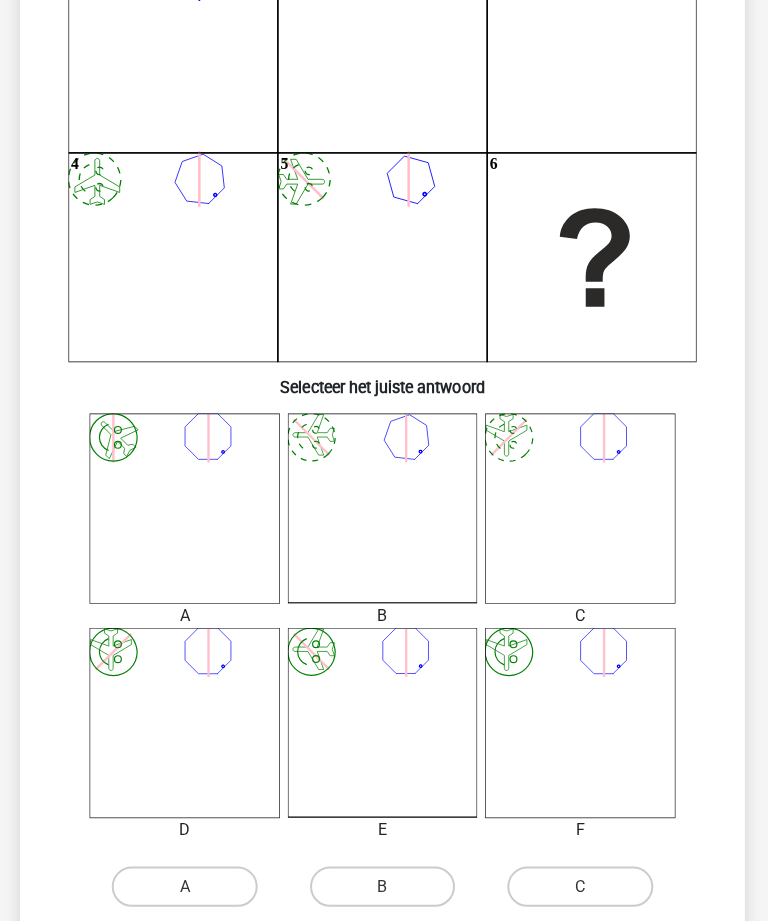 scroll, scrollTop: 290, scrollLeft: 0, axis: vertical 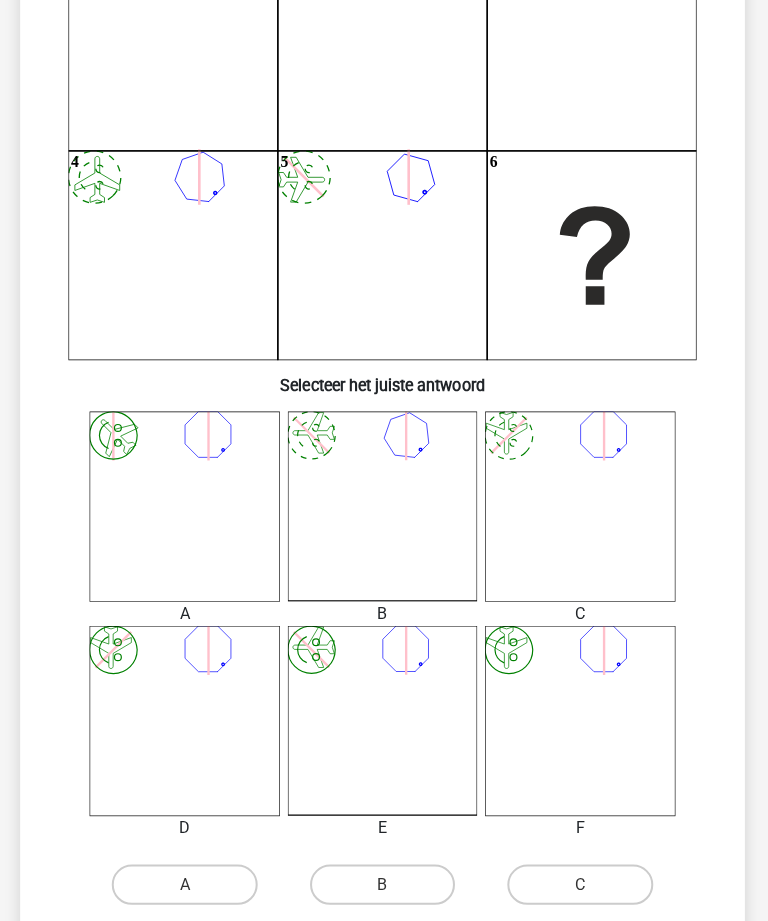 click on "D" at bounding box center (193, 941) 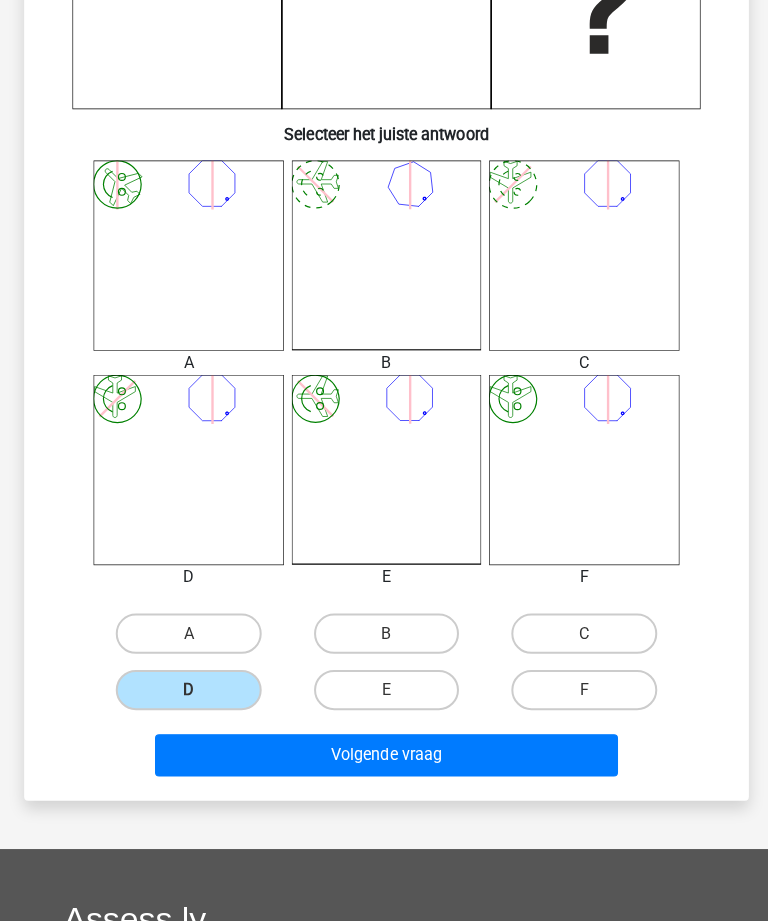 scroll, scrollTop: 541, scrollLeft: 0, axis: vertical 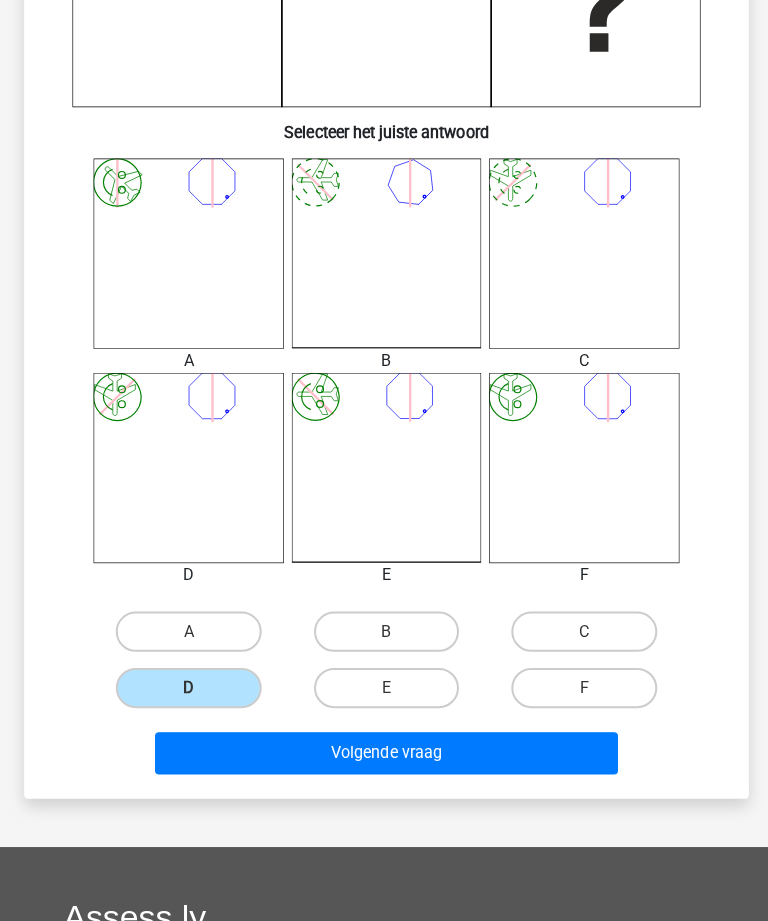 click on "Volgende vraag" at bounding box center (383, 749) 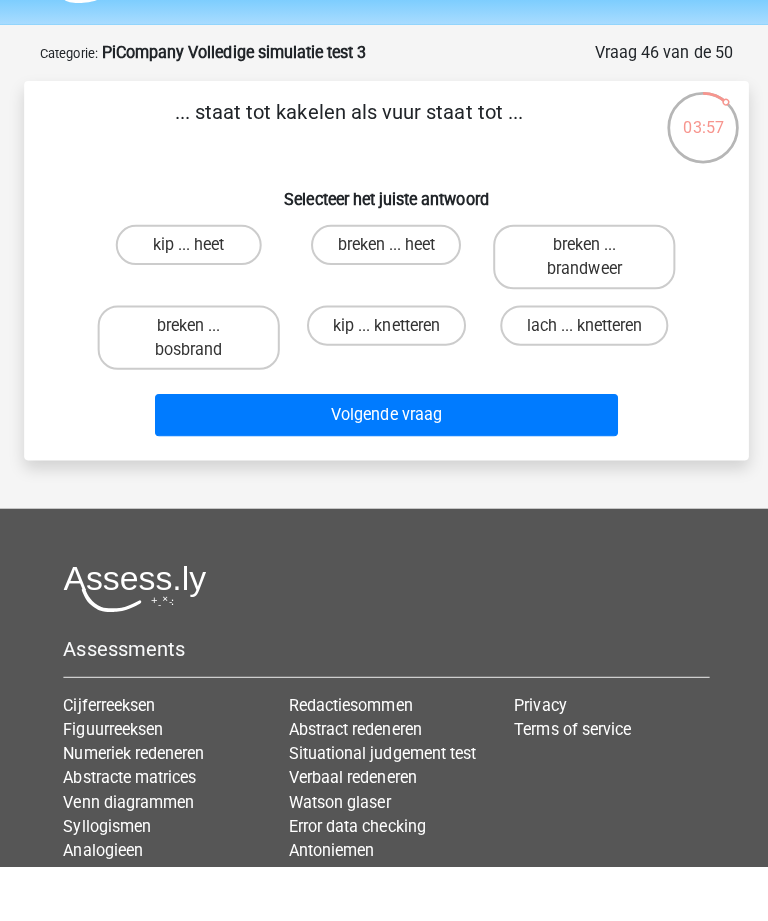 scroll, scrollTop: 55, scrollLeft: 0, axis: vertical 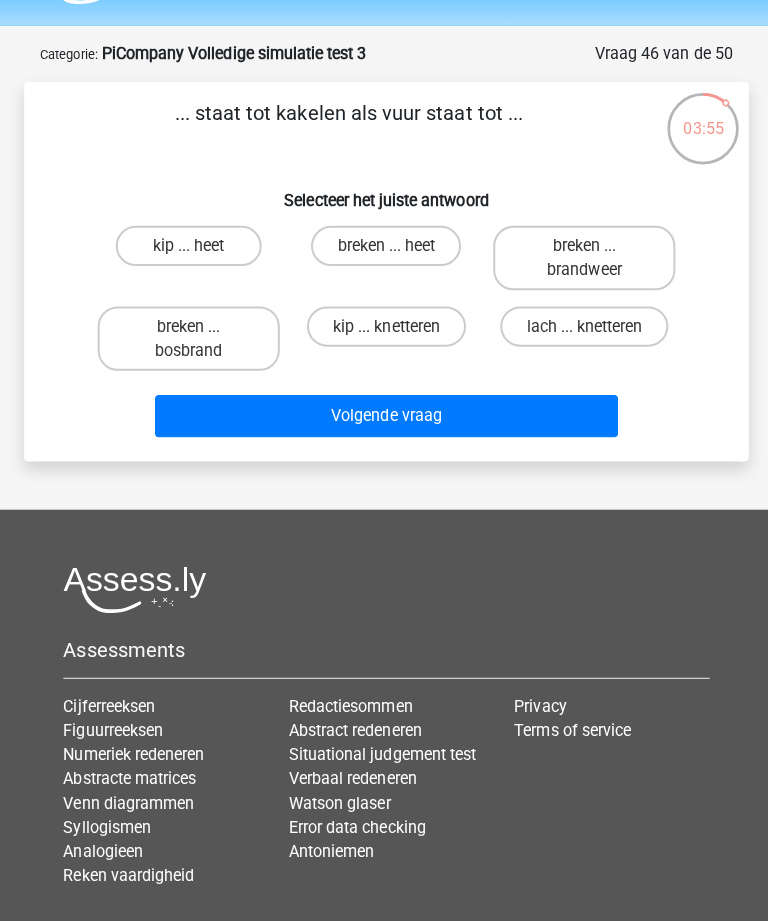 click on "kip ... knetteren" at bounding box center (384, 328) 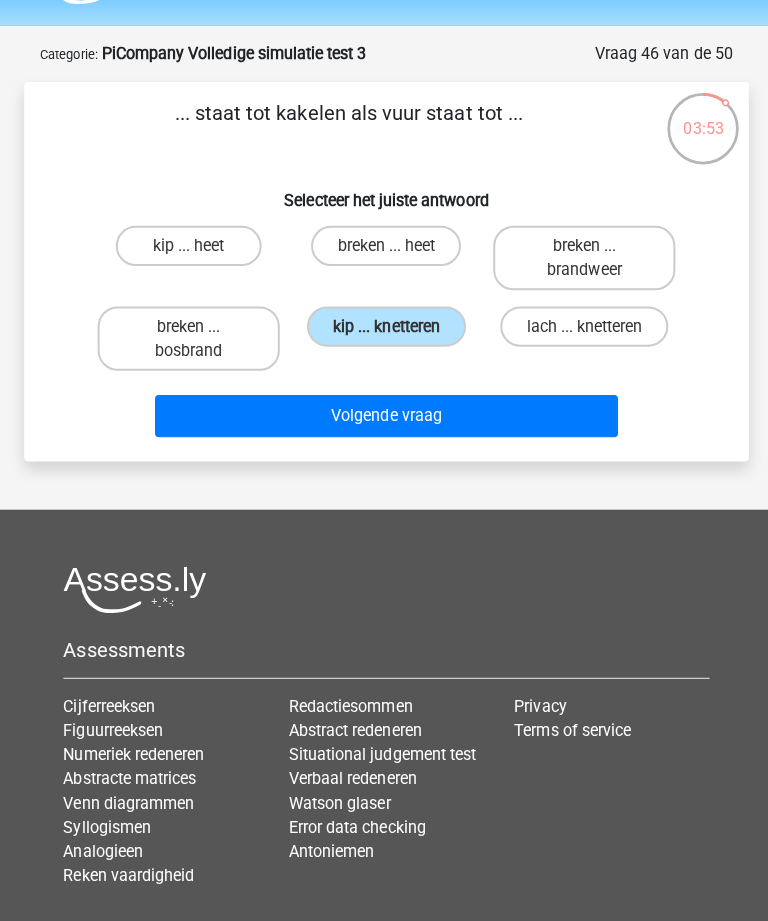 click on "Volgende vraag" at bounding box center [383, 417] 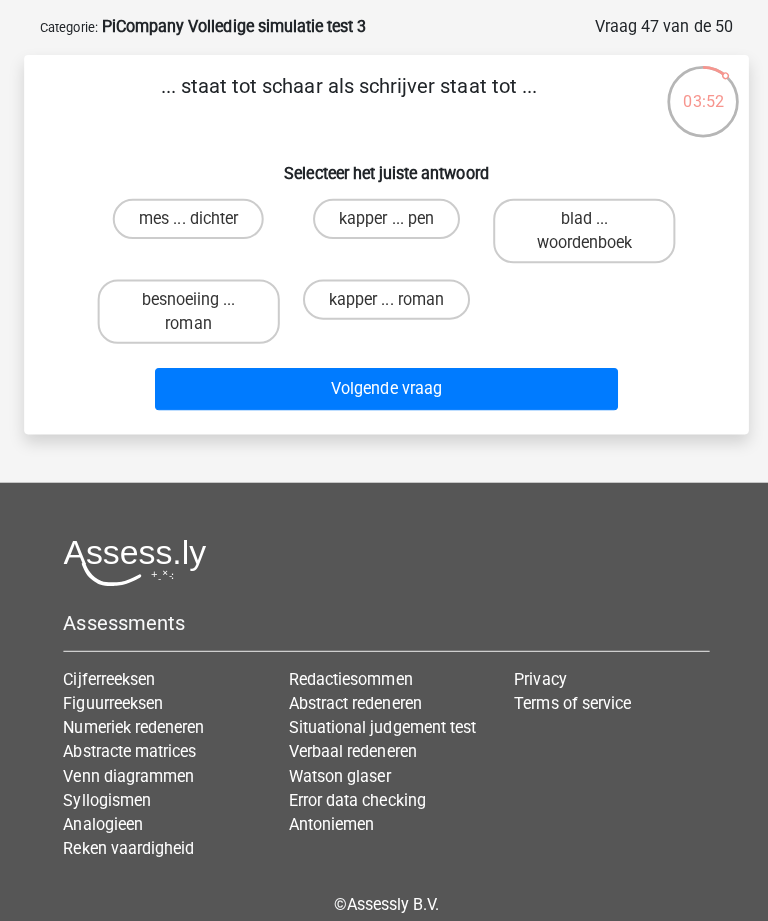scroll, scrollTop: 0, scrollLeft: 0, axis: both 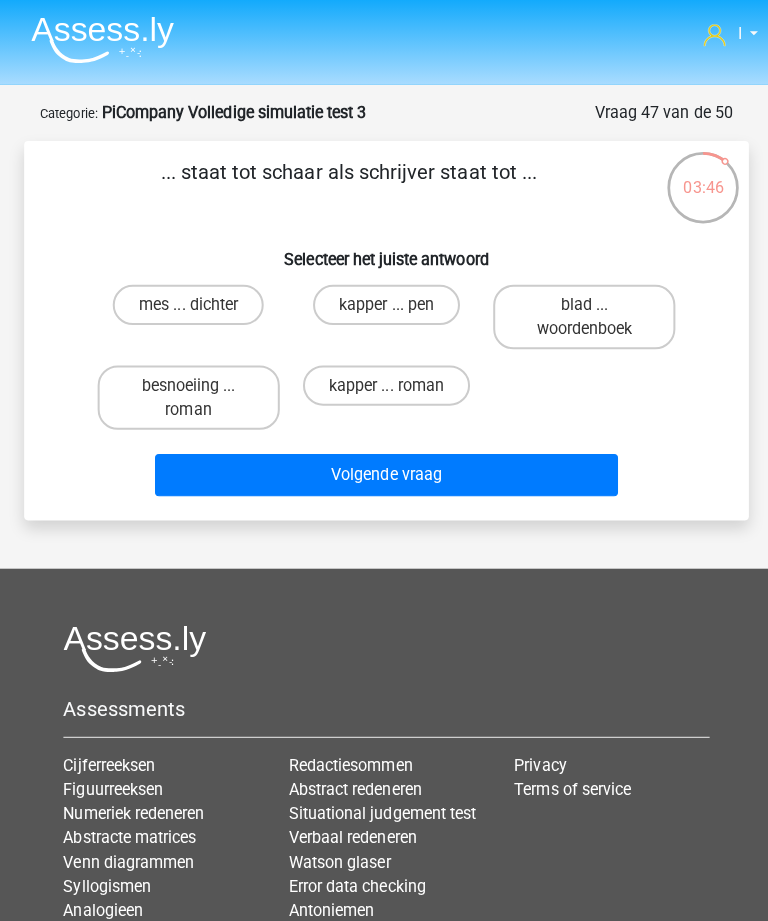 click on "kapper ... pen" at bounding box center [384, 303] 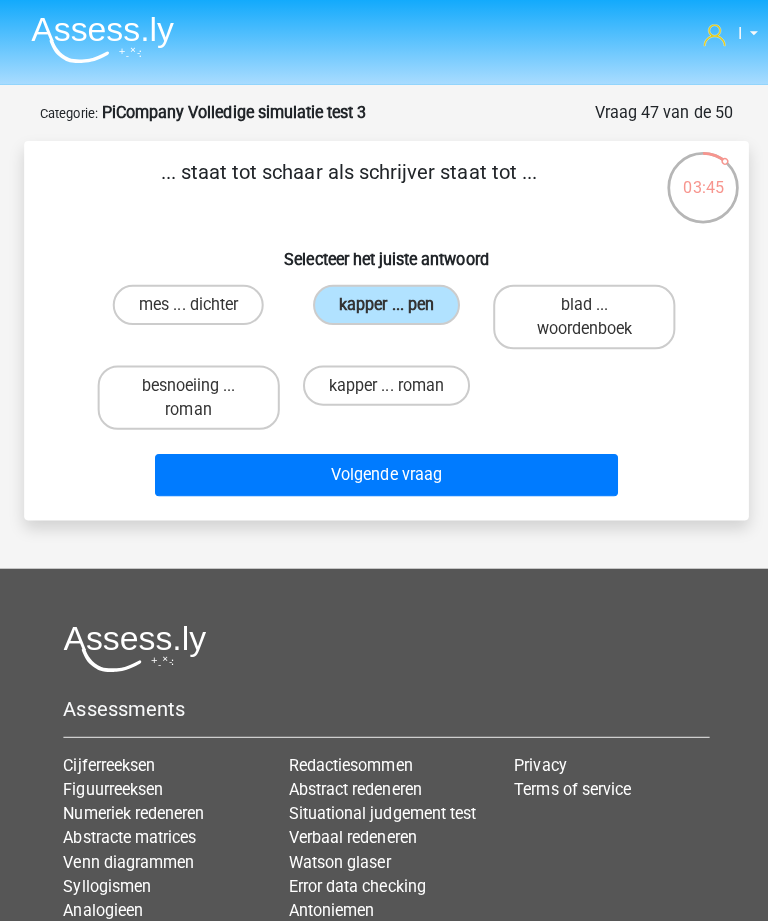click on "Volgende vraag" at bounding box center [383, 472] 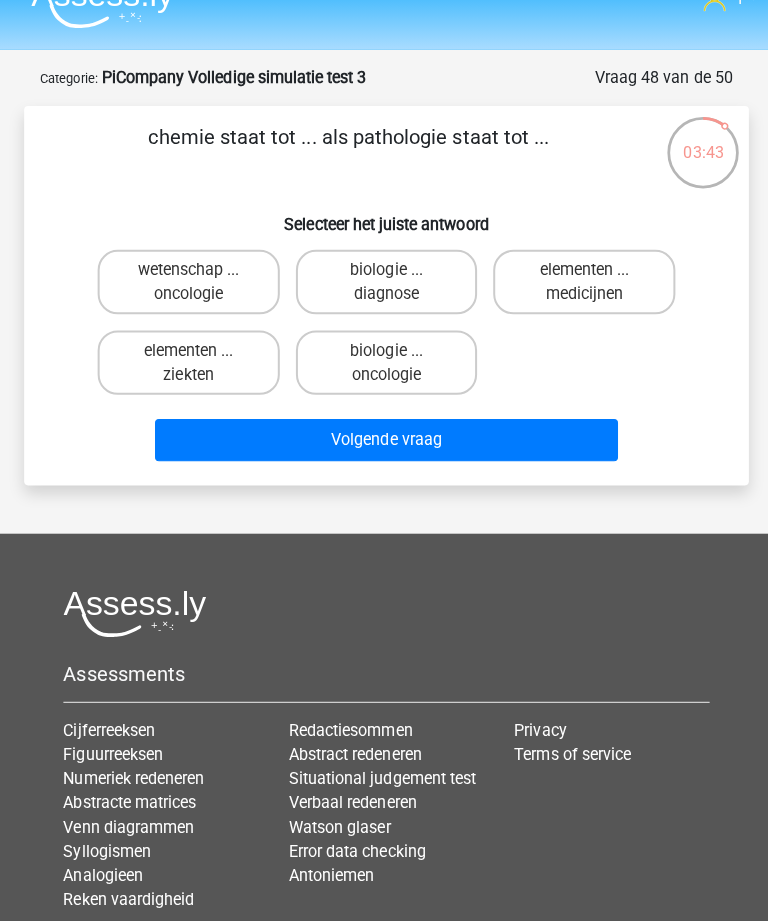 scroll, scrollTop: 35, scrollLeft: 0, axis: vertical 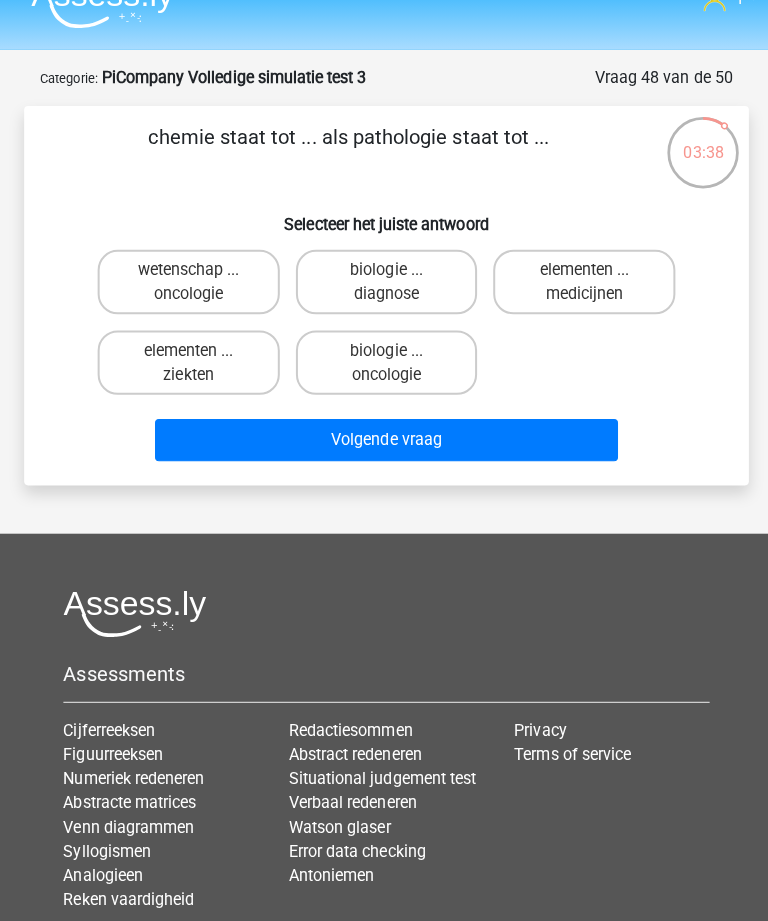 click on "elementen ... ziekten" at bounding box center (187, 360) 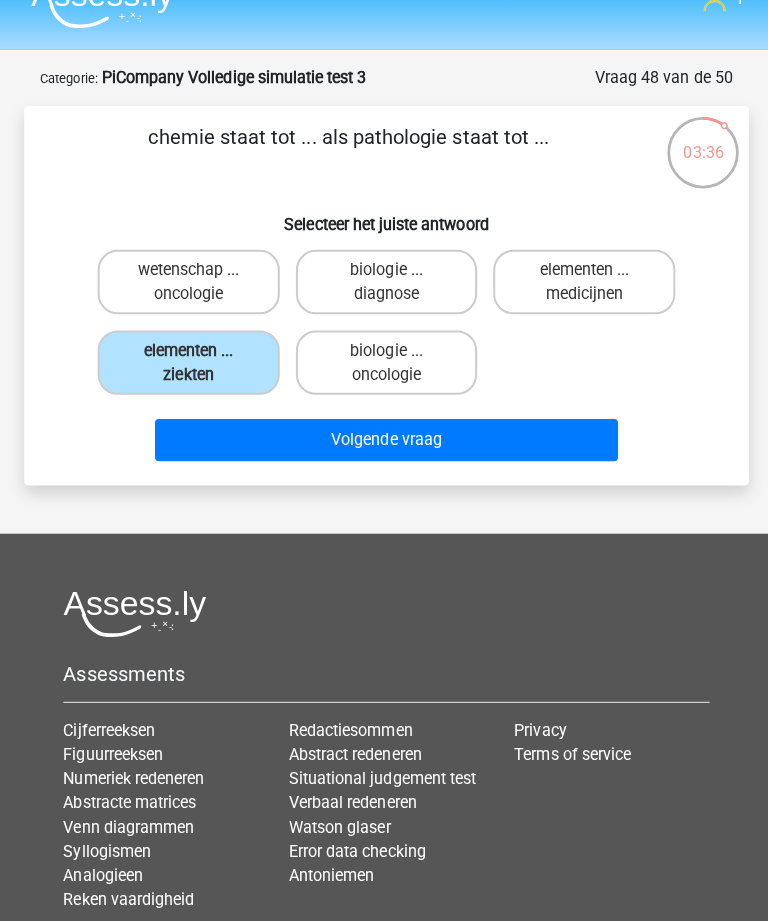 click on "Volgende vraag" at bounding box center (383, 437) 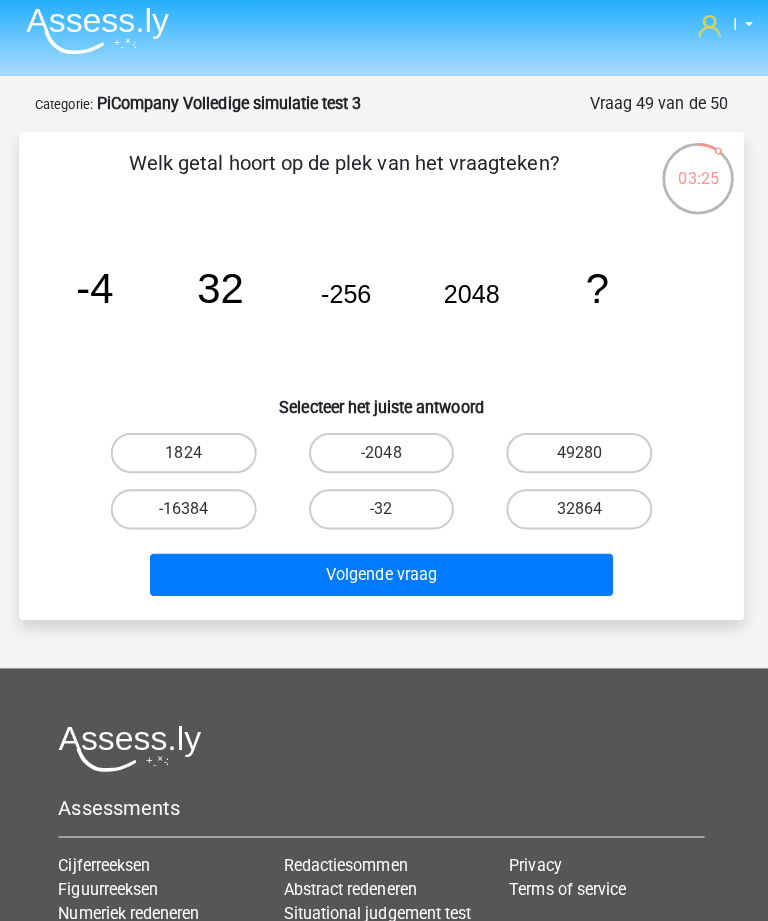 scroll, scrollTop: 25, scrollLeft: 0, axis: vertical 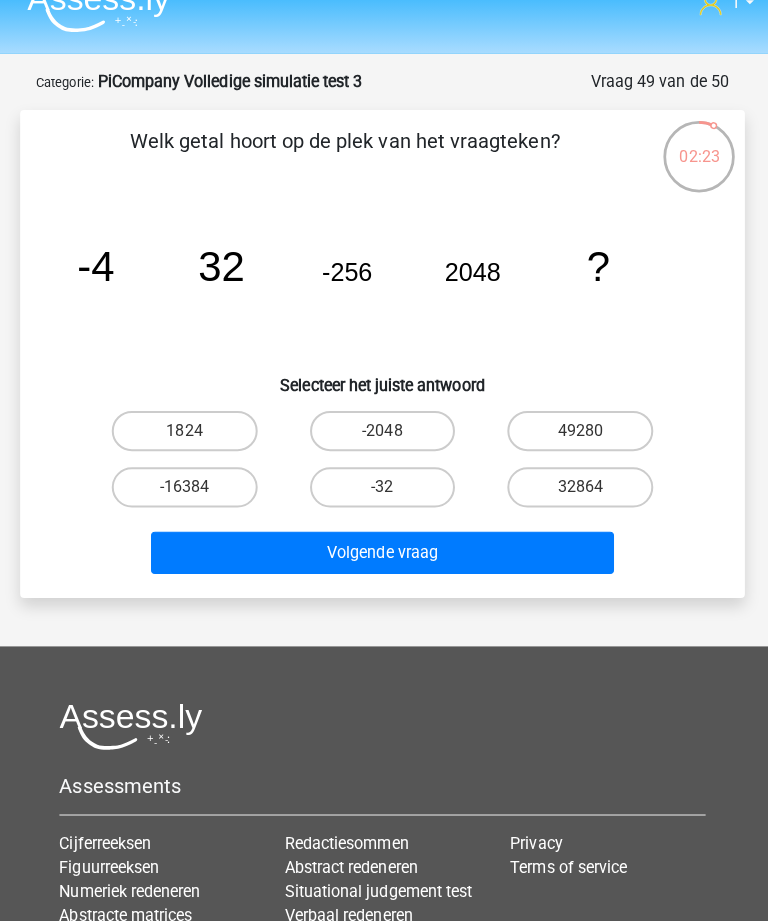 click on "-16384" at bounding box center (187, 490) 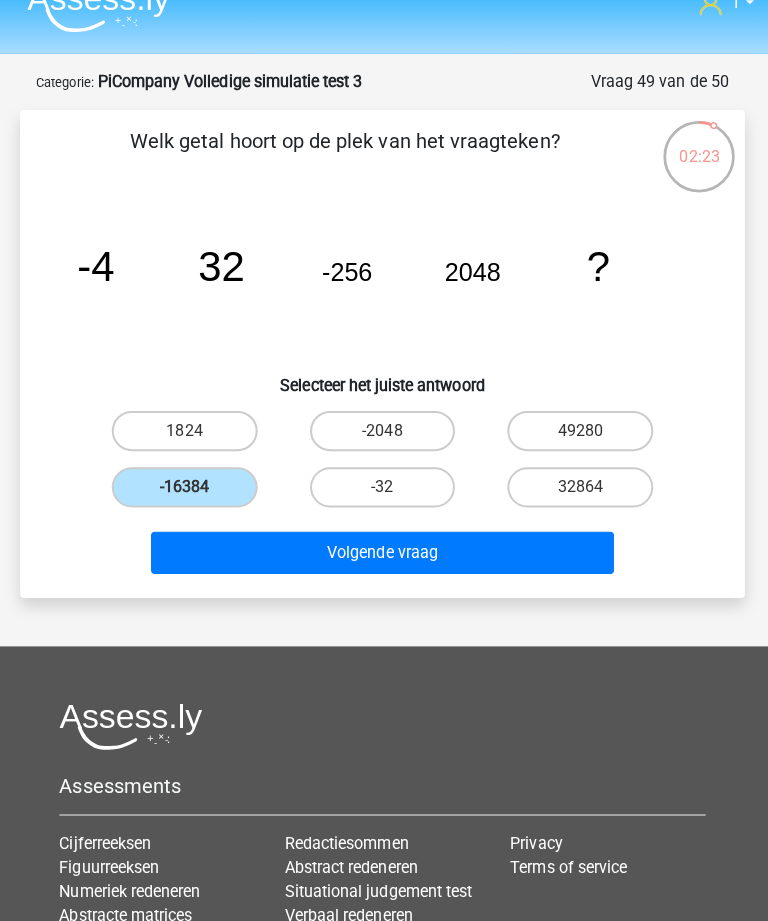 click on "Volgende vraag" at bounding box center (383, 555) 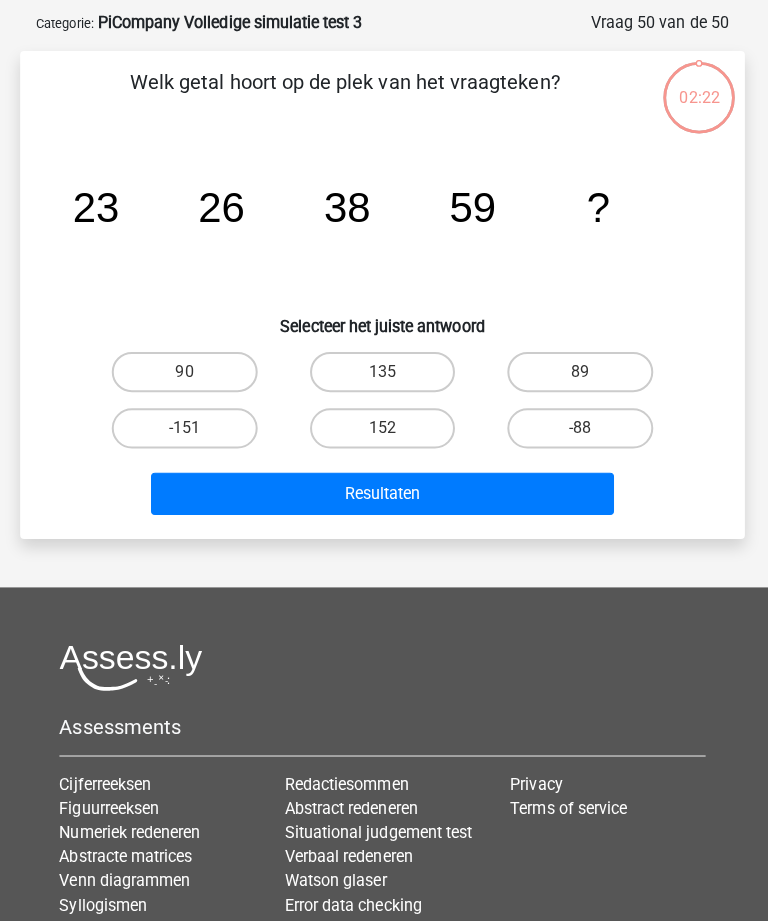 scroll, scrollTop: 94, scrollLeft: 0, axis: vertical 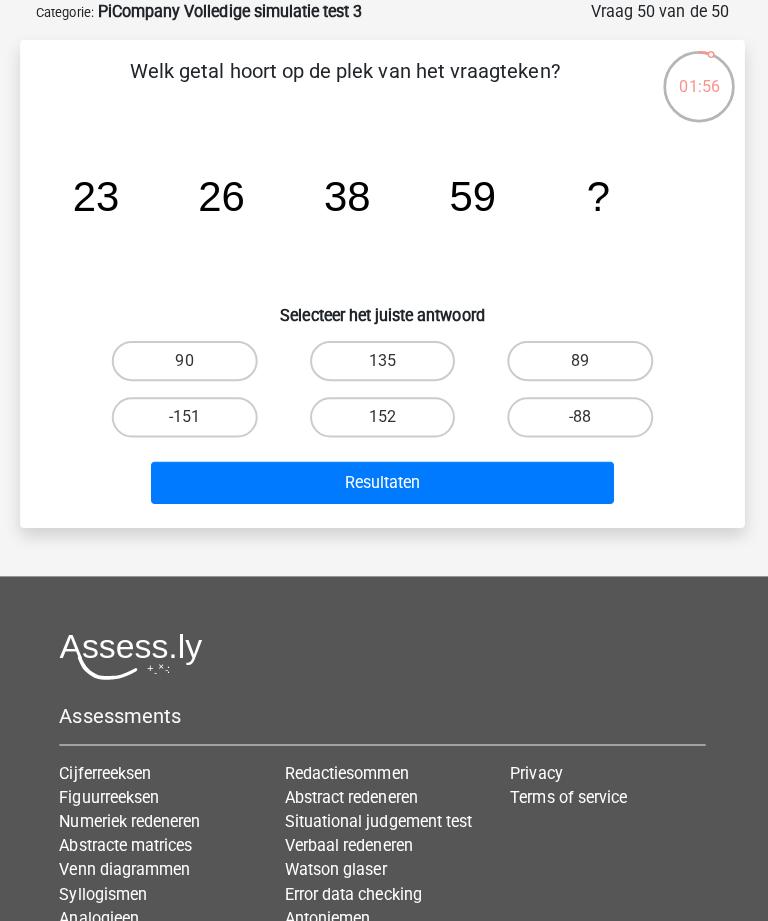 click on "89" at bounding box center (580, 365) 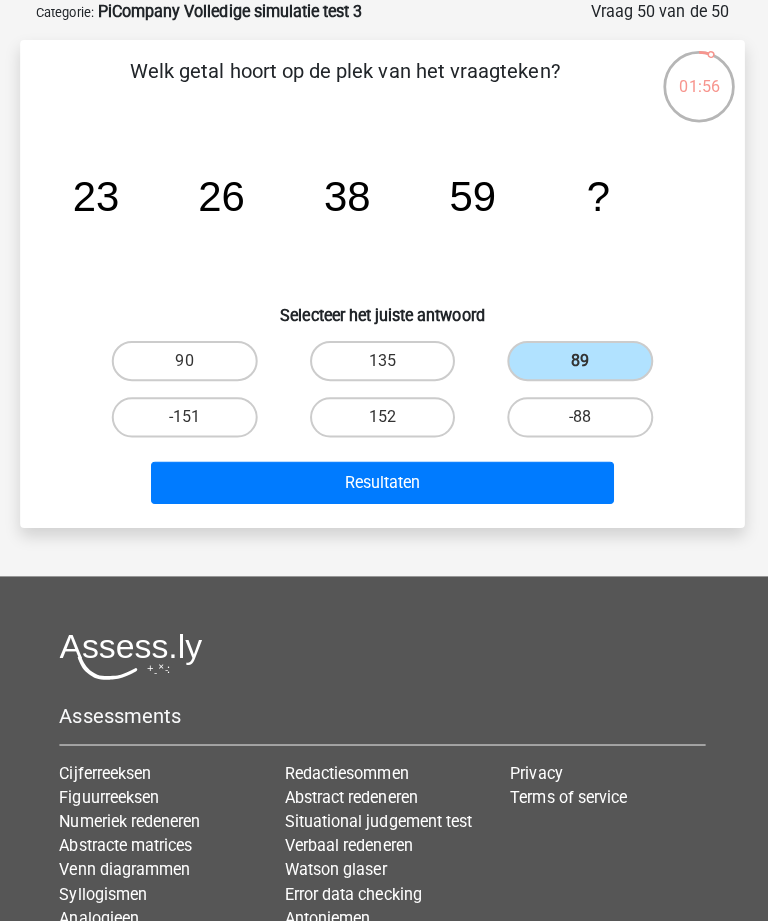 click on "Resultaten" at bounding box center [383, 486] 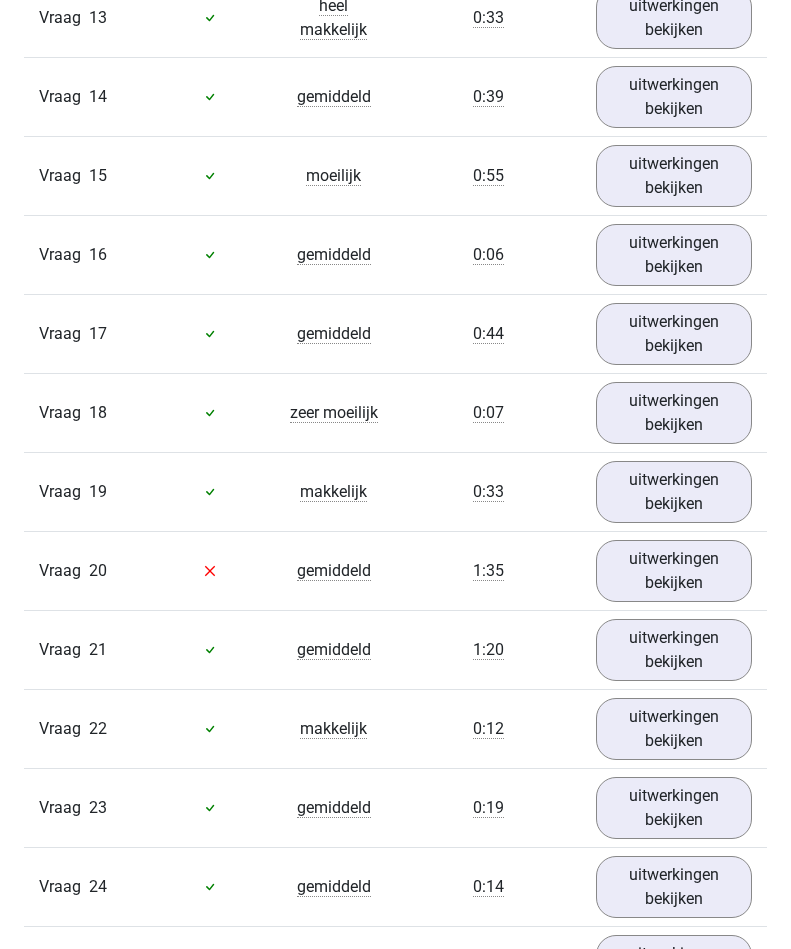 scroll, scrollTop: 2849, scrollLeft: 0, axis: vertical 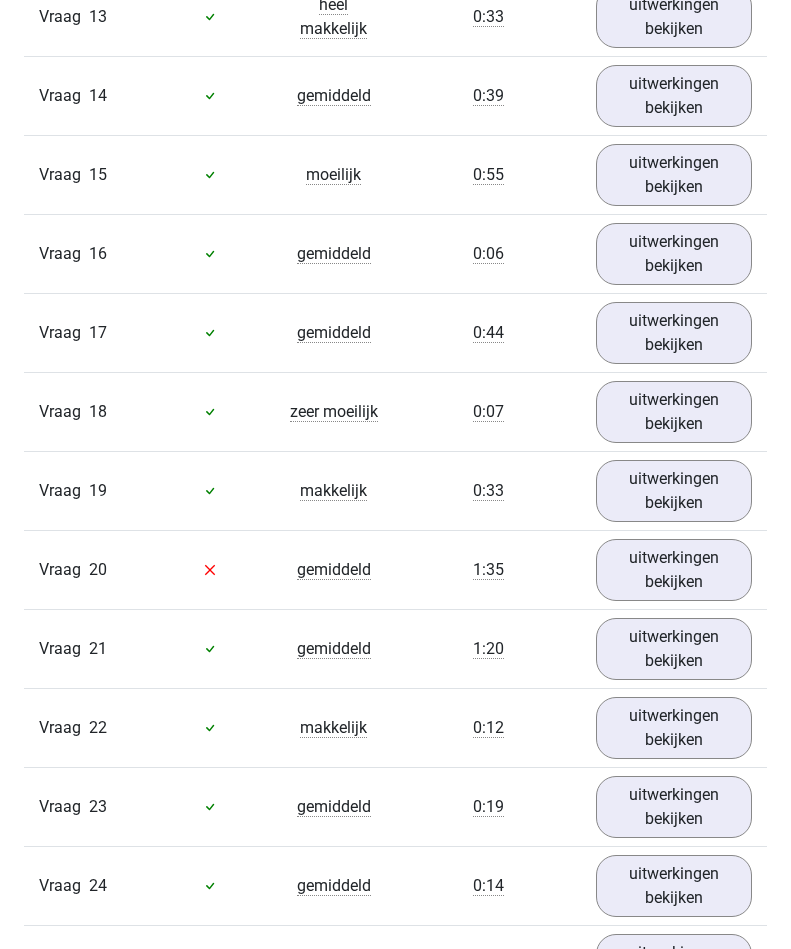 click on "uitwerkingen bekijken" at bounding box center (674, 570) 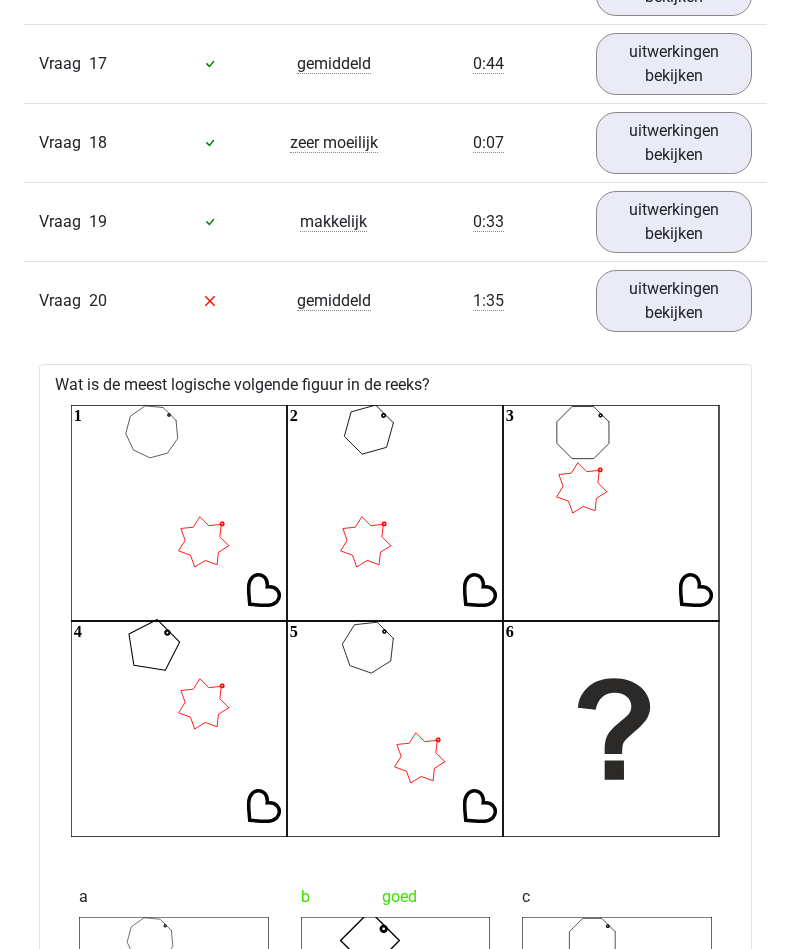 scroll, scrollTop: 3119, scrollLeft: 0, axis: vertical 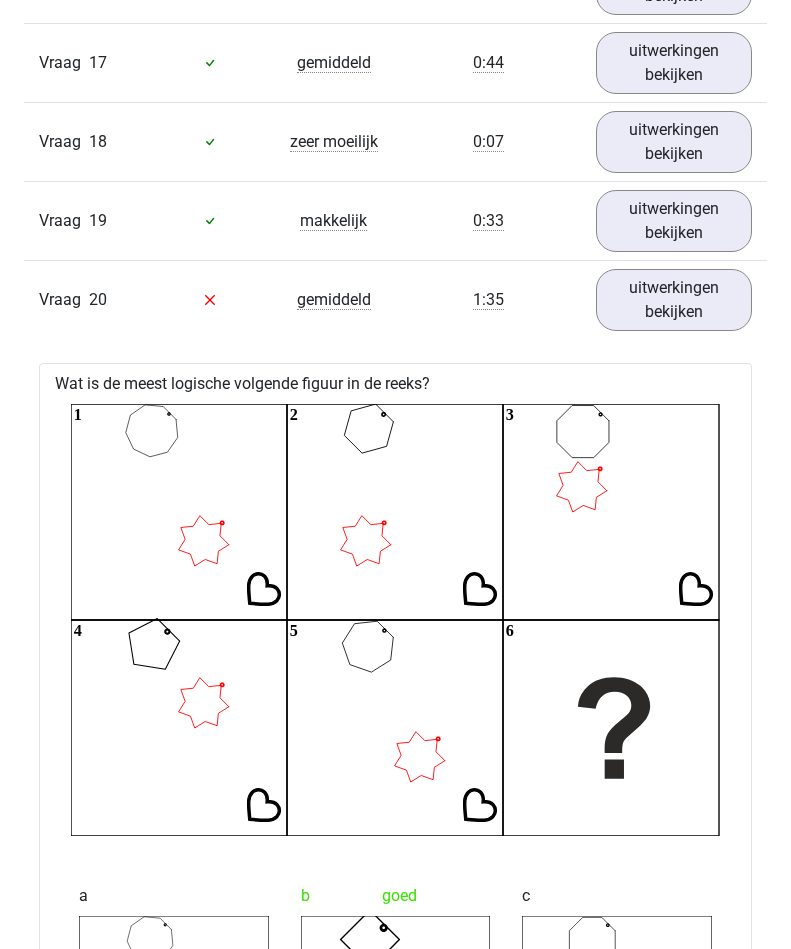 click on "uitwerkingen bekijken" at bounding box center [674, 300] 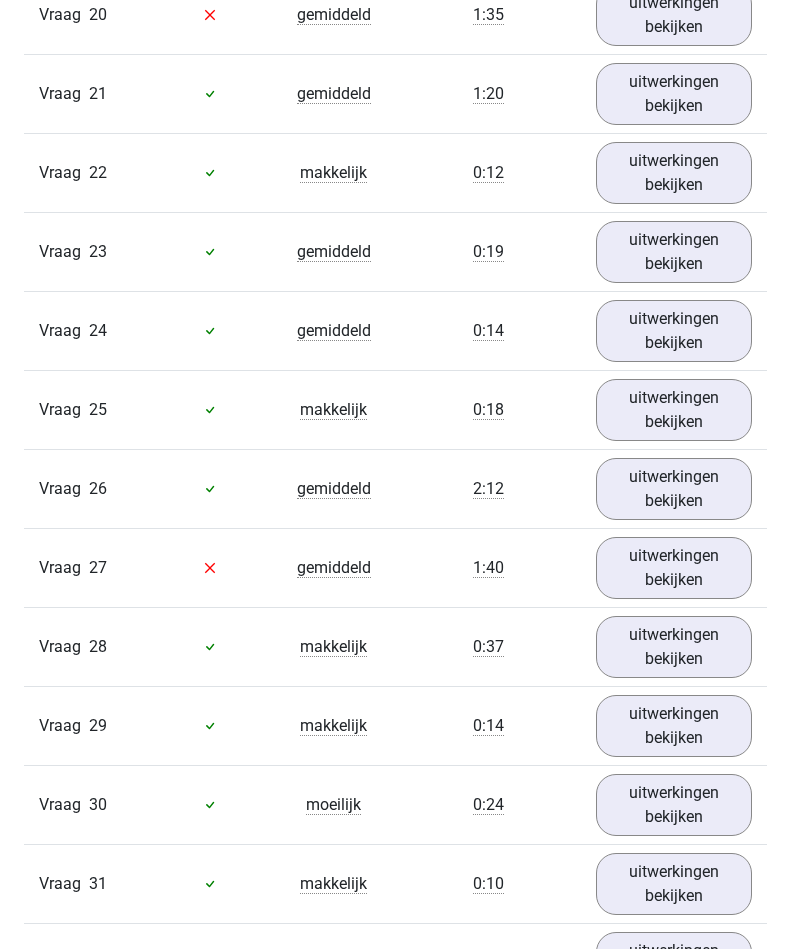 scroll, scrollTop: 3404, scrollLeft: 0, axis: vertical 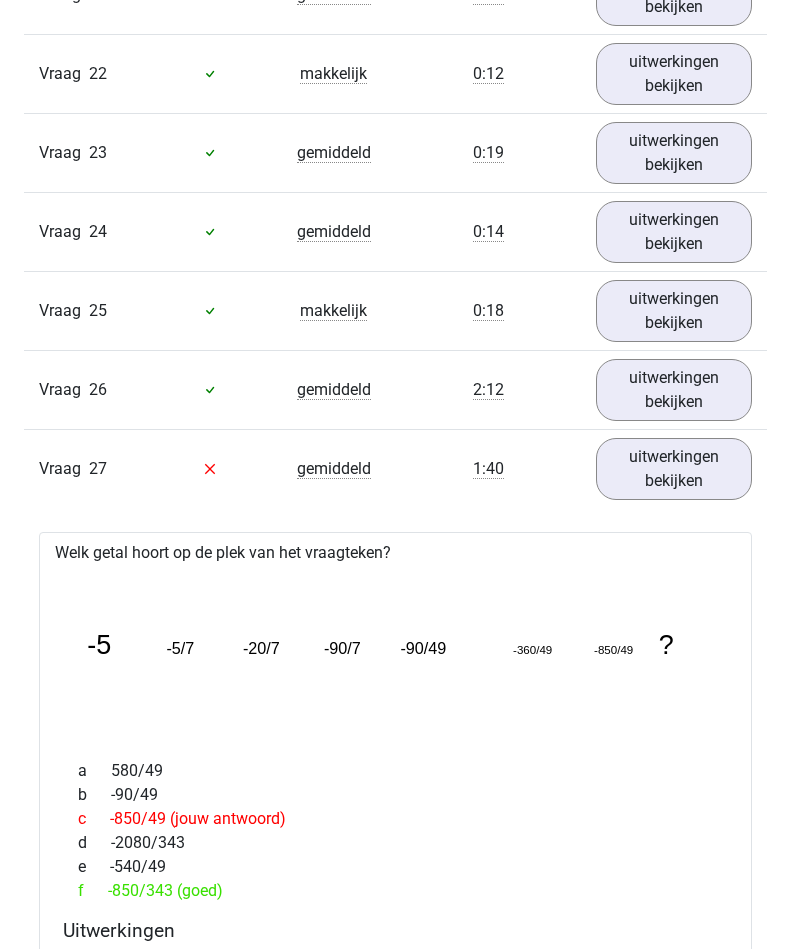 click on "uitwerkingen bekijken" at bounding box center (674, 469) 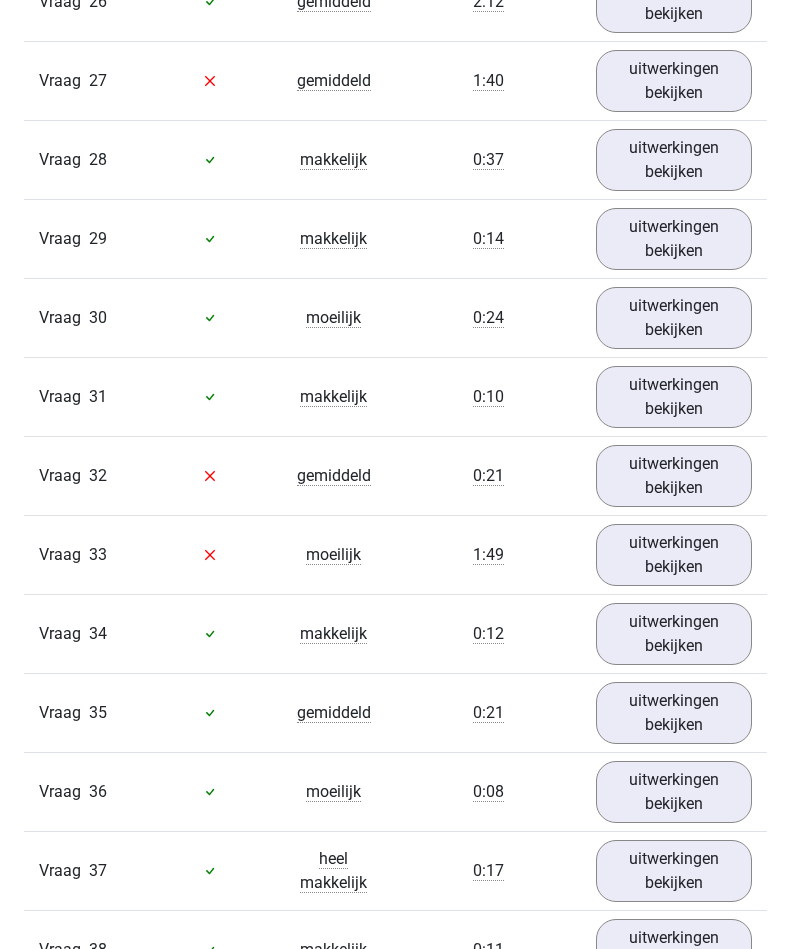scroll, scrollTop: 3892, scrollLeft: 0, axis: vertical 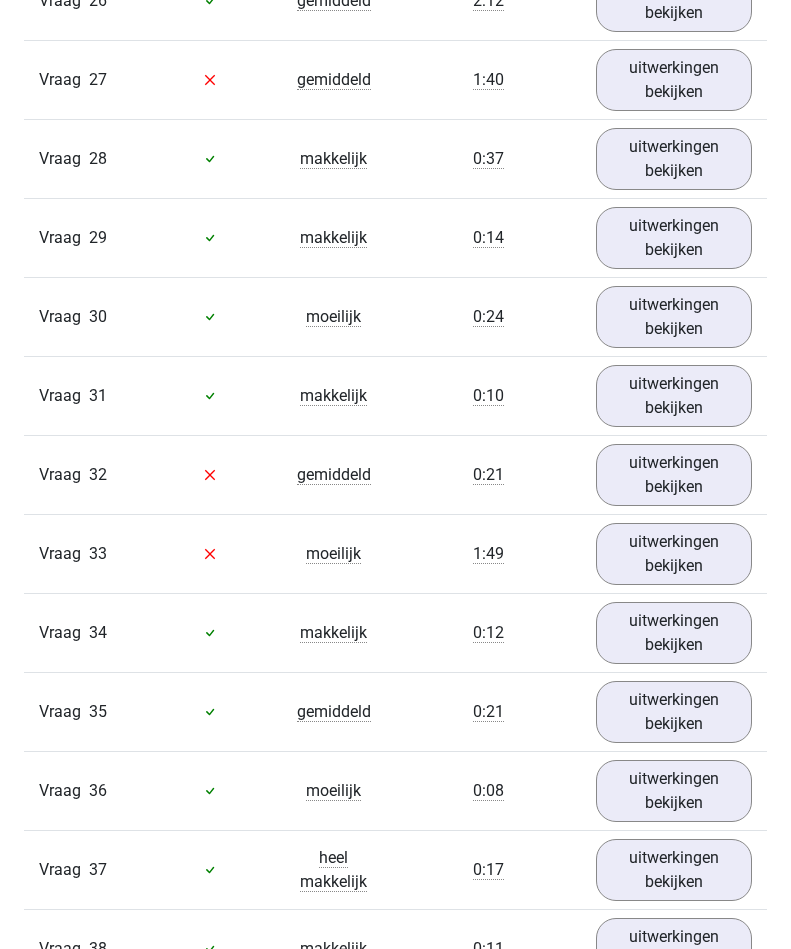 click on "uitwerkingen bekijken" at bounding box center [674, 475] 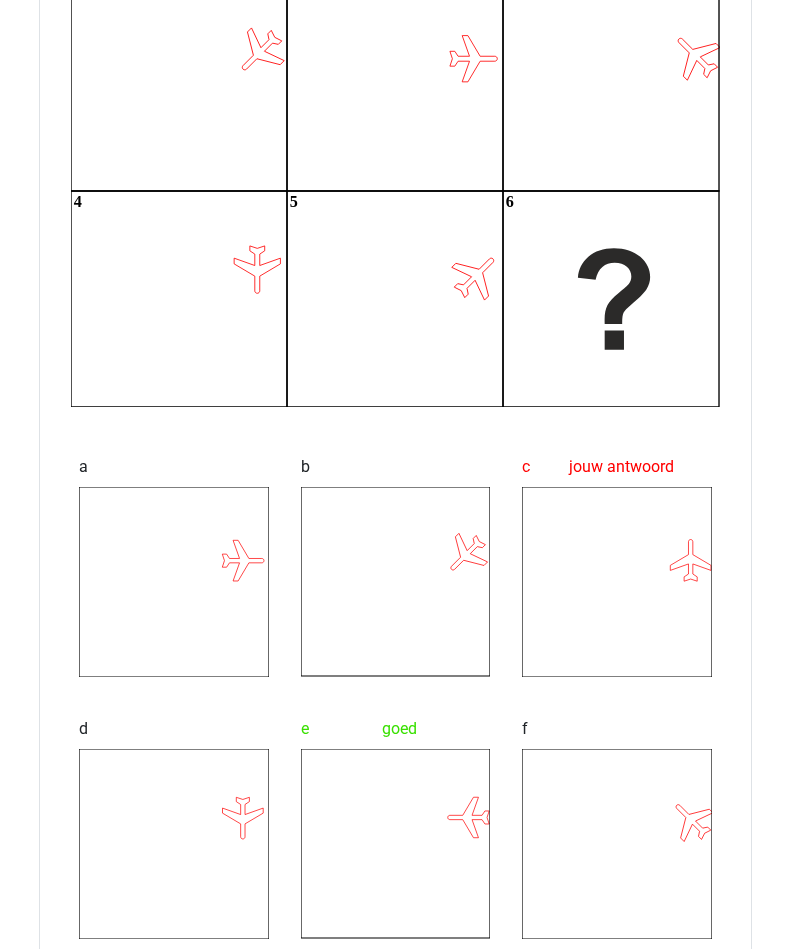 scroll, scrollTop: 4495, scrollLeft: 0, axis: vertical 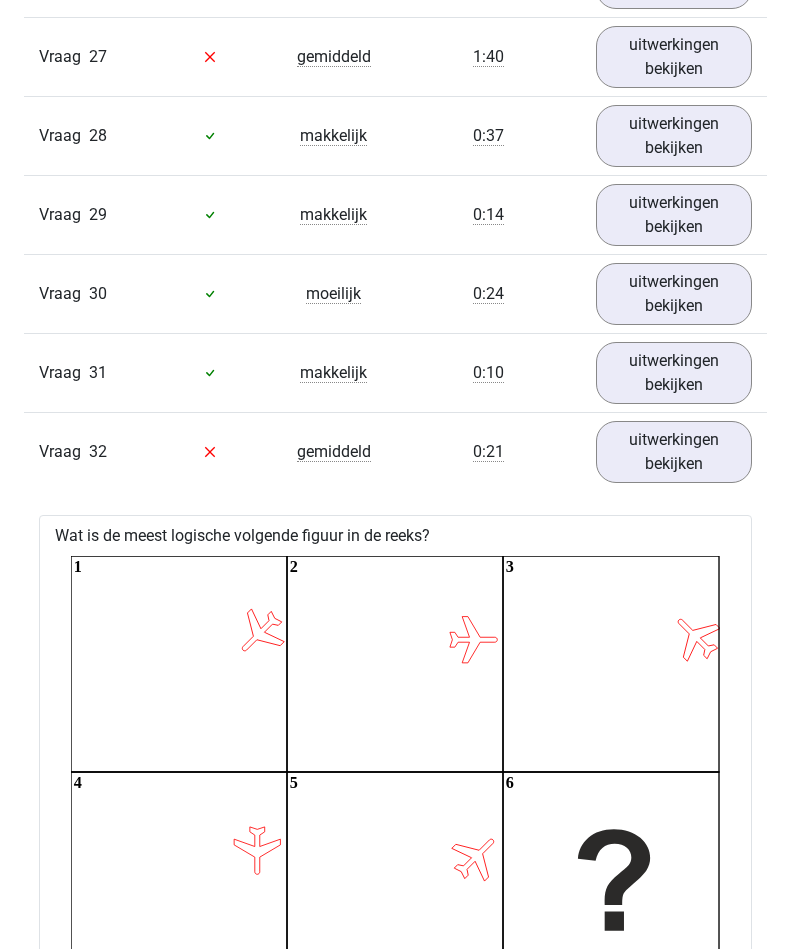 click on "uitwerkingen bekijken" at bounding box center [674, 452] 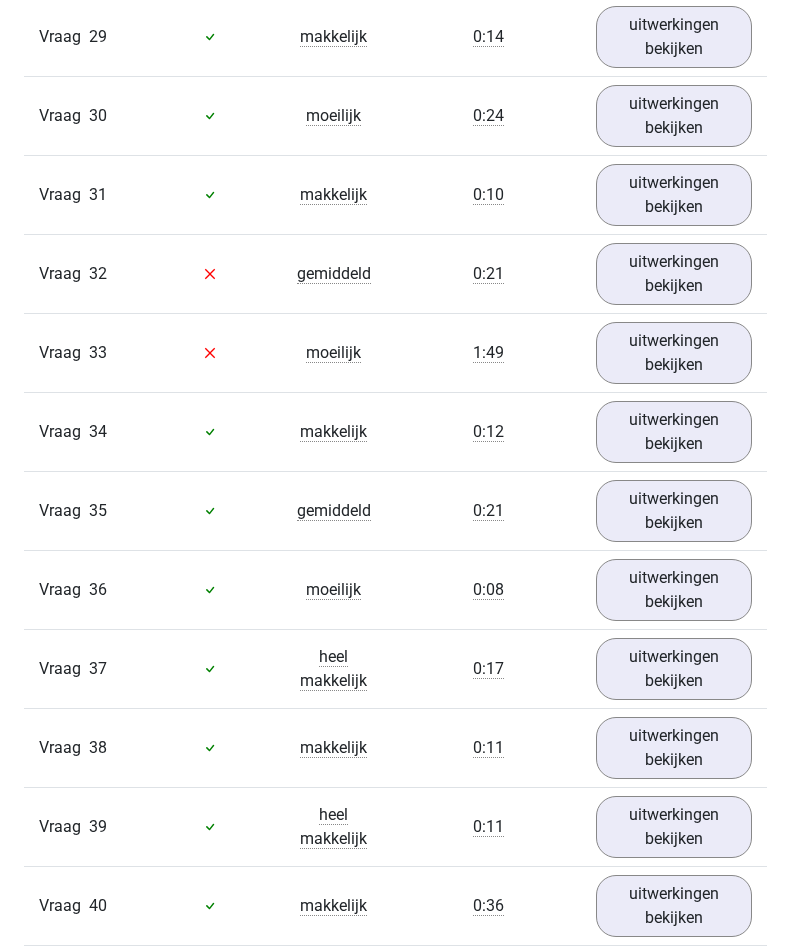 scroll, scrollTop: 4103, scrollLeft: 0, axis: vertical 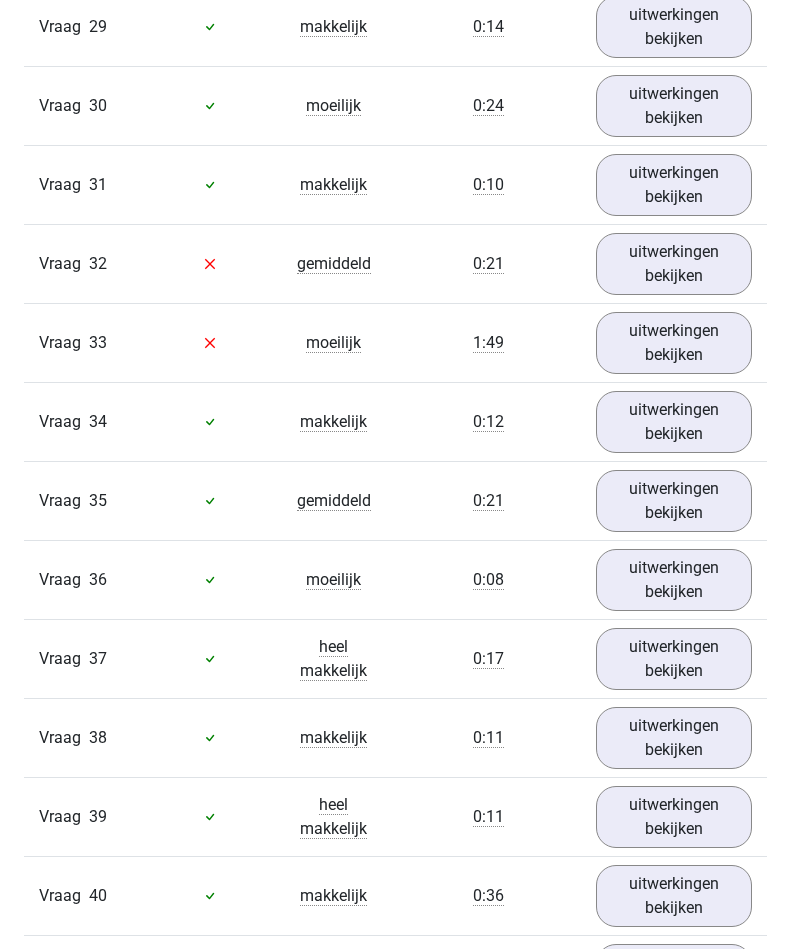 click on "uitwerkingen bekijken" at bounding box center [674, 343] 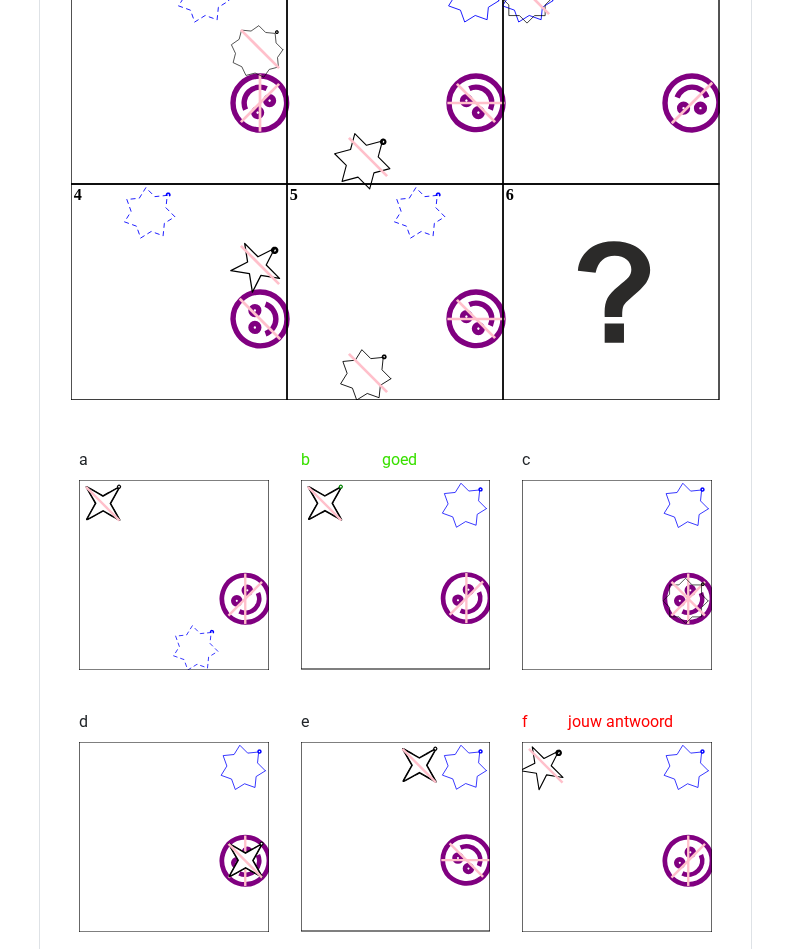 scroll, scrollTop: 4585, scrollLeft: 0, axis: vertical 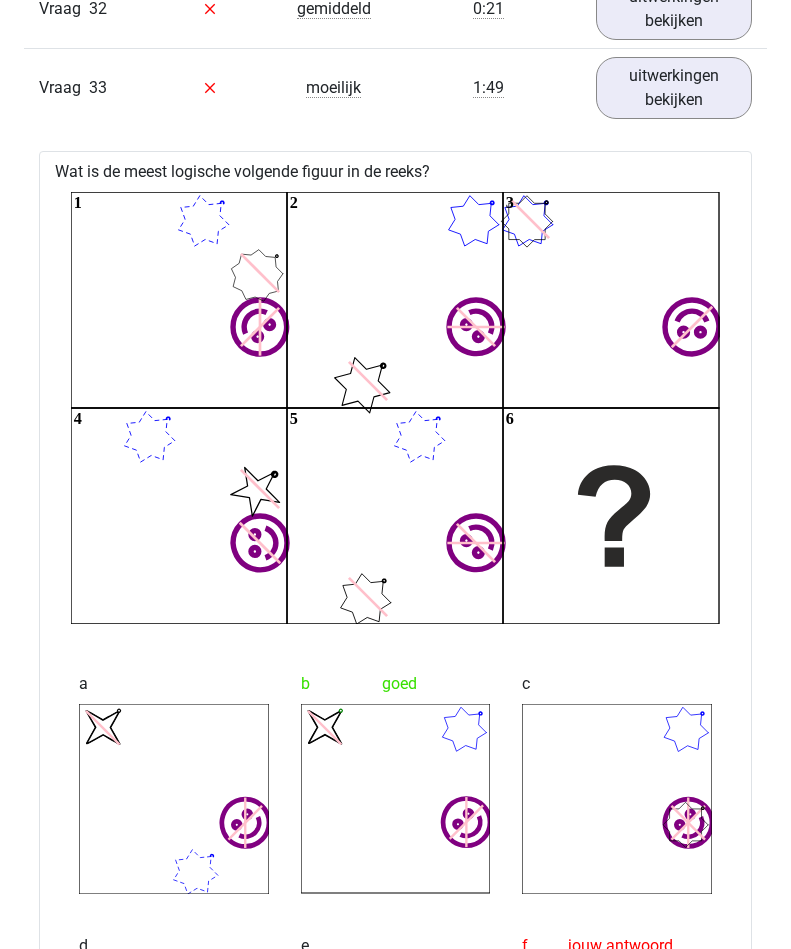 click on "uitwerkingen bekijken" at bounding box center (674, 88) 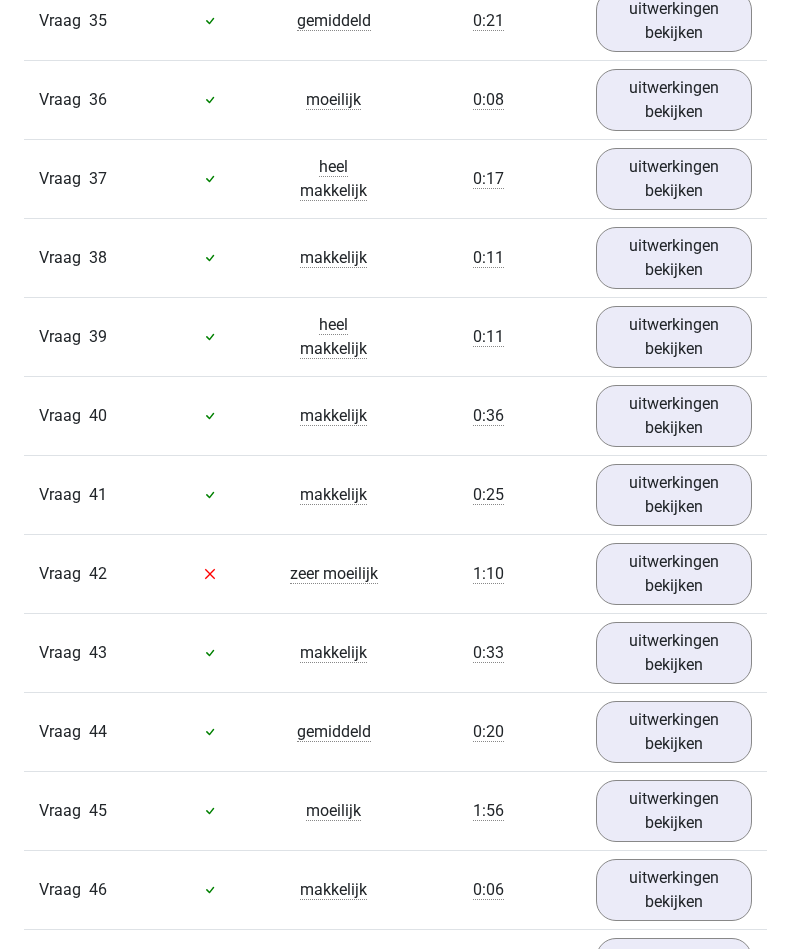 scroll, scrollTop: 4612, scrollLeft: 0, axis: vertical 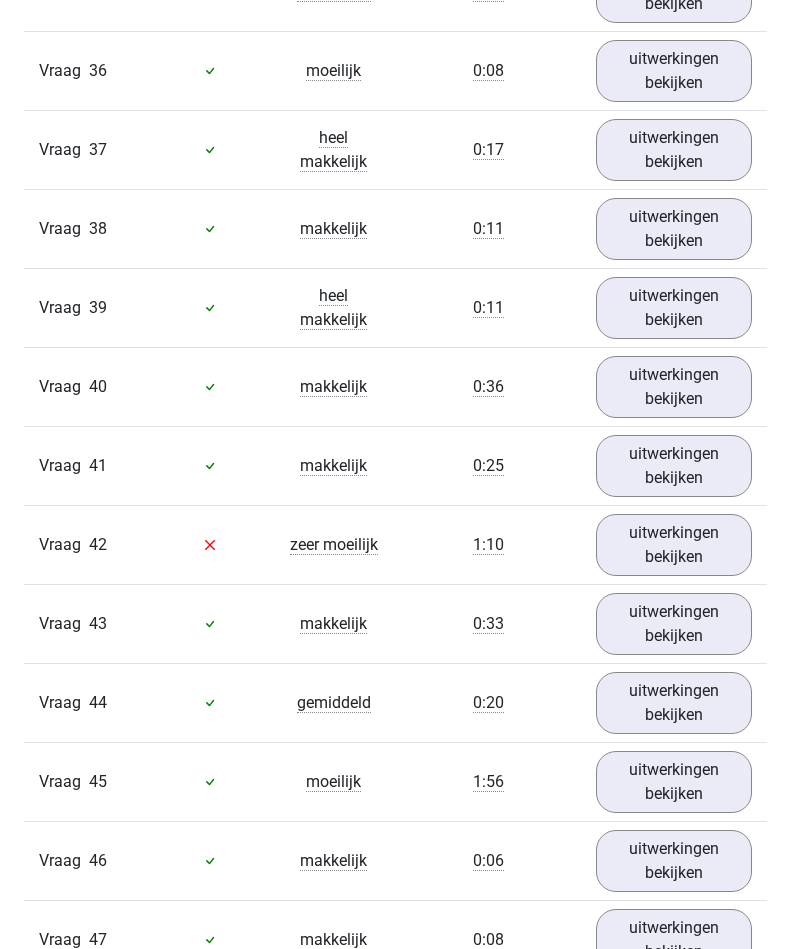 click on "uitwerkingen bekijken" at bounding box center (674, 545) 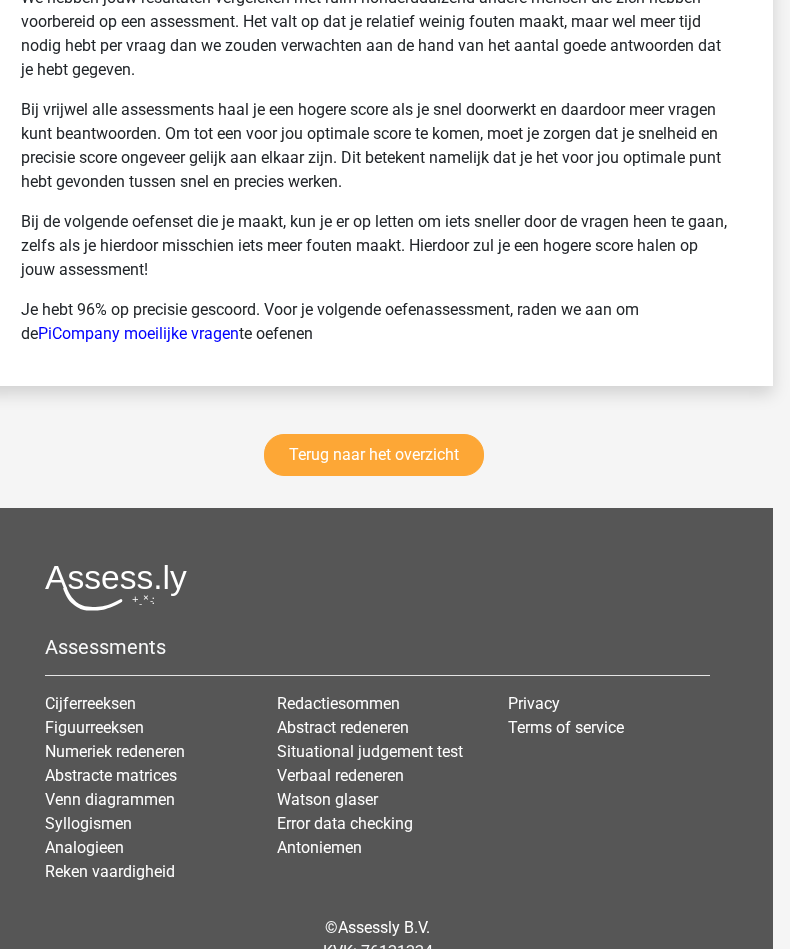 scroll, scrollTop: 7506, scrollLeft: 16, axis: both 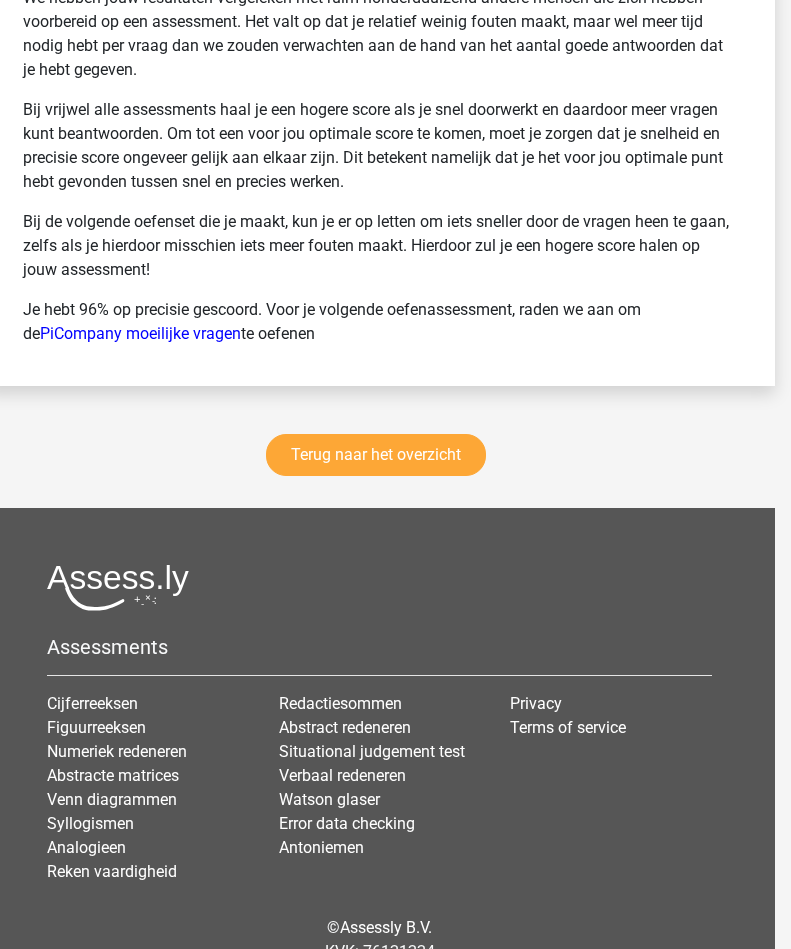 click on "Terug naar het overzicht" at bounding box center [376, 455] 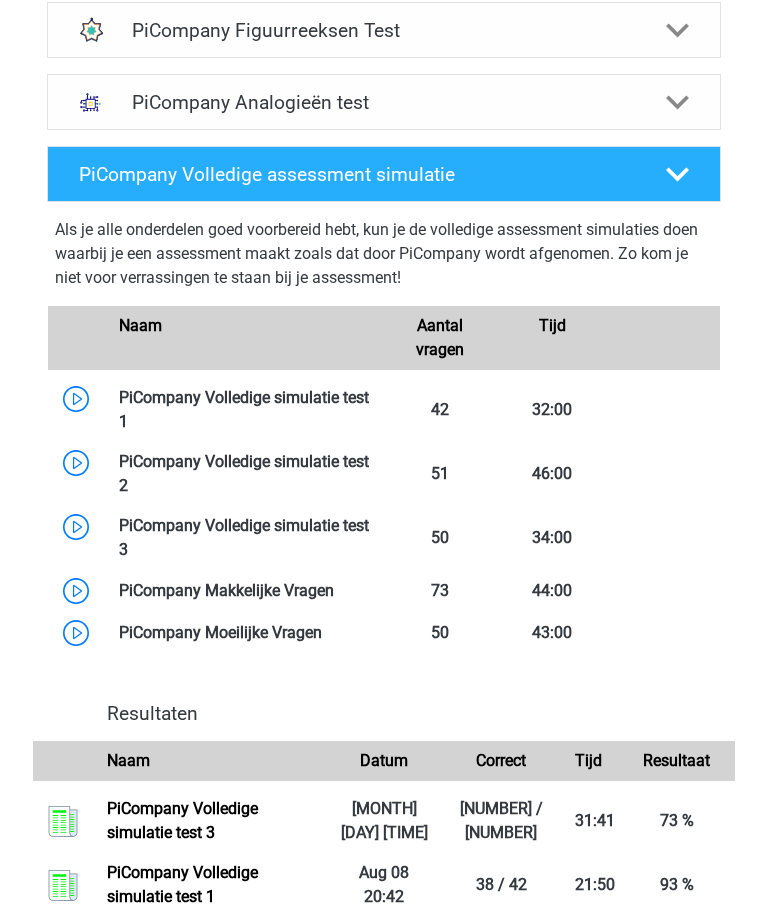 scroll, scrollTop: 1018, scrollLeft: 0, axis: vertical 